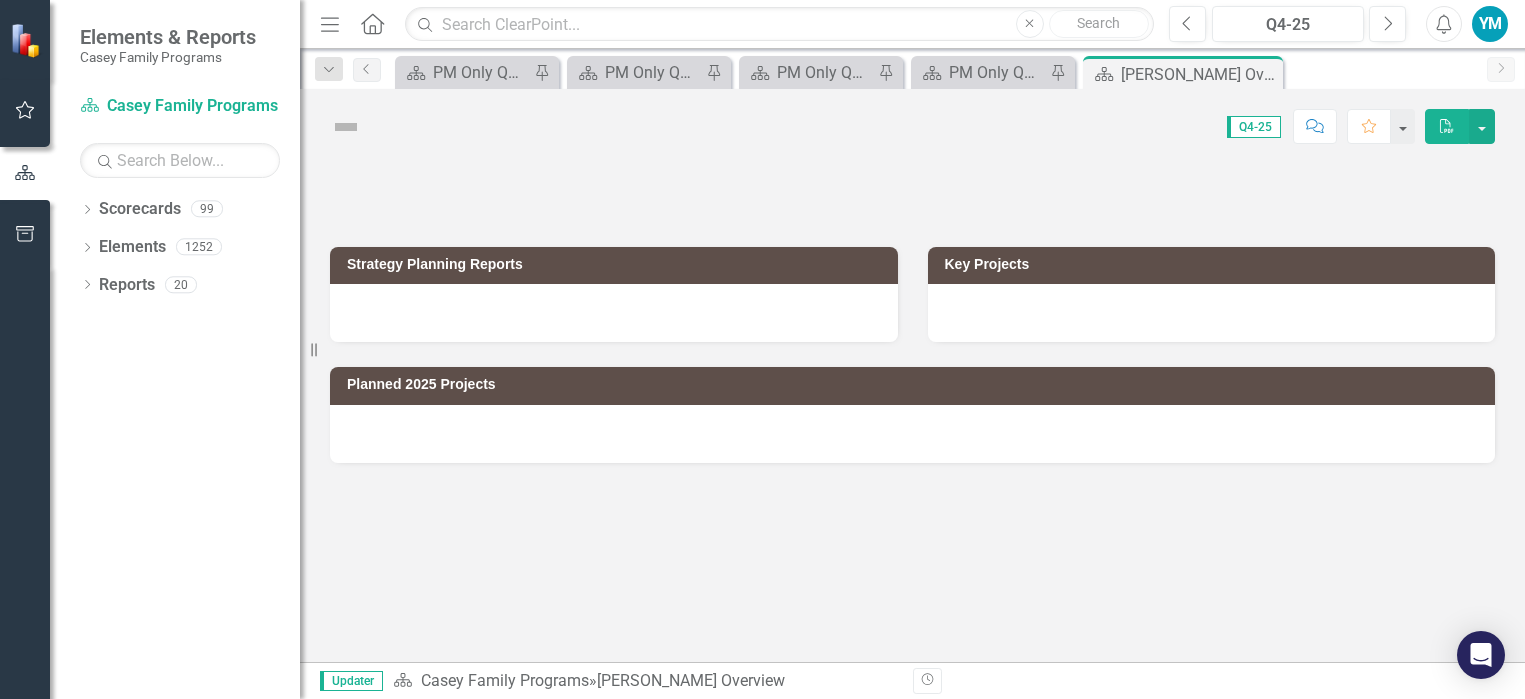 scroll, scrollTop: 0, scrollLeft: 0, axis: both 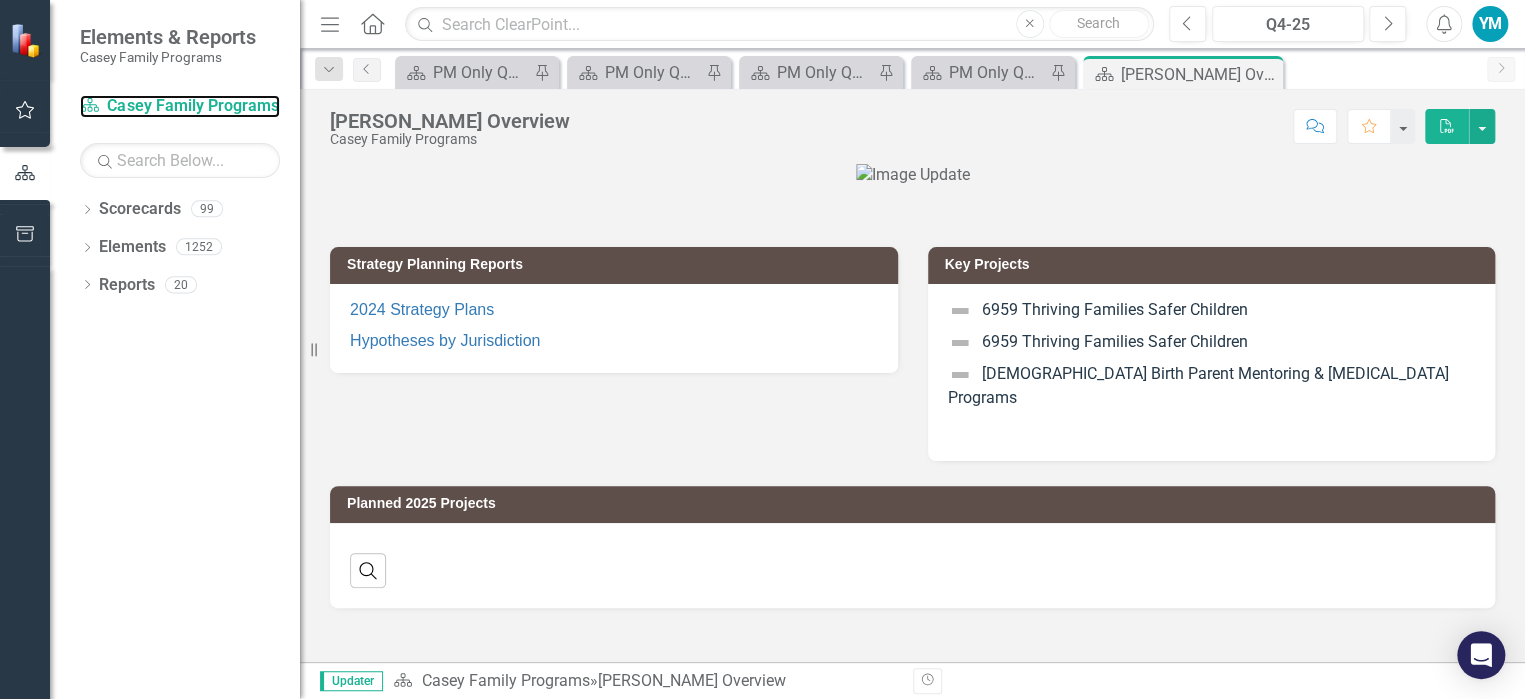 click on "Scorecard [PERSON_NAME] Family Programs" at bounding box center (180, 106) 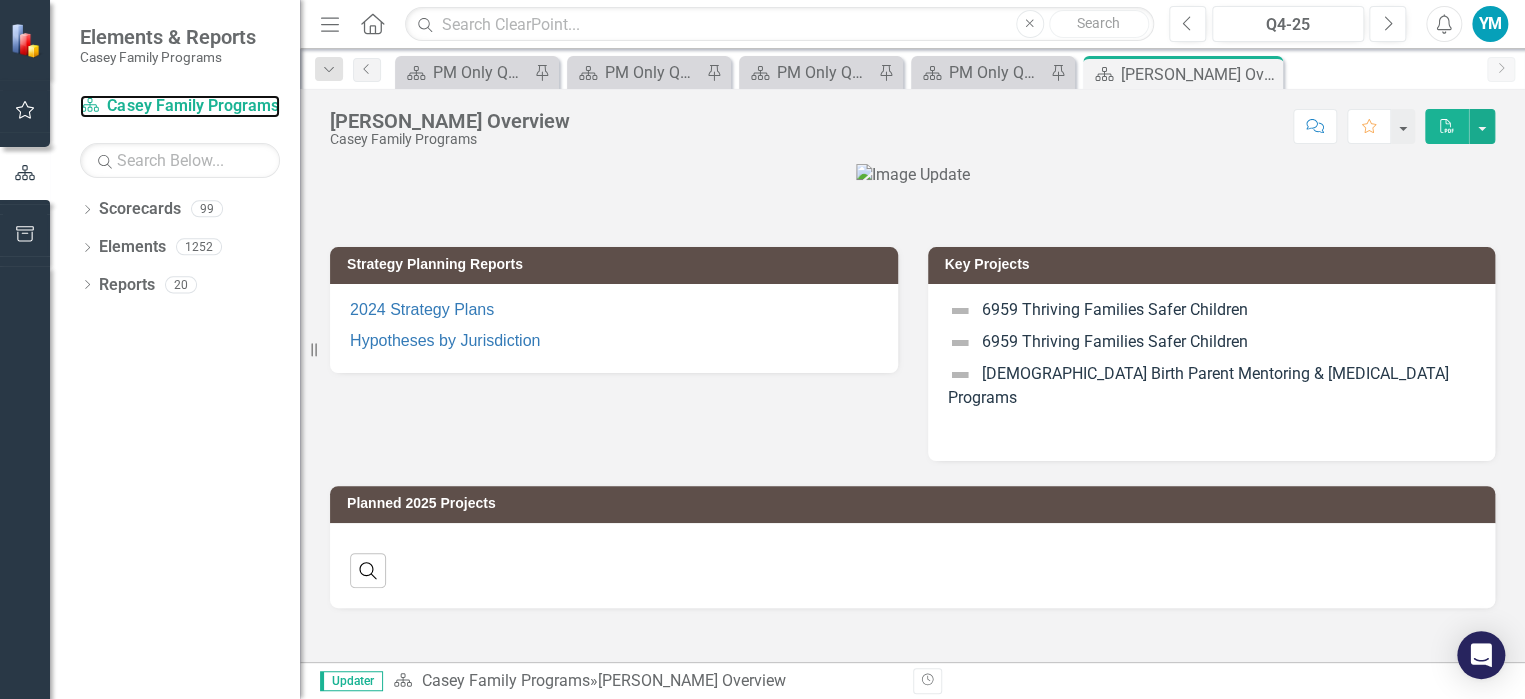 click on "Scorecard [PERSON_NAME] Family Programs" at bounding box center [180, 106] 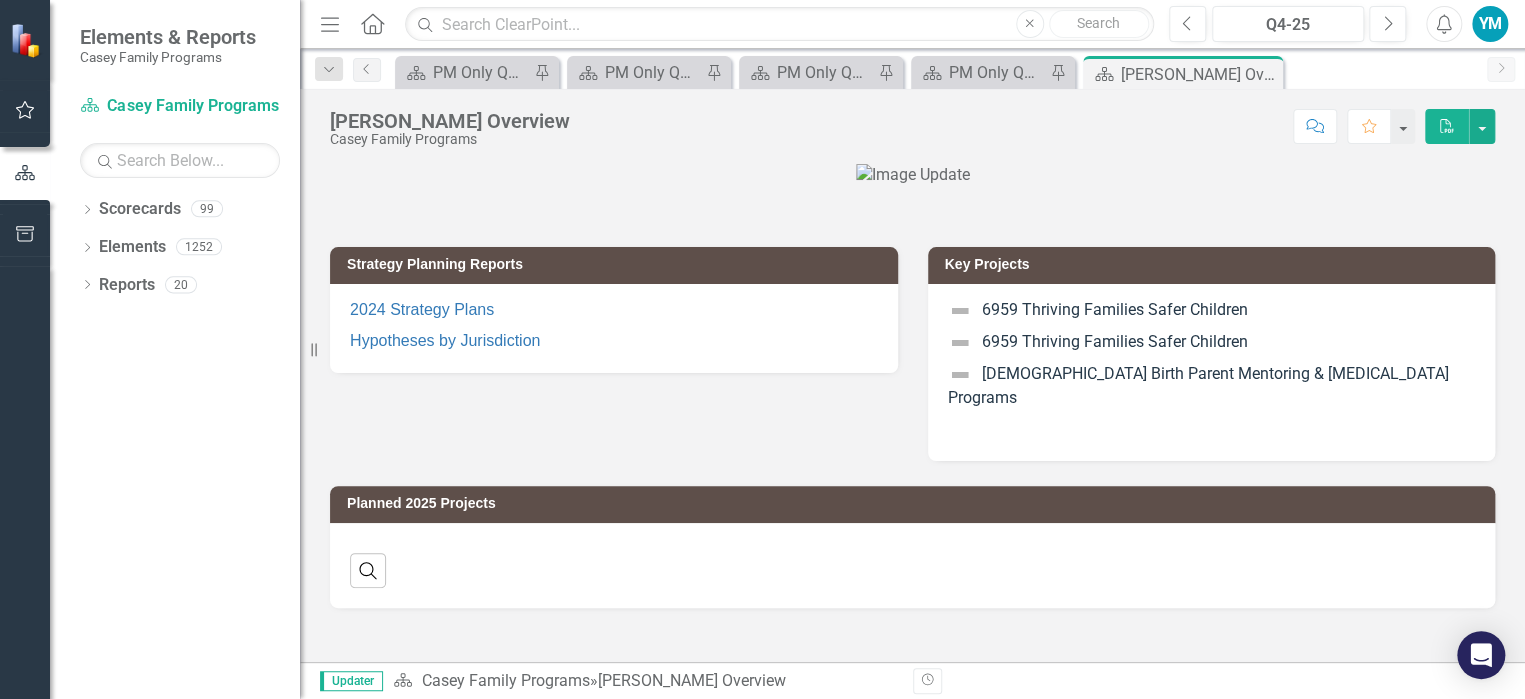 click on "Dropdown Scorecards 99" at bounding box center (190, 212) 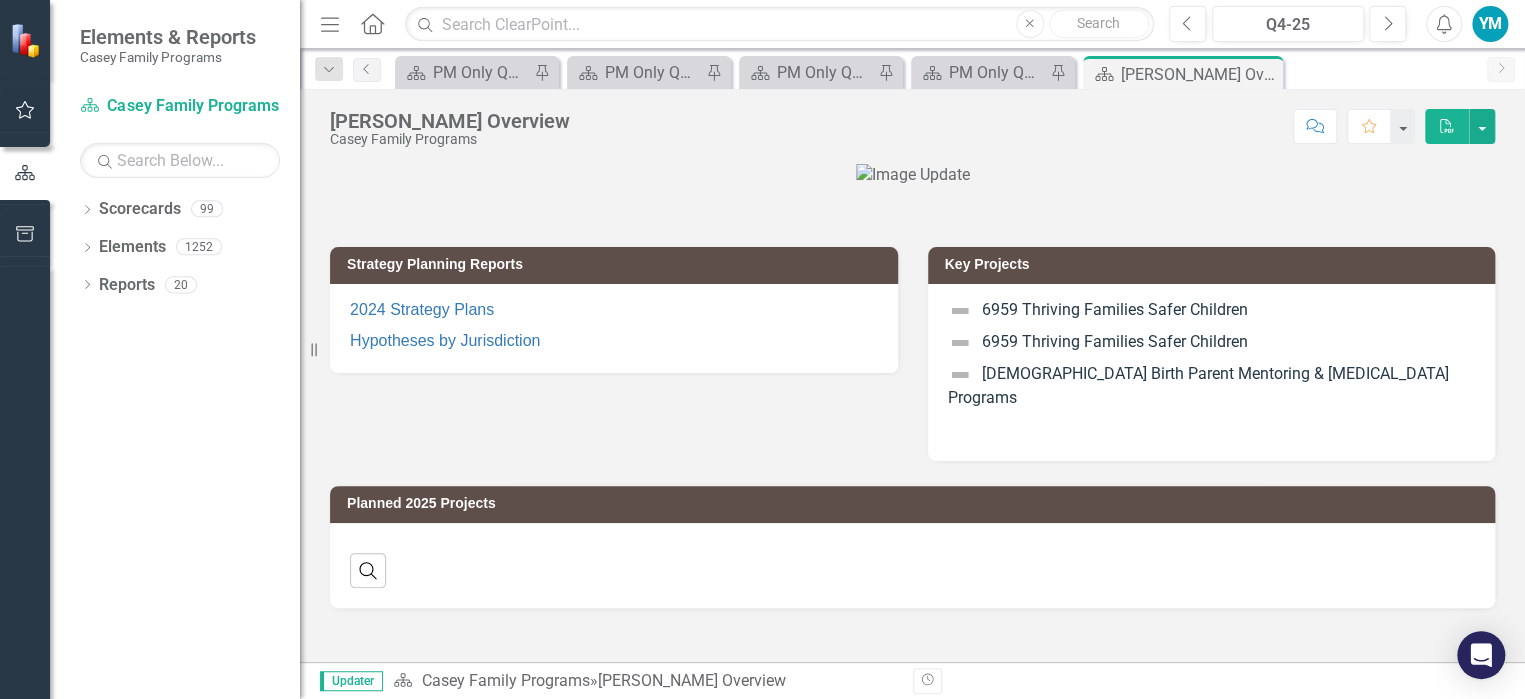 click on "Dropdown Scorecards 99" at bounding box center (190, 212) 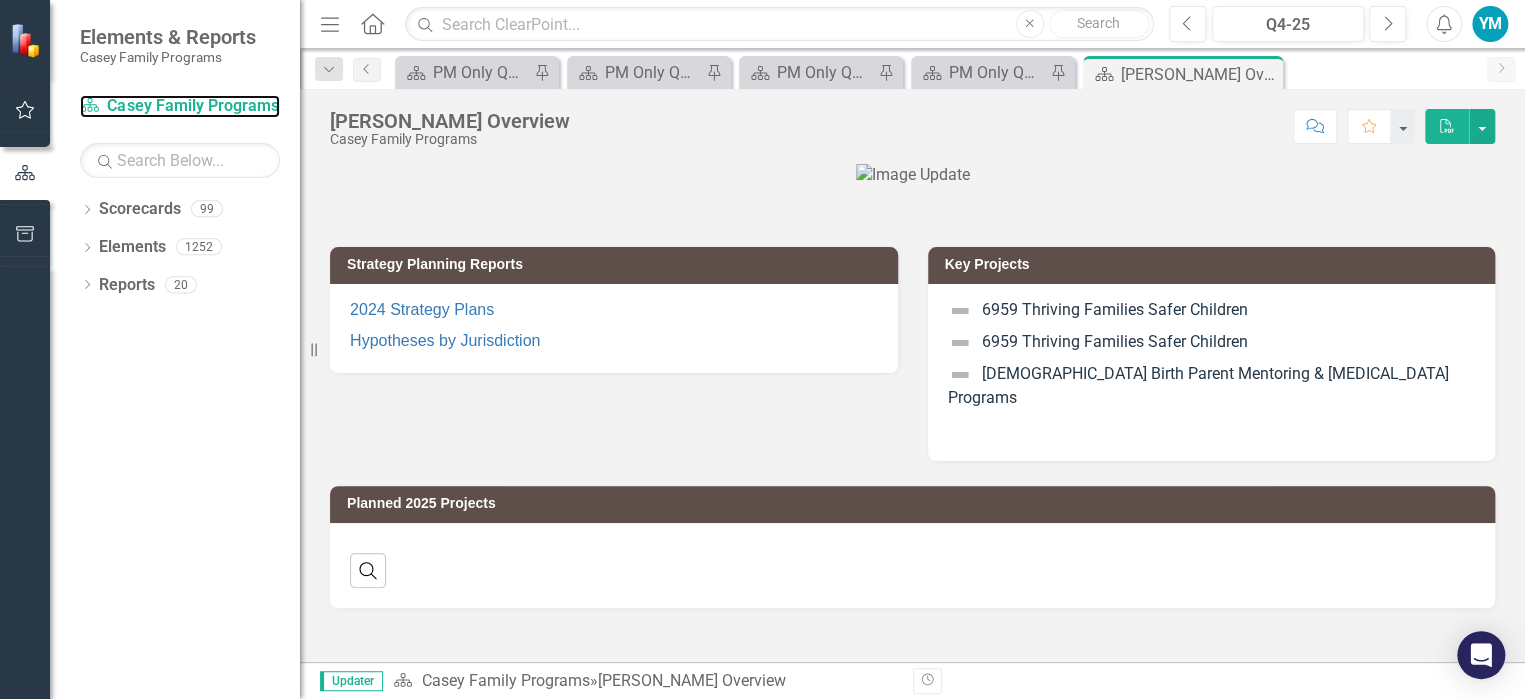 click on "Scorecard [PERSON_NAME] Family Programs" at bounding box center [180, 106] 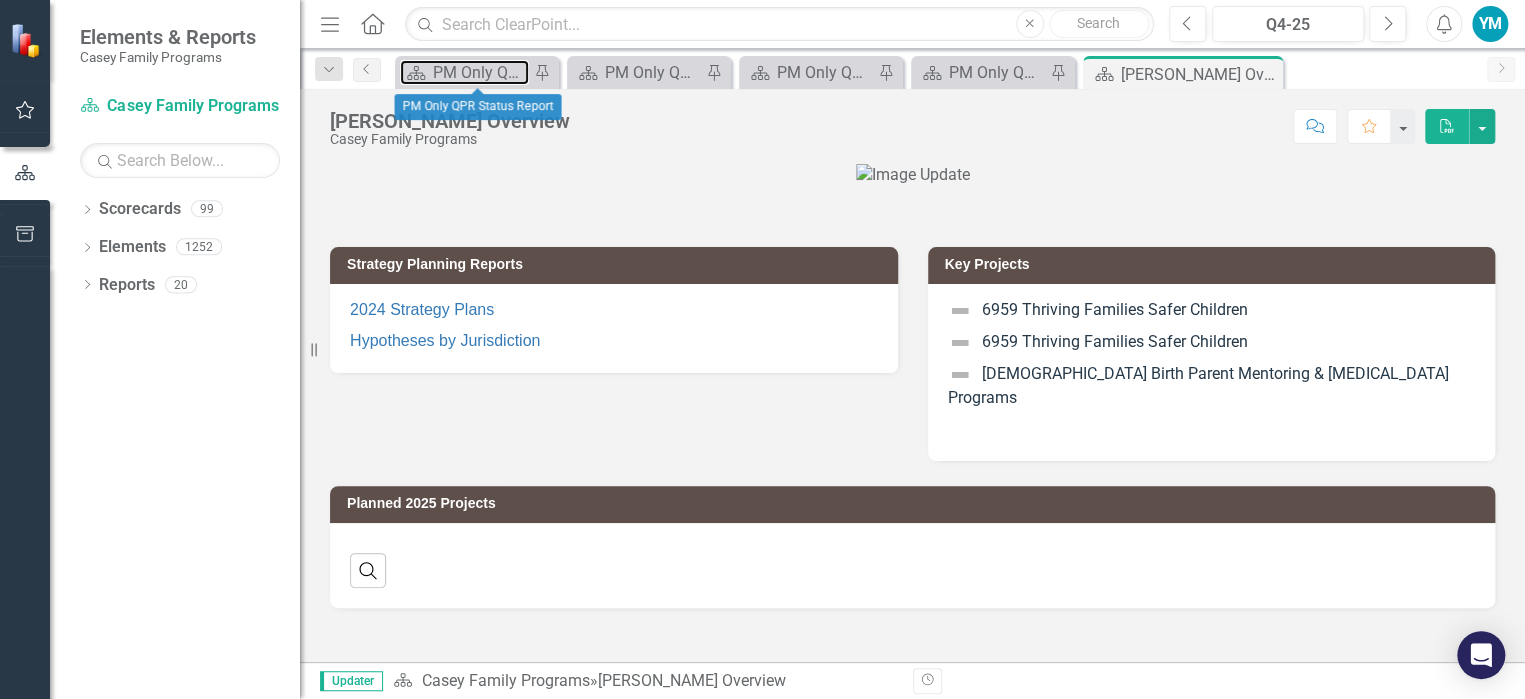 click on "PM Only QPR Status Report" at bounding box center [481, 72] 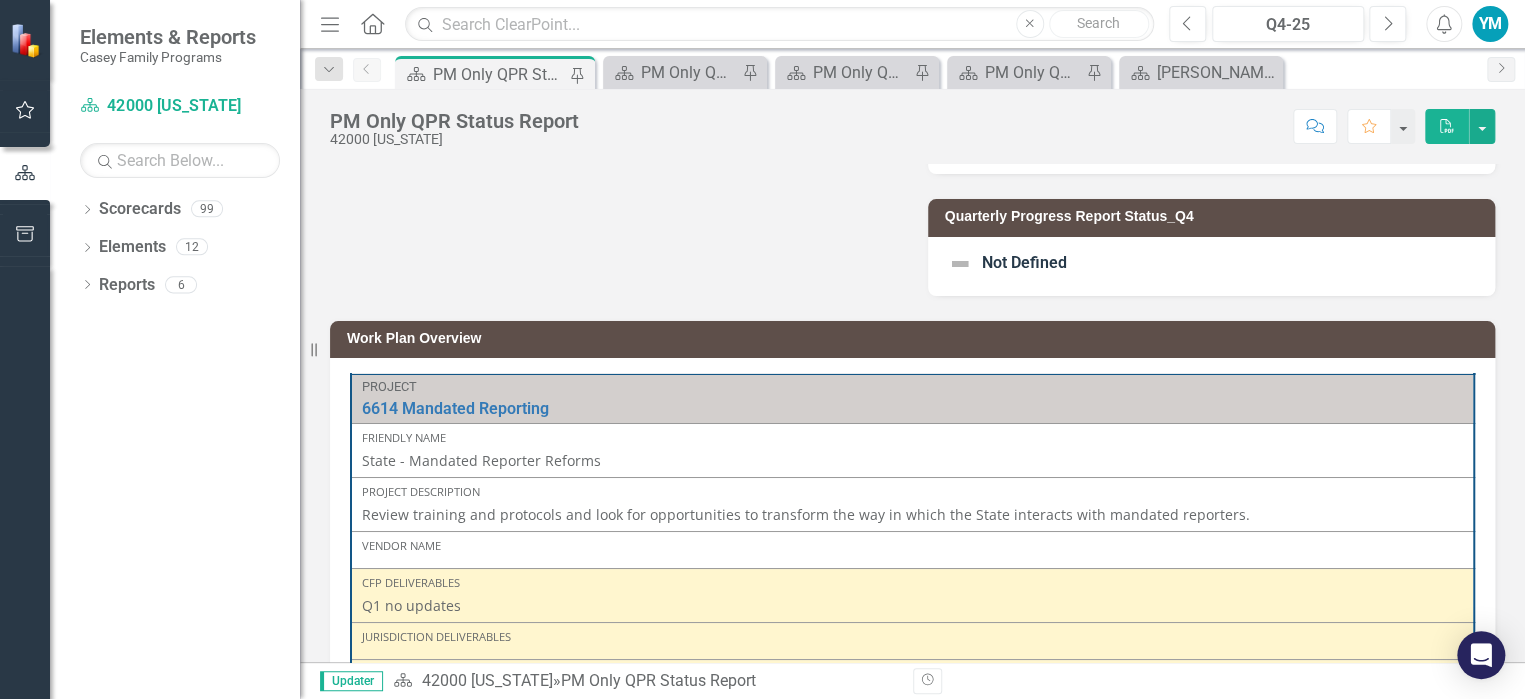 scroll, scrollTop: 400, scrollLeft: 0, axis: vertical 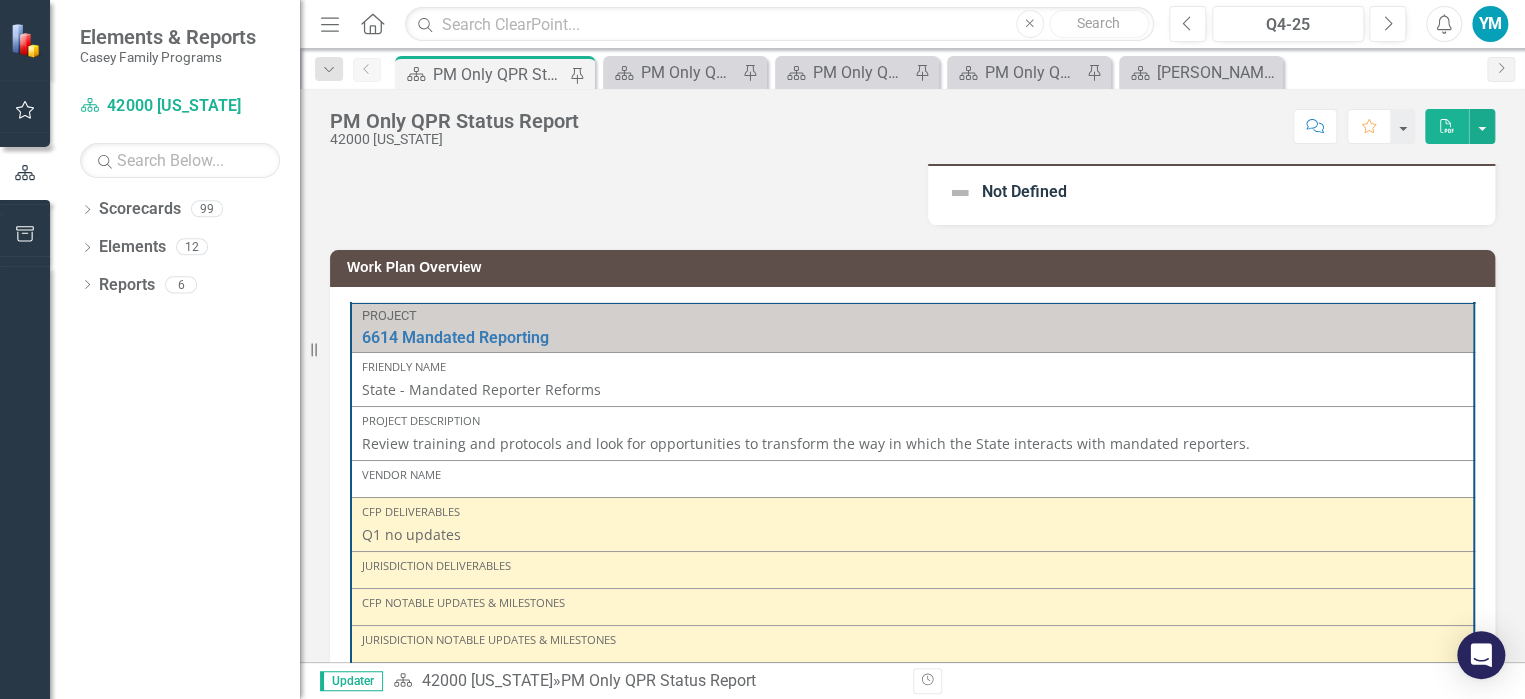 click on "CFP Deliverables Q1 no updates" at bounding box center [912, 524] 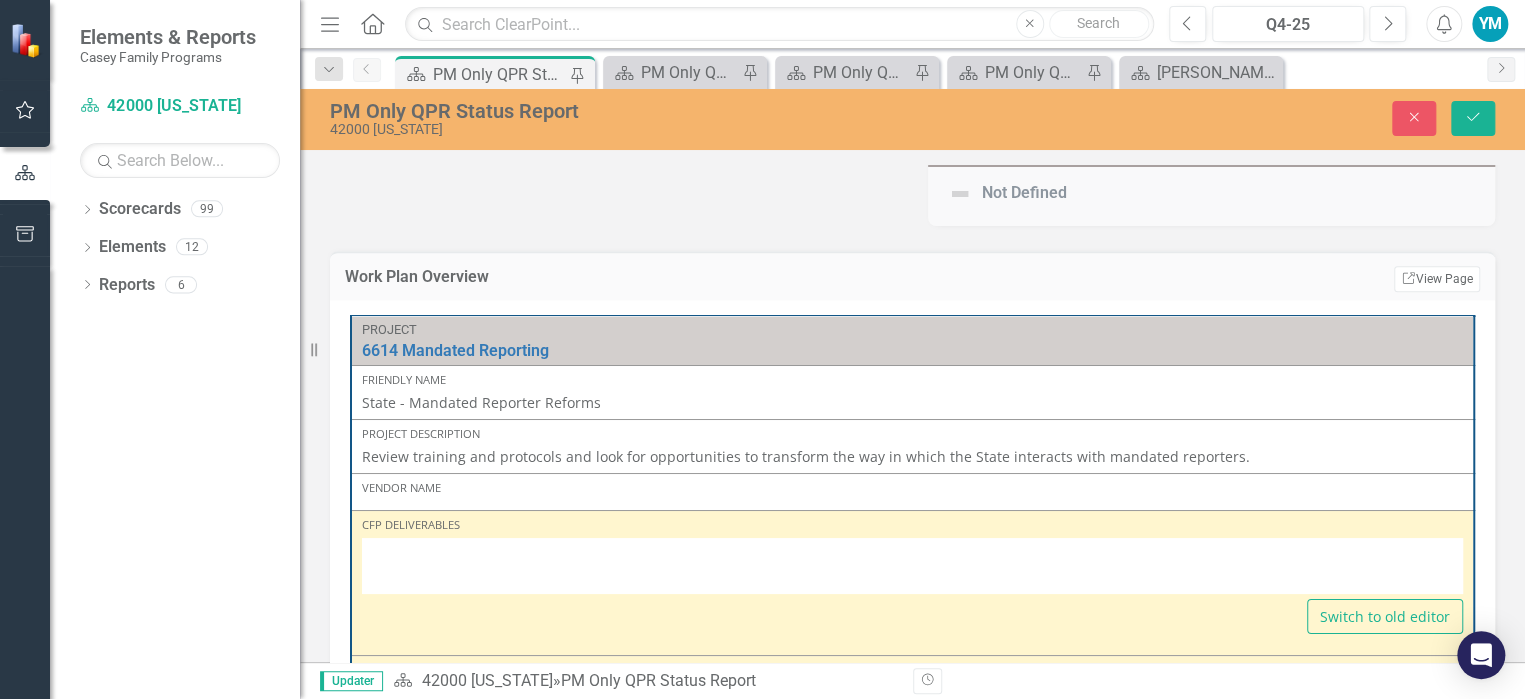 type on "<p>Q1 no updates&nbsp;</p>" 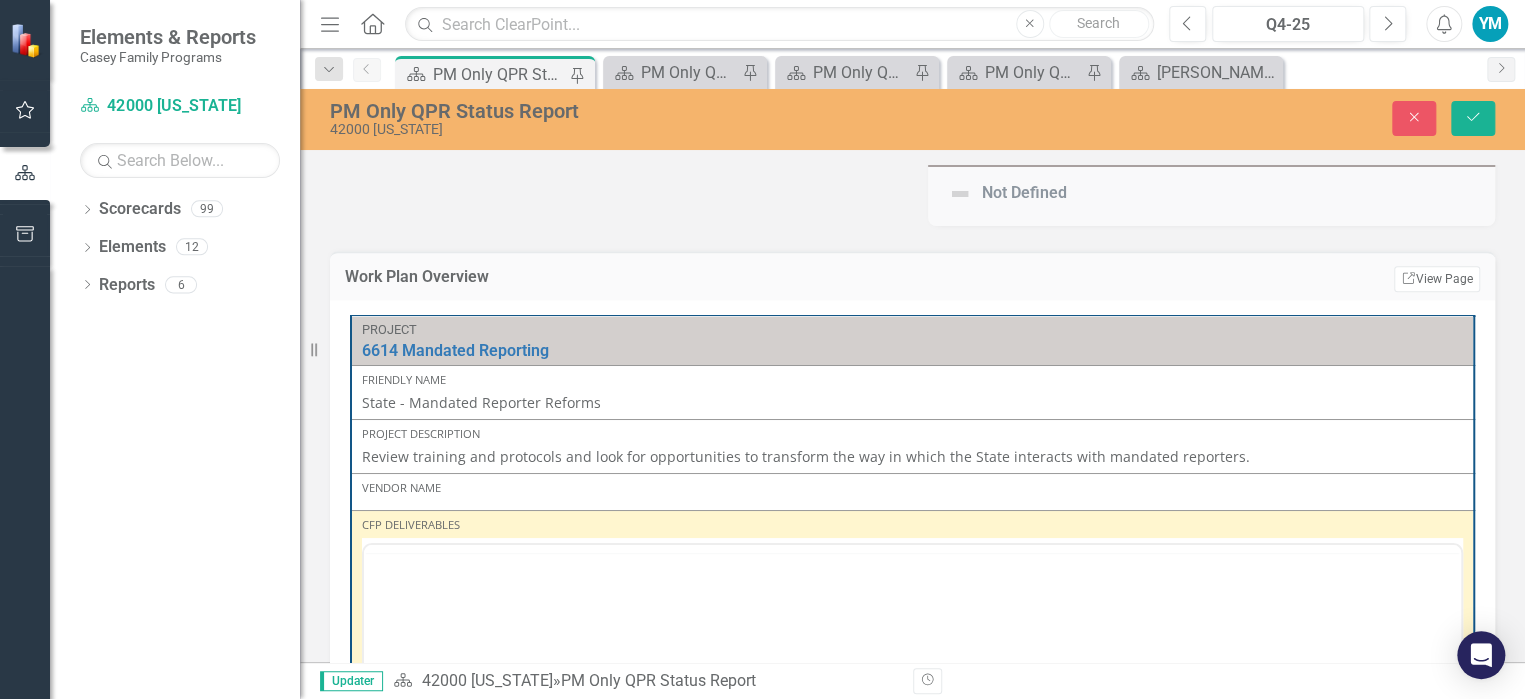 scroll, scrollTop: 0, scrollLeft: 0, axis: both 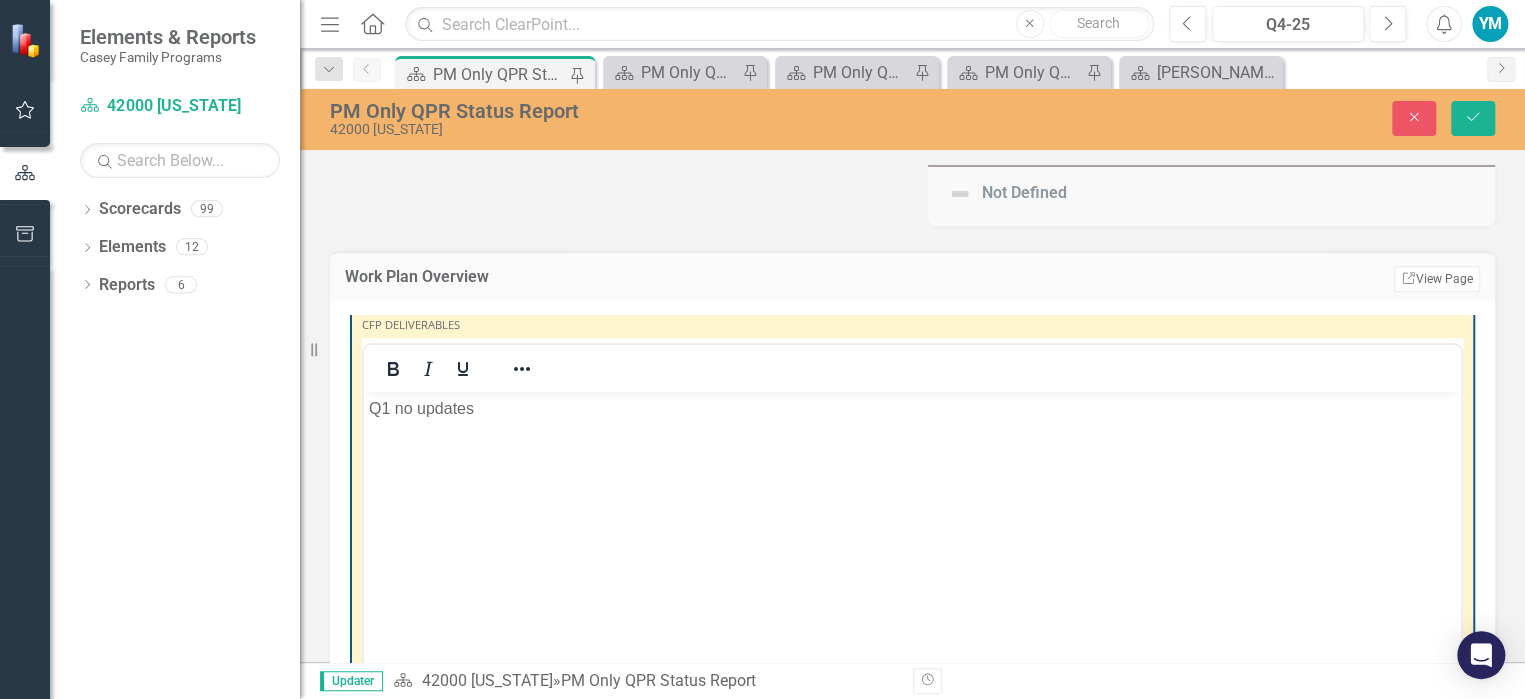 click on "Q1 no updates" at bounding box center [912, 409] 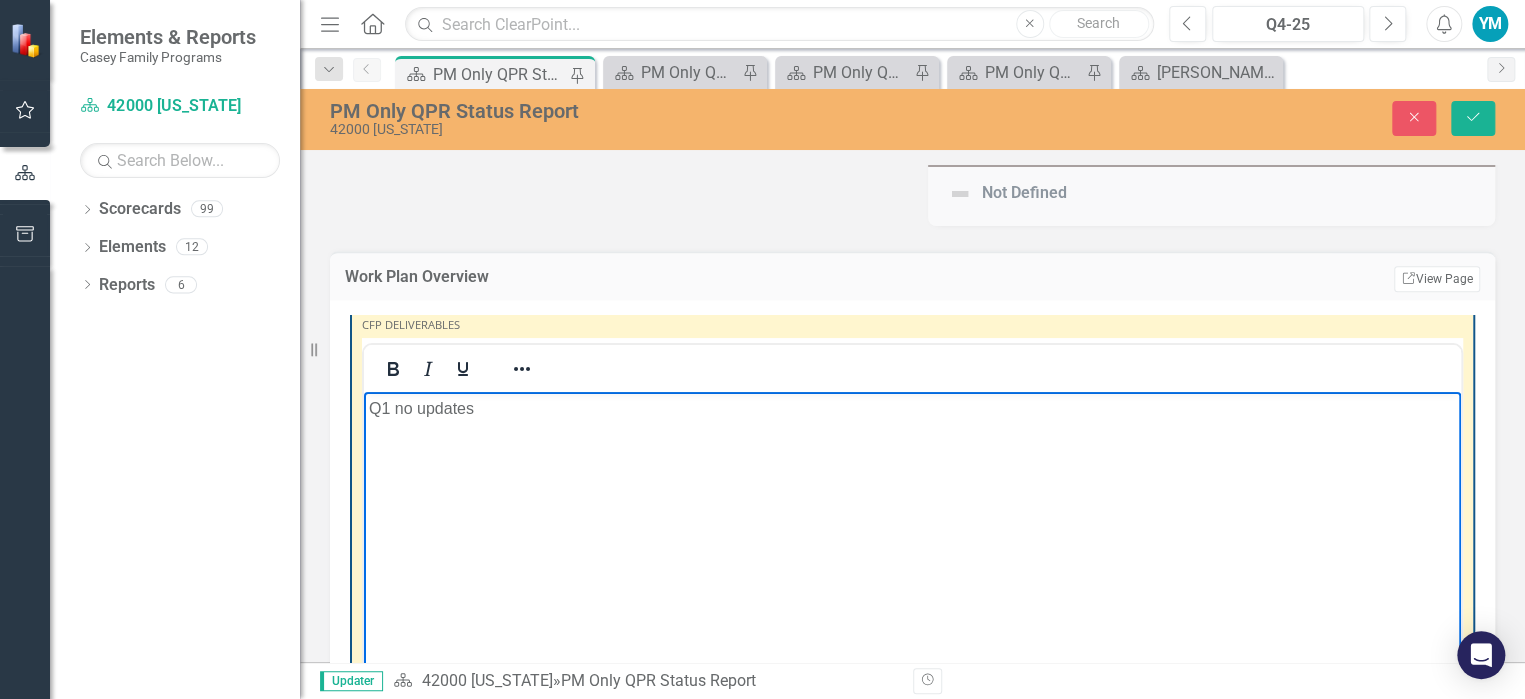 type 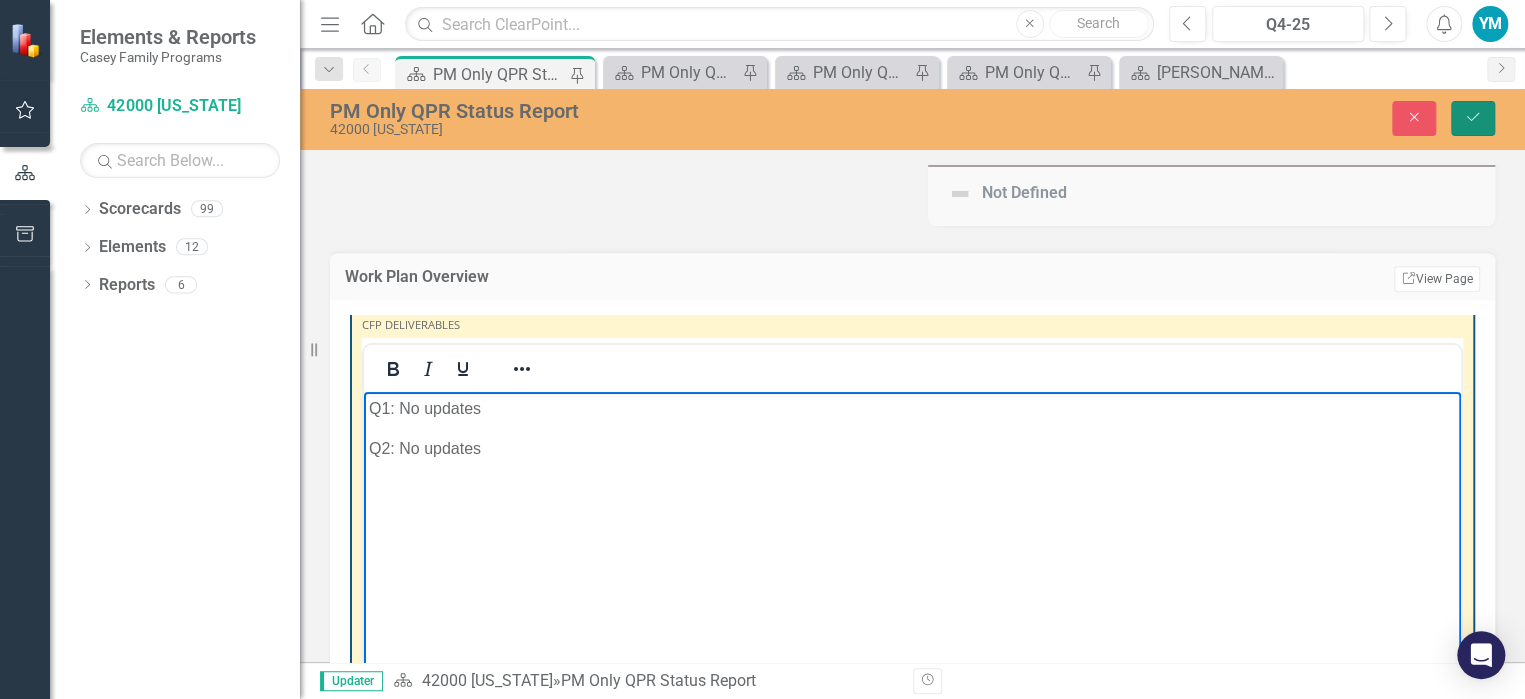 click on "Save" 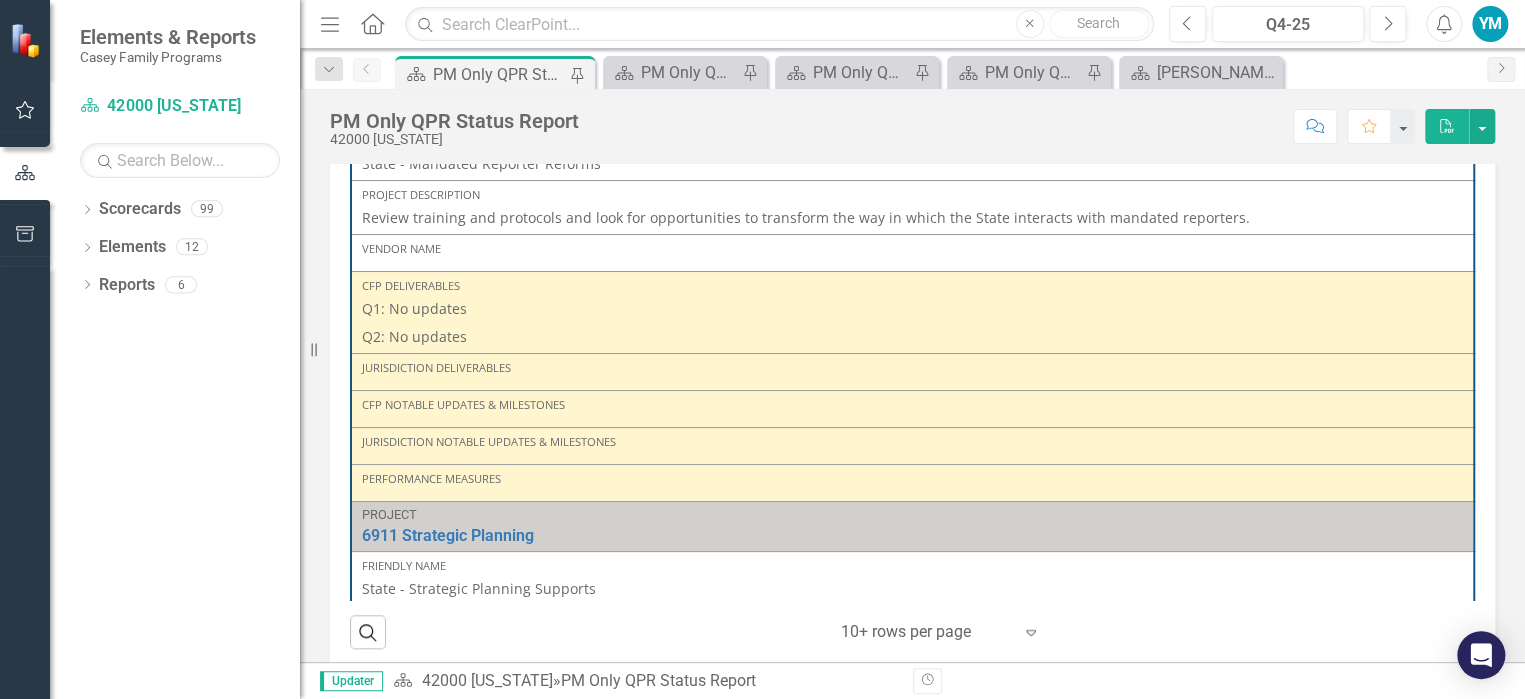 scroll, scrollTop: 653, scrollLeft: 0, axis: vertical 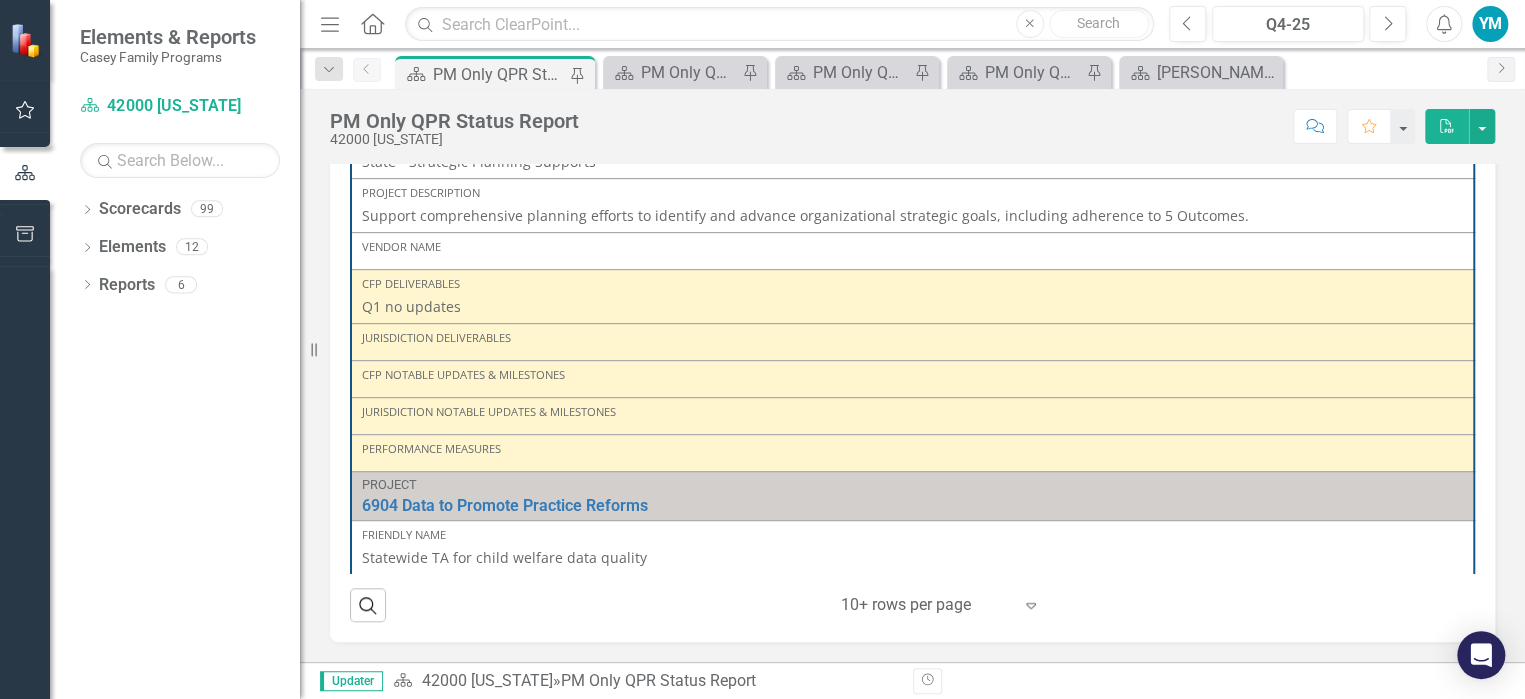 click on "Q1 no updates" at bounding box center [912, 307] 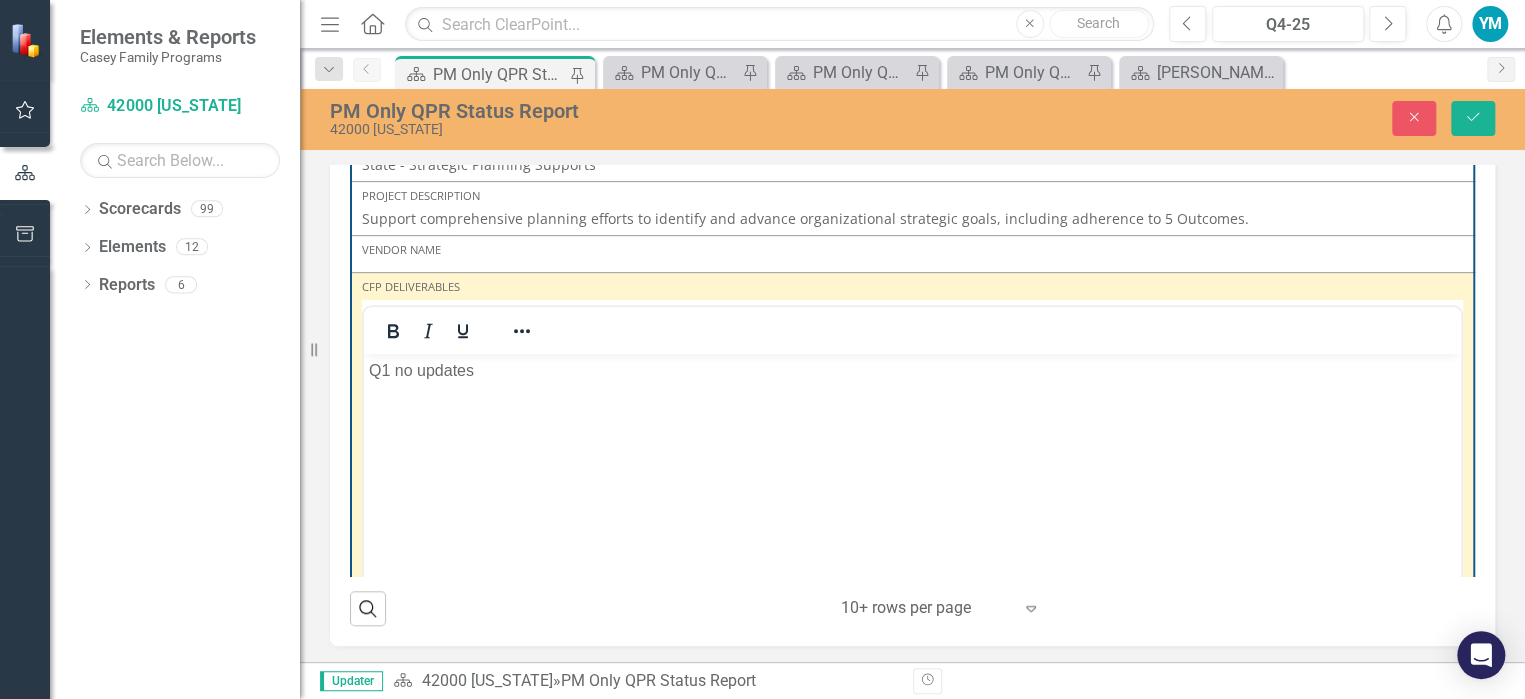 scroll, scrollTop: 0, scrollLeft: 0, axis: both 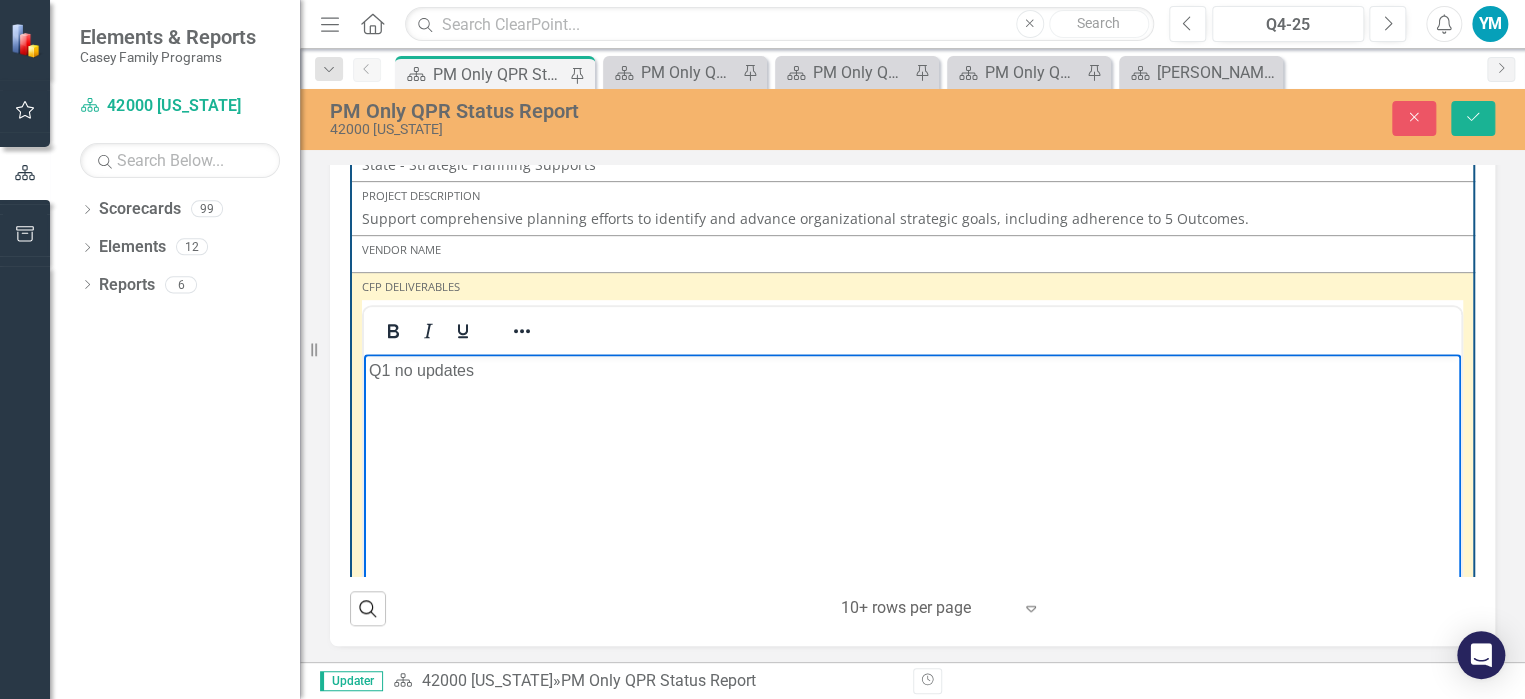 click on "Q1 no updates" at bounding box center [912, 370] 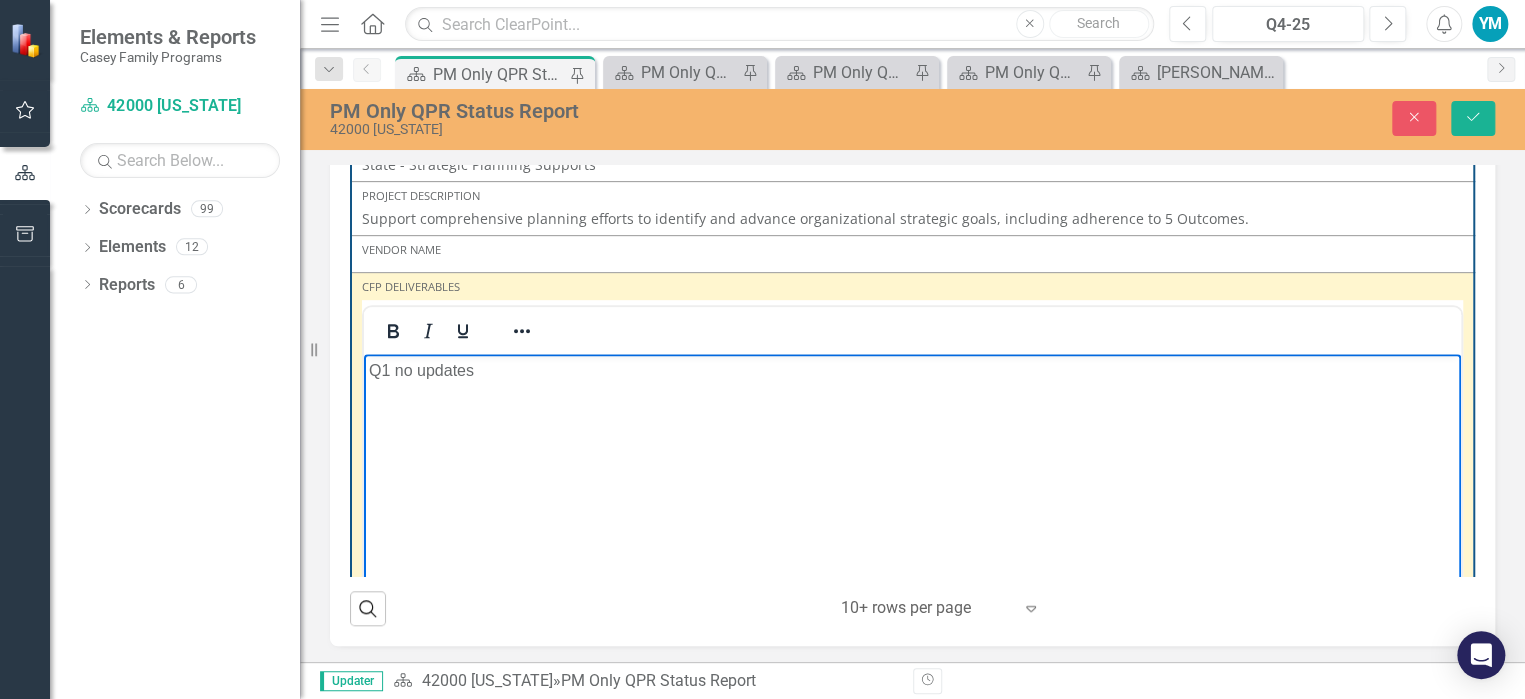 type 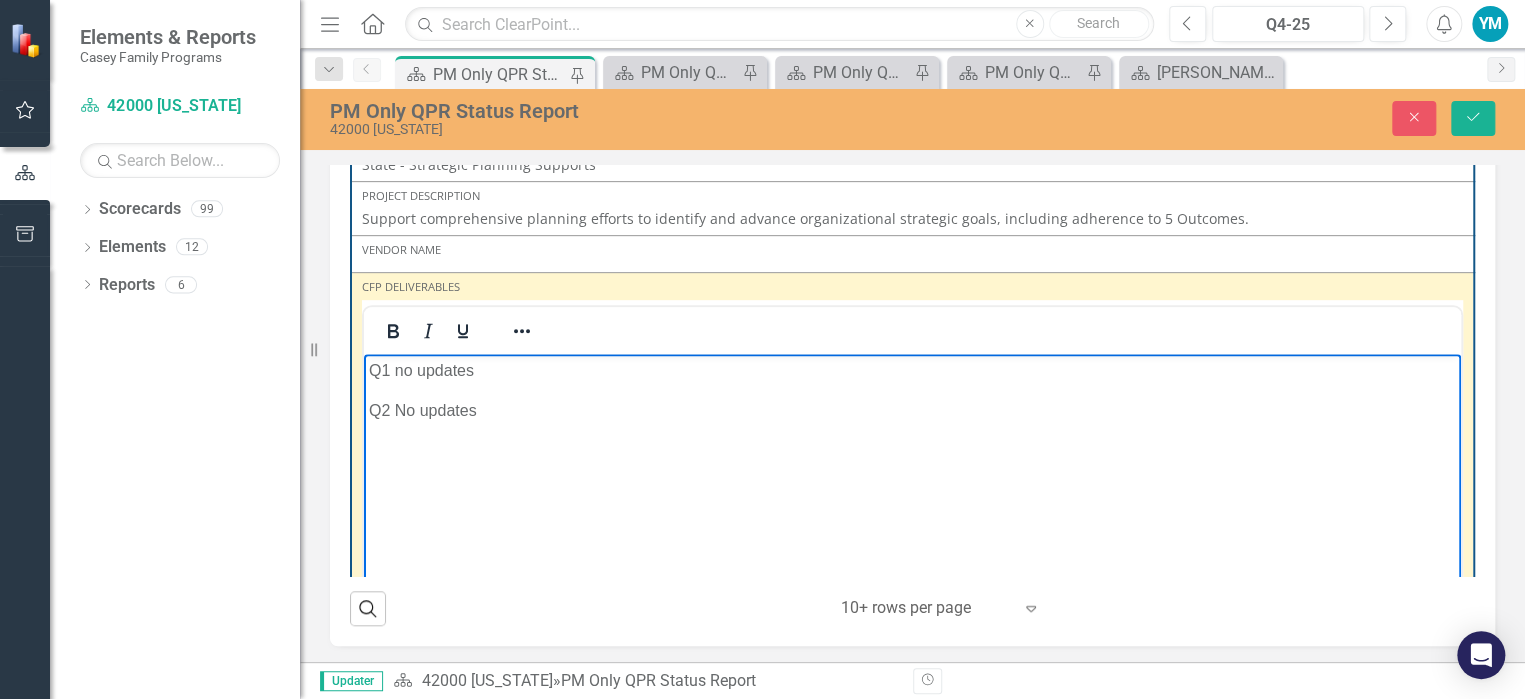 click on "Q1 no updates" at bounding box center [912, 370] 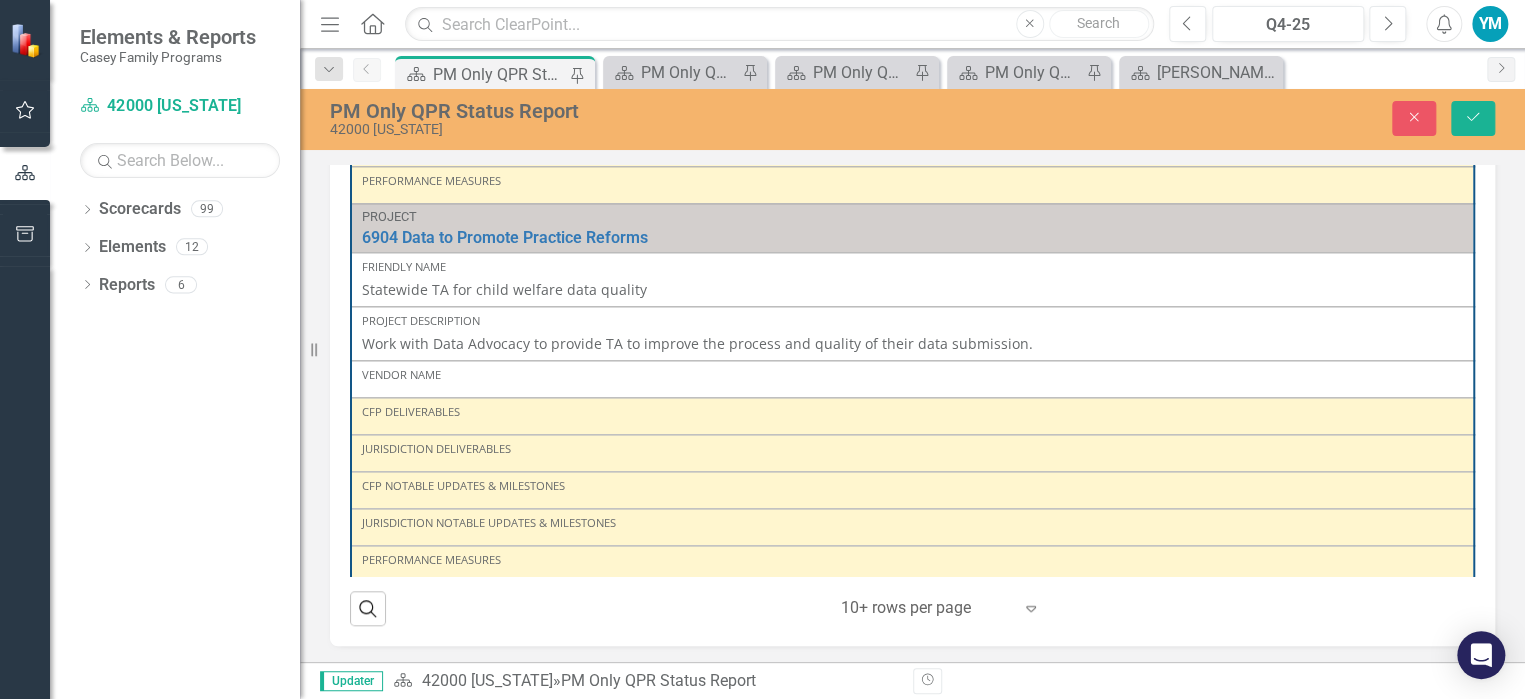 scroll, scrollTop: 1115, scrollLeft: 0, axis: vertical 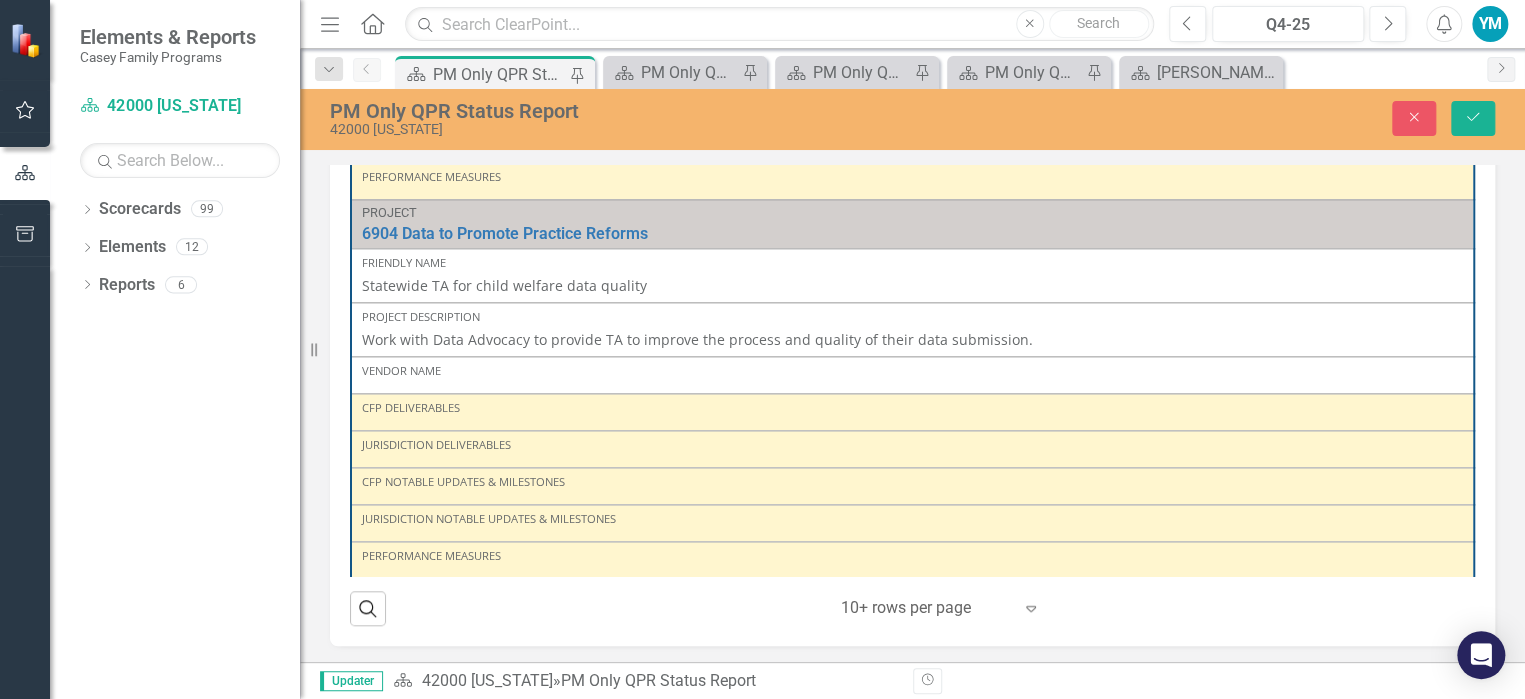 click on "CFP Notable Updates & Milestones" at bounding box center (912, 486) 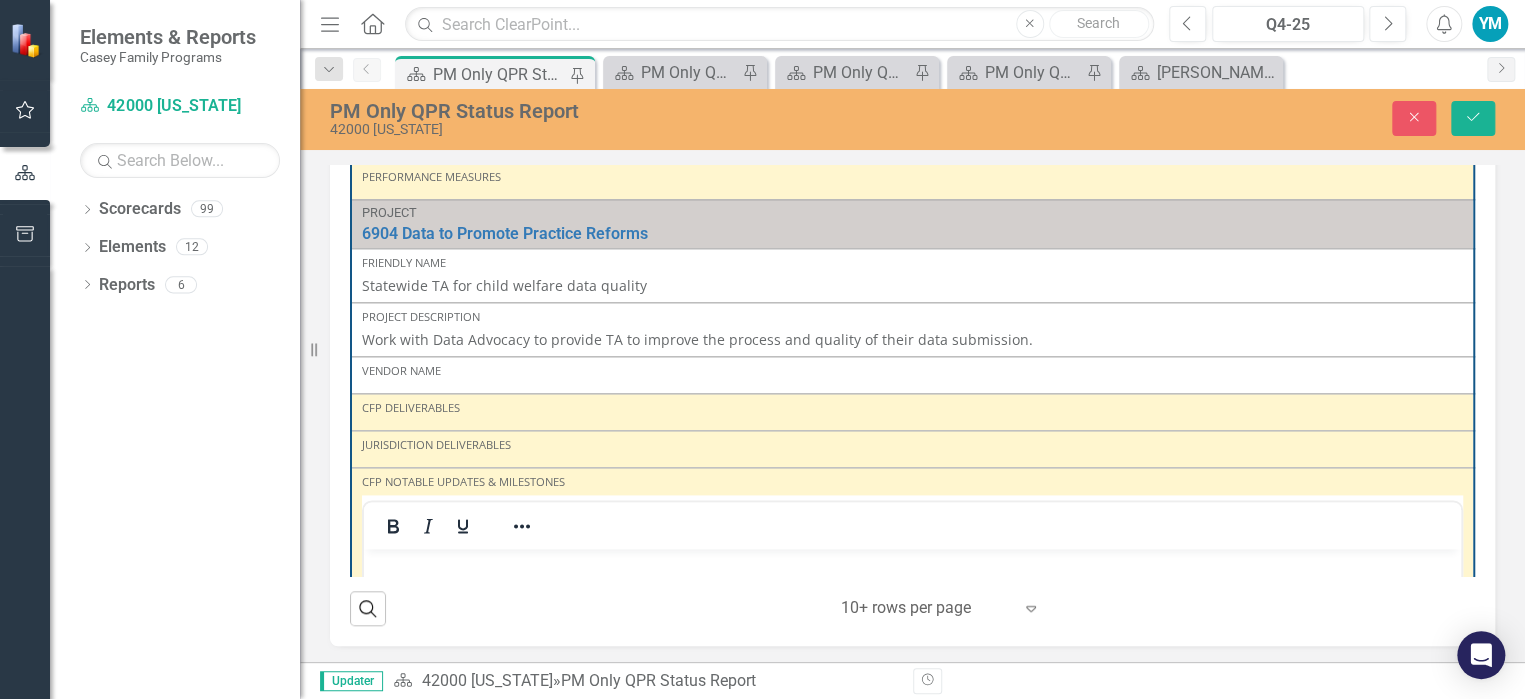 scroll, scrollTop: 0, scrollLeft: 0, axis: both 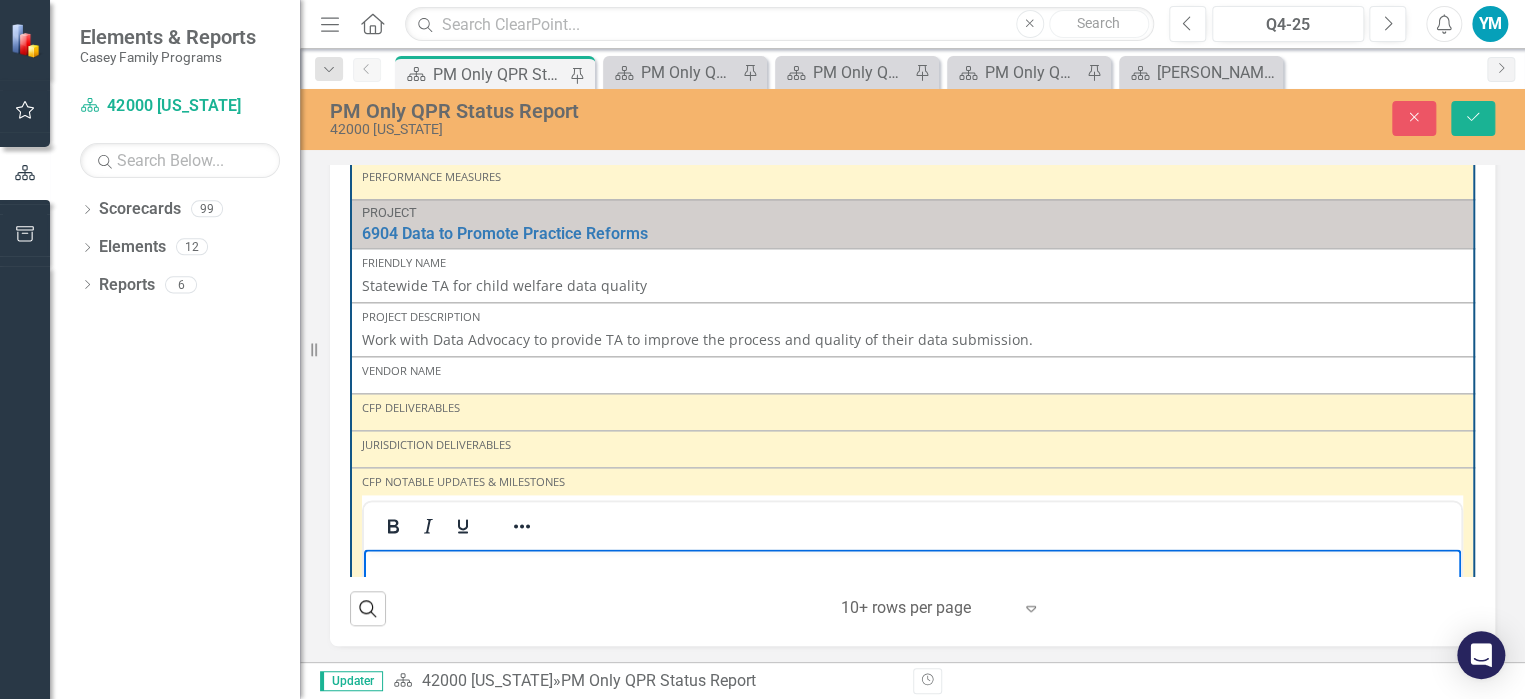 click at bounding box center [912, 566] 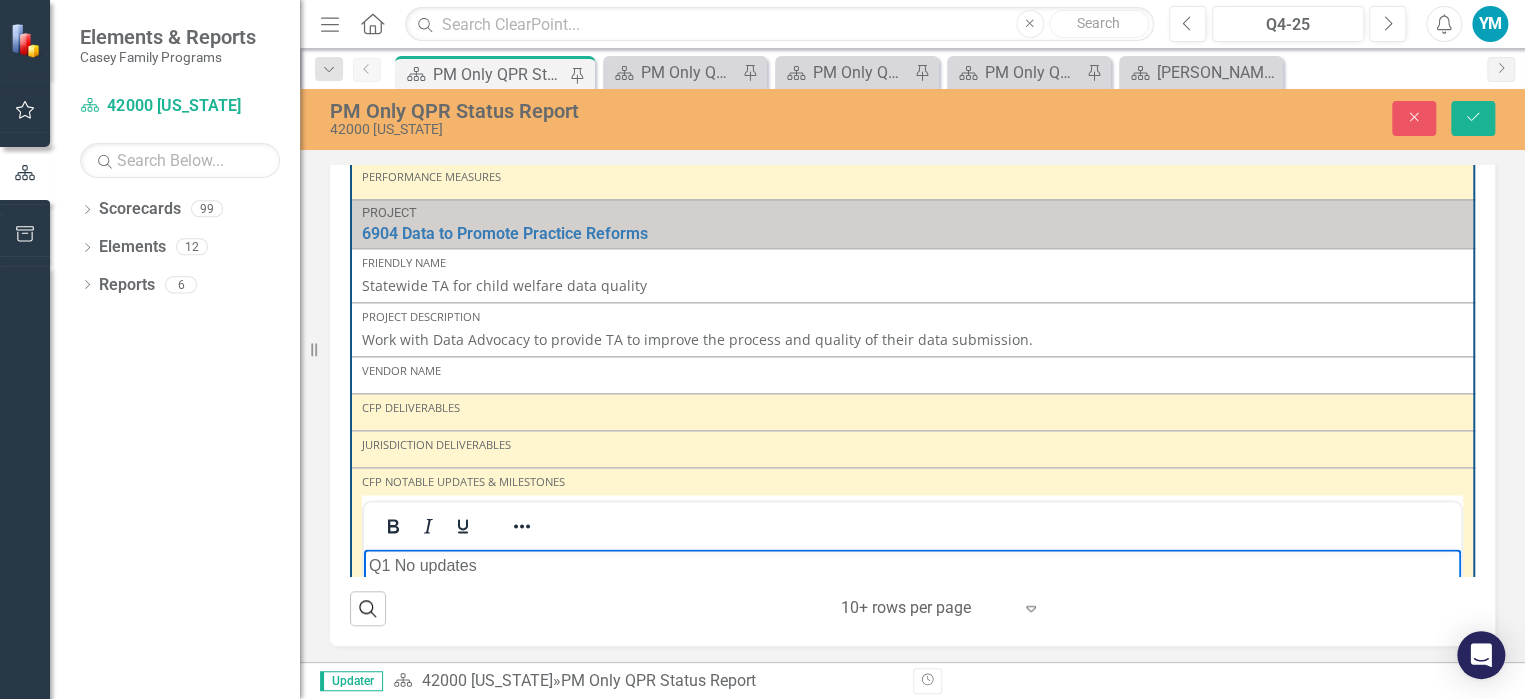 scroll, scrollTop: 1190, scrollLeft: 0, axis: vertical 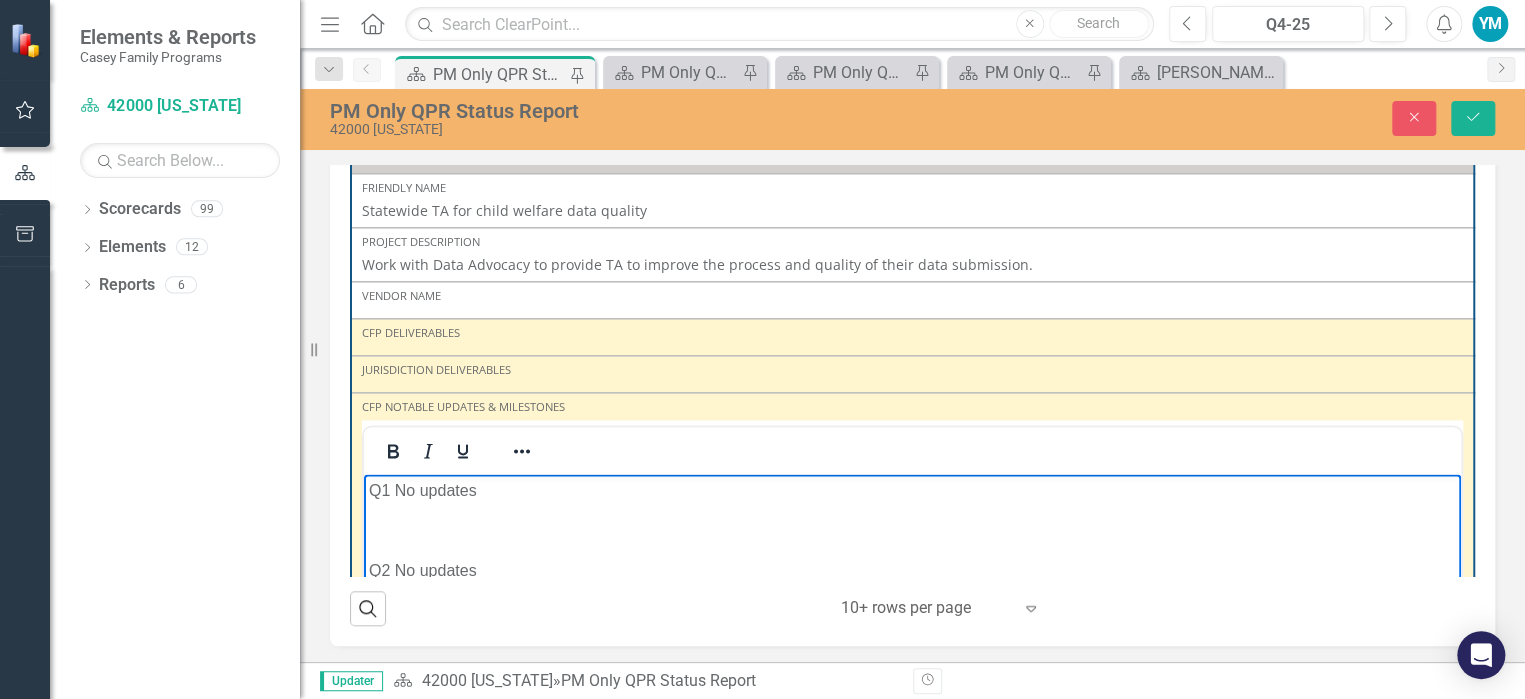 click at bounding box center [912, 531] 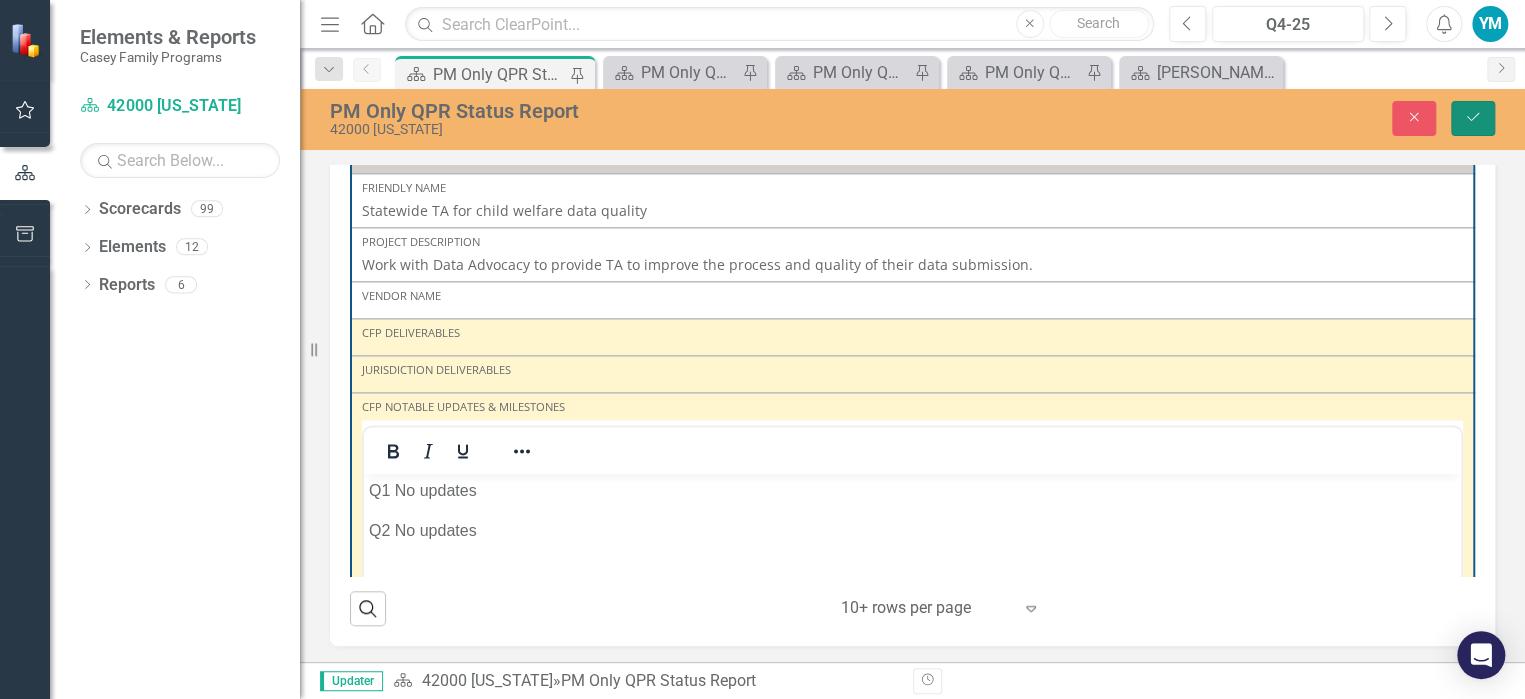 click on "Save" 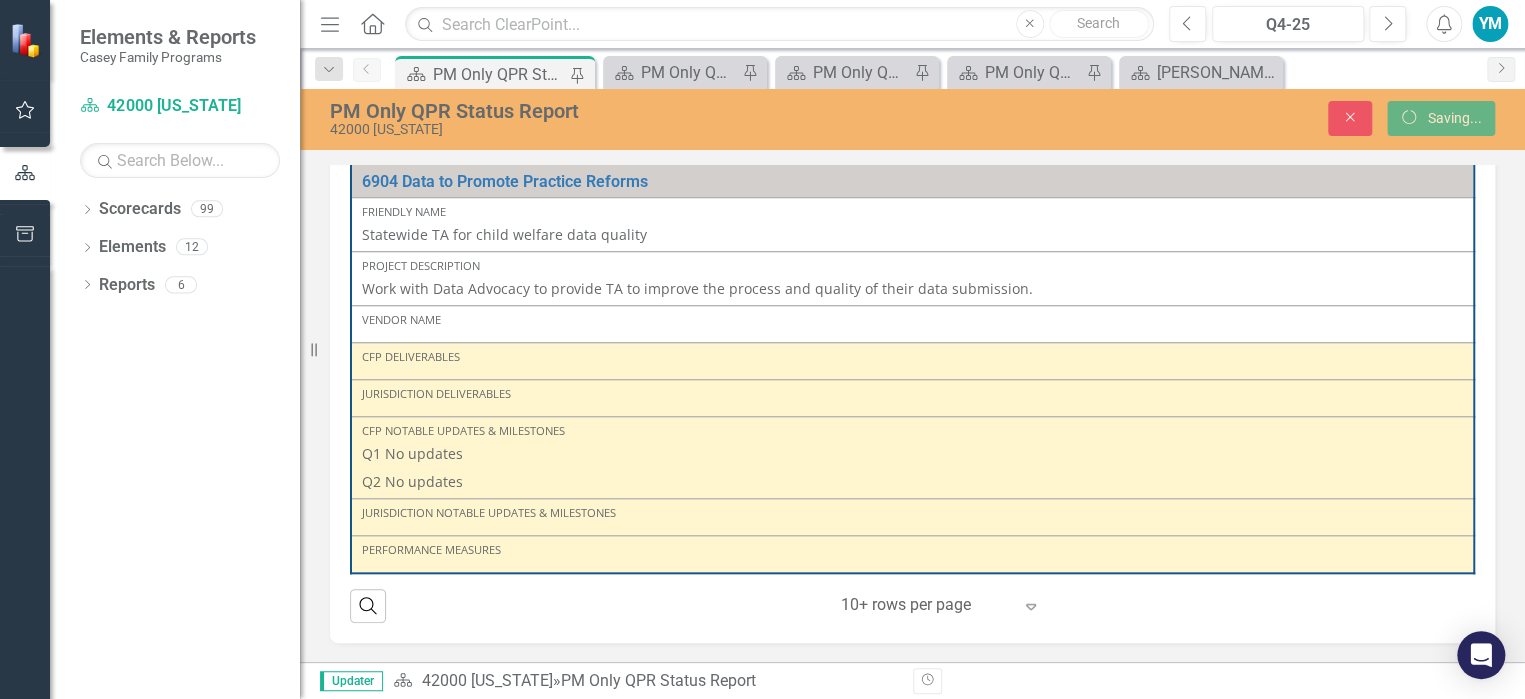 scroll, scrollTop: 0, scrollLeft: 0, axis: both 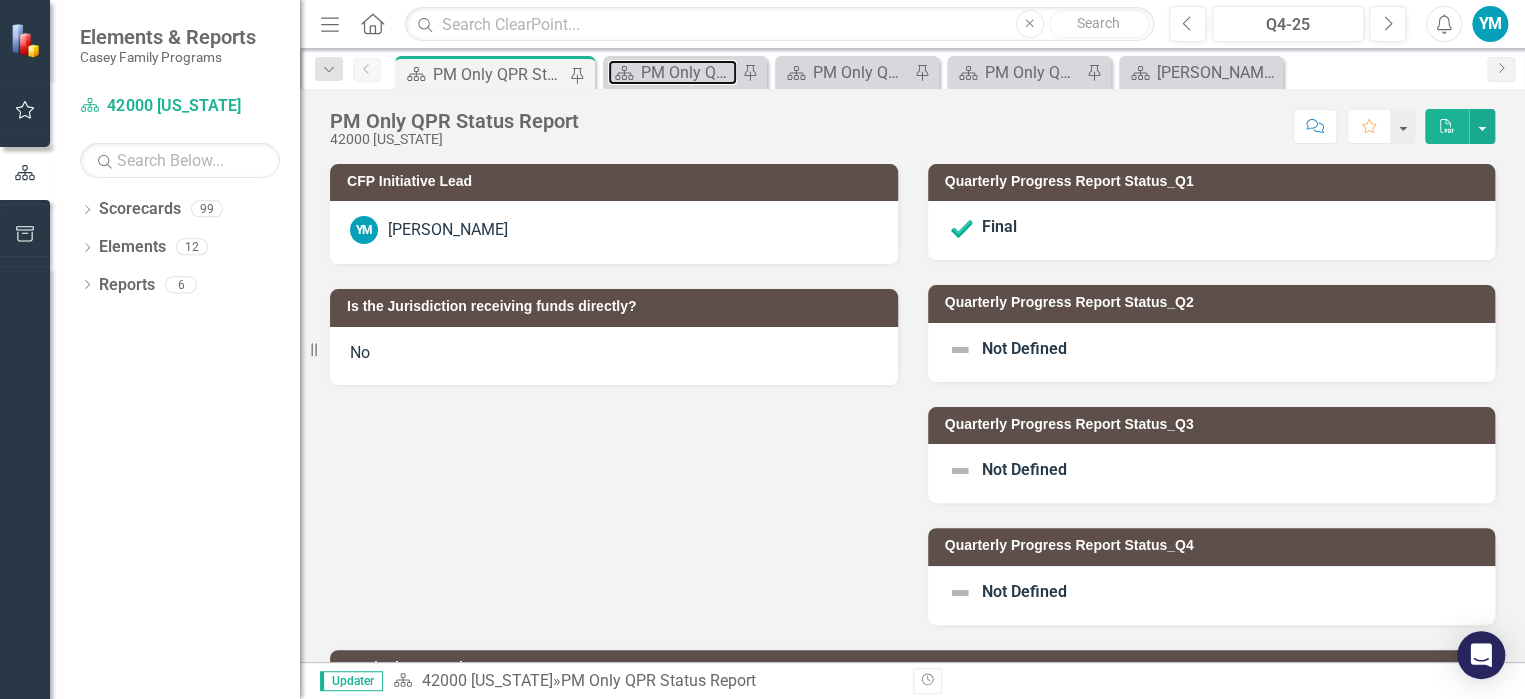 click on "PM Only QPR Status Report" at bounding box center [689, 72] 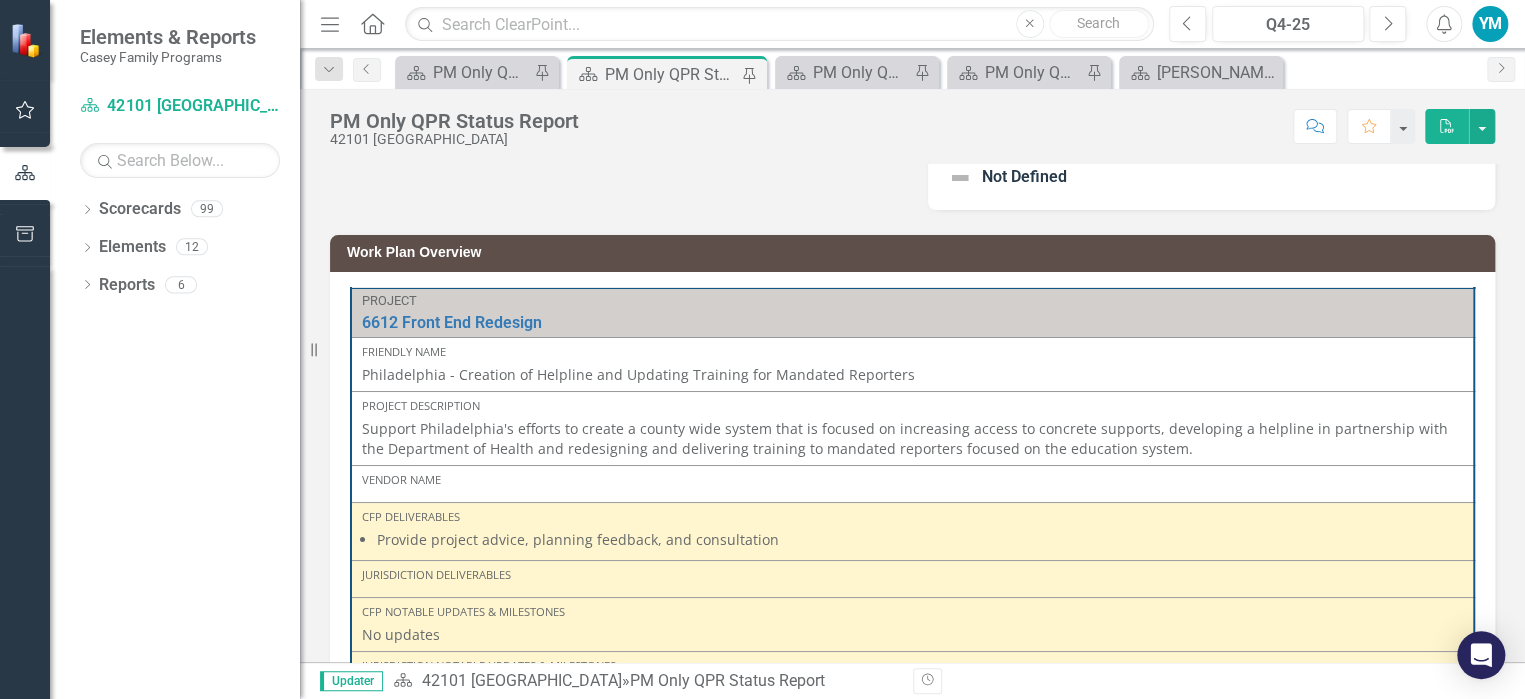 scroll, scrollTop: 500, scrollLeft: 0, axis: vertical 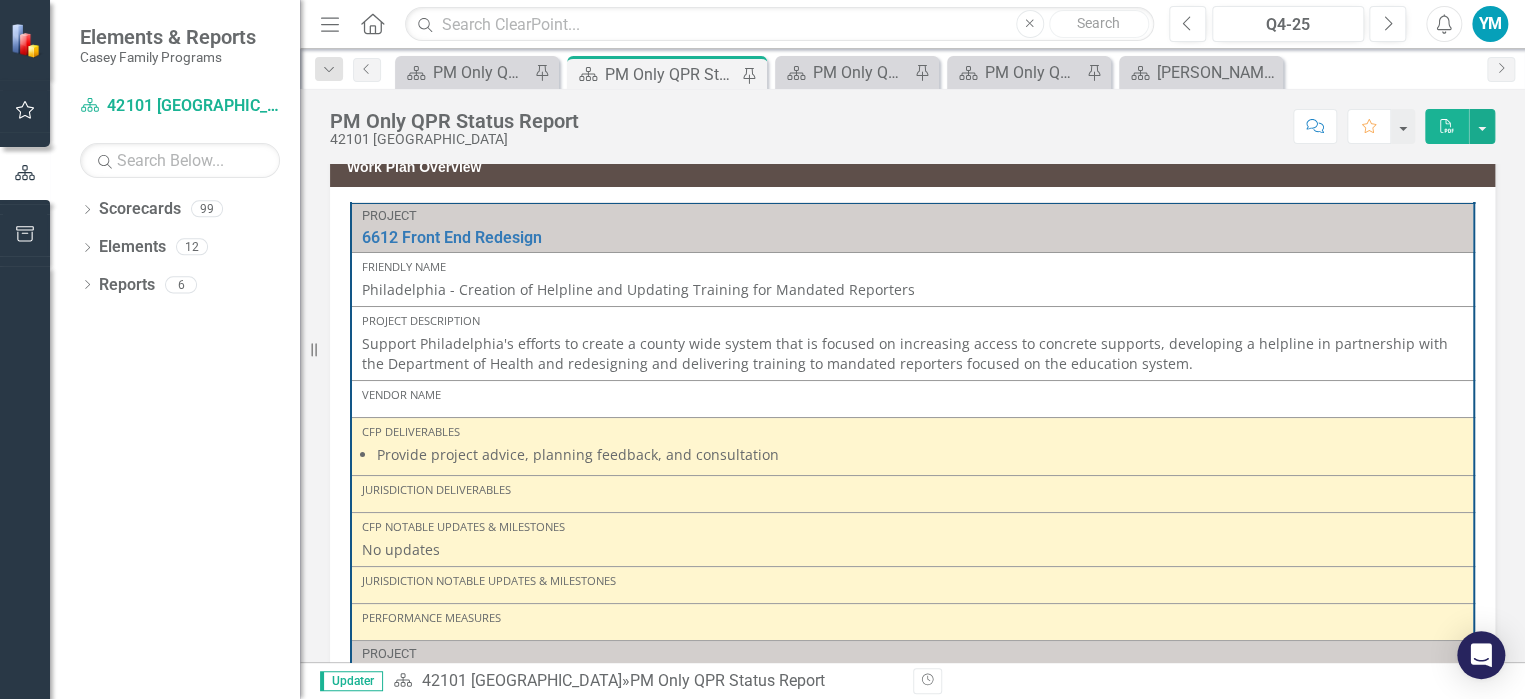 click on "No updates" at bounding box center [912, 550] 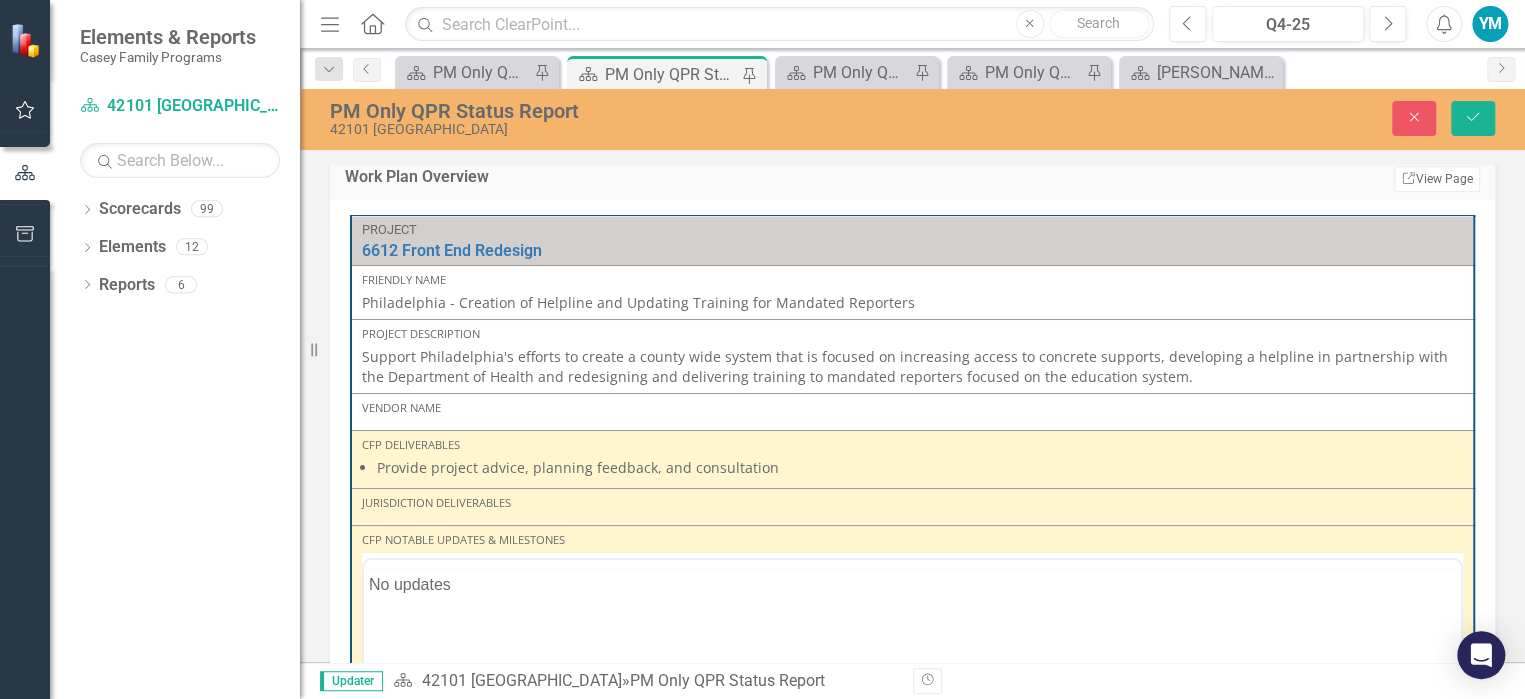 scroll, scrollTop: 0, scrollLeft: 0, axis: both 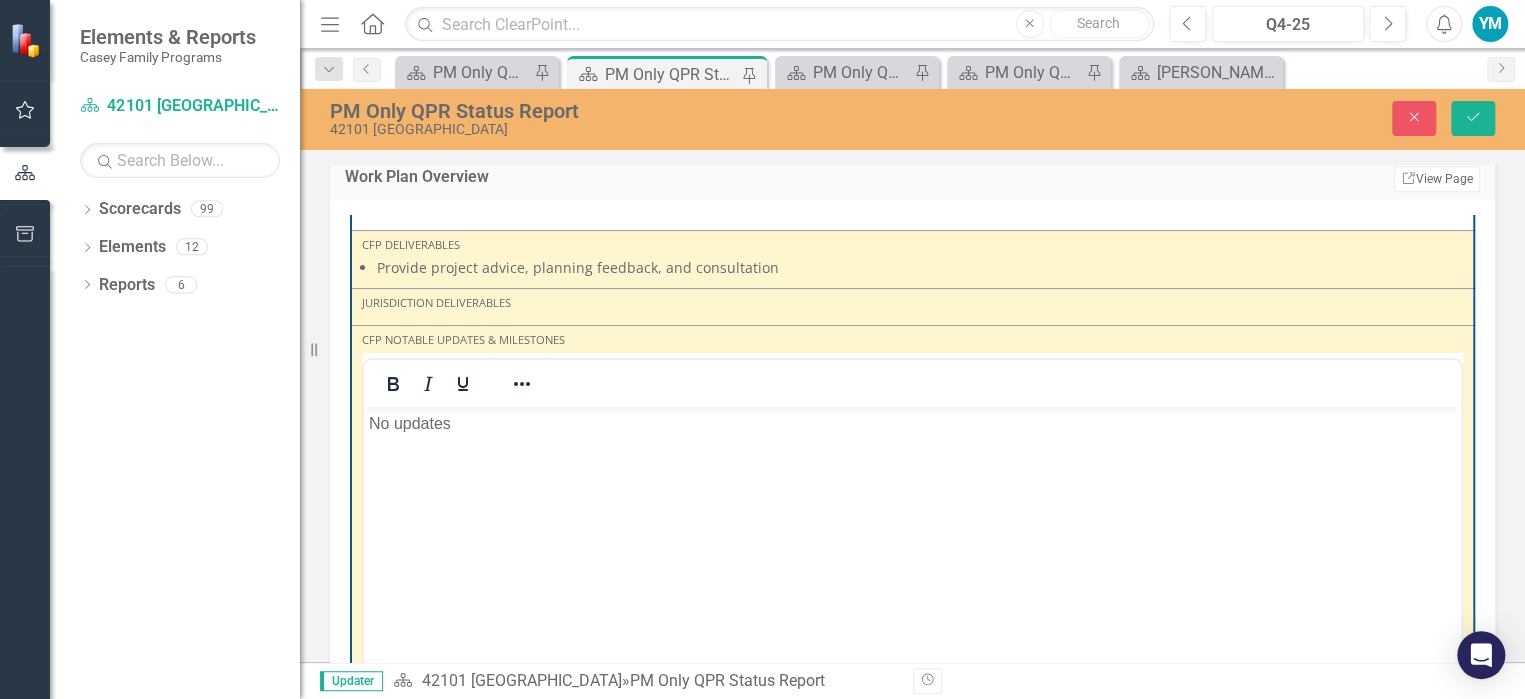 click on "No updates" at bounding box center [912, 424] 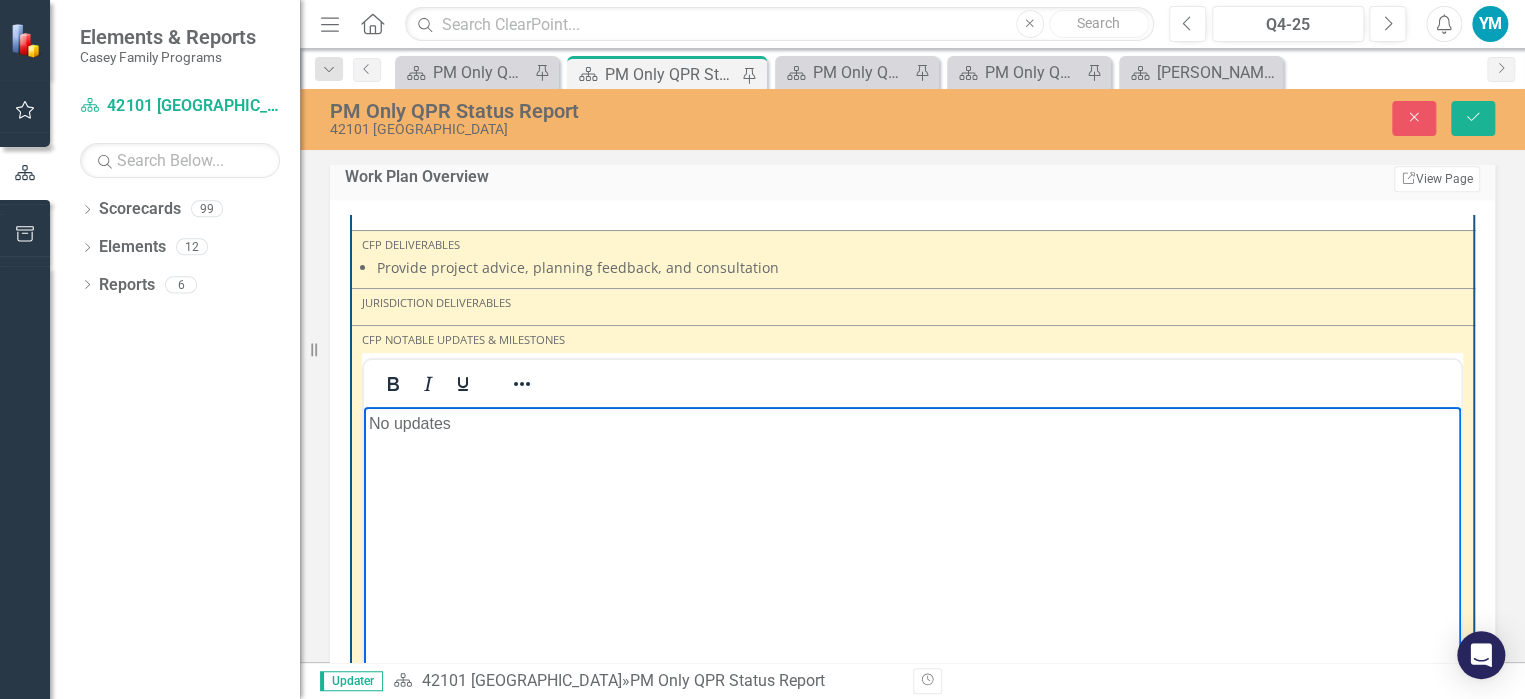 type 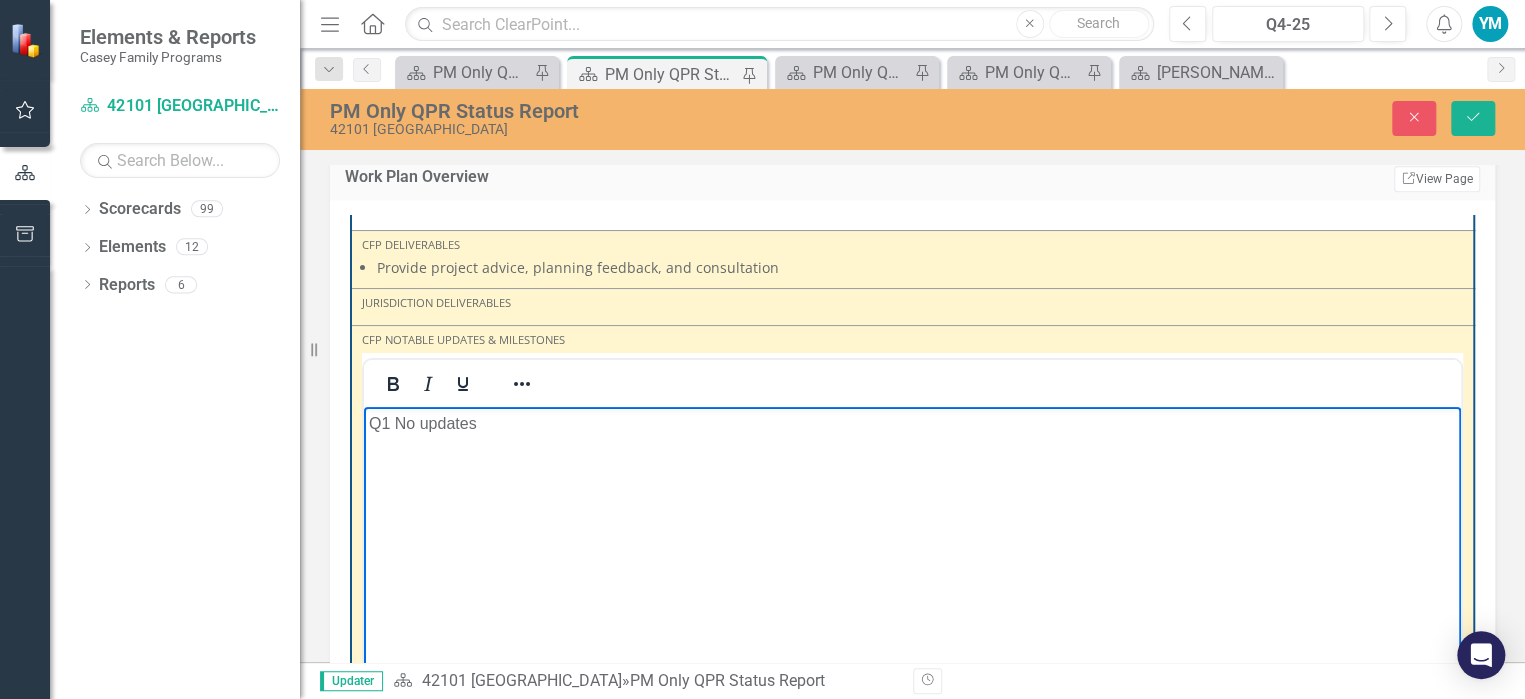 drag, startPoint x: 494, startPoint y: 424, endPoint x: 363, endPoint y: 424, distance: 131 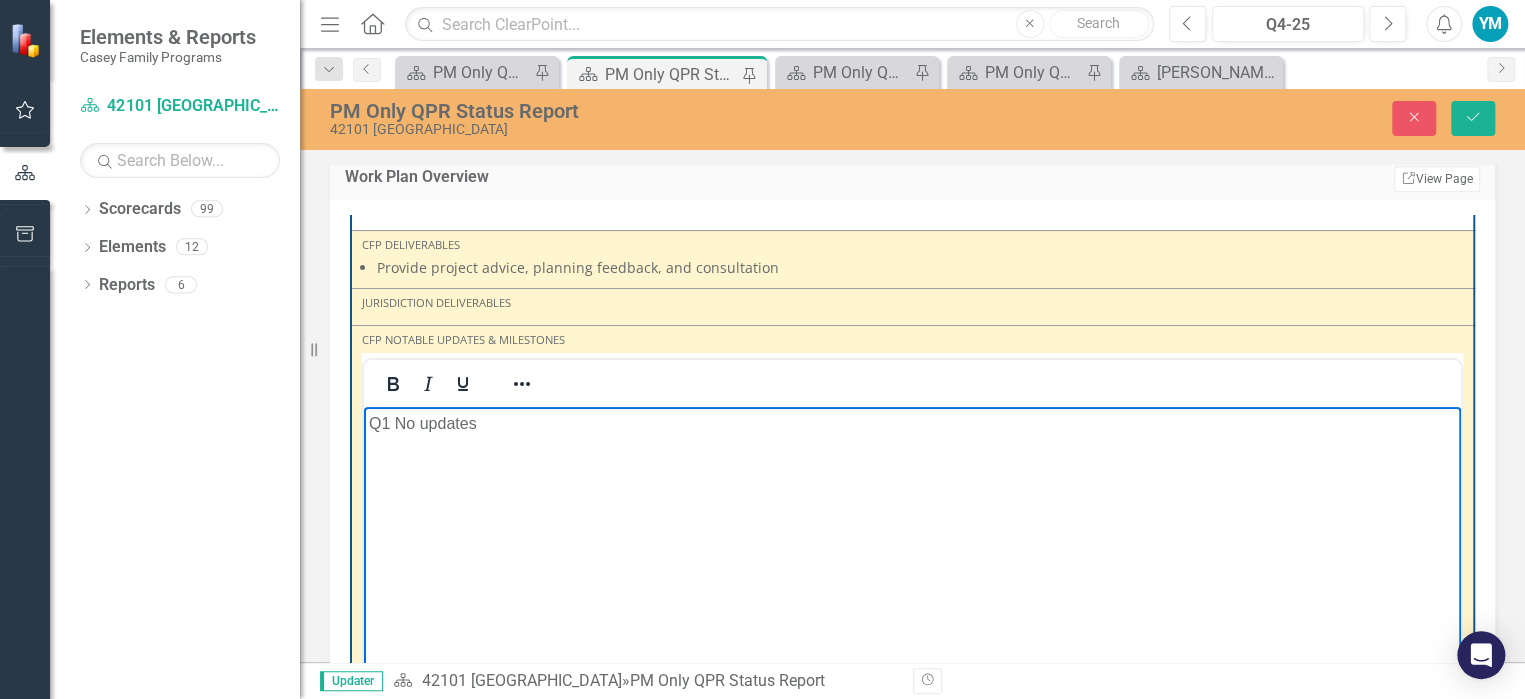 click on "Q1 No updates" at bounding box center [912, 424] 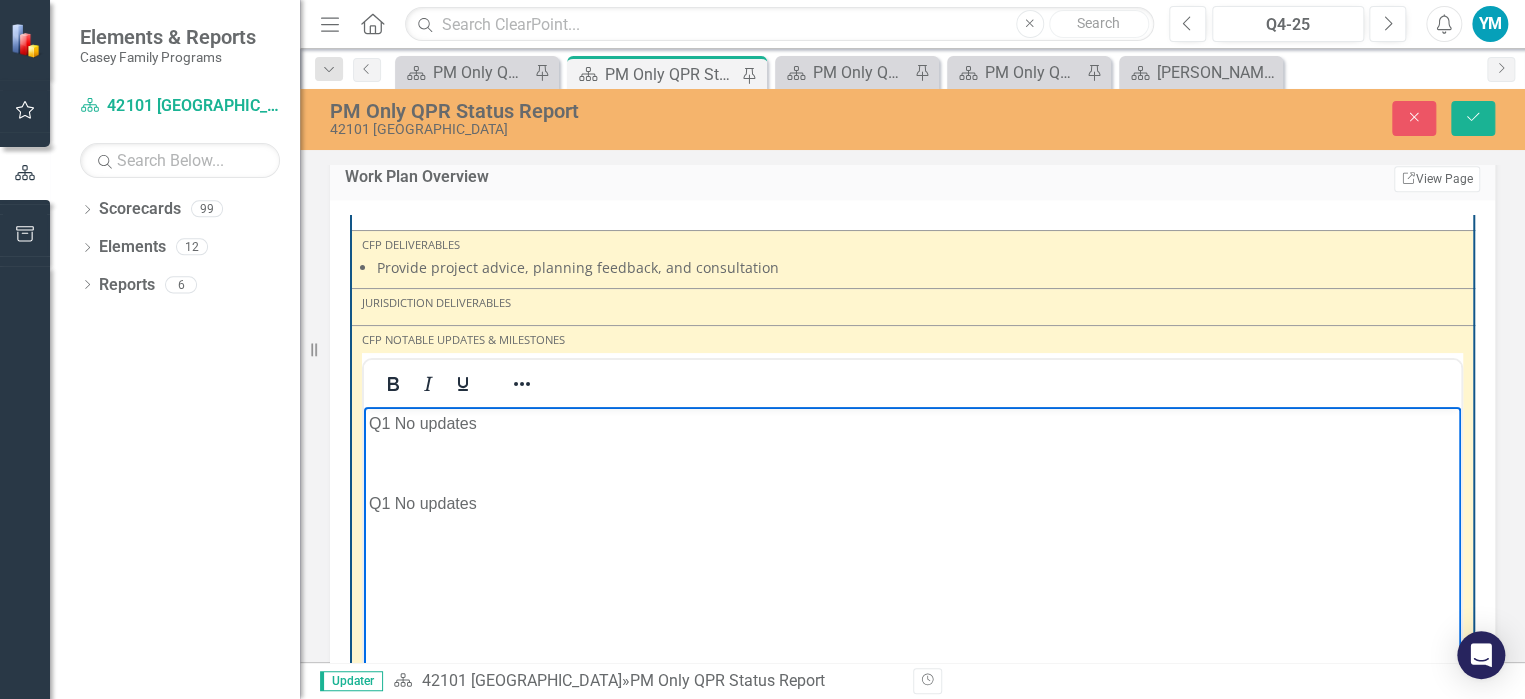click on "Q1 No updates" at bounding box center [912, 504] 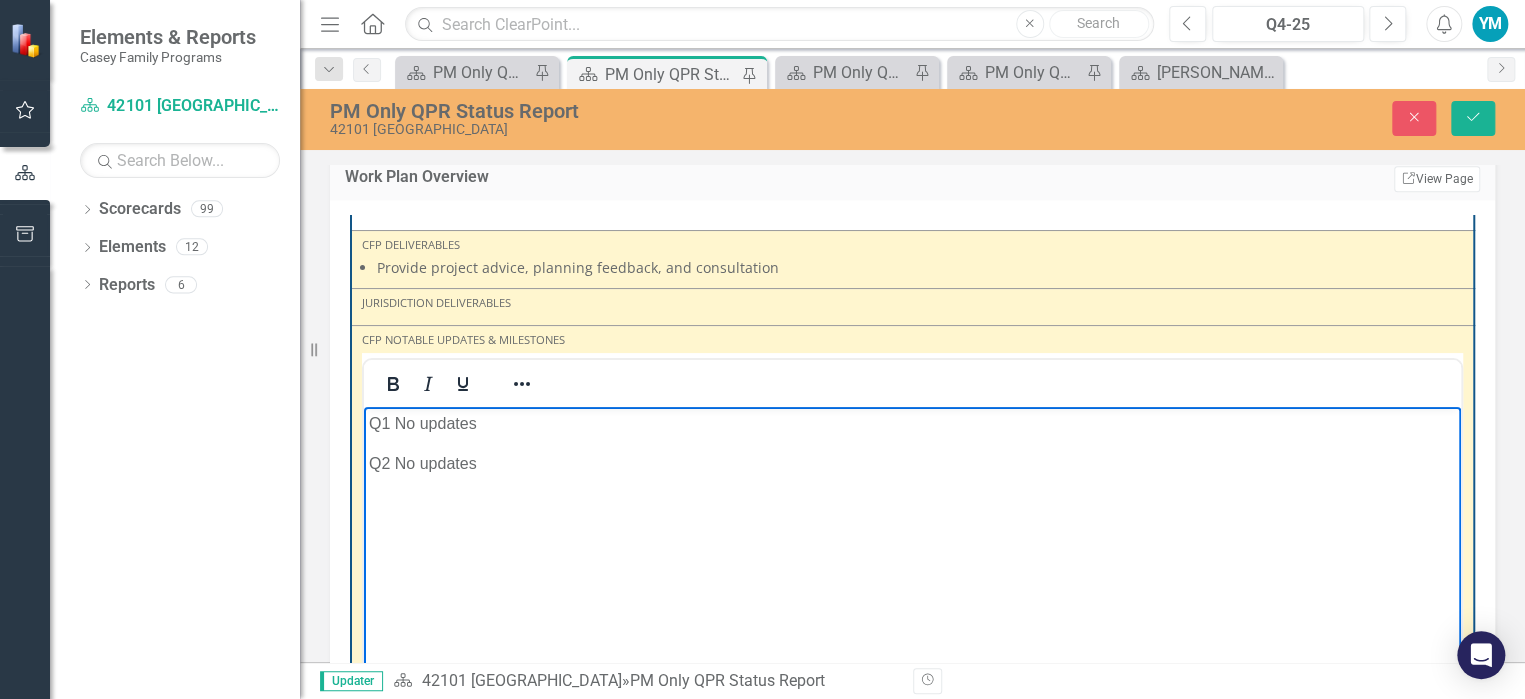 drag, startPoint x: 485, startPoint y: 470, endPoint x: 400, endPoint y: 460, distance: 85.58621 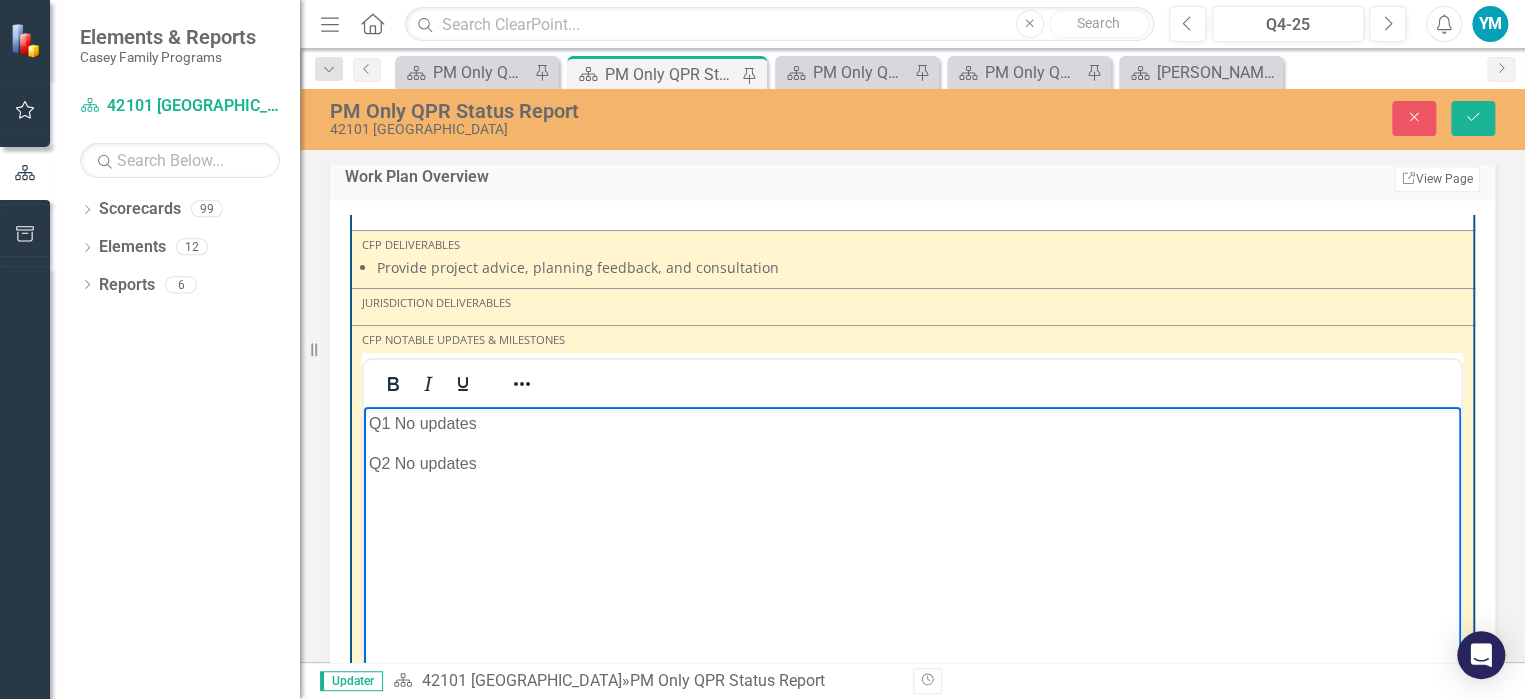 click on "Q2 No updates" at bounding box center (912, 464) 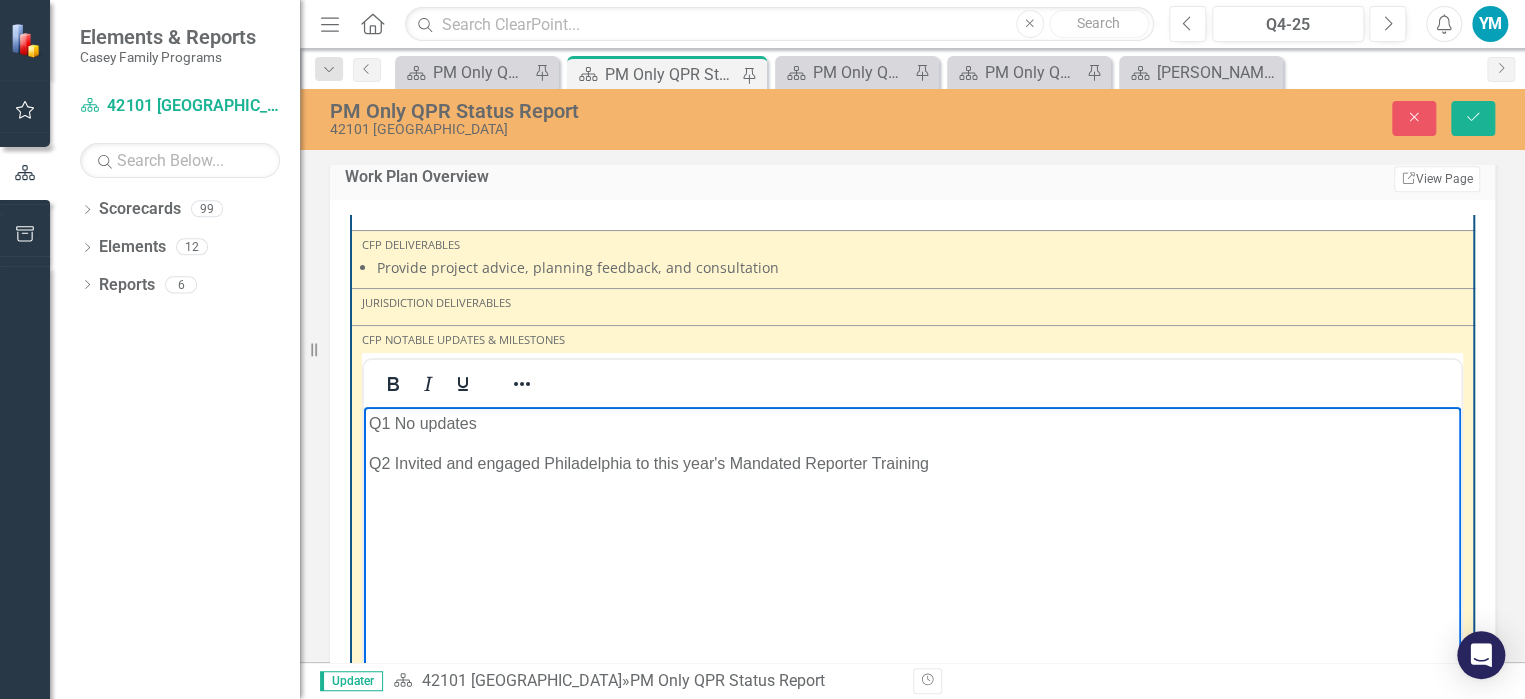 drag, startPoint x: 369, startPoint y: 472, endPoint x: 369, endPoint y: 433, distance: 39 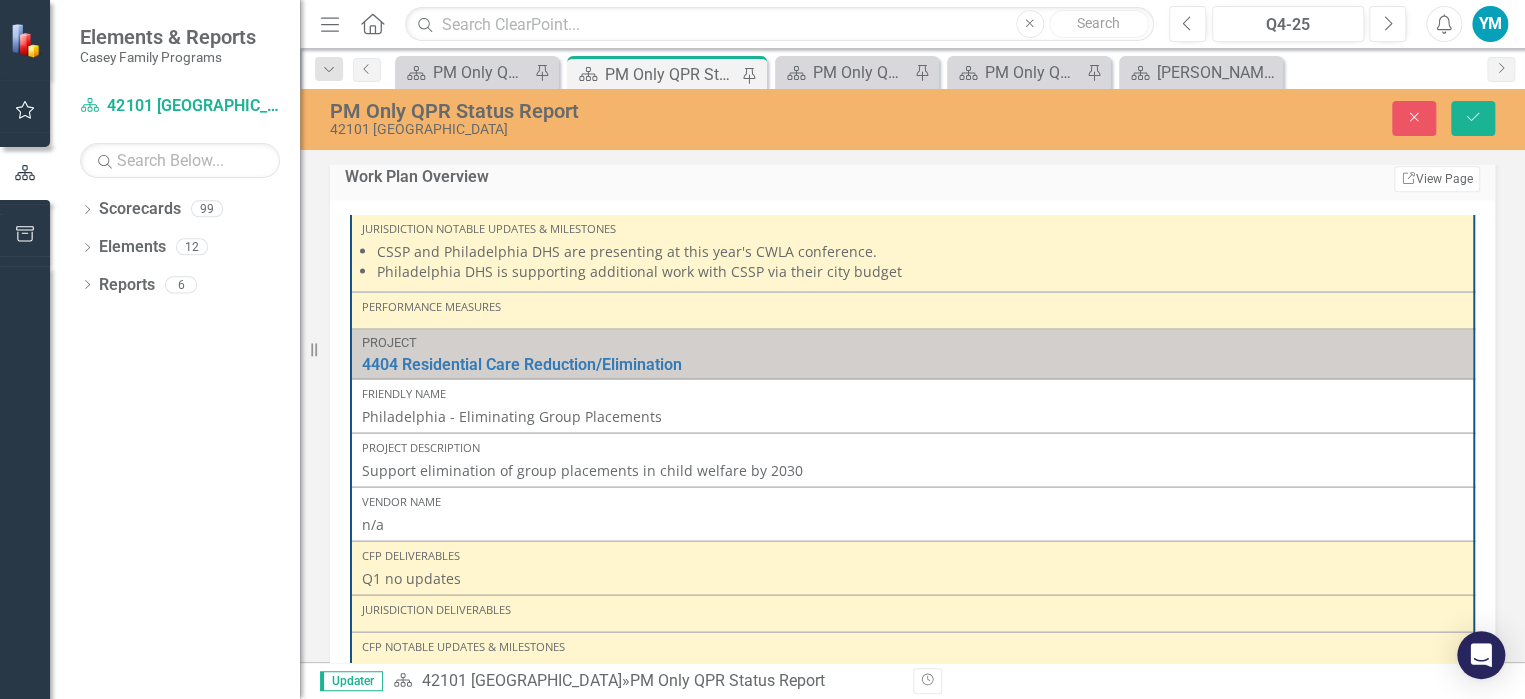 scroll, scrollTop: 2026, scrollLeft: 0, axis: vertical 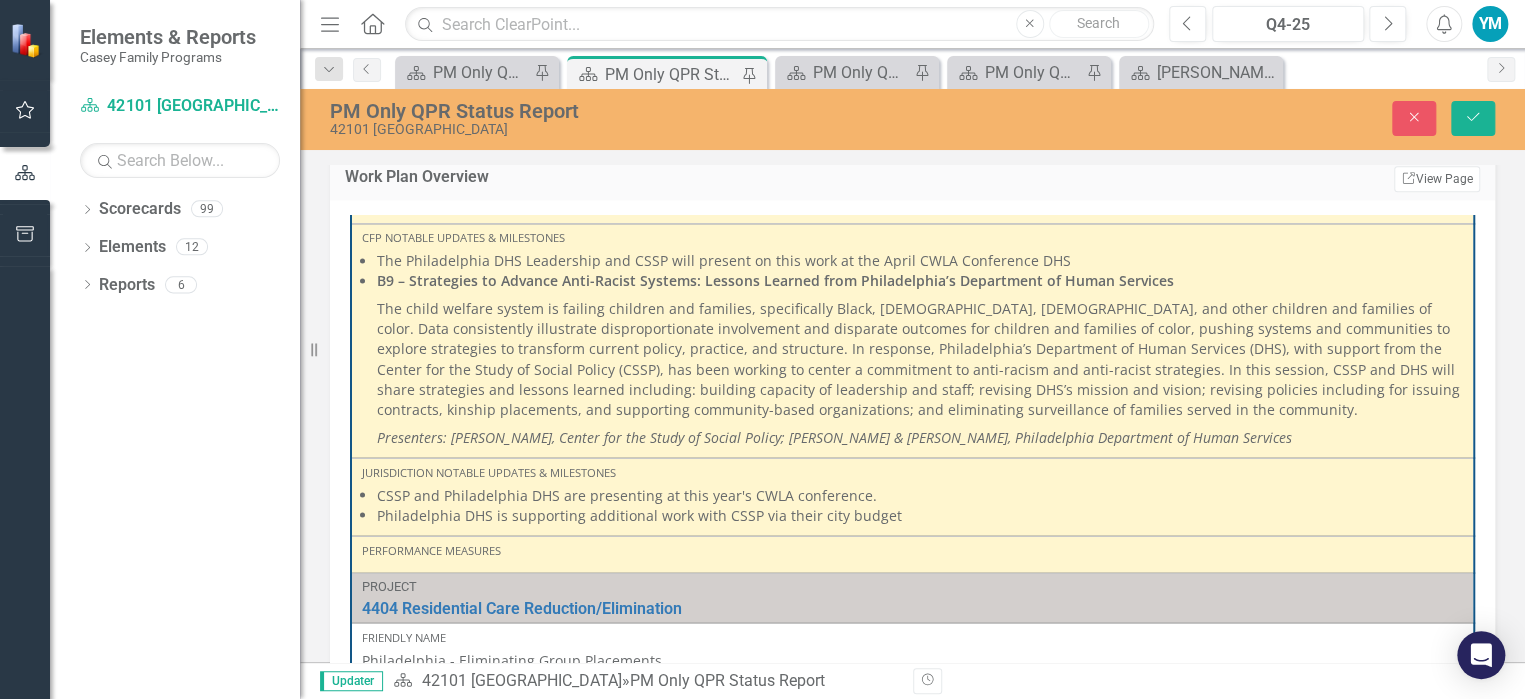 click on "Philadelphia DHS is supporting additional work with CSSP via their city budget" at bounding box center (920, 515) 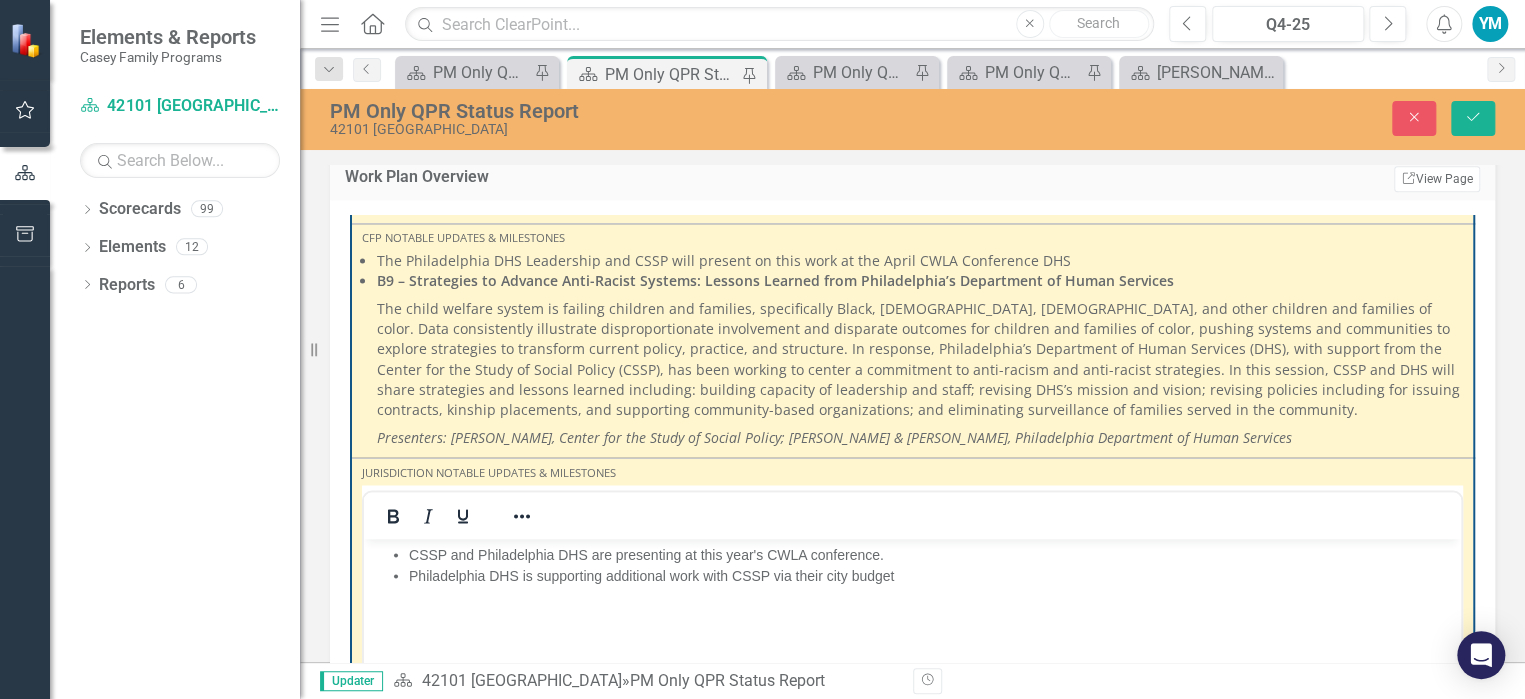 scroll, scrollTop: 0, scrollLeft: 0, axis: both 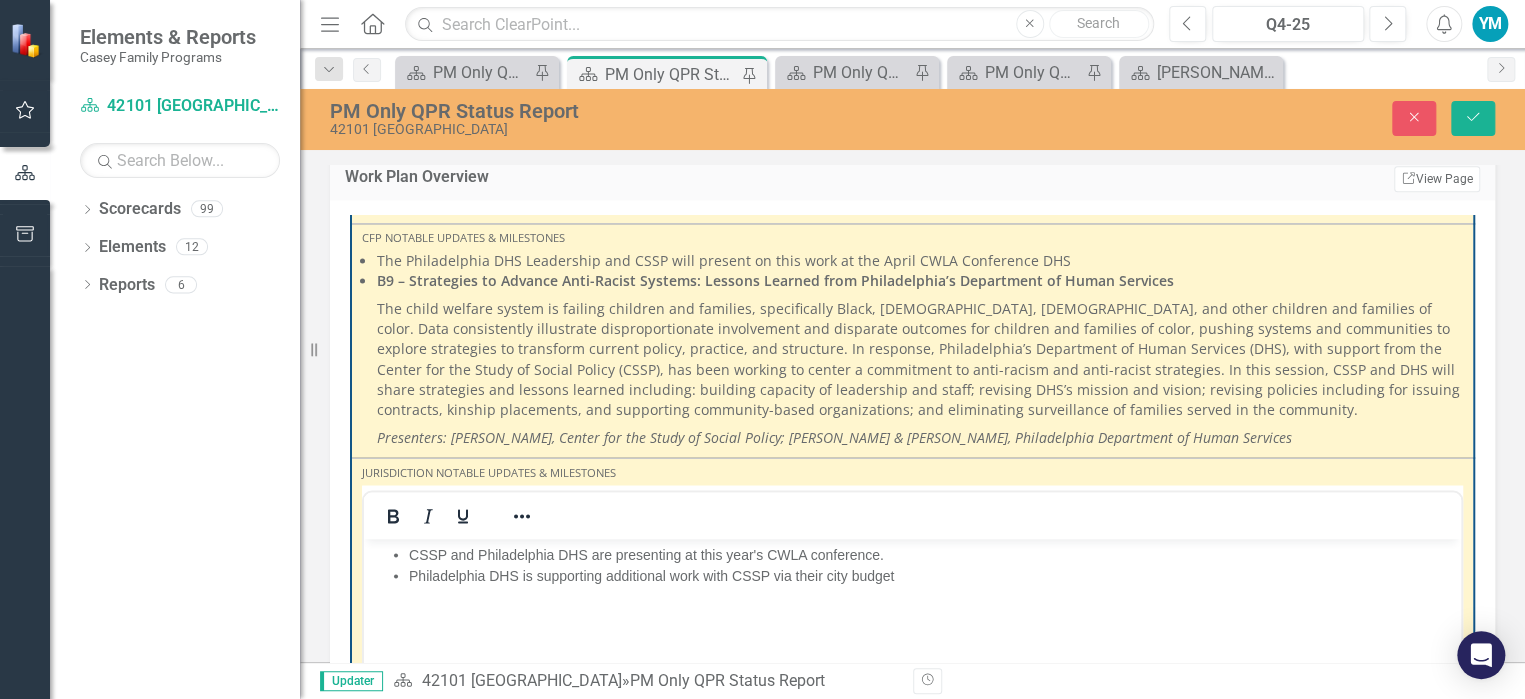 click on "Philadelphia DHS is supporting additional work with CSSP via their city budget" at bounding box center (932, 575) 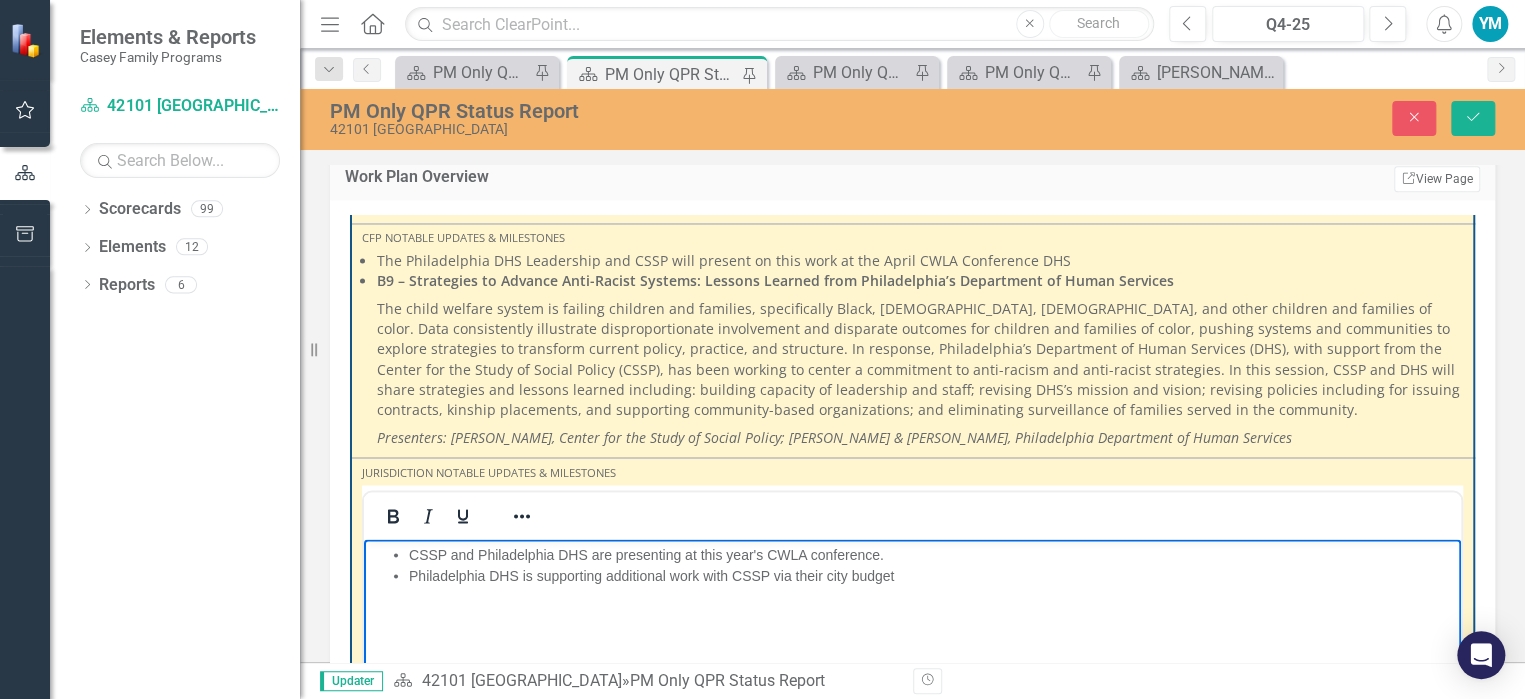 type 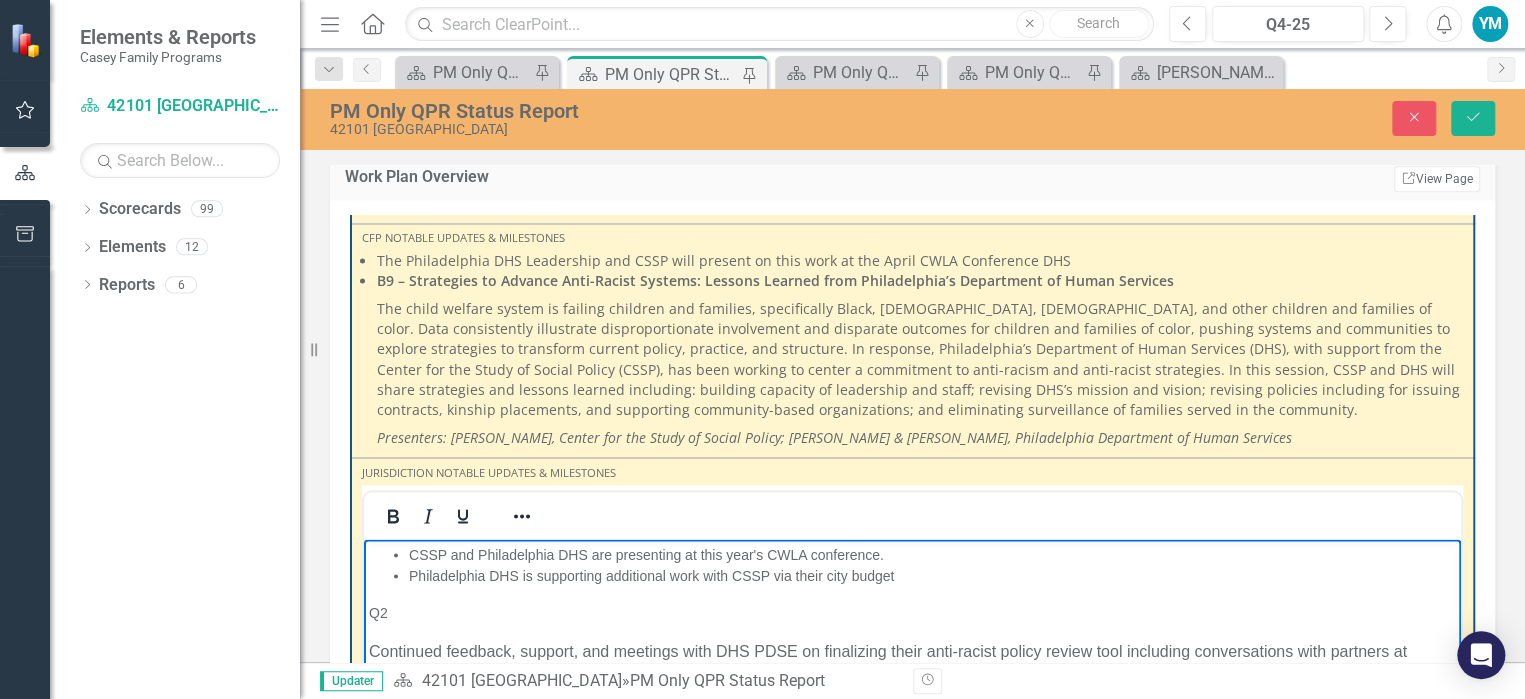 scroll, scrollTop: 1773, scrollLeft: 0, axis: vertical 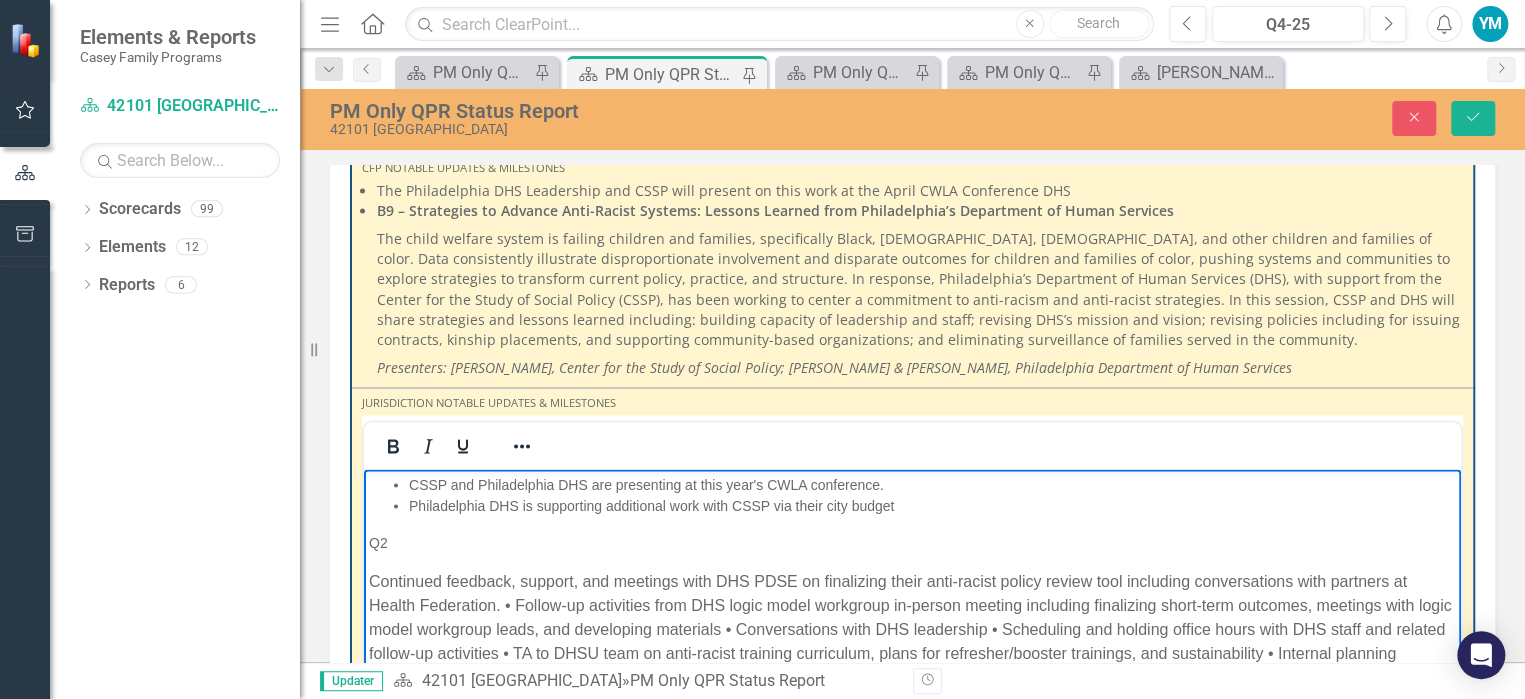 click on "Q2" at bounding box center (912, 542) 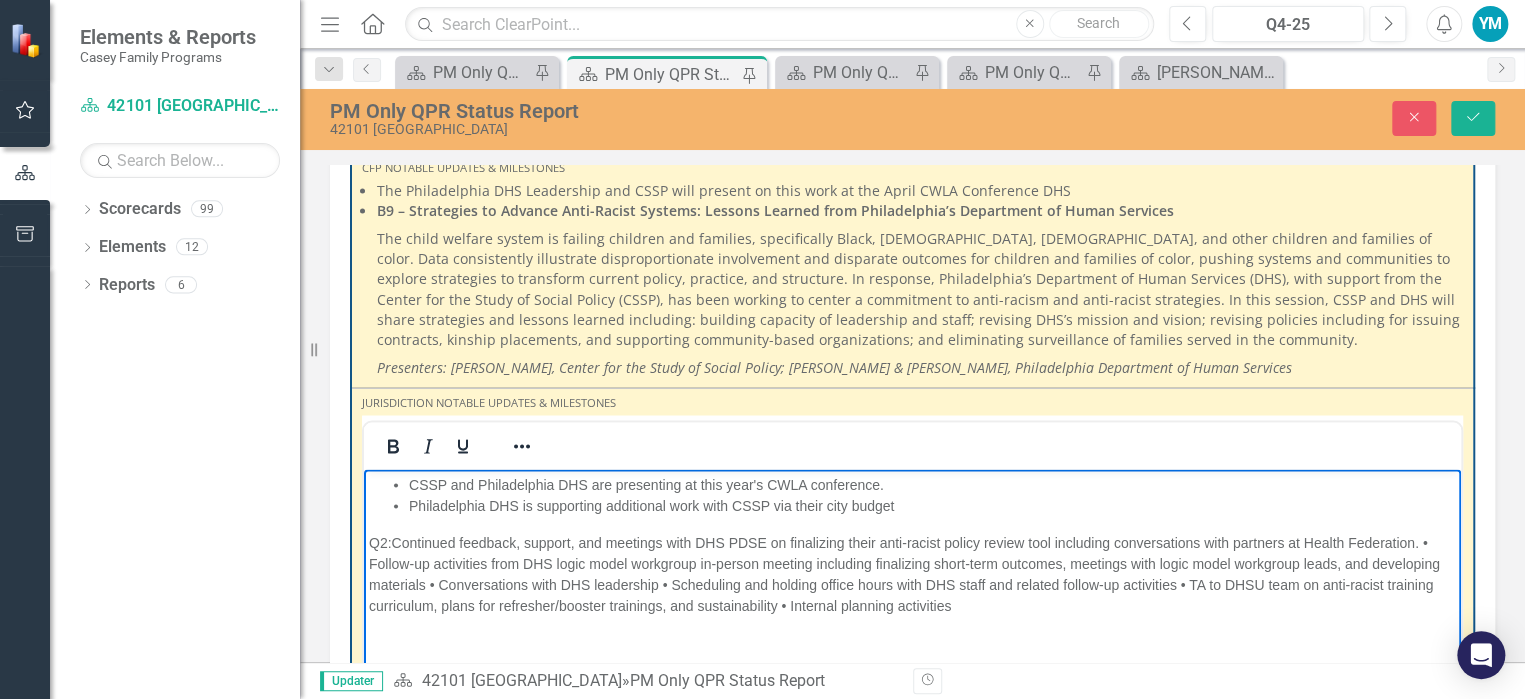 drag, startPoint x: 501, startPoint y: 587, endPoint x: 533, endPoint y: 589, distance: 32.06244 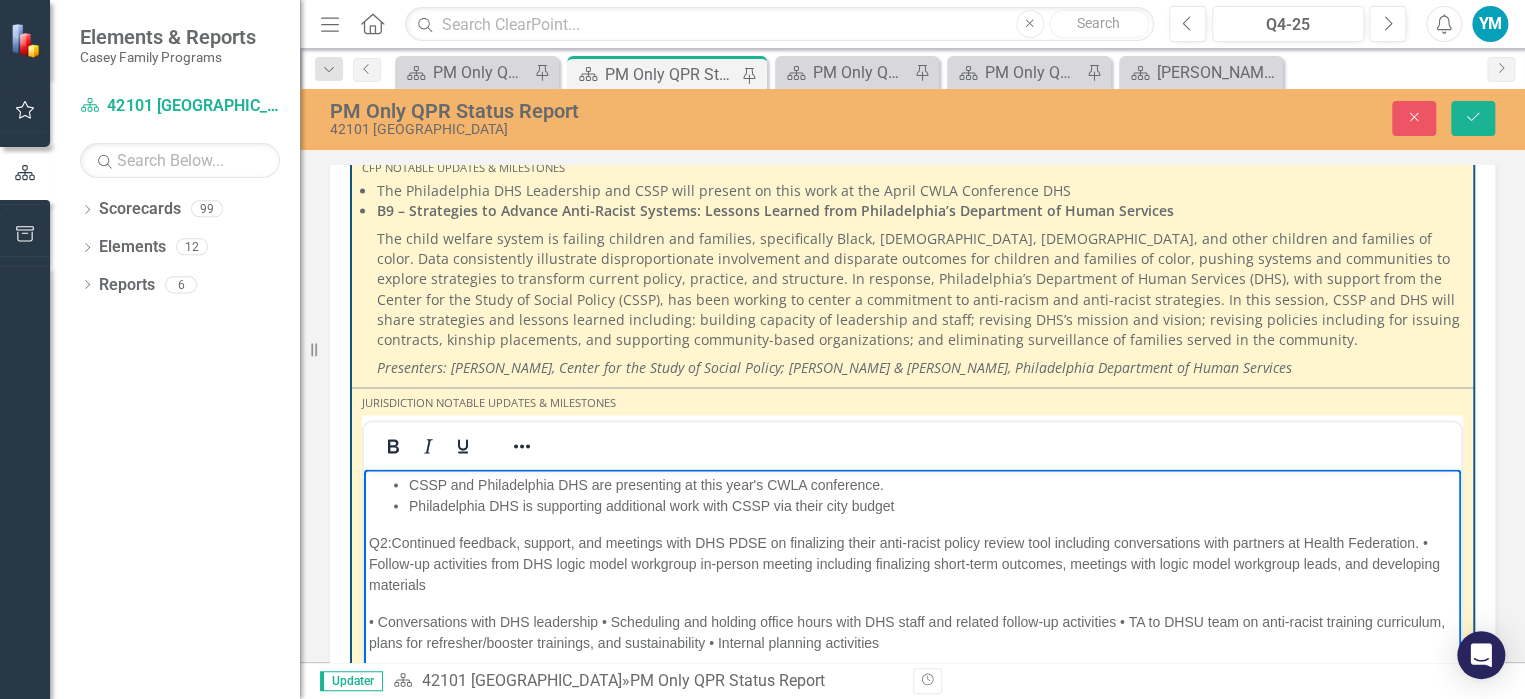 click on "Q2:  Continued feedback, support, and meetings with DHS PDSE on finalizing their anti-racist policy review tool including conversations with partners at Health Federation. • Follow-up activities from DHS logic model workgroup in-person meeting including finalizing short-term outcomes, meetings with logic model workgroup leads, and developing materials" at bounding box center [912, 563] 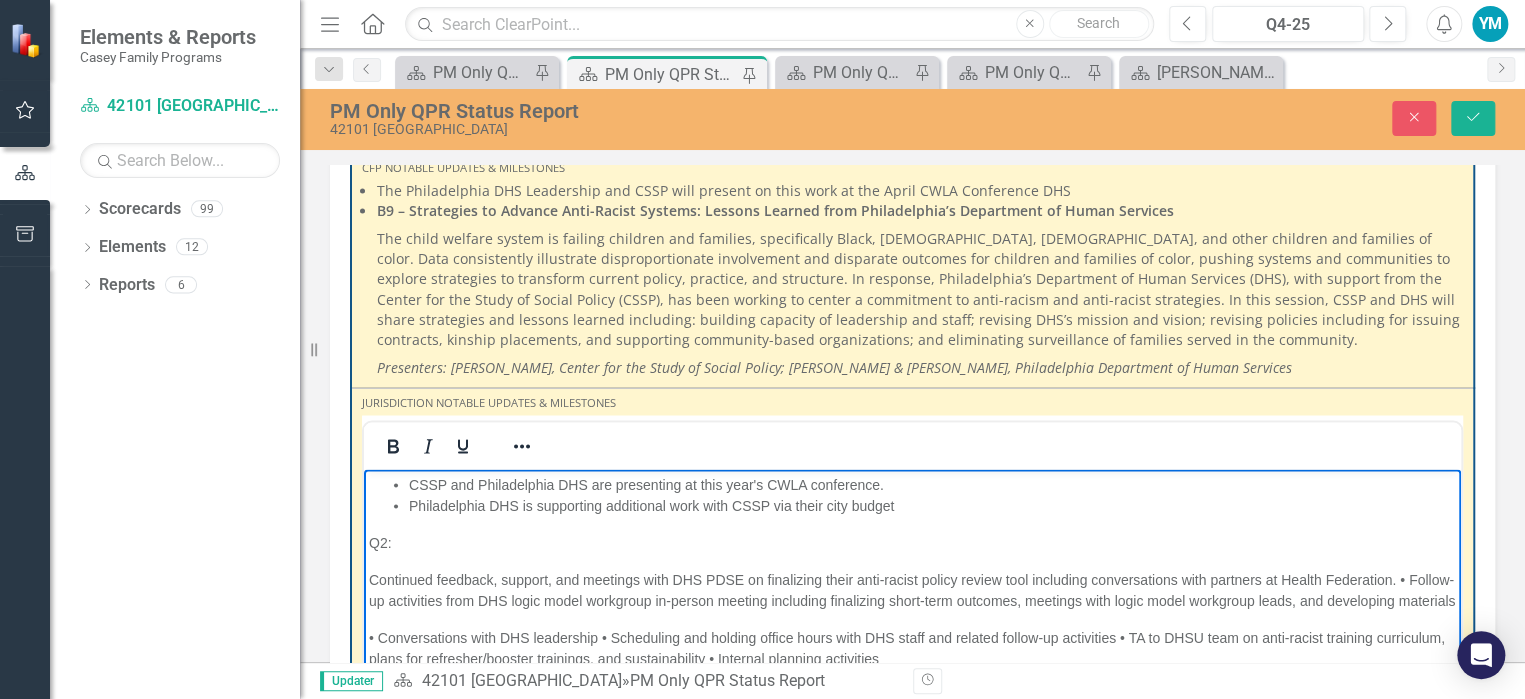 click 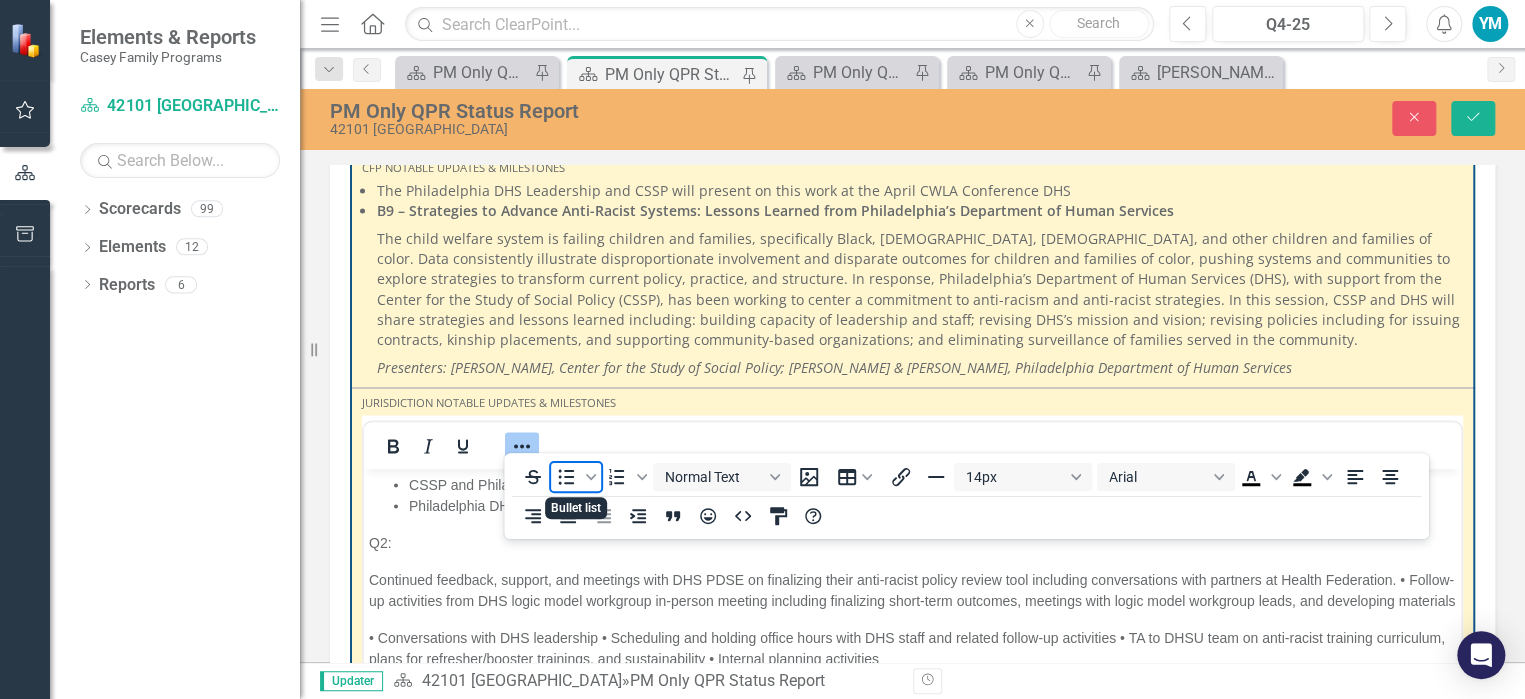 click 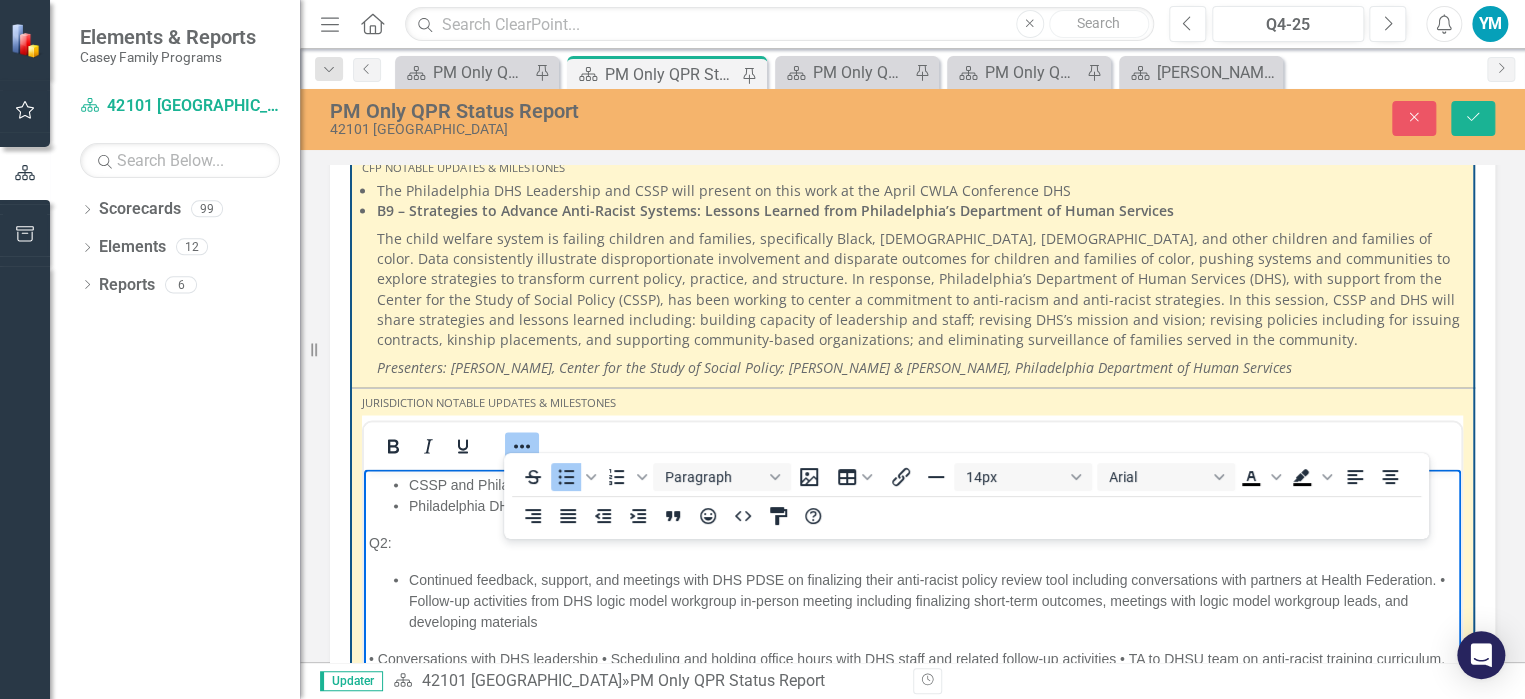 click on "• Conversations with DHS leadership • Scheduling and holding office hours with DHS staff and related follow-up activities • TA to DHSU team on anti-racist training curriculum, plans for refresher/booster trainings, and sustainability • Internal planning activities" at bounding box center (912, 669) 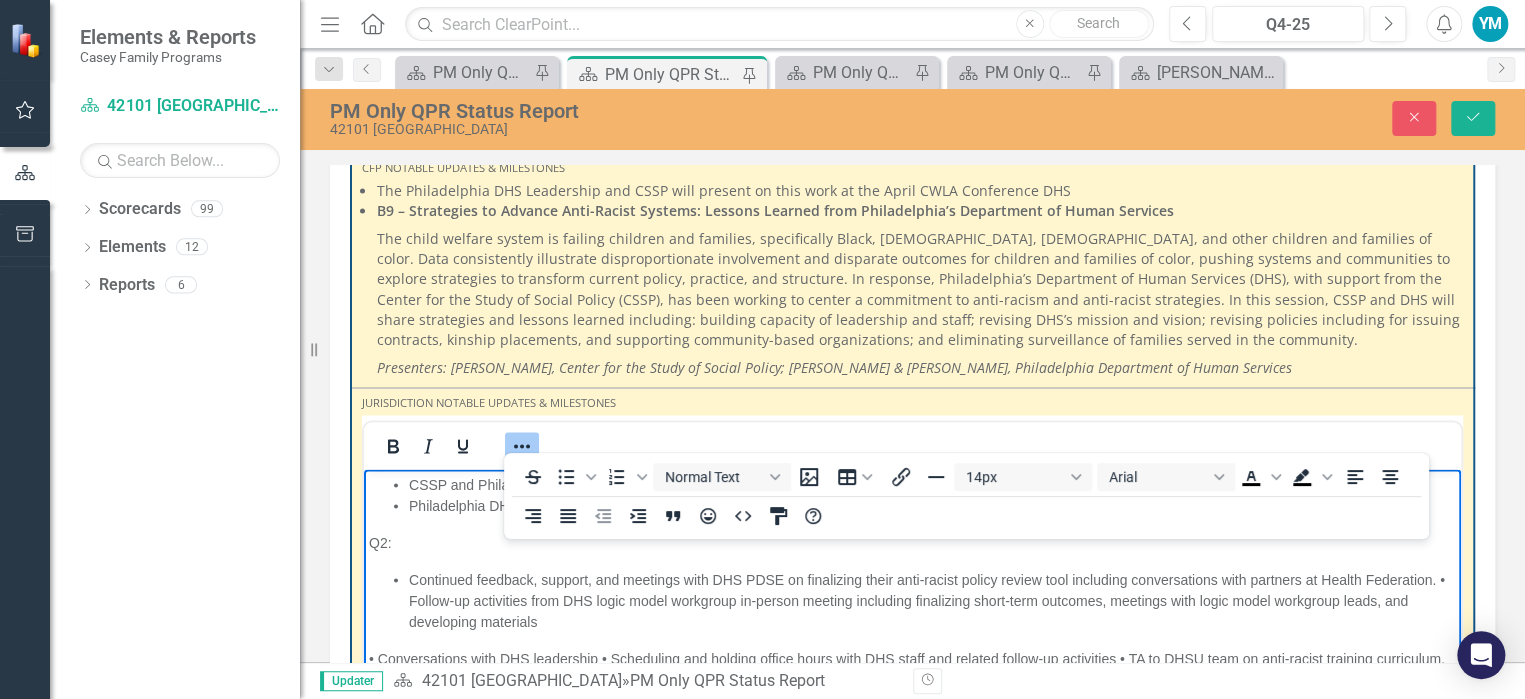 scroll, scrollTop: 2209, scrollLeft: 0, axis: vertical 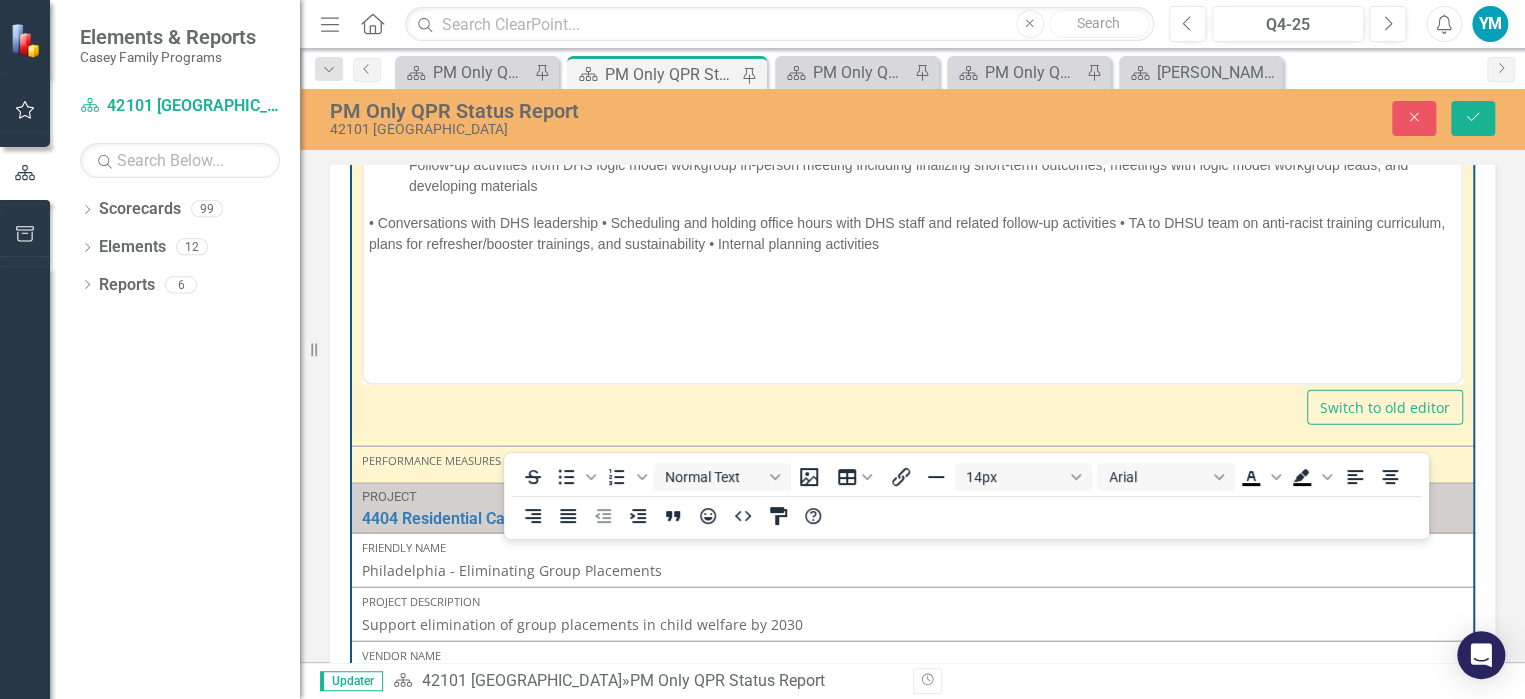 type 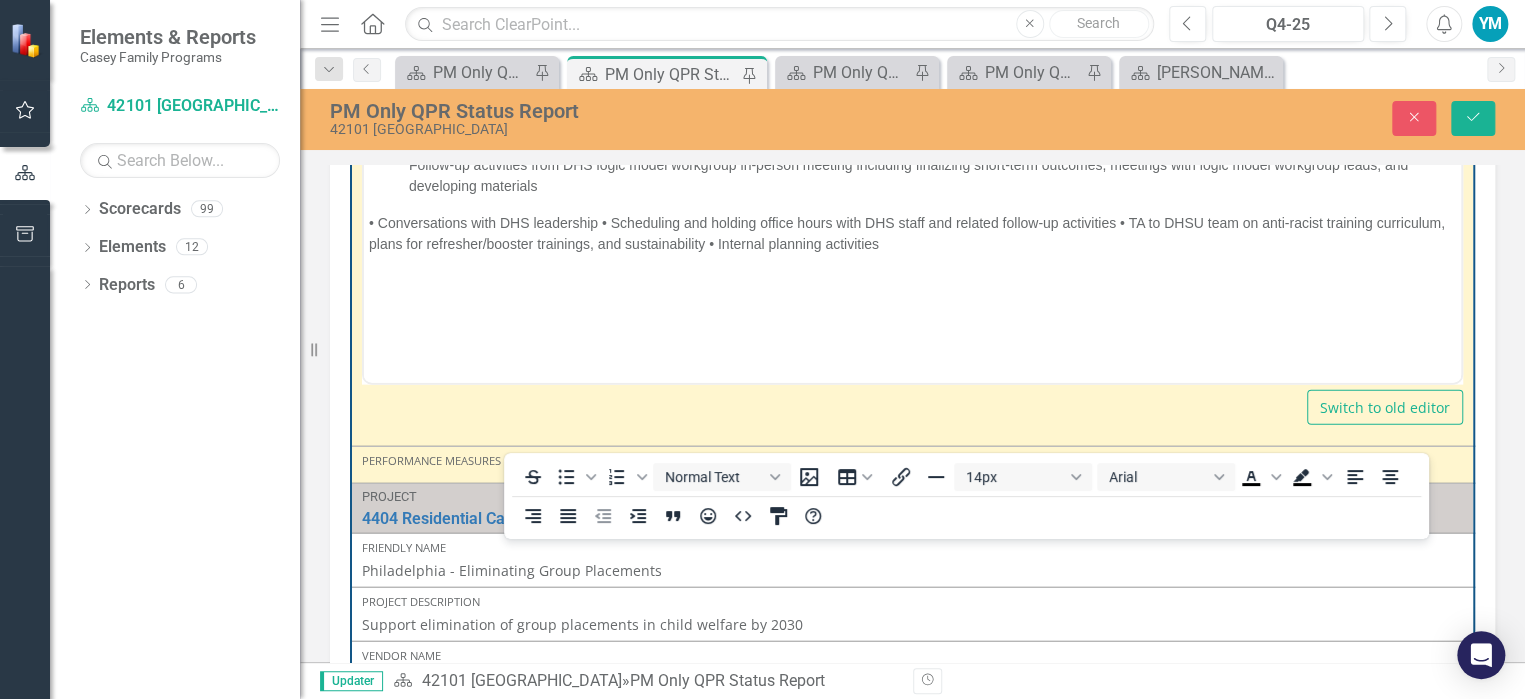 scroll, scrollTop: 1909, scrollLeft: 0, axis: vertical 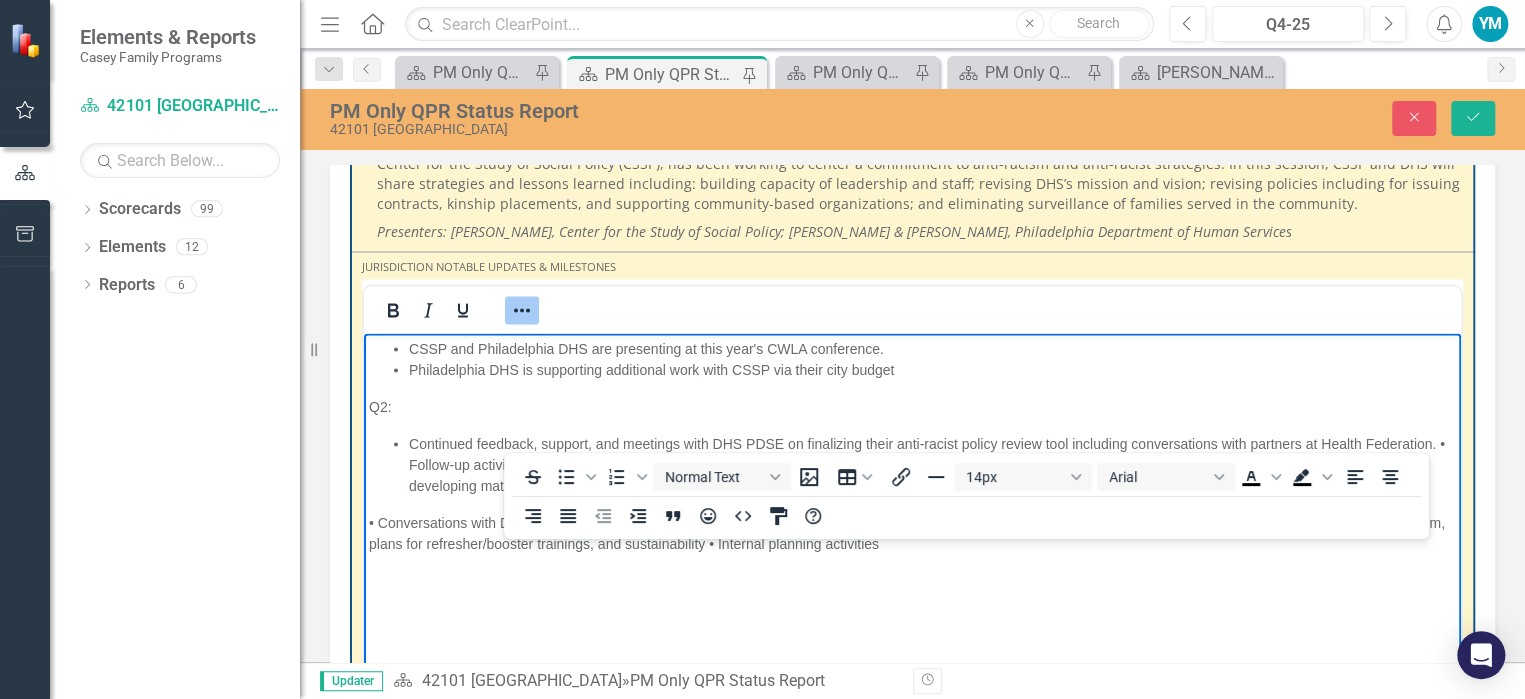 click on "• Conversations with DHS leadership • Scheduling and holding office hours with DHS staff and related follow-up activities • TA to DHSU team on anti-racist training curriculum, plans for refresher/booster trainings, and sustainability • Internal planning activities" at bounding box center [912, 533] 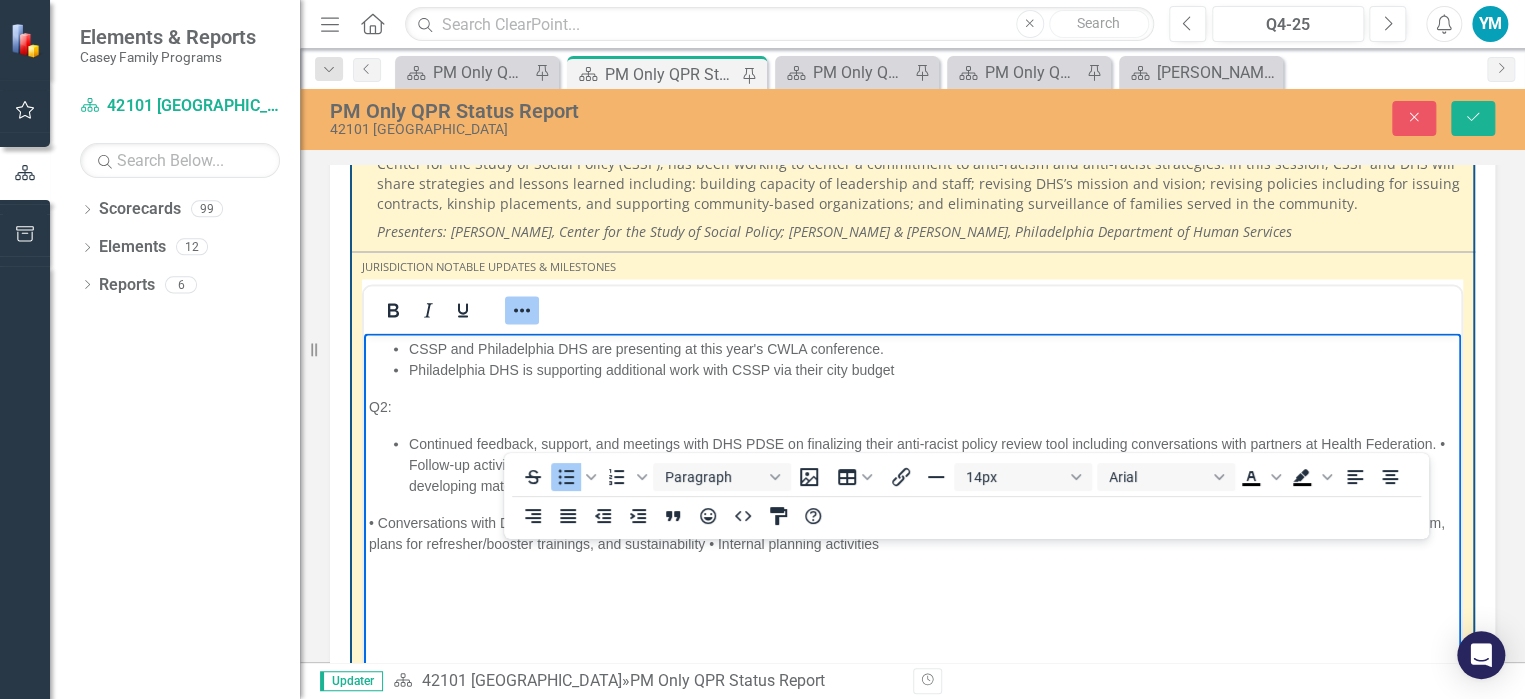 click on "Continued feedback, support, and meetings with DHS PDSE on finalizing their anti-racist policy review tool including conversations with partners at Health Federation. • Follow-up activities from DHS logic model workgroup in-person meeting including finalizing short-term outcomes, meetings with logic model workgroup leads, and developing materials" at bounding box center [912, 464] 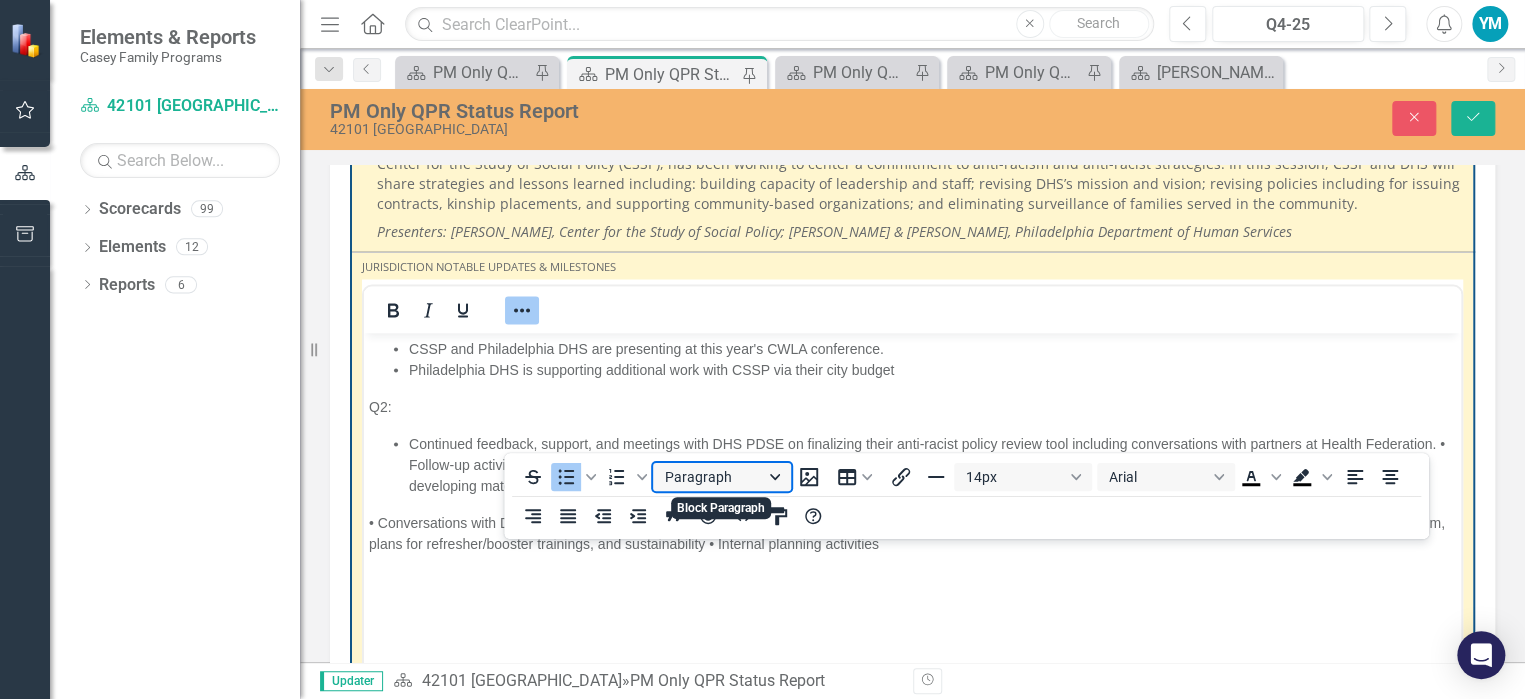 click on "Paragraph" at bounding box center [722, 477] 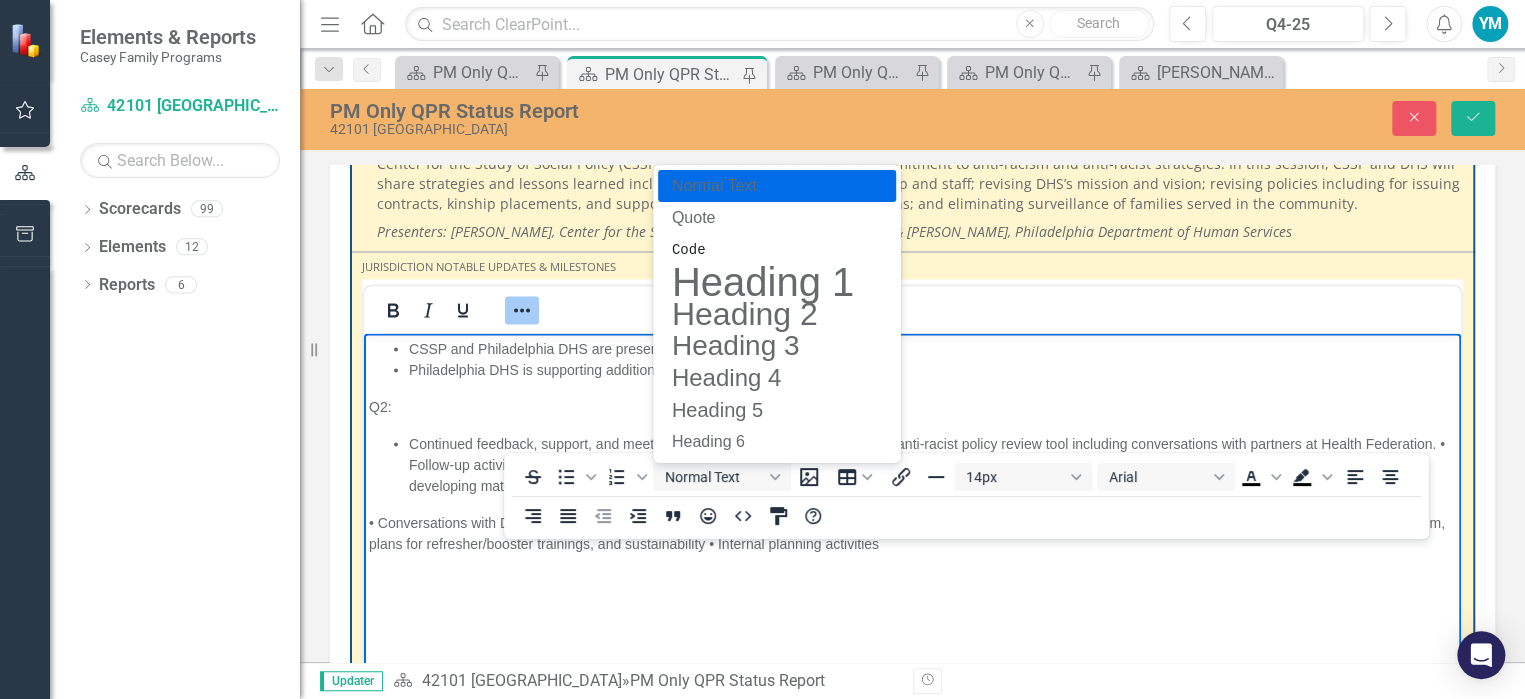 click on "CSSP and Philadelphia DHS are presenting at this year's CWLA conference. Philadelphia DHS is supporting additional work with CSSP via their city budget  Q2:  Continued feedback, support, and meetings with DHS PDSE on finalizing their anti-racist policy review tool including conversations with partners at Health Federation. • Follow-up activities from DHS logic model workgroup in-person meeting including finalizing short-term outcomes, meetings with logic model workgroup leads, and developing materials  • Conversations with DHS leadership • Scheduling and holding office hours with DHS staff and related follow-up activities • TA to DHSU team on anti-racist training curriculum, plans for refresher/booster trainings, and sustainability • Internal planning activities" at bounding box center [912, 483] 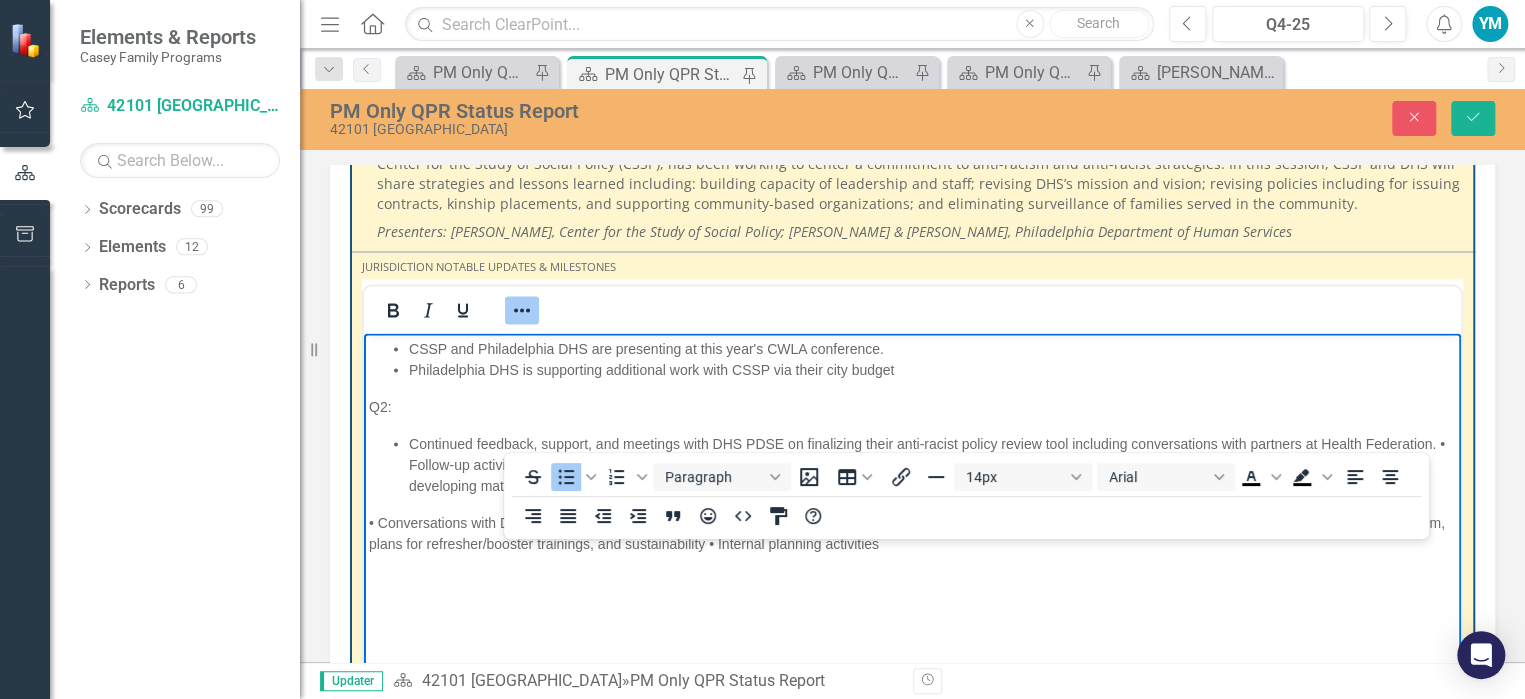 click on "Continued feedback, support, and meetings with DHS PDSE on finalizing their anti-racist policy review tool including conversations with partners at Health Federation. • Follow-up activities from DHS logic model workgroup in-person meeting including finalizing short-term outcomes, meetings with logic model workgroup leads, and developing materials" at bounding box center (932, 464) 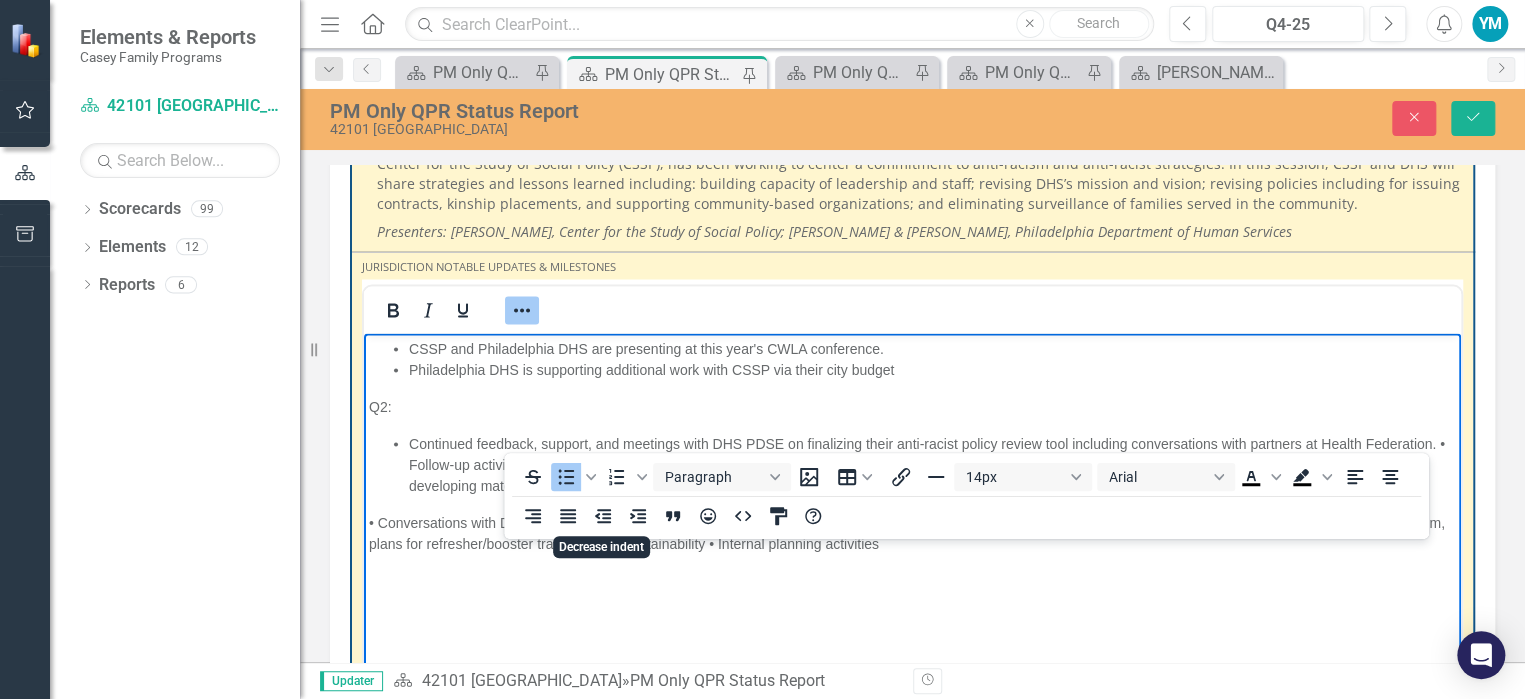 click 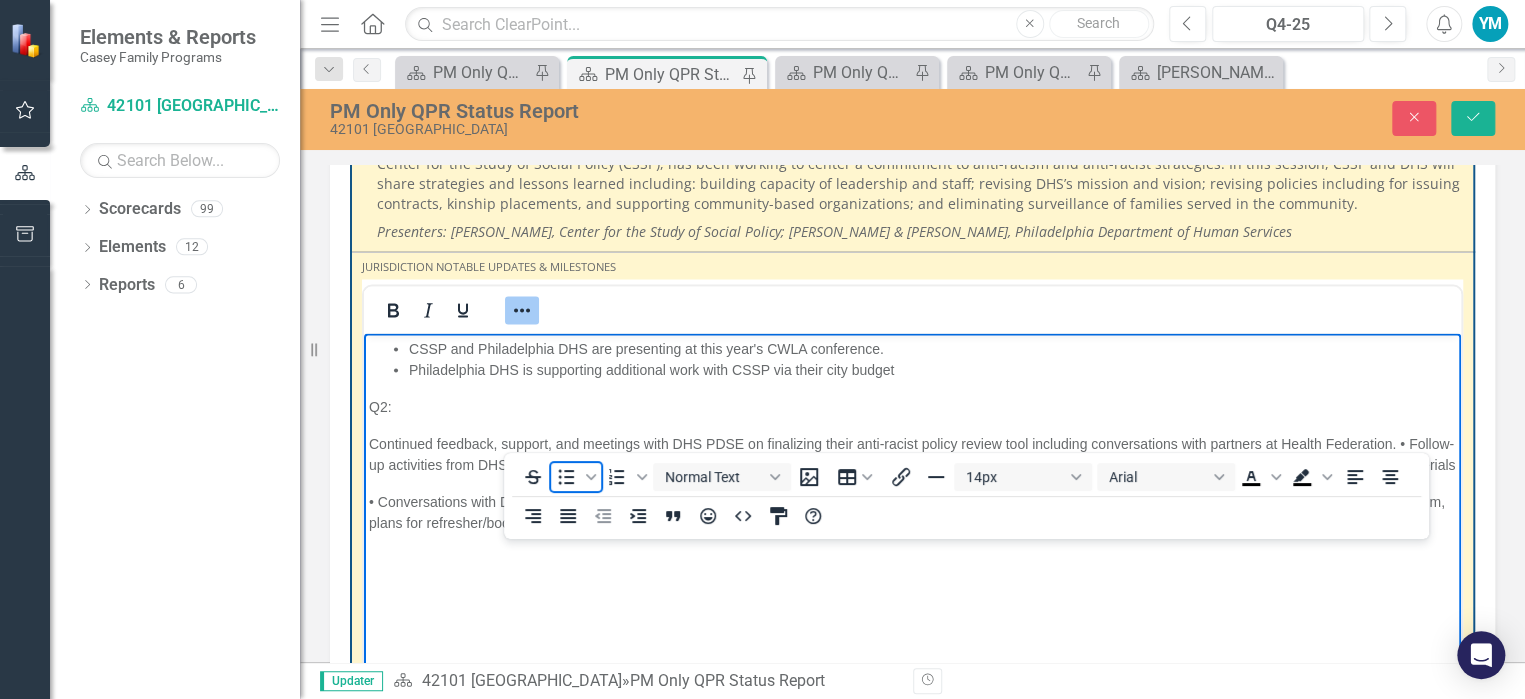 click 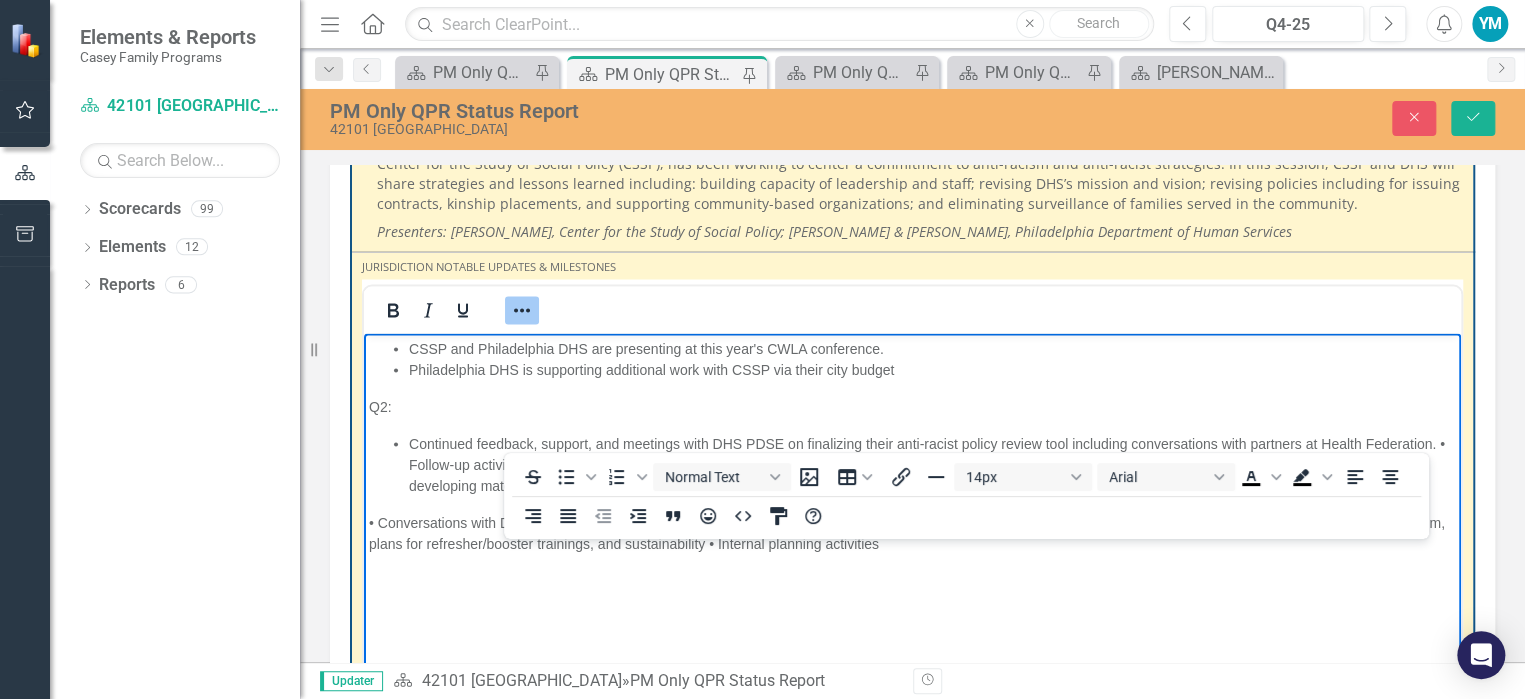 click on "• Conversations with DHS leadership • Scheduling and holding office hours with DHS staff and related follow-up activities • TA to DHSU team on anti-racist training curriculum, plans for refresher/booster trainings, and sustainability • Internal planning activities" at bounding box center (912, 533) 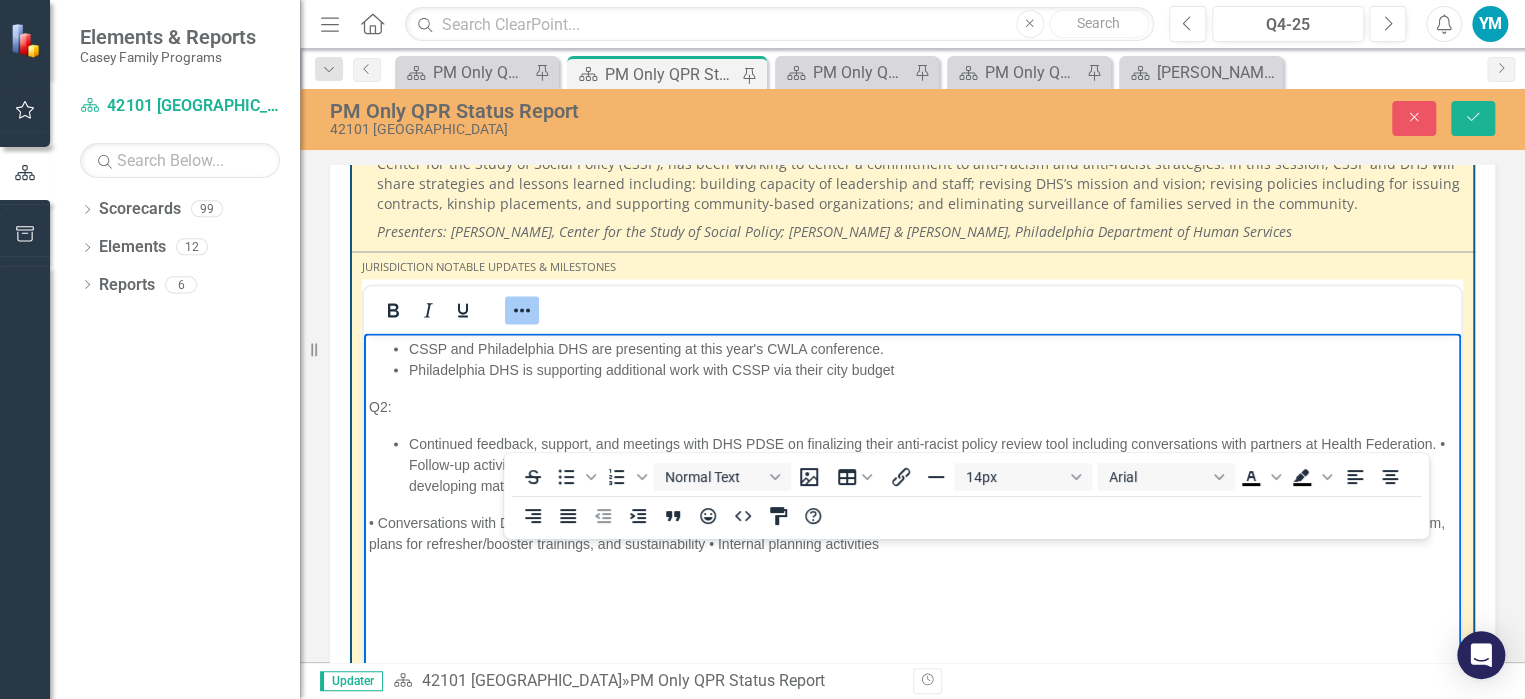 click 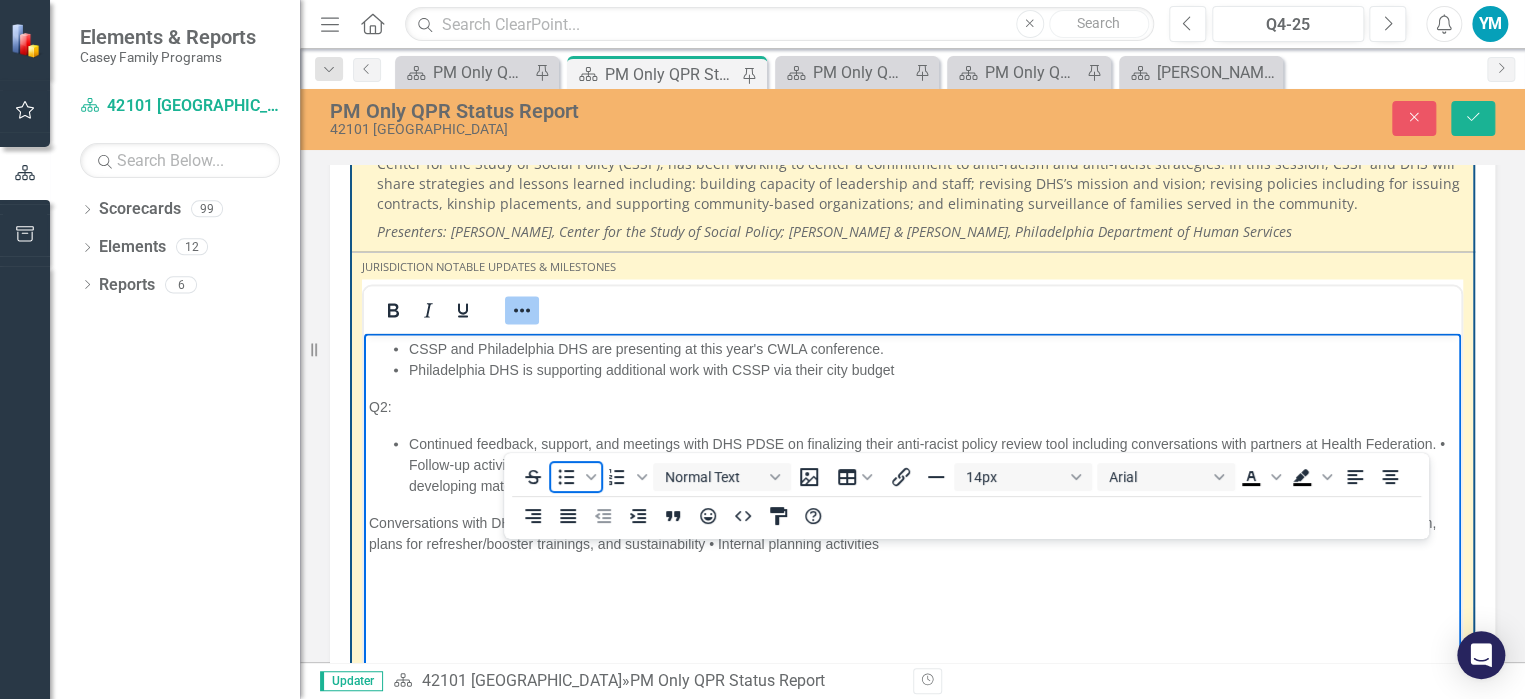 click 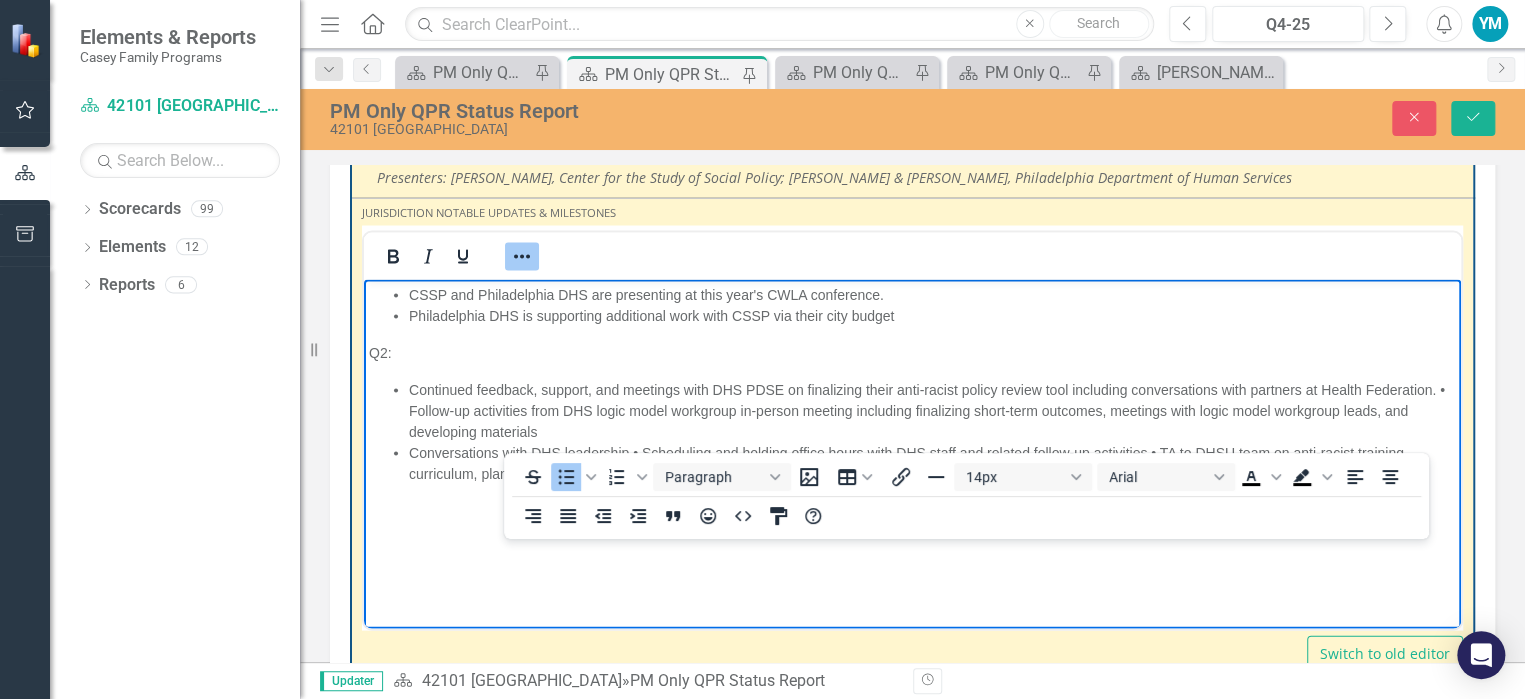 scroll, scrollTop: 2009, scrollLeft: 0, axis: vertical 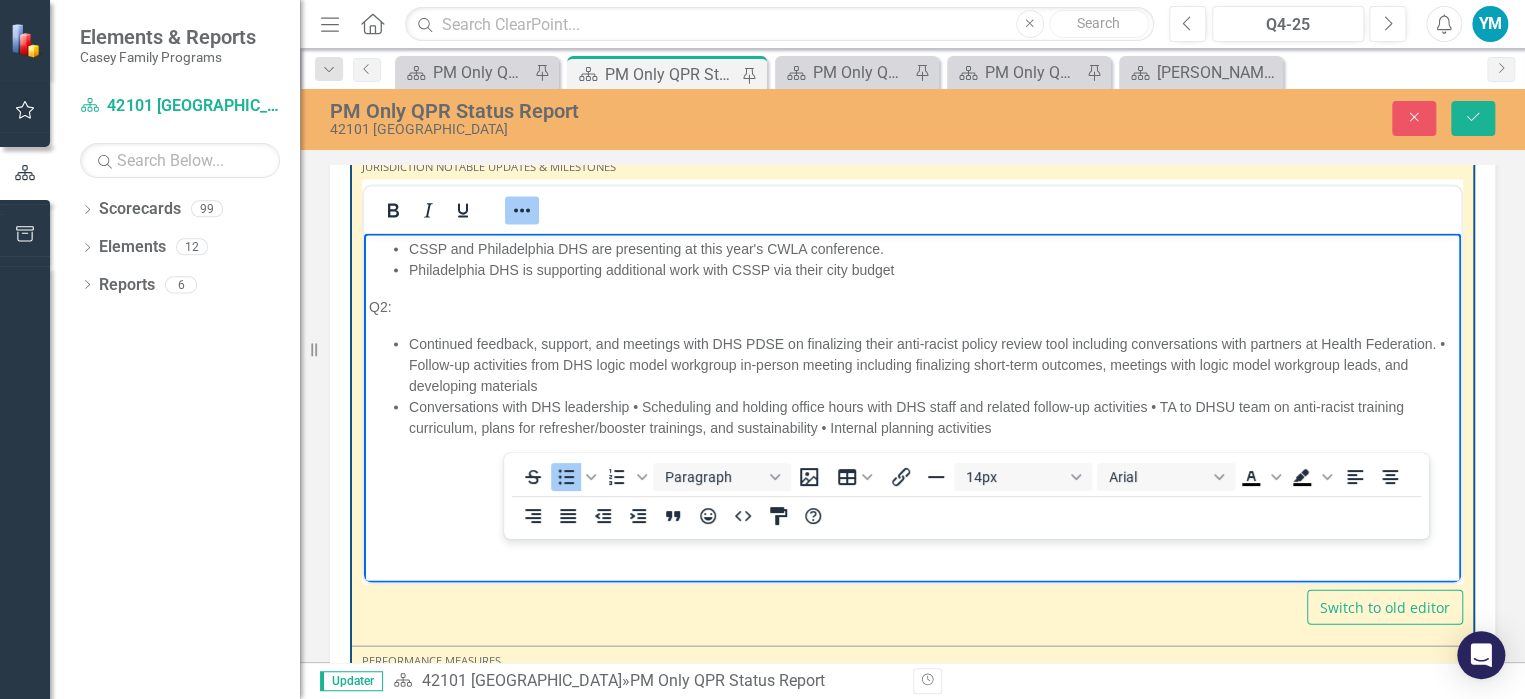 click on "Continued feedback, support, and meetings with DHS PDSE on finalizing their anti-racist policy review tool including conversations with partners at Health Federation. • Follow-up activities from DHS logic model workgroup in-person meeting including finalizing short-term outcomes, meetings with logic model workgroup leads, and developing materials" at bounding box center [932, 364] 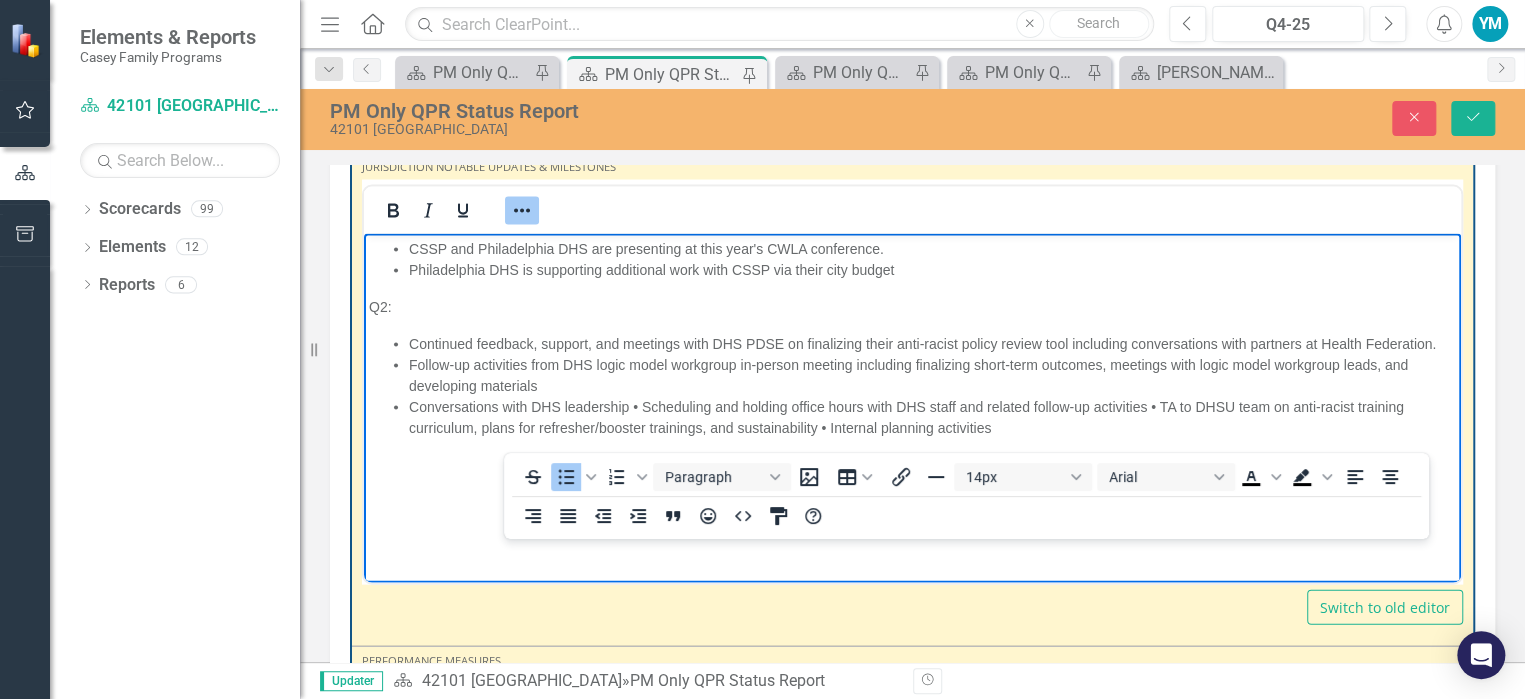 click on "CSSP and Philadelphia DHS are presenting at this year's CWLA conference. Philadelphia DHS is supporting additional work with CSSP via their city budget  Q2:  Continued feedback, support, and meetings with DHS PDSE on finalizing their anti-racist policy review tool including conversations with partners at Health Federation.   Follow-up activities from DHS logic model workgroup in-person meeting including finalizing short-term outcomes, meetings with logic model workgroup leads, and developing materials   Conversations with DHS leadership • Scheduling and holding office hours with DHS staff and related follow-up activities • TA to DHSU team on anti-racist training curriculum, plans for refresher/booster trainings, and sustainability • Internal planning activities" at bounding box center [912, 383] 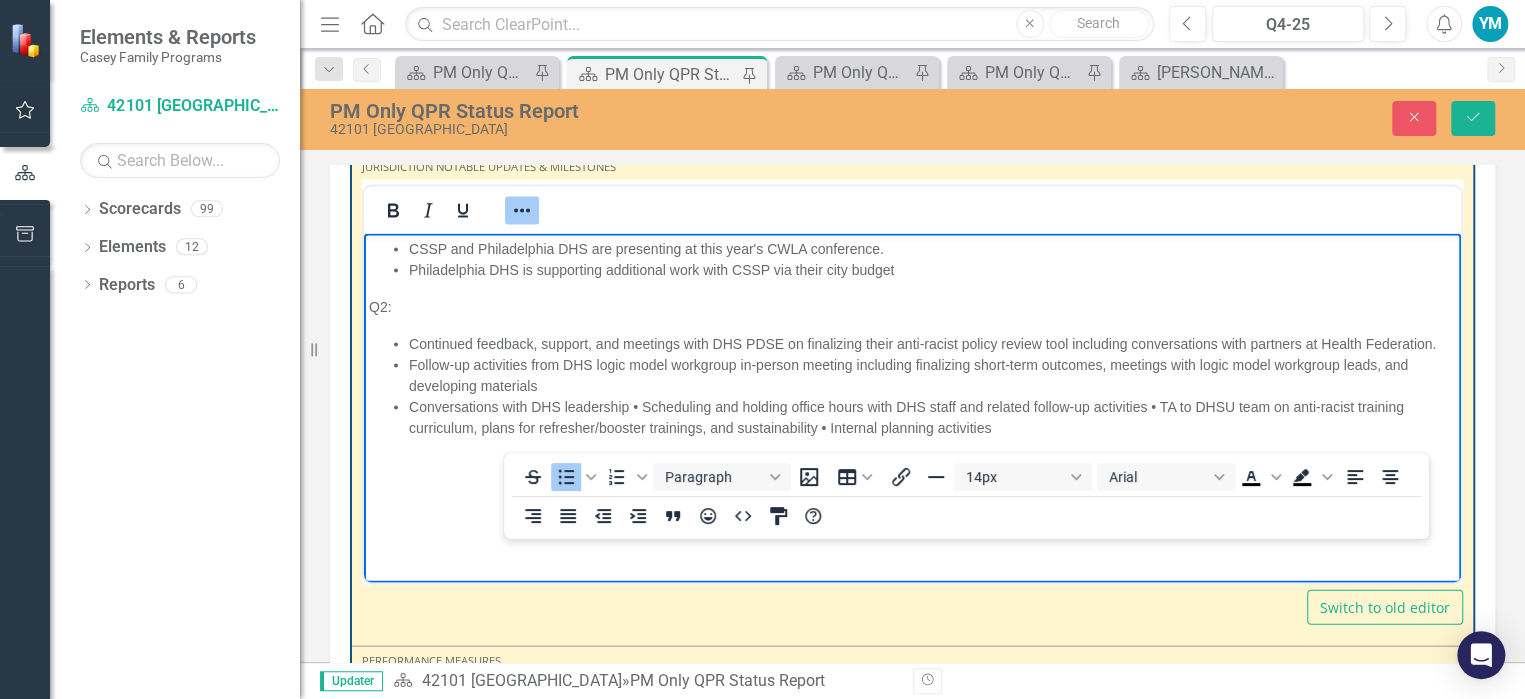 click on "CSSP and Philadelphia DHS are presenting at this year's CWLA conference. Philadelphia DHS is supporting additional work with CSSP via their city budget  Q2:  Continued feedback, support, and meetings with DHS PDSE on finalizing their anti-racist policy review tool including conversations with partners at Health Federation.   Follow-up activities from DHS logic model workgroup in-person meeting including finalizing short-term outcomes, meetings with logic model workgroup leads, and developing materials   Conversations with DHS leadership • Scheduling and holding office hours with DHS staff and related follow-up activities • TA to DHSU team on anti-racist training curriculum, plans for refresher/booster trainings, and sustainability • Internal planning activities" at bounding box center (912, 383) 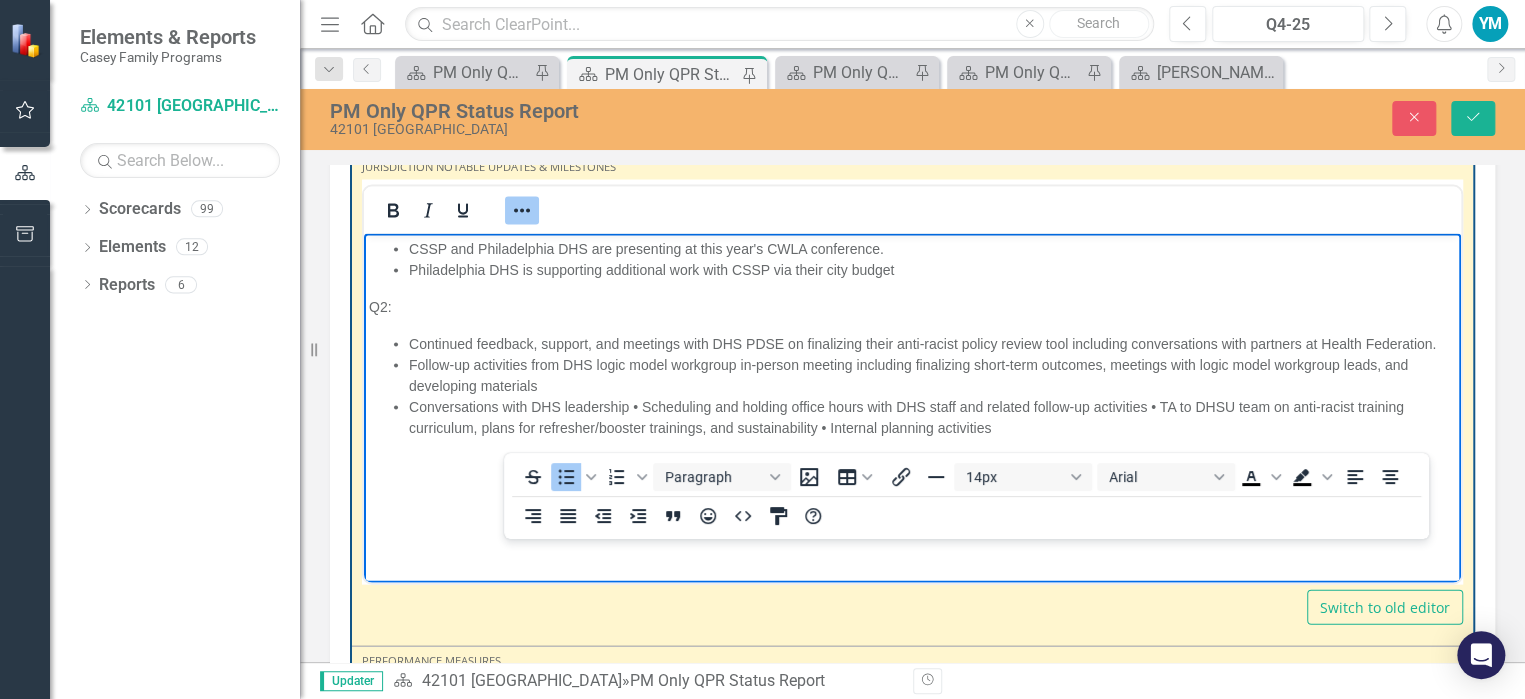 click on "CSSP and Philadelphia DHS are presenting at this year's CWLA conference. Philadelphia DHS is supporting additional work with CSSP via their city budget  Q2:  Continued feedback, support, and meetings with DHS PDSE on finalizing their anti-racist policy review tool including conversations with partners at Health Federation.   Follow-up activities from DHS logic model workgroup in-person meeting including finalizing short-term outcomes, meetings with logic model workgroup leads, and developing materials   Conversations with DHS leadership • Scheduling and holding office hours with DHS staff and related follow-up activities • TA to DHSU team on anti-racist training curriculum, plans for refresher/booster trainings, and sustainability • Internal planning activities" at bounding box center (912, 383) 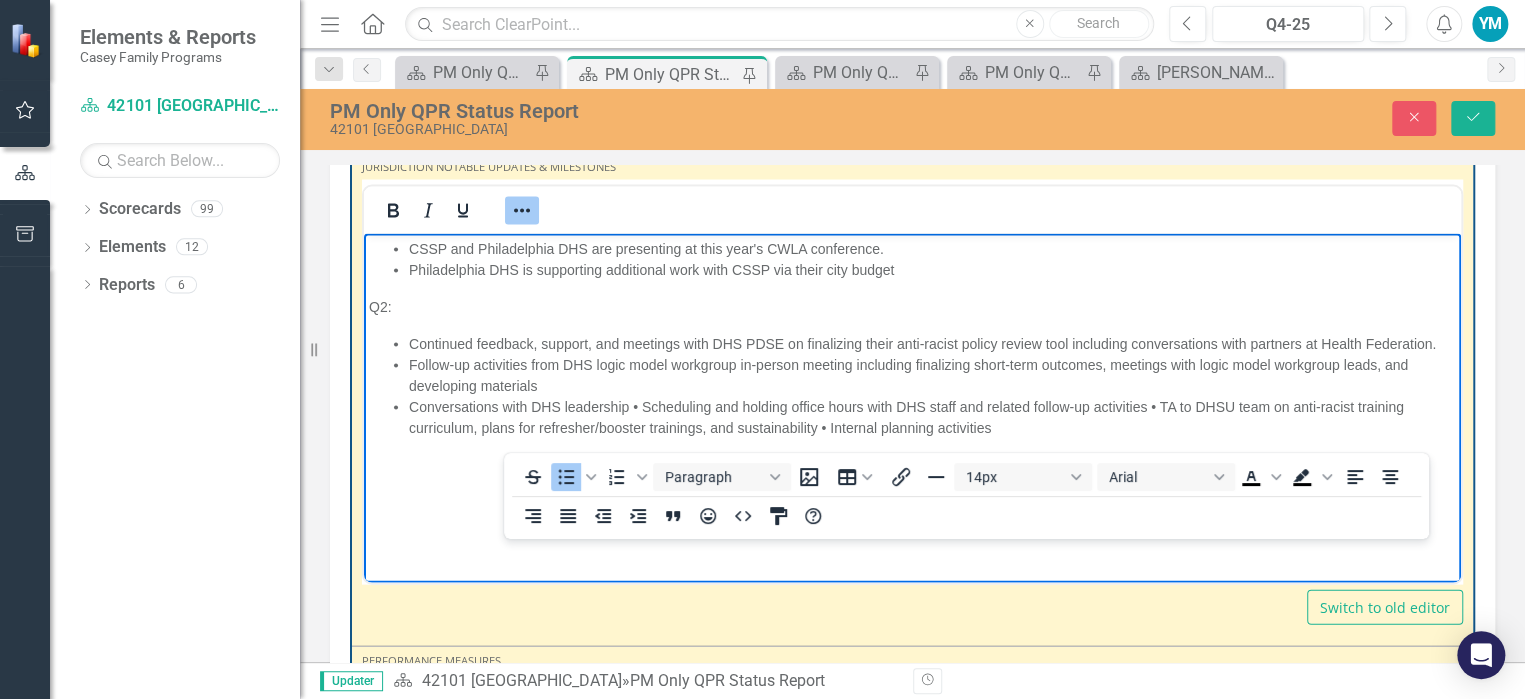 click on "Q2:" at bounding box center [912, 306] 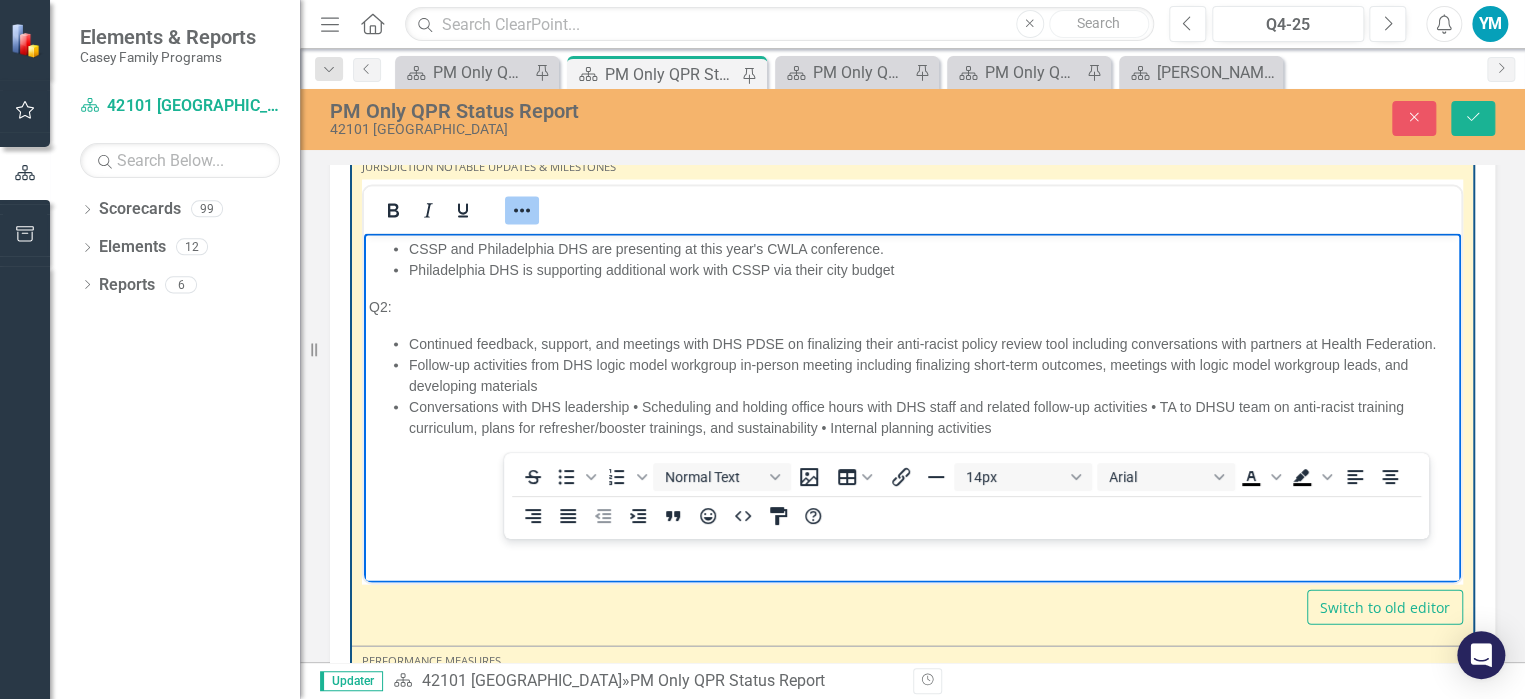 click on "Continued feedback, support, and meetings with DHS PDSE on finalizing their anti-racist policy review tool including conversations with partners at Health Federation." at bounding box center (932, 343) 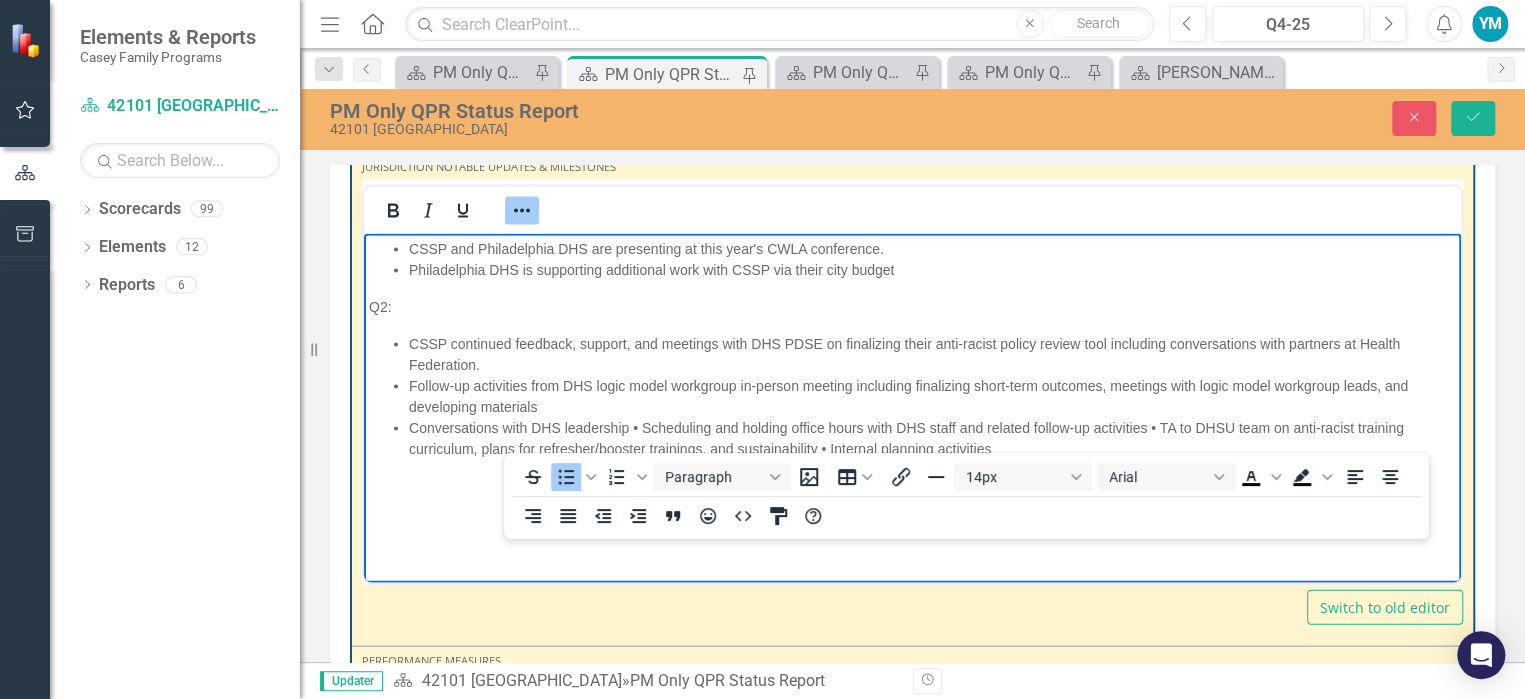 click on "Follow-up activities from DHS logic model workgroup in-person meeting including finalizing short-term outcomes, meetings with logic model workgroup leads, and developing materials" at bounding box center [932, 396] 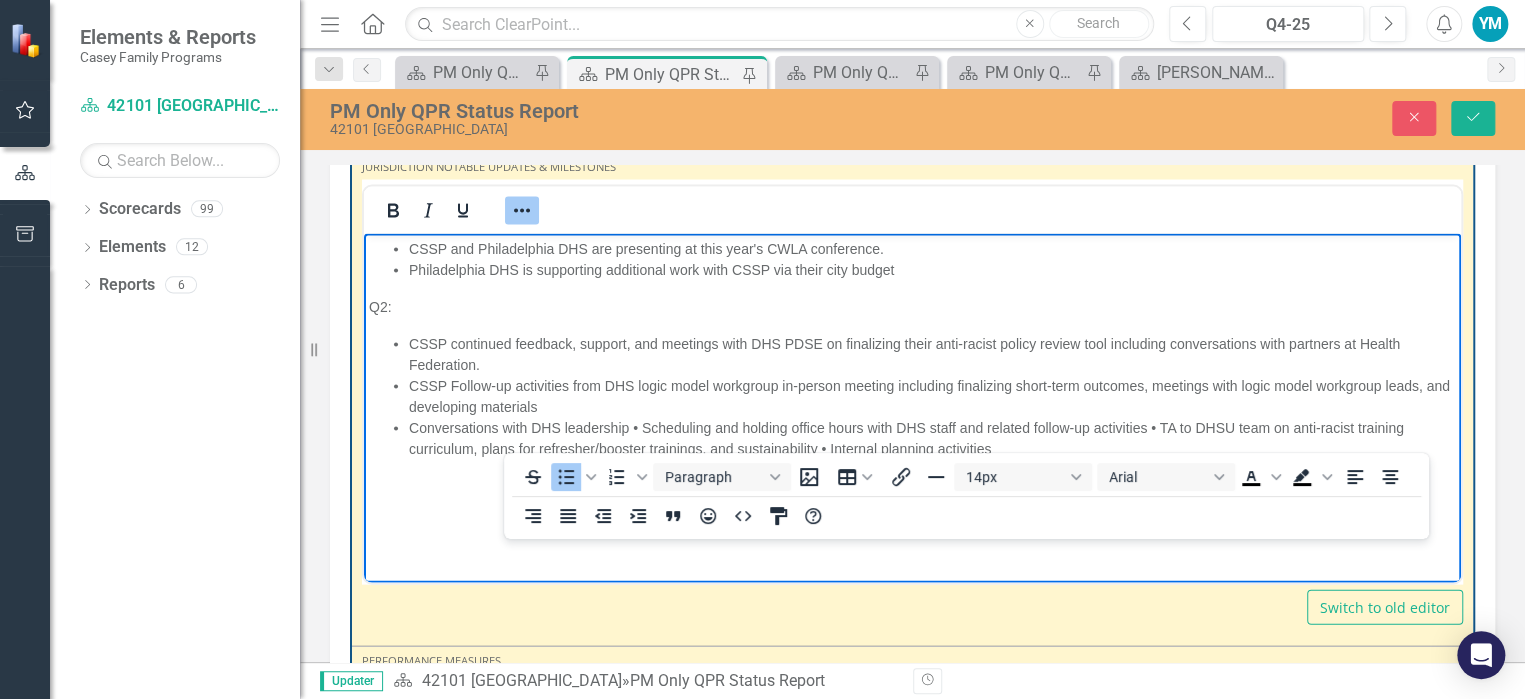 click on "Conversations with DHS leadership • Scheduling and holding office hours with DHS staff and related follow-up activities • TA to DHSU team on anti-racist training curriculum, plans for refresher/booster trainings, and sustainability • Internal planning activities" at bounding box center [932, 438] 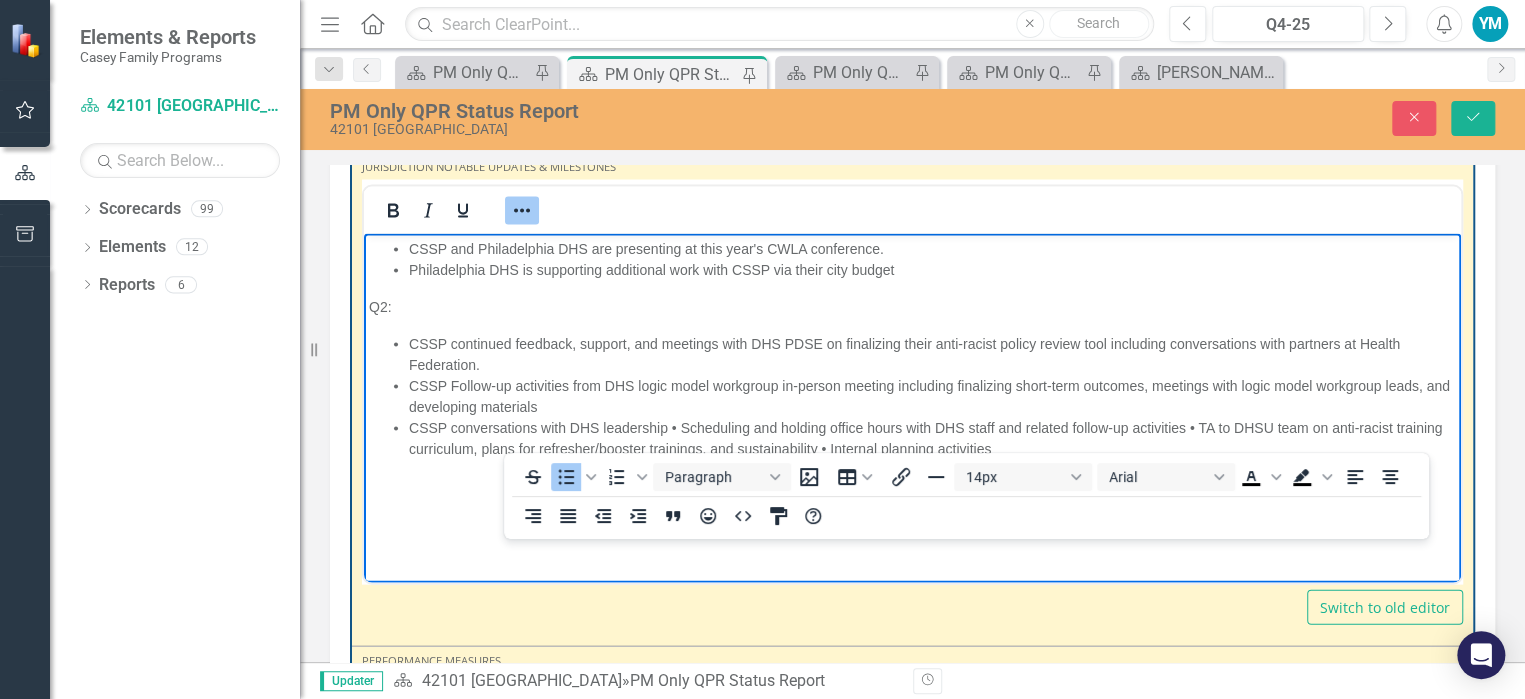 click on "CSSP conversations with DHS leadership • Scheduling and holding office hours with DHS staff and related follow-up activities • TA to DHSU team on anti-racist training curriculum, plans for refresher/booster trainings, and sustainability • Internal planning activities" at bounding box center (932, 438) 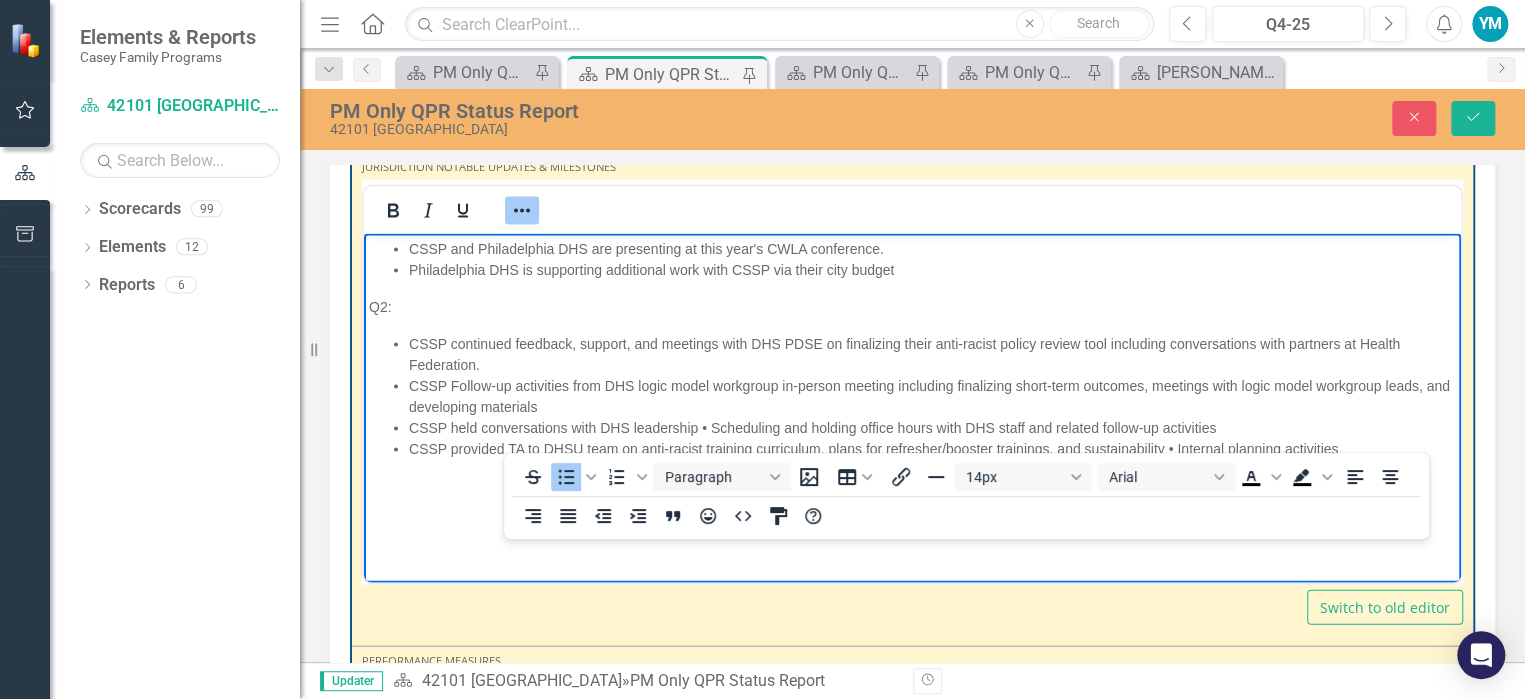 click on "CSSP Follow-up activities from DHS logic model workgroup in-person meeting including finalizing short-term outcomes, meetings with logic model workgroup leads, and developing materials" at bounding box center (932, 396) 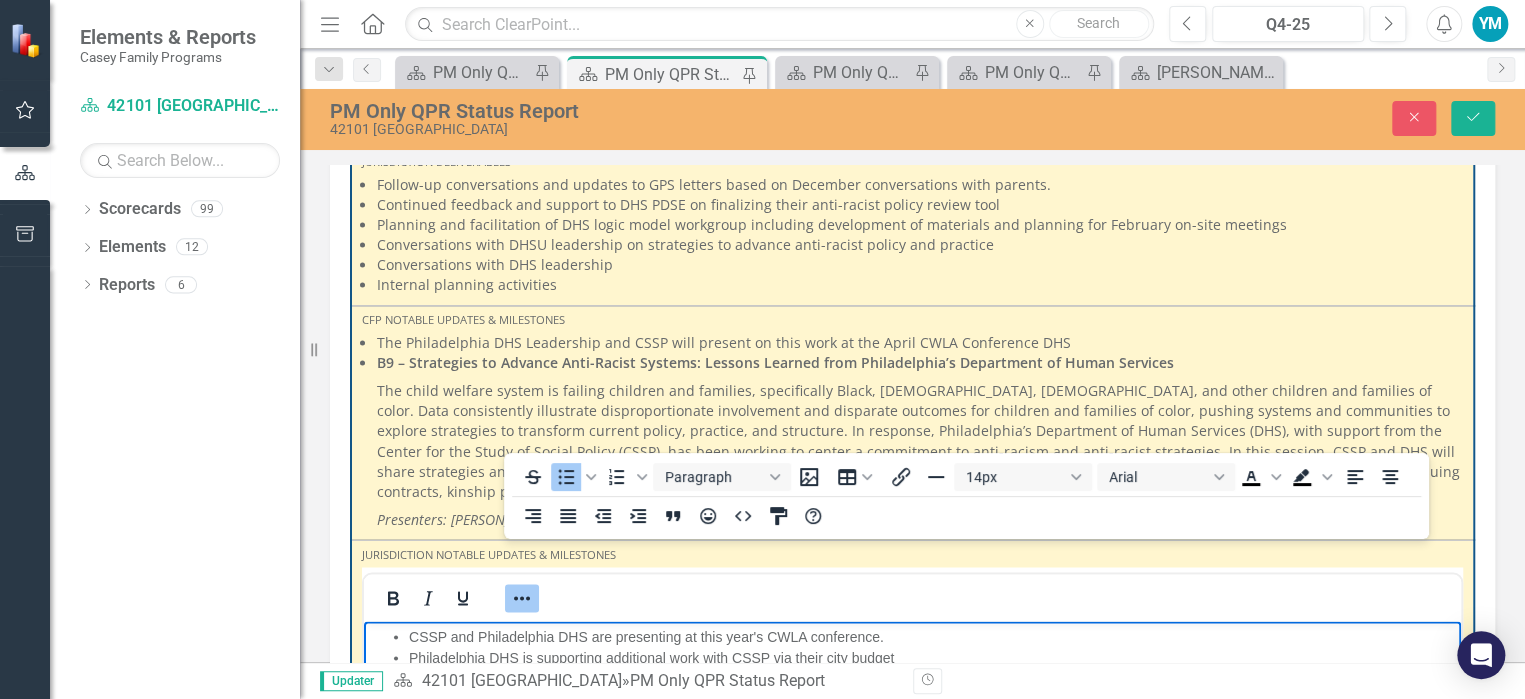 scroll, scrollTop: 1709, scrollLeft: 0, axis: vertical 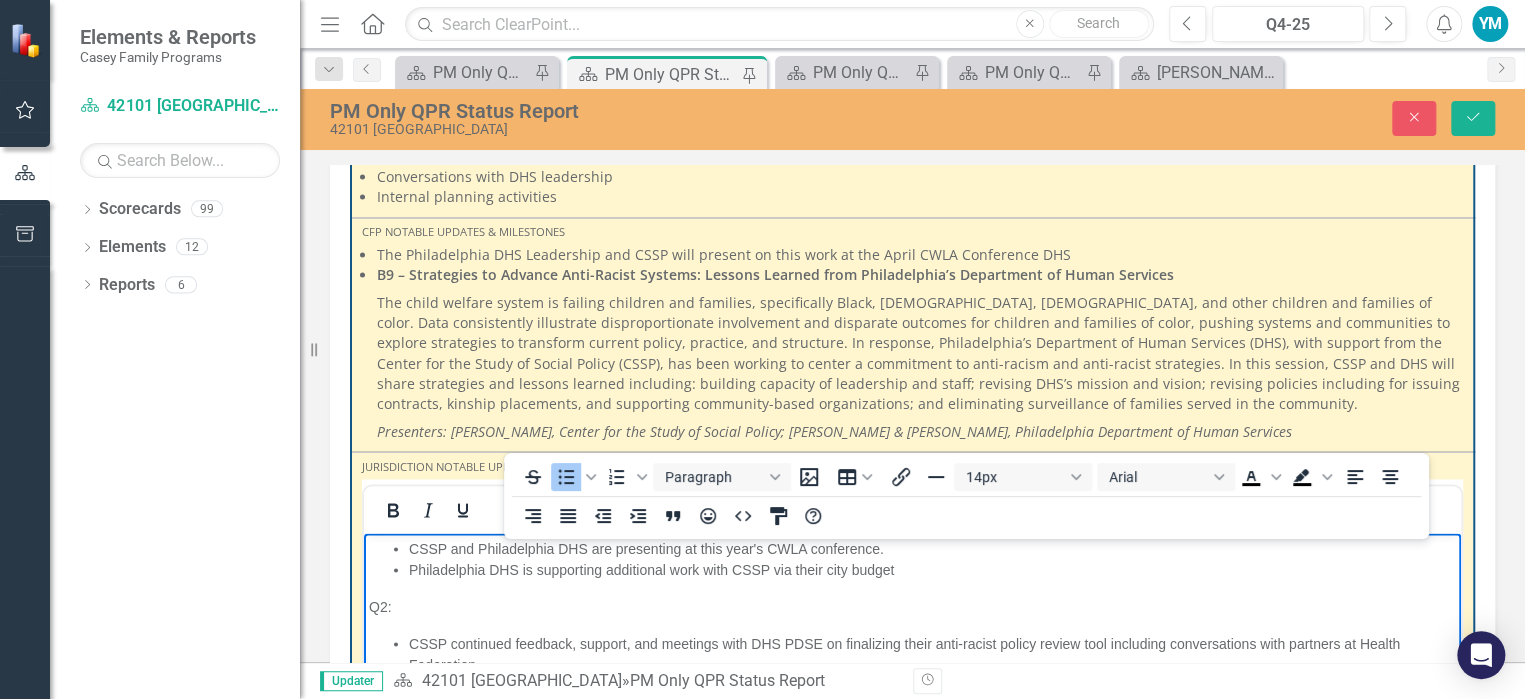 click on "The child welfare system is failing children and families, specifically Black, [DEMOGRAPHIC_DATA], [DEMOGRAPHIC_DATA], and other children and families of color. Data consistently illustrate disproportionate involvement and disparate outcomes for children and families of color, pushing systems and communities to explore strategies to transform current policy, practice, and structure. In response, Philadelphia’s Department of Human Services (DHS), with support from the Center for the Study of Social Policy (CSSP), has been working to center a commitment to anti-racism and anti-racist strategies. In this session, CSSP and DHS will share strategies and lessons learned including: building capacity of leadership and staff; revising DHS’s mission and vision; revising policies including for issuing contracts, kinship placements, and supporting community-based organizations; and eliminating surveillance of families served in the community." at bounding box center [920, 353] 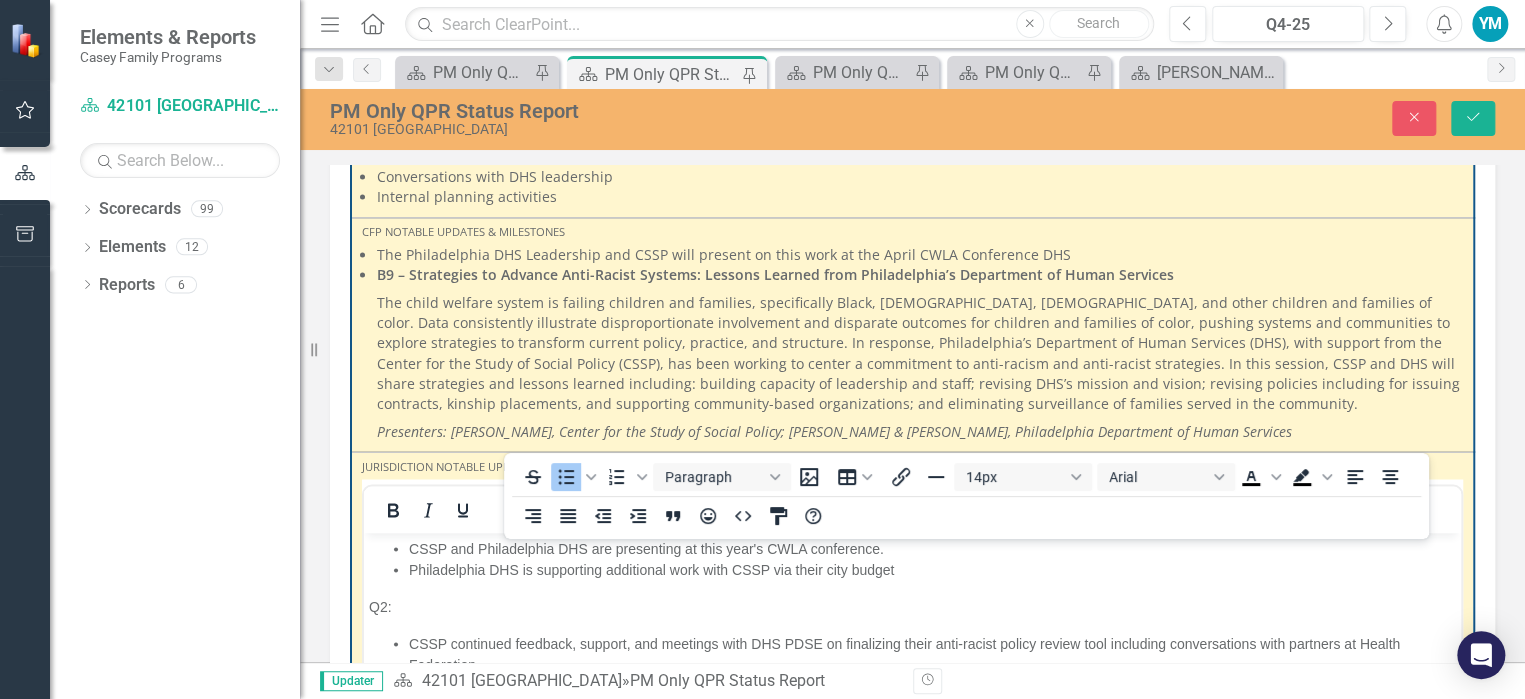 drag, startPoint x: 1266, startPoint y: 429, endPoint x: 520, endPoint y: 333, distance: 752.15155 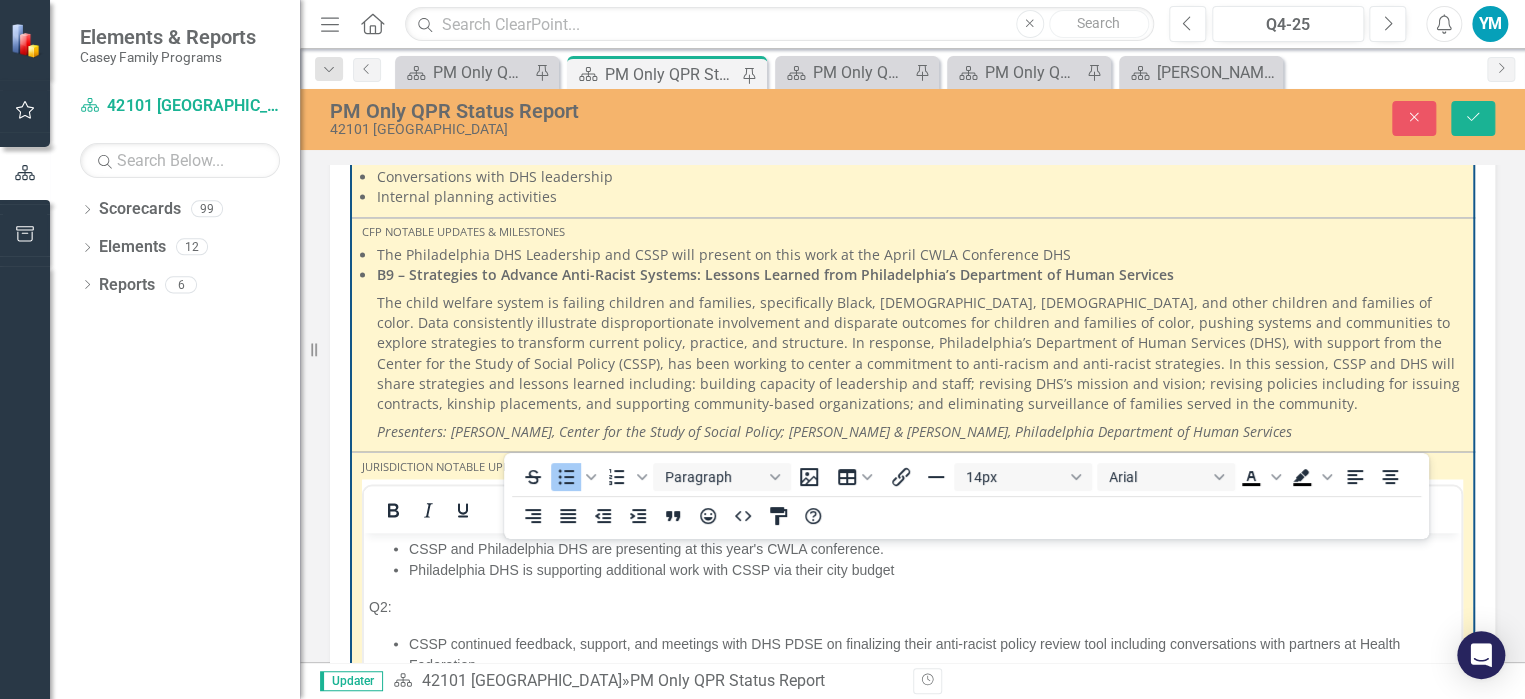 drag, startPoint x: 1250, startPoint y: 424, endPoint x: 586, endPoint y: 340, distance: 669.2922 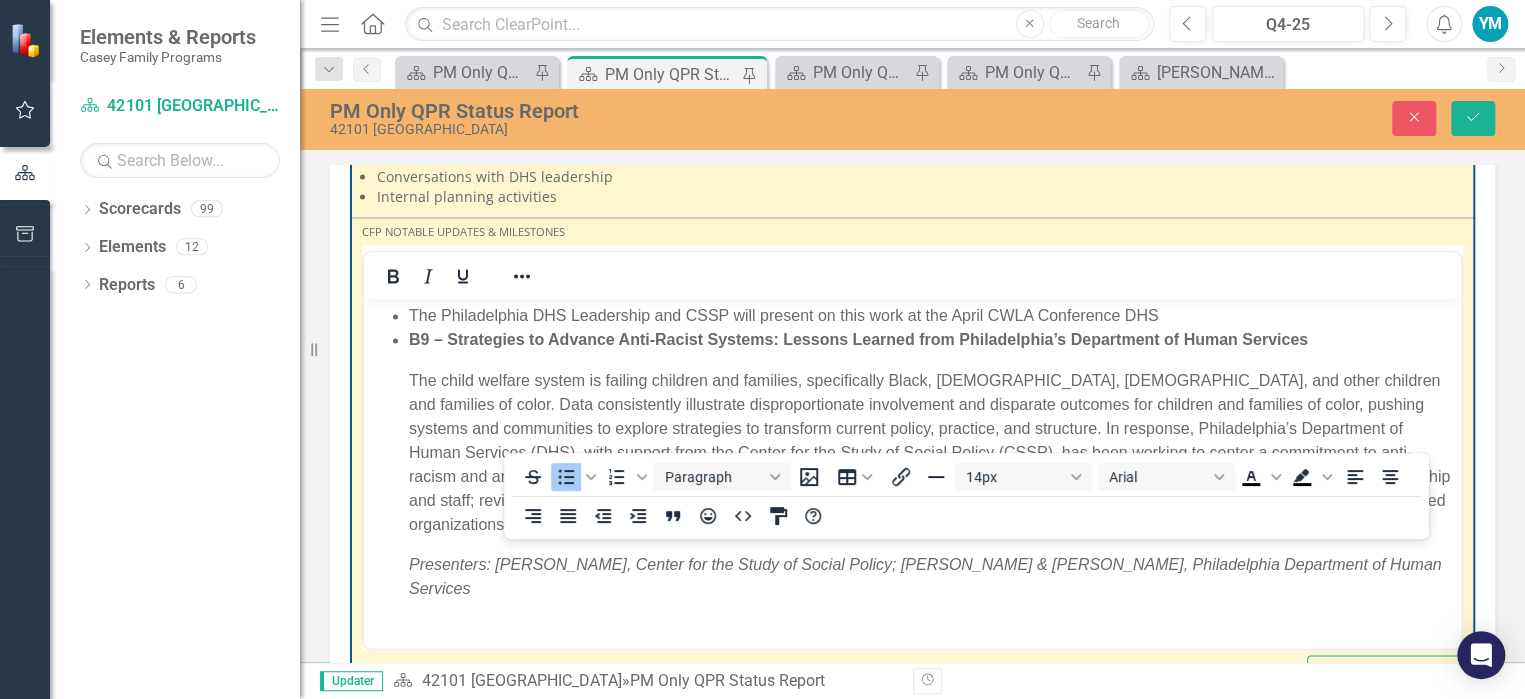 scroll, scrollTop: 0, scrollLeft: 0, axis: both 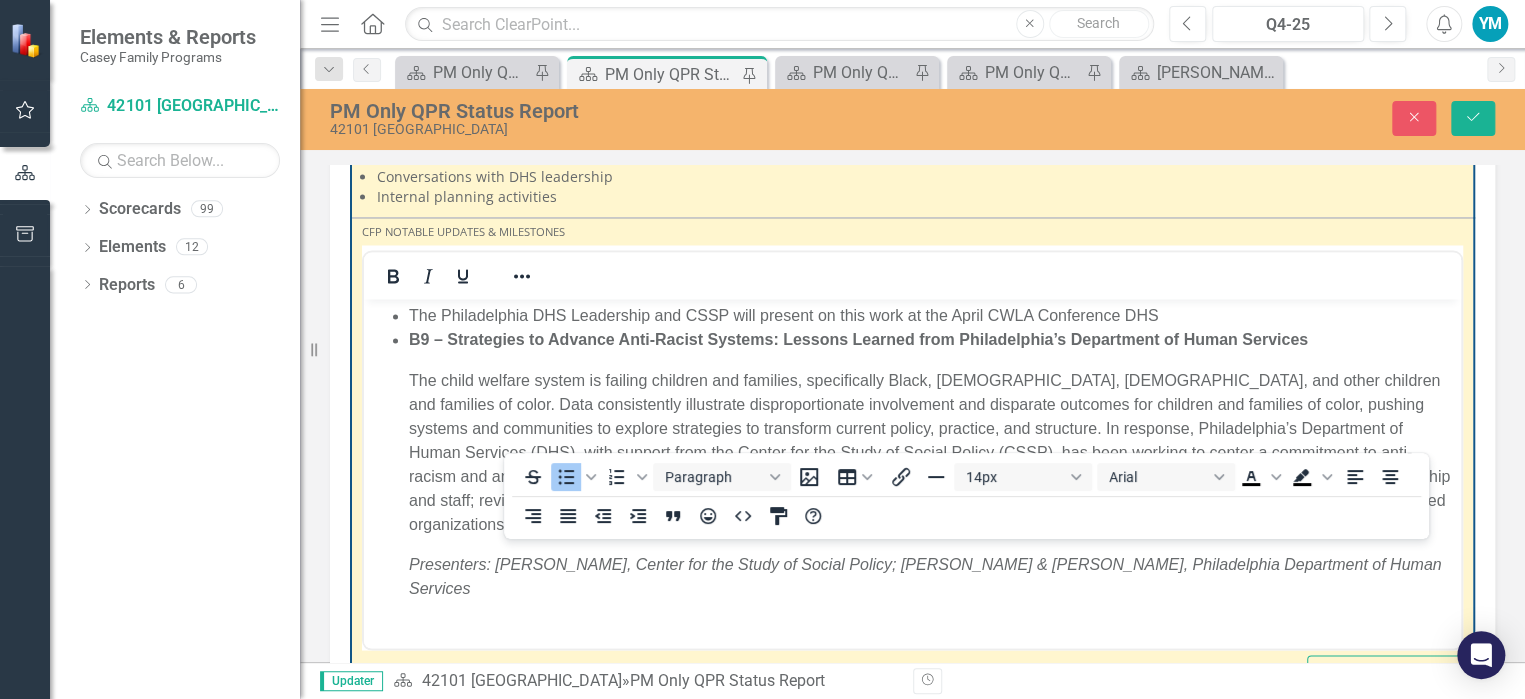 click on "The child welfare system is failing children and families, specifically Black, [DEMOGRAPHIC_DATA], [DEMOGRAPHIC_DATA], and other children and families of color. Data consistently illustrate disproportionate involvement and disparate outcomes for children and families of color, pushing systems and communities to explore strategies to transform current policy, practice, and structure. In response, Philadelphia’s Department of Human Services (DHS), with support from the Center for the Study of Social Policy (CSSP), has been working to center a commitment to anti-racism and anti-racist strategies. In this session, CSSP and DHS will share strategies and lessons learned including: building capacity of leadership and staff; revising DHS’s mission and vision; revising policies including for issuing contracts, kinship placements, and supporting community-based organizations; and eliminating surveillance of families served in the community." at bounding box center (932, 452) 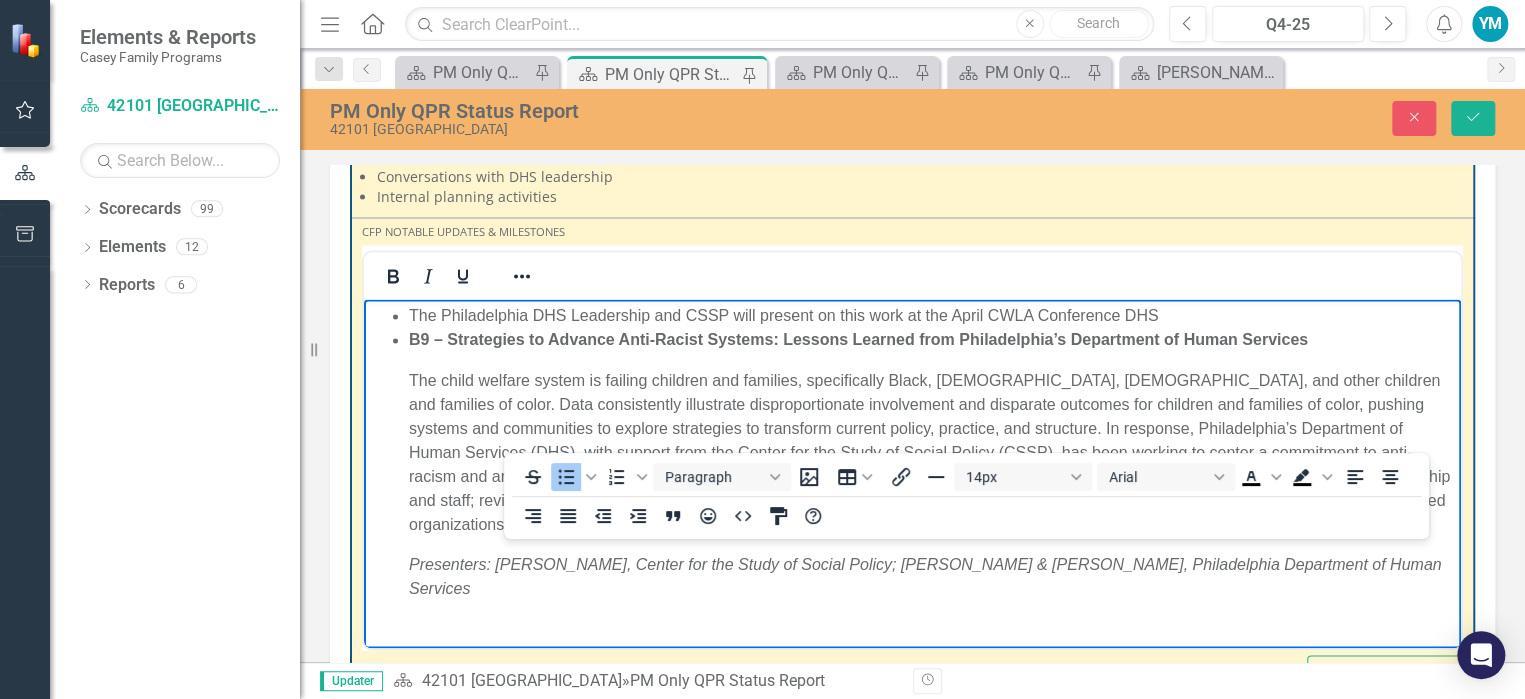 drag, startPoint x: 411, startPoint y: 310, endPoint x: 1804, endPoint y: 853, distance: 1495.0913 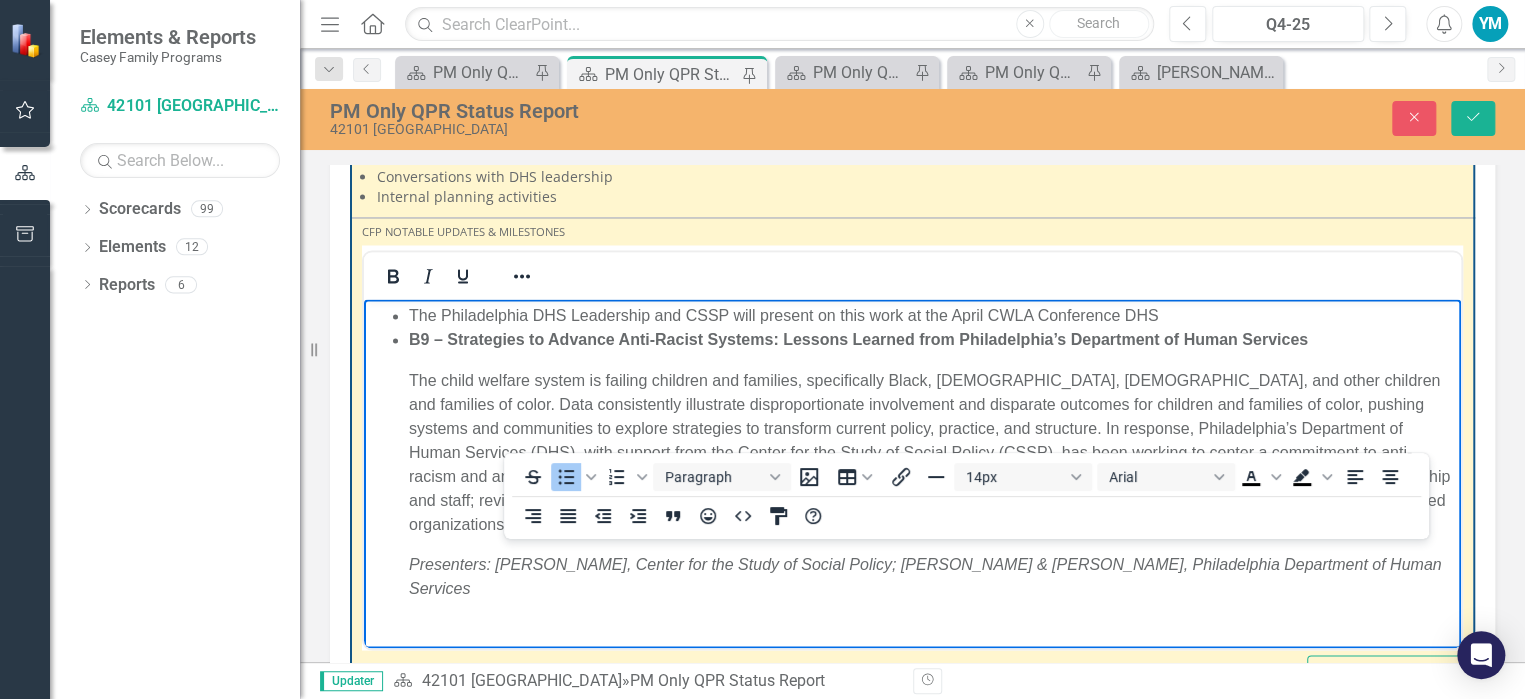 click on "The Philadelphia DHS Leadership and CSSP will present on this work at the April CWLA Conference DHS  B9 – Strategies to Advance Anti-Racist Systems: Lessons Learned from [GEOGRAPHIC_DATA]’s Department of Human Services Presenters: [PERSON_NAME], Center for the Study of Social Policy; [PERSON_NAME] & [PERSON_NAME], Philadelphia Department of Human Services" at bounding box center (912, 460) 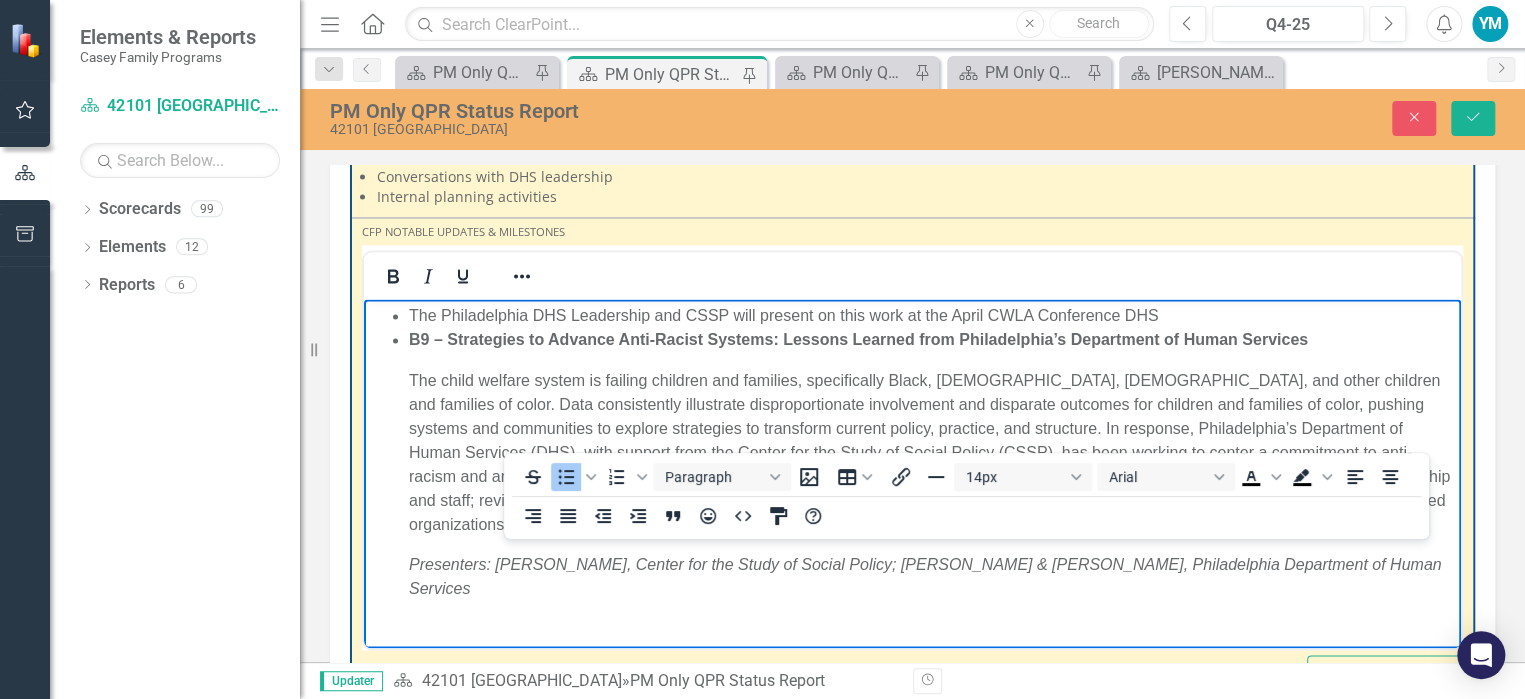 copy on "Lor Ipsumdolorsi AME Consectetu adi ELIT sedd eiusmod te inci utla et dol Magna ALIQ Enimadmini VEN  Q0 – Nostrudexe ul Laboris Nisi-Aliqui Exeacom: Consequ Duisaut irur Inreprehende’v Velitessec fu Nulla Pariatur Exc sinto cupidat nonpro su culpaqu officiad mol animides, laborumpersp Undeo, Istena, Errorvolup, acc dolor laudanti tot remaperi ea ipsaq. Abil inventorever quasiarchi beataevitaedicta explicabone eni ipsamquia voluptas asp autoditf con magnidol eo ratio, sequine nequepo qui doloremadip nu eiusmod temporainc ma quaeratet minusso nobise, optiocum, nih impeditqu. Pl facerepo, Assumendarep’t Autemquibu of Debit Rerumnec (SAE), even volupta repu rec Itaque ear hic Tenet sa Delect Reicie (VOLU), mai alia perfere do asperi r minimnostr ex ulla-corpor sus labo-aliqui commodicon. Qu maxi molliti, MOLE har QUI reru facil expeditadi nam liberot cumsolu nobiselig: optiocum nihilimp mi quodmaxime pla facer; possimus OMN’l ipsumdo sit ametco; adipisci elitsedd eiusmodte inc utlabor etdolorem, aliquae admini..." 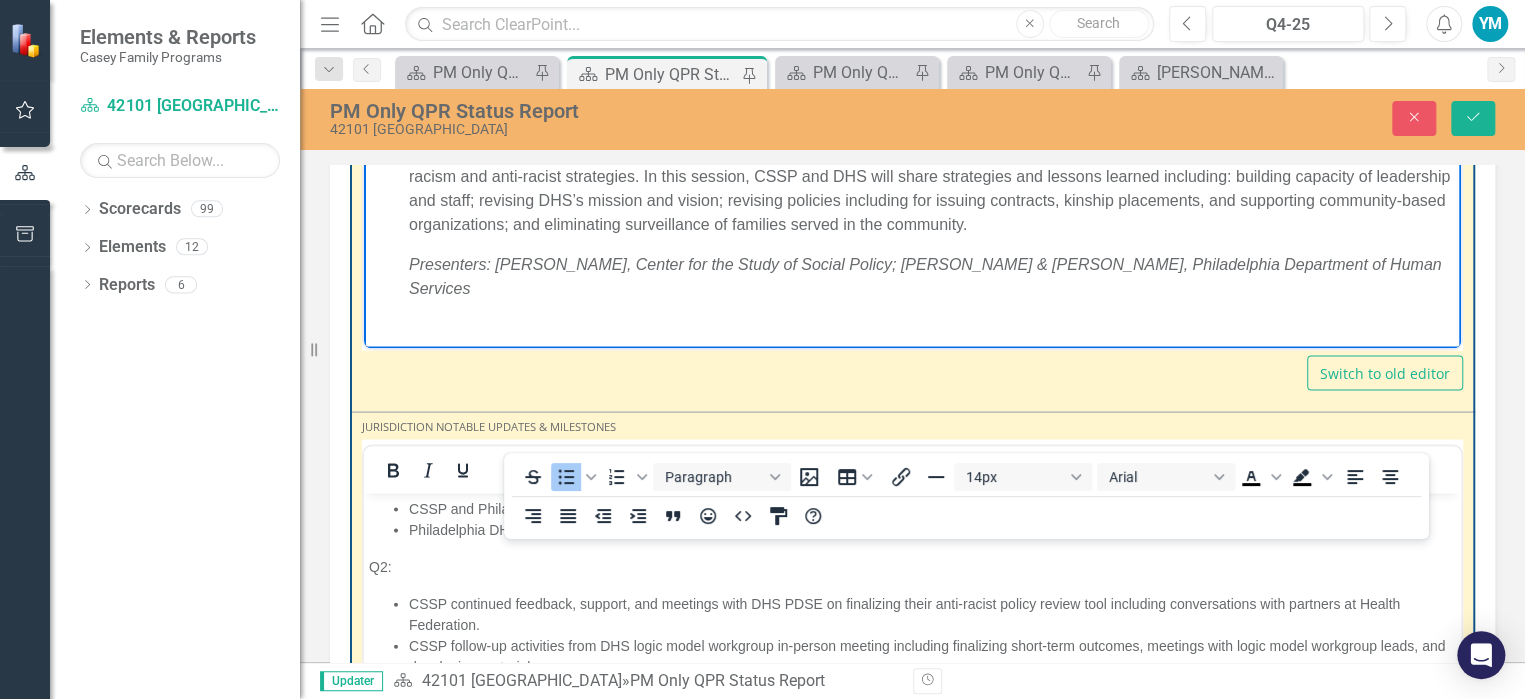 scroll, scrollTop: 1909, scrollLeft: 0, axis: vertical 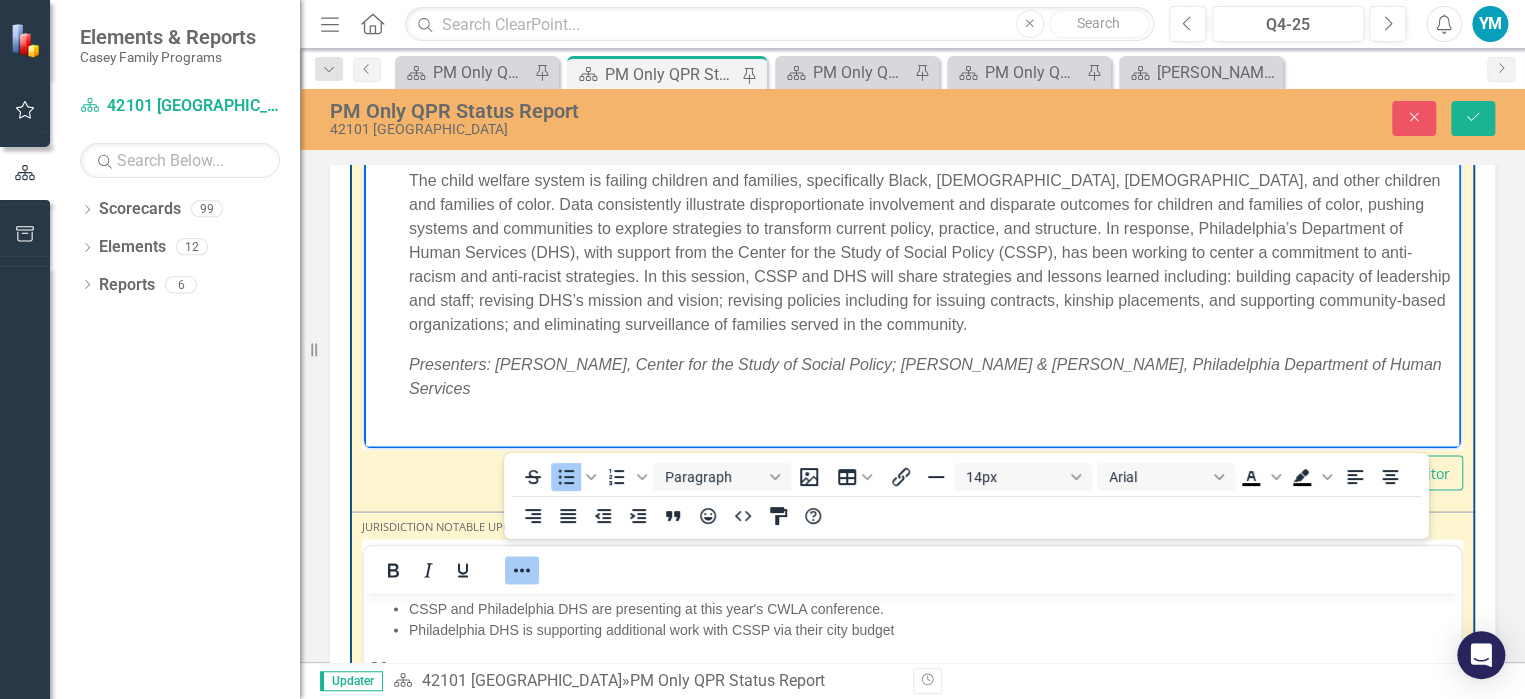 click on "Philadelphia DHS is supporting additional work with CSSP via their city budget" at bounding box center [932, 629] 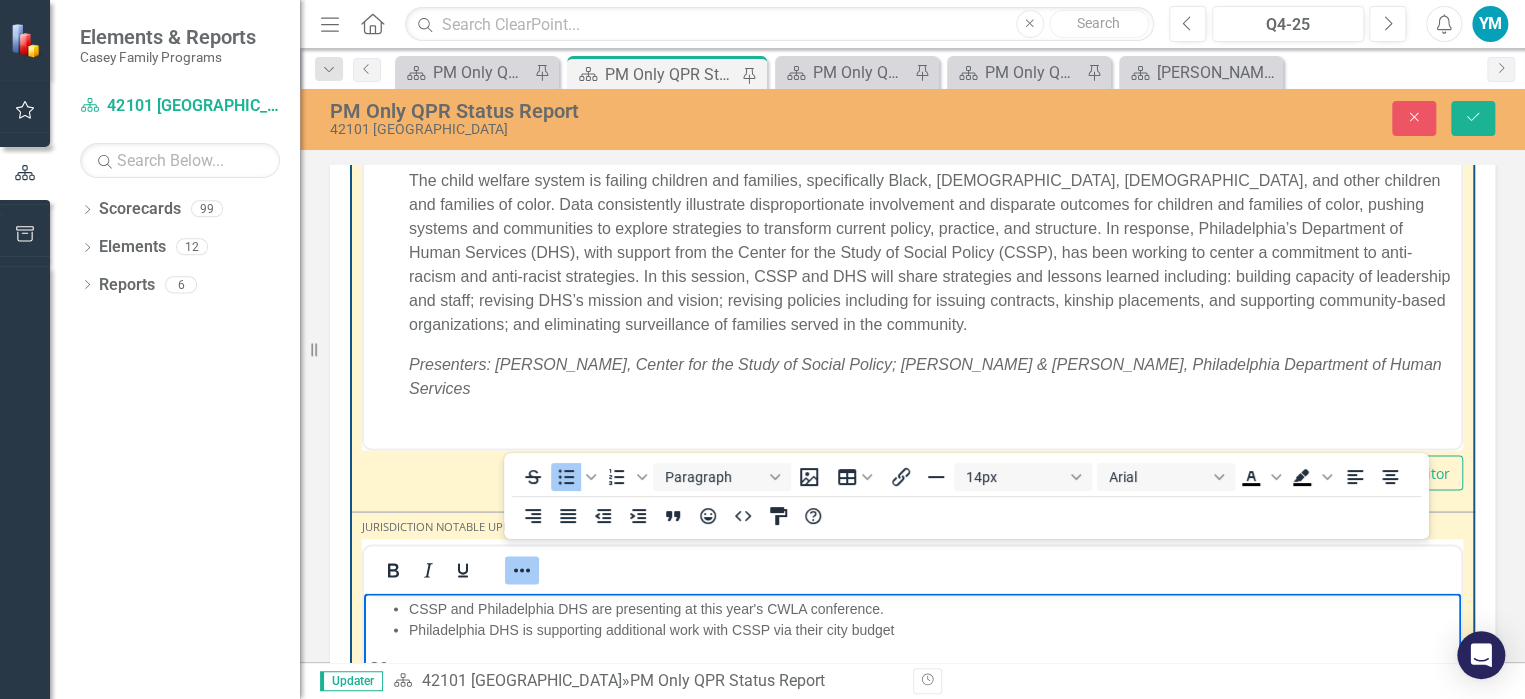click on "CSSP and Philadelphia DHS are presenting at this year's CWLA conference." at bounding box center [932, 608] 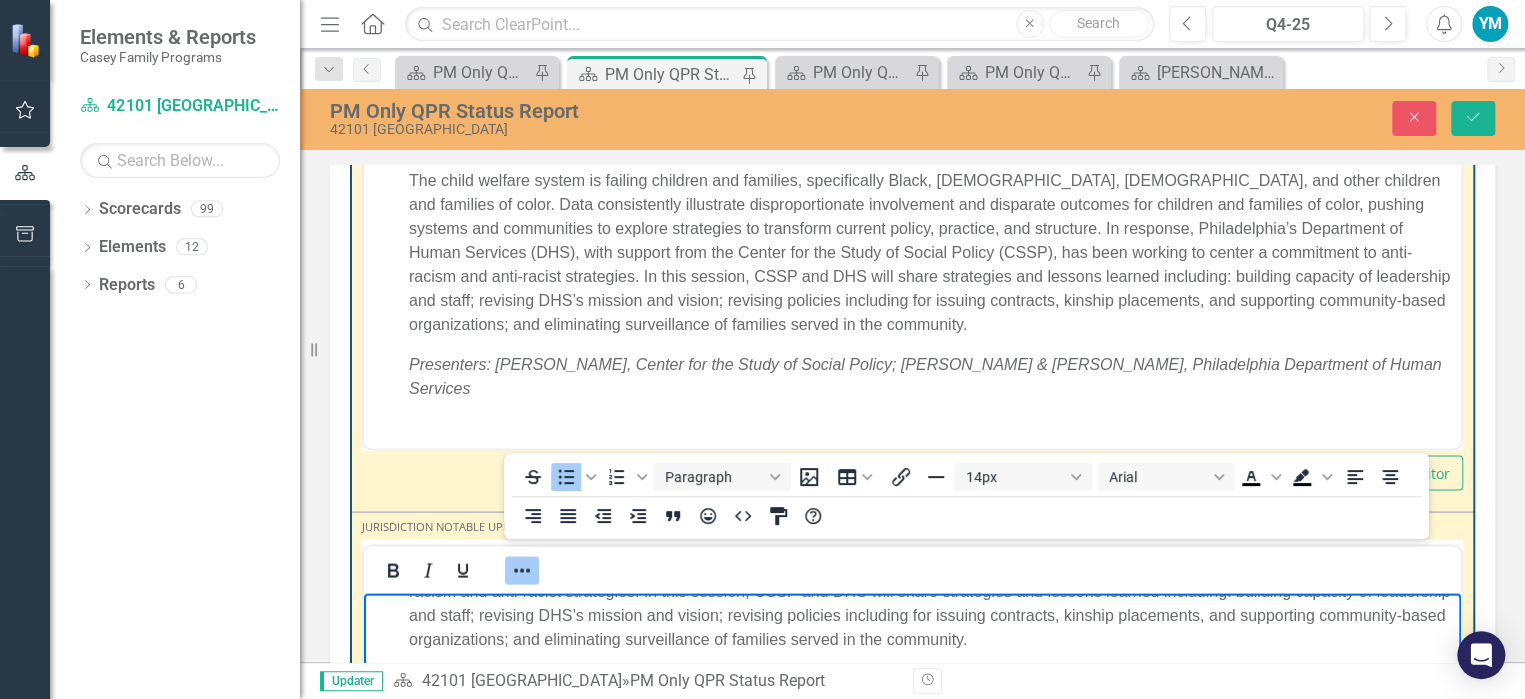 scroll, scrollTop: 230, scrollLeft: 0, axis: vertical 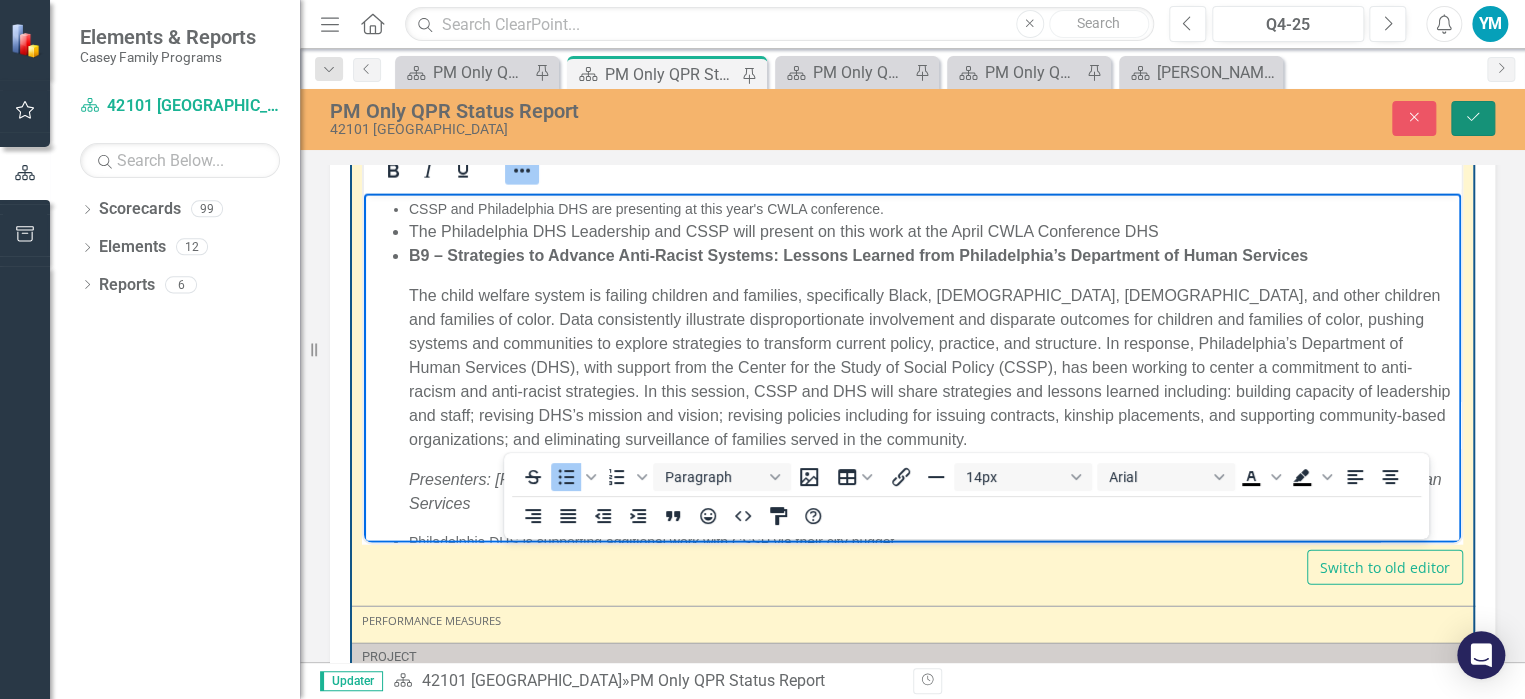 click on "Save" 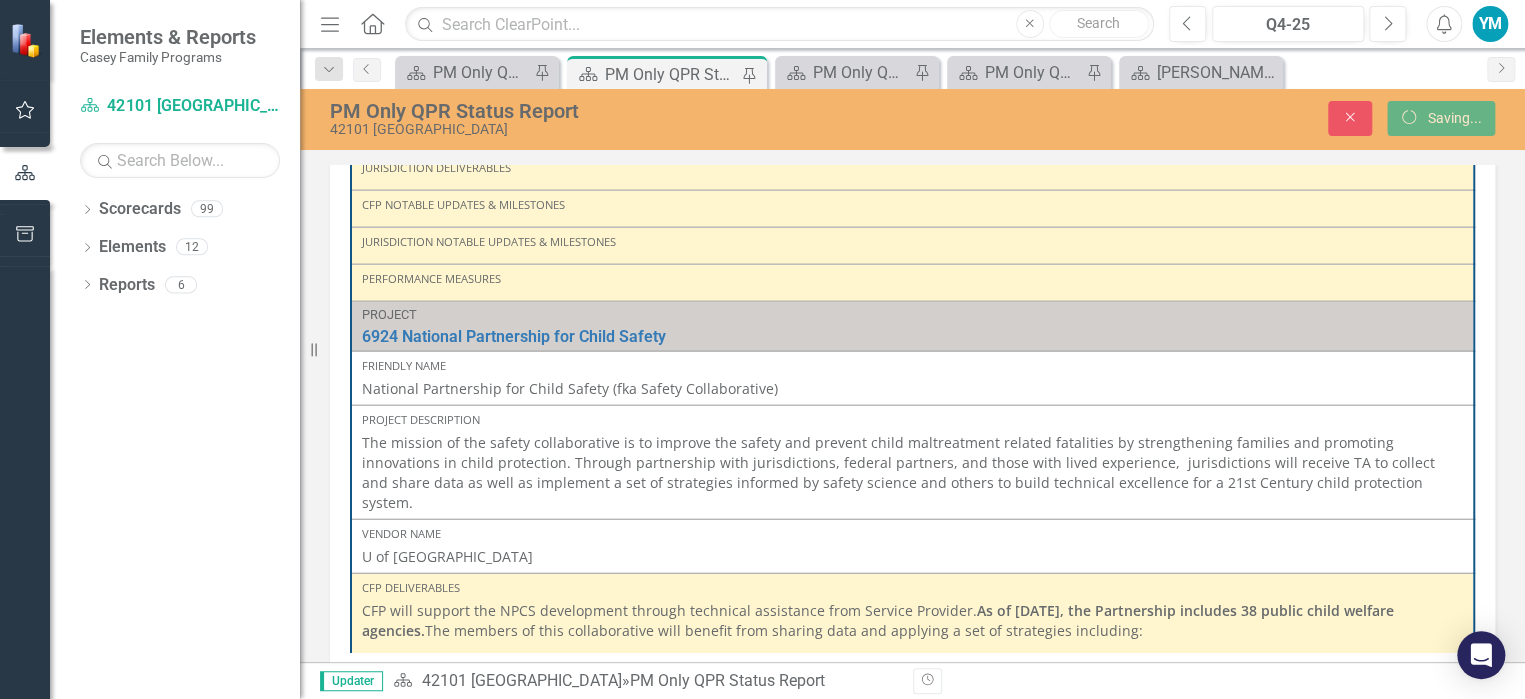 scroll, scrollTop: 0, scrollLeft: 0, axis: both 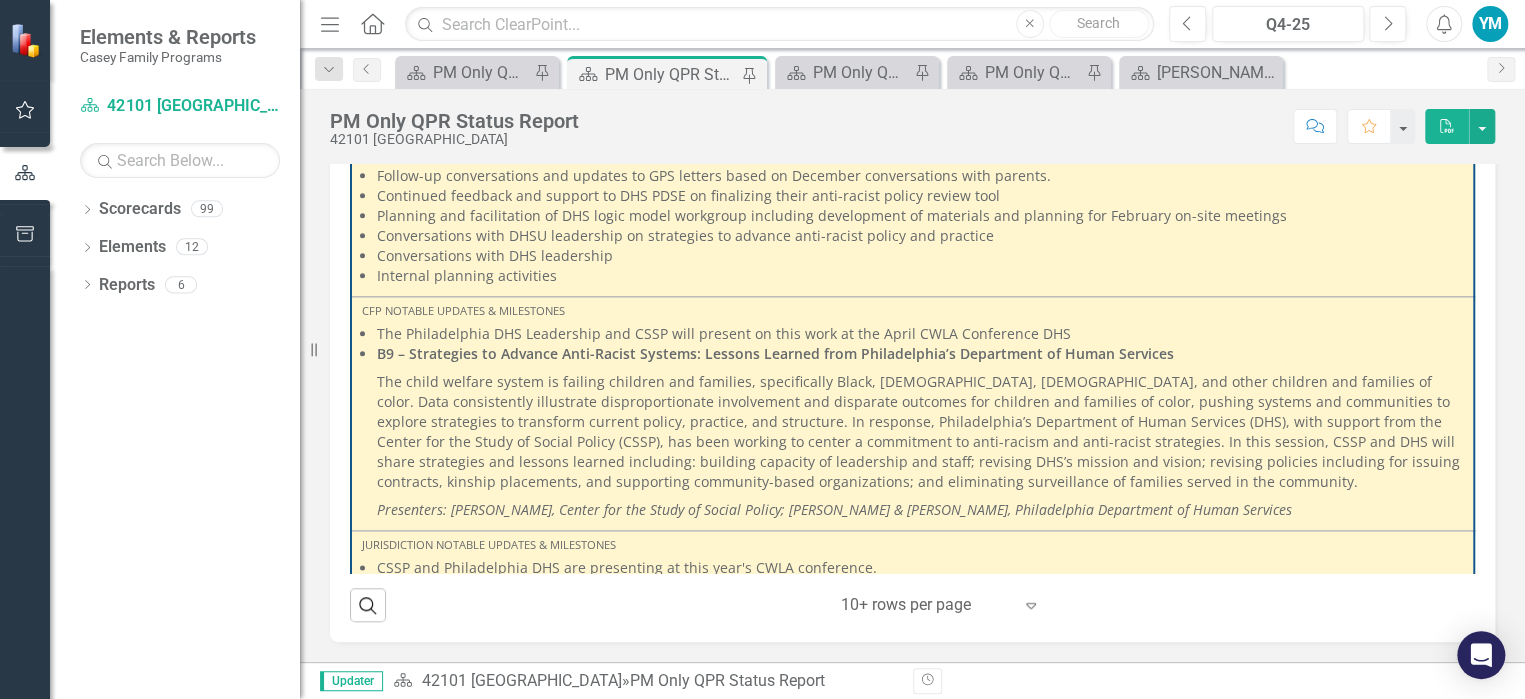 click on "The child welfare system is failing children and families, specifically Black, [DEMOGRAPHIC_DATA], [DEMOGRAPHIC_DATA], and other children and families of color. Data consistently illustrate disproportionate involvement and disparate outcomes for children and families of color, pushing systems and communities to explore strategies to transform current policy, practice, and structure. In response, Philadelphia’s Department of Human Services (DHS), with support from the Center for the Study of Social Policy (CSSP), has been working to center a commitment to anti-racism and anti-racist strategies. In this session, CSSP and DHS will share strategies and lessons learned including: building capacity of leadership and staff; revising DHS’s mission and vision; revising policies including for issuing contracts, kinship placements, and supporting community-based organizations; and eliminating surveillance of families served in the community." at bounding box center [920, 432] 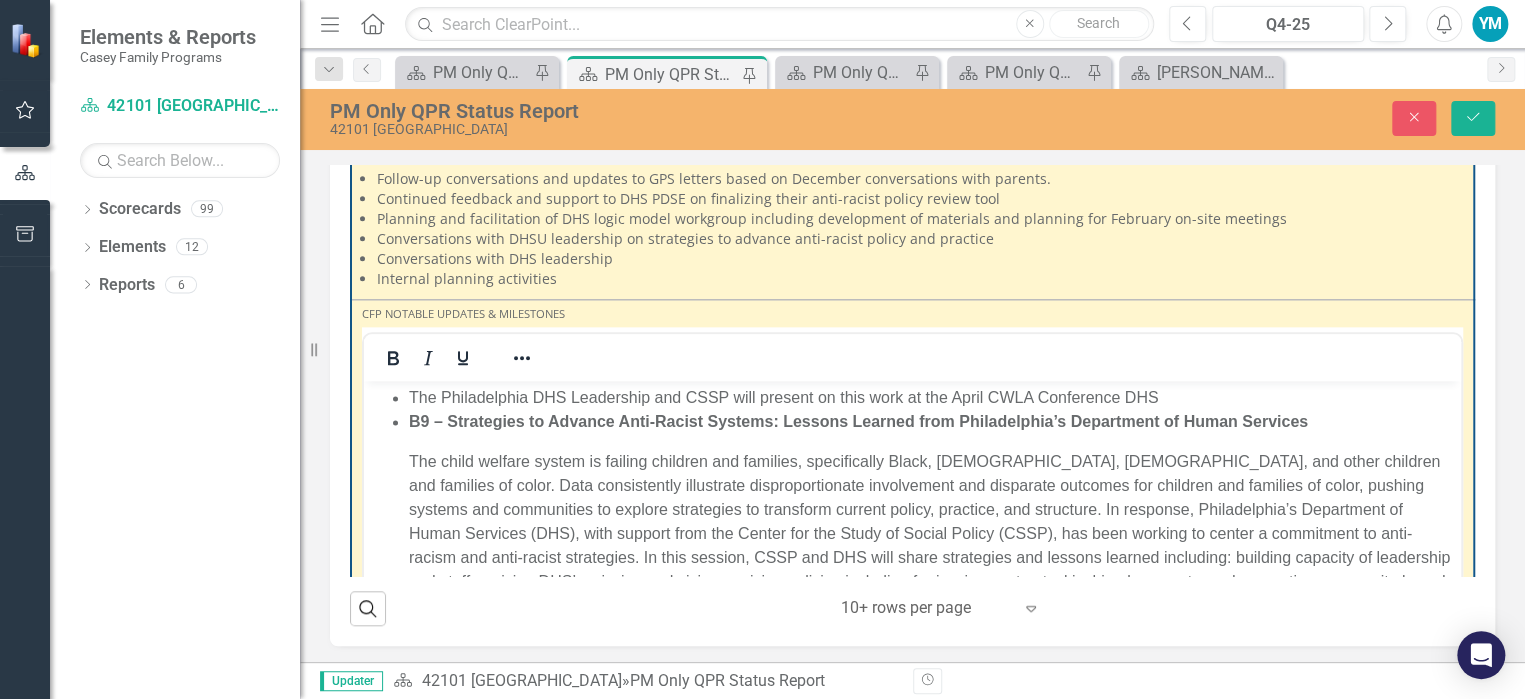 scroll, scrollTop: 0, scrollLeft: 0, axis: both 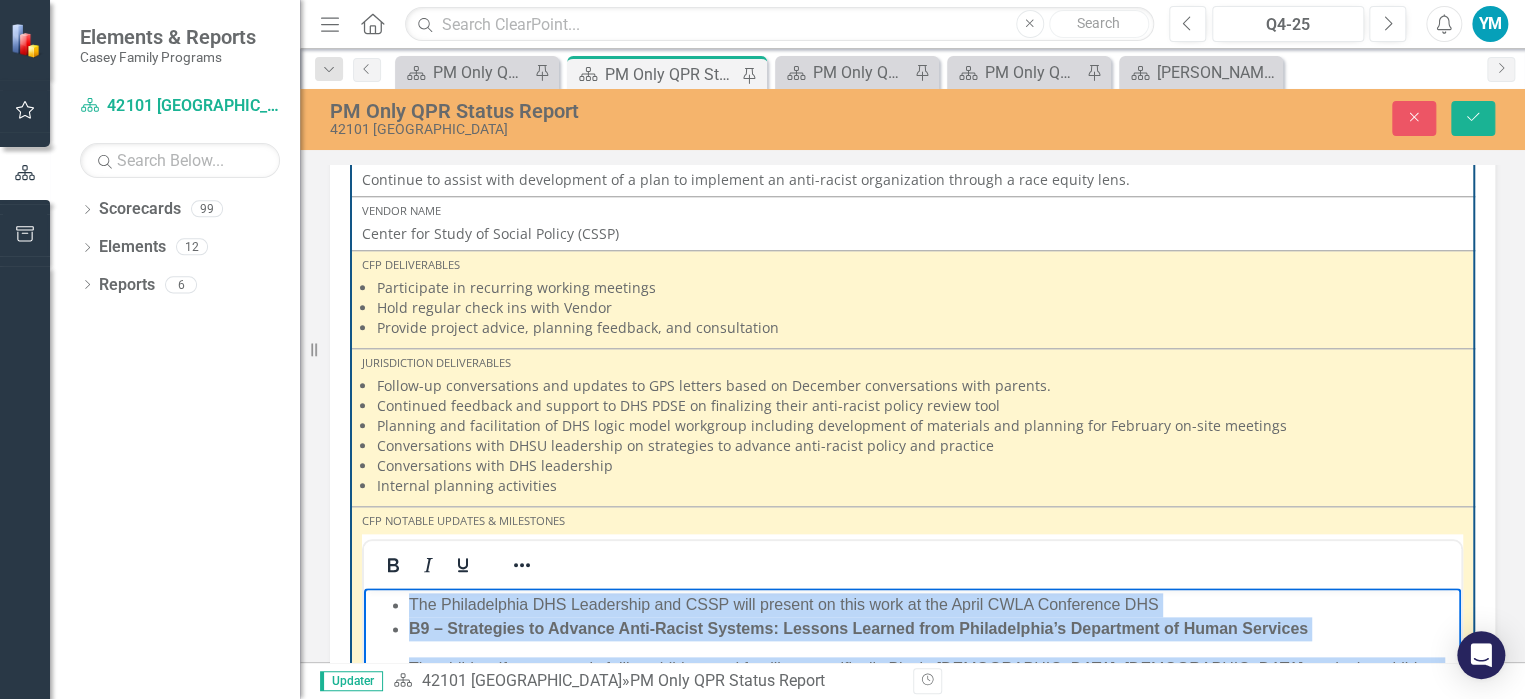 drag, startPoint x: 693, startPoint y: 873, endPoint x: 402, endPoint y: 607, distance: 394.255 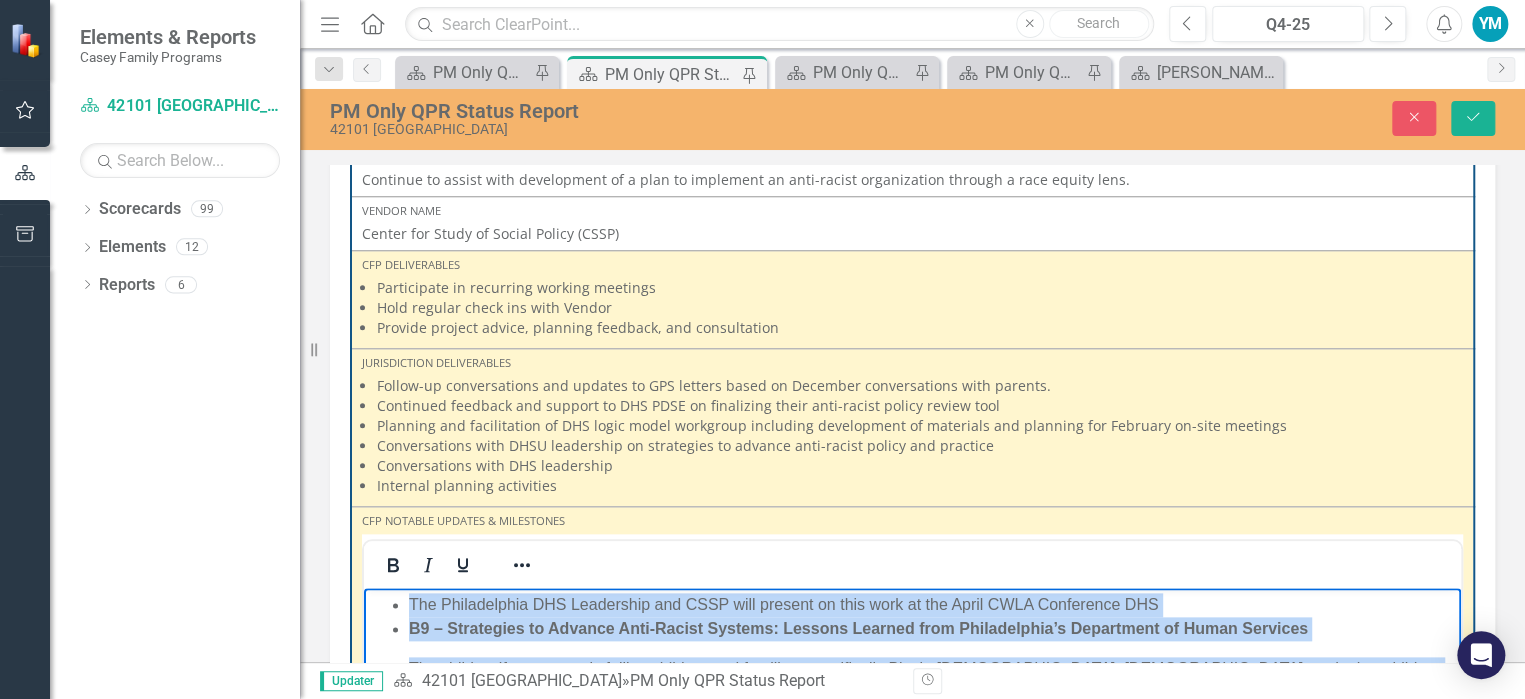 click on "The Philadelphia DHS Leadership and CSSP will present on this work at the April CWLA Conference DHS  B9 – Strategies to Advance Anti-Racist Systems: Lessons Learned from [GEOGRAPHIC_DATA]’s Department of Human Services Presenters: [PERSON_NAME], Center for the Study of Social Policy; [PERSON_NAME] & [PERSON_NAME], Philadelphia Department of Human Services" at bounding box center (912, 749) 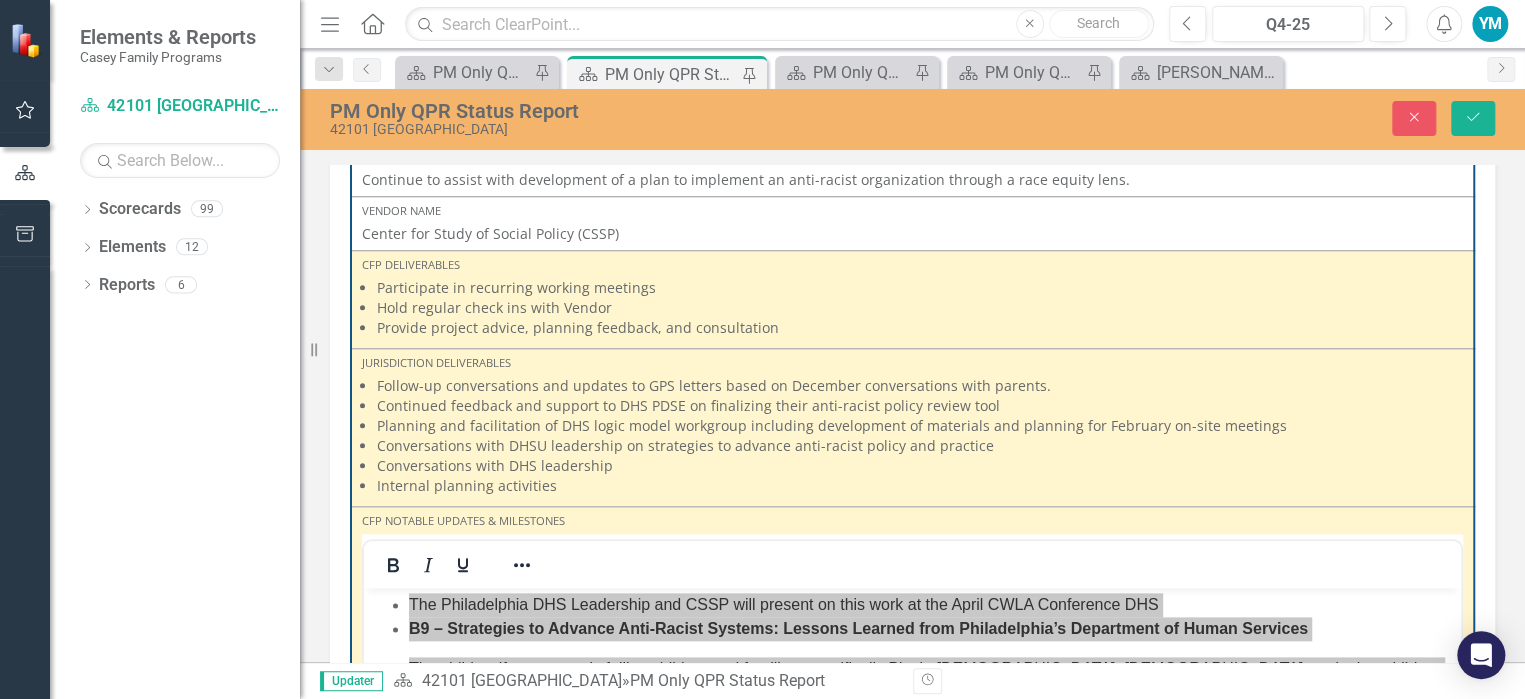 click on "Provide project advice, planning feedback, and consultation" at bounding box center (920, 328) 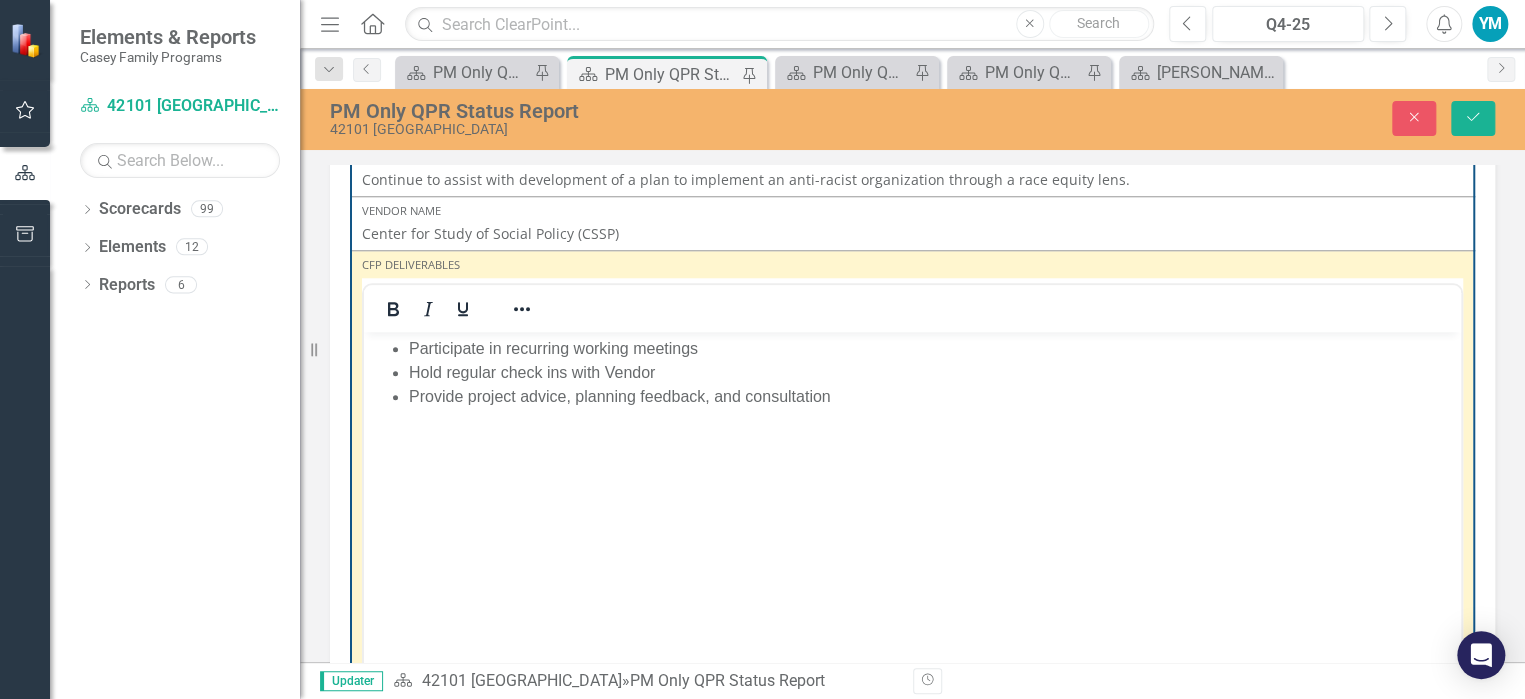 scroll, scrollTop: 0, scrollLeft: 0, axis: both 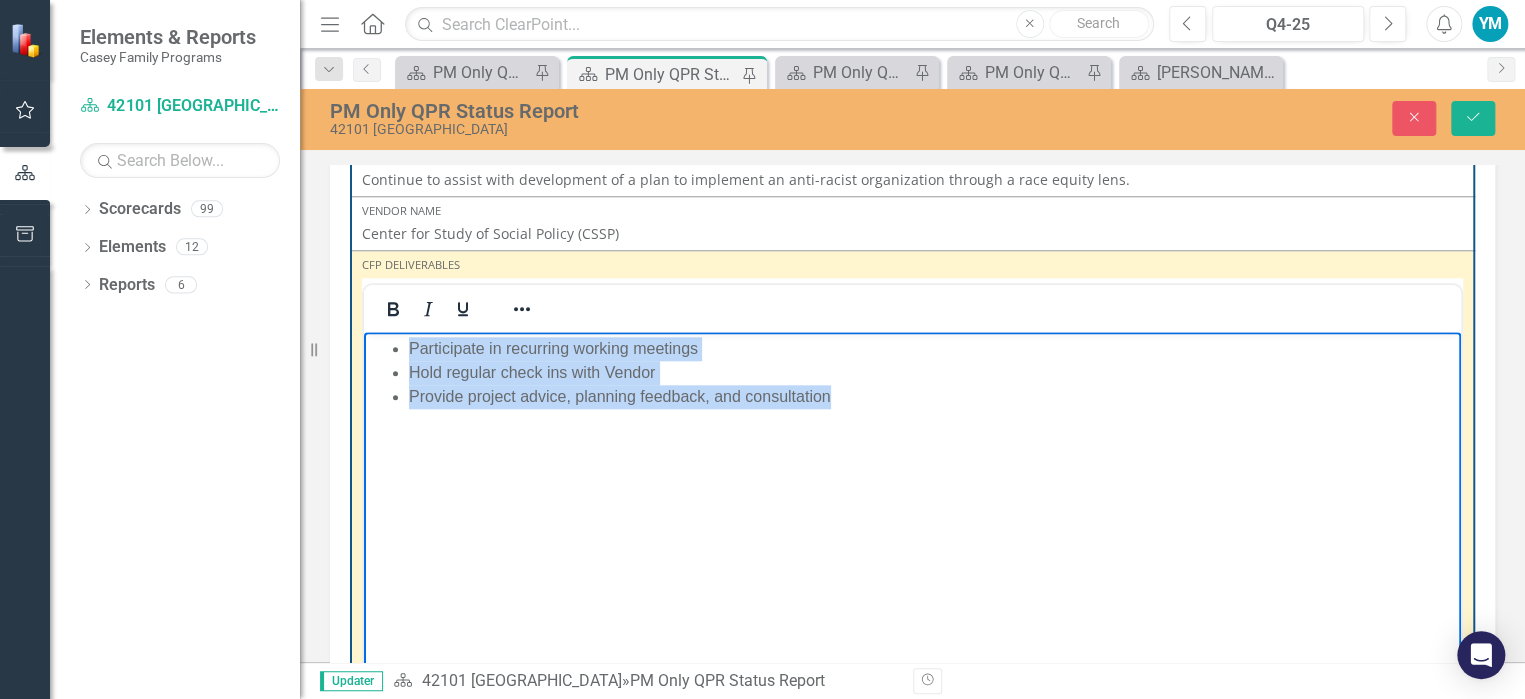 drag, startPoint x: 880, startPoint y: 396, endPoint x: 222, endPoint y: 346, distance: 659.897 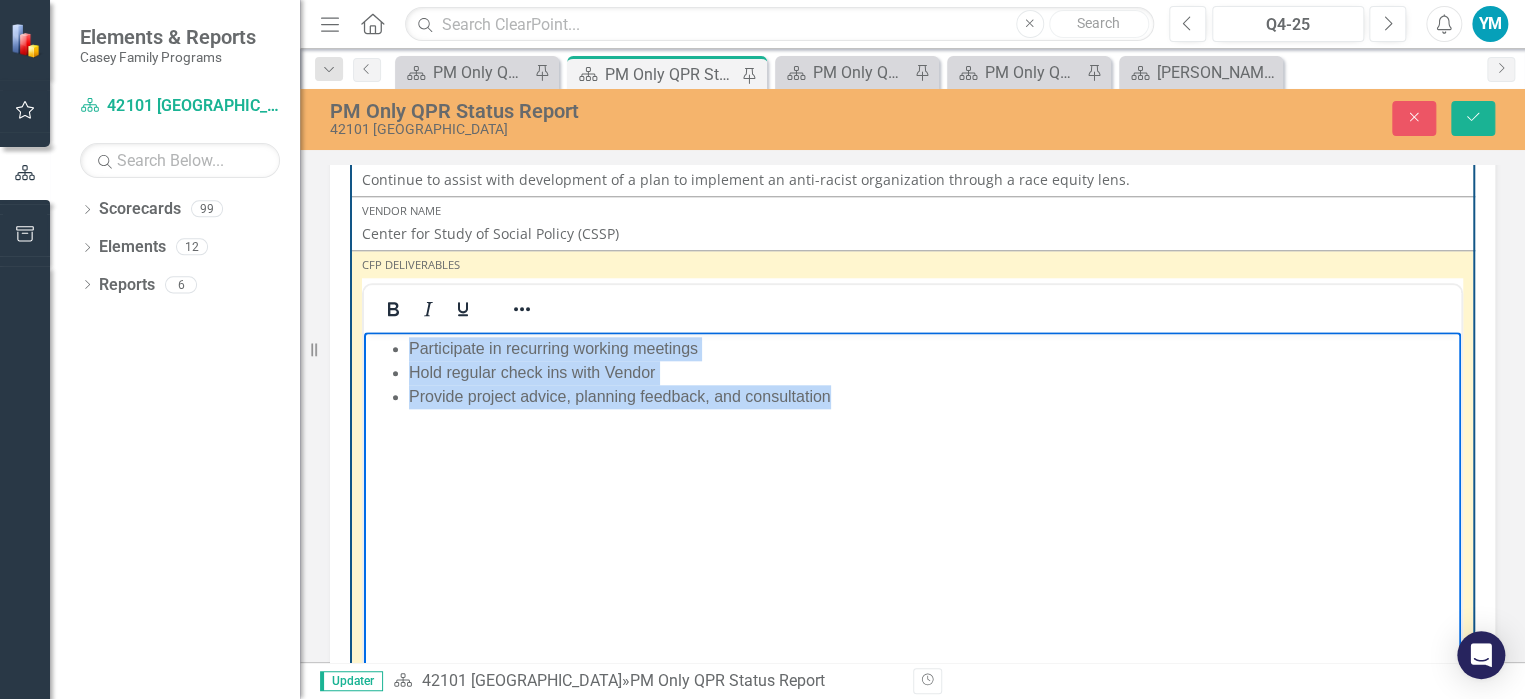 click on "Participate in recurring working meetings Hold regular check ins with Vendor Provide project advice, planning feedback, and consultation" at bounding box center [912, 482] 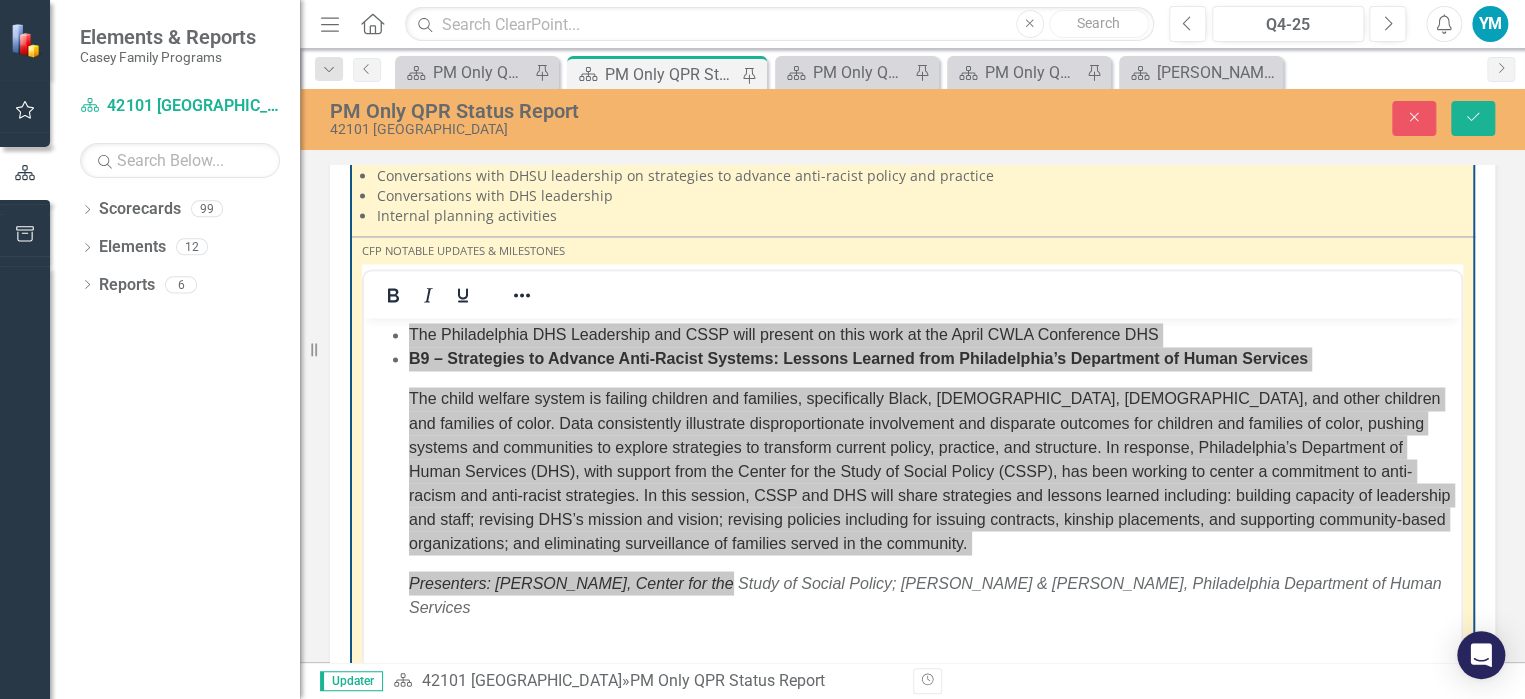 scroll, scrollTop: 1706, scrollLeft: 0, axis: vertical 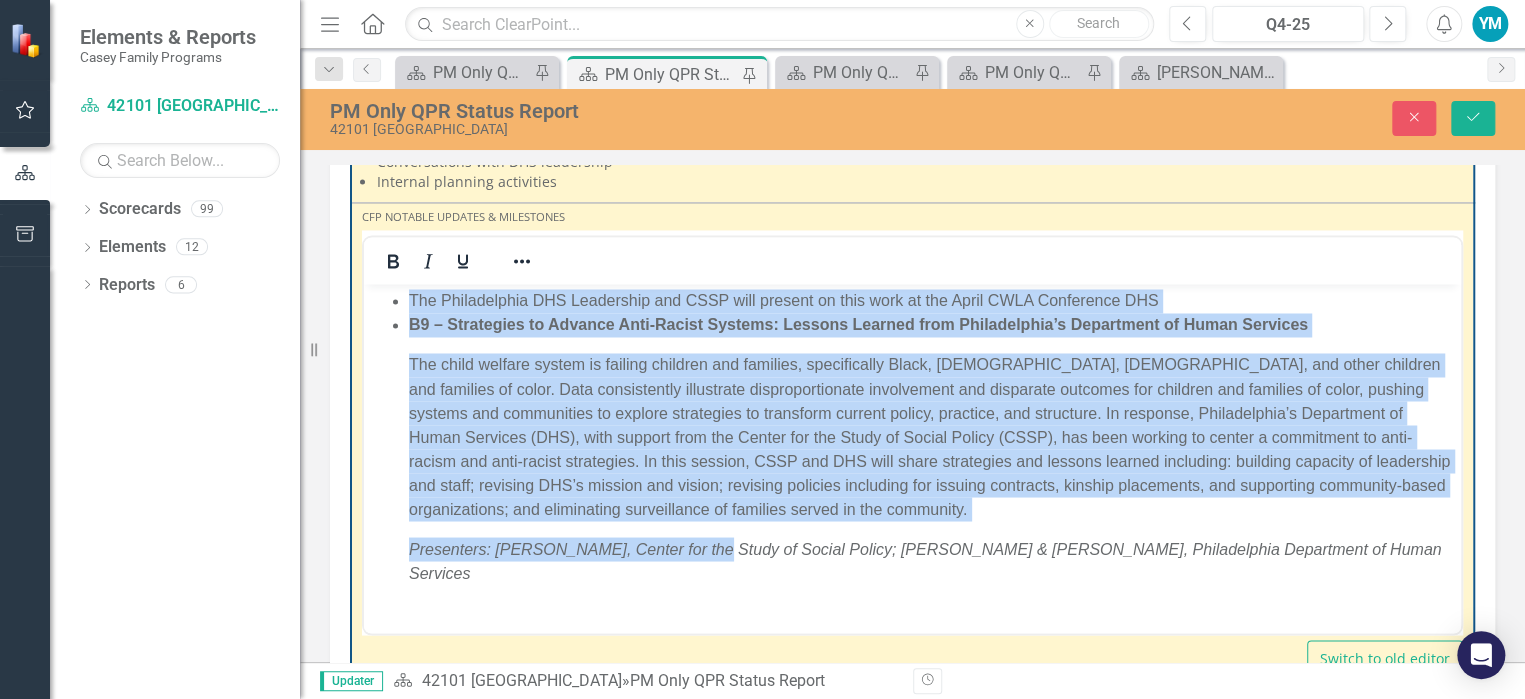 click on "The child welfare system is failing children and families, specifically Black, [DEMOGRAPHIC_DATA], [DEMOGRAPHIC_DATA], and other children and families of color. Data consistently illustrate disproportionate involvement and disparate outcomes for children and families of color, pushing systems and communities to explore strategies to transform current policy, practice, and structure. In response, Philadelphia’s Department of Human Services (DHS), with support from the Center for the Study of Social Policy (CSSP), has been working to center a commitment to anti-racism and anti-racist strategies. In this session, CSSP and DHS will share strategies and lessons learned including: building capacity of leadership and staff; revising DHS’s mission and vision; revising policies including for issuing contracts, kinship placements, and supporting community-based organizations; and eliminating surveillance of families served in the community." at bounding box center [932, 437] 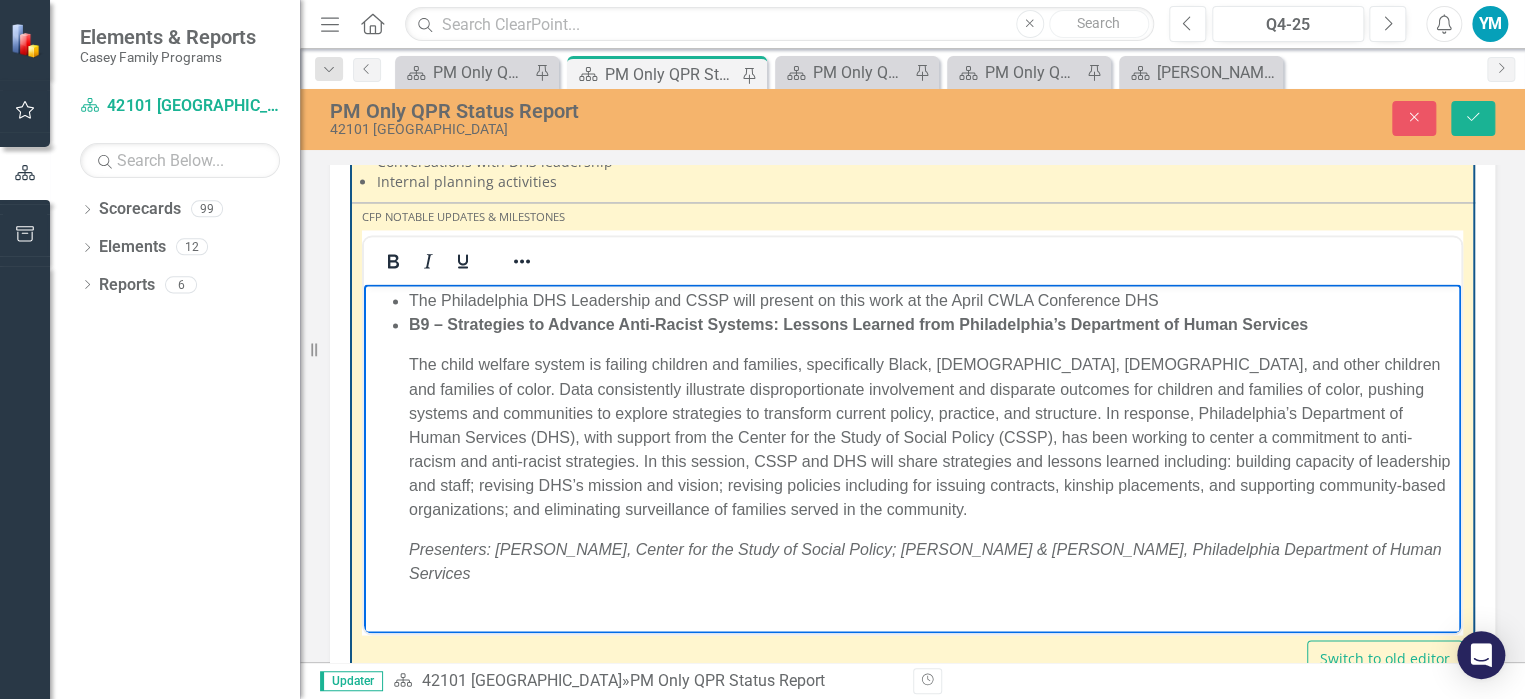 drag, startPoint x: 1414, startPoint y: 570, endPoint x: 404, endPoint y: 308, distance: 1043.429 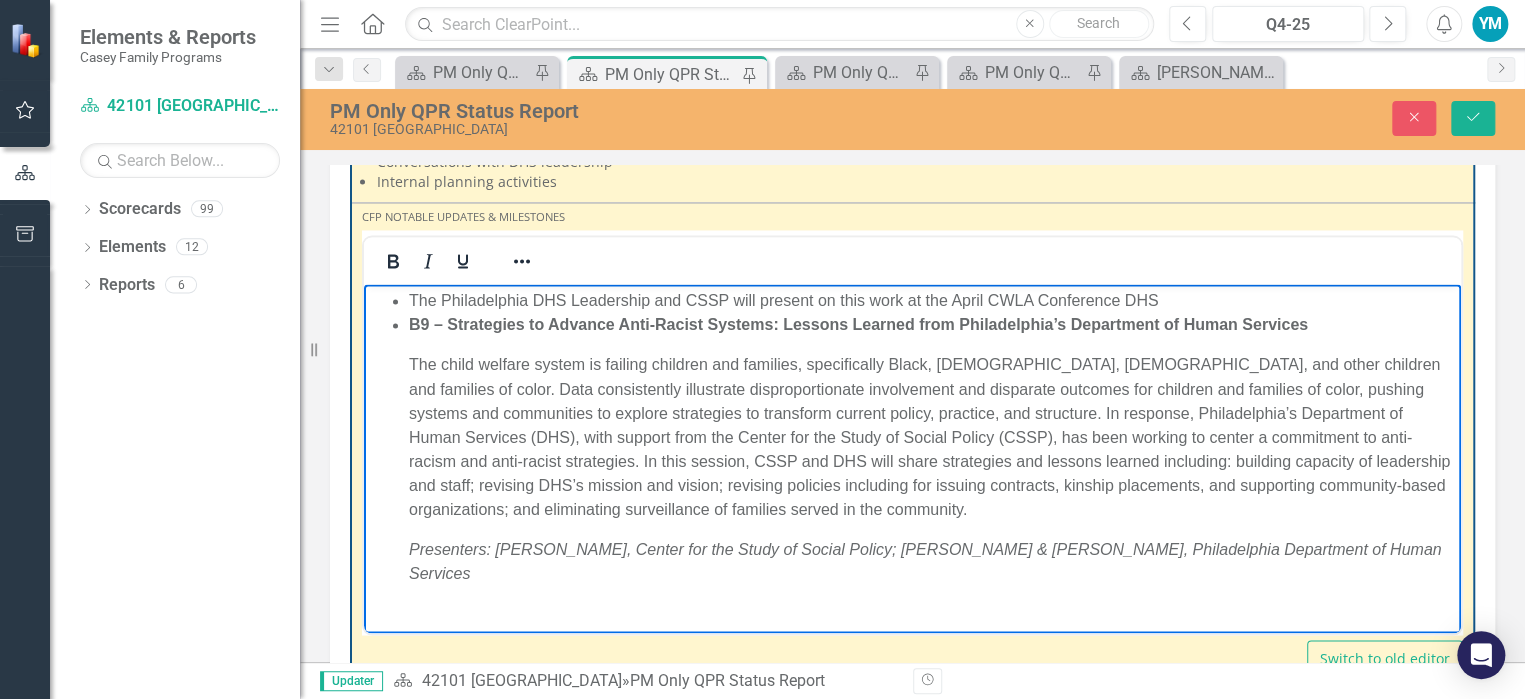 click on "The Philadelphia DHS Leadership and CSSP will present on this work at the April CWLA Conference DHS  B9 – Strategies to Advance Anti-Racist Systems: Lessons Learned from [GEOGRAPHIC_DATA]’s Department of Human Services Presenters: [PERSON_NAME], Center for the Study of Social Policy; [PERSON_NAME] & [PERSON_NAME], Philadelphia Department of Human Services" at bounding box center (912, 445) 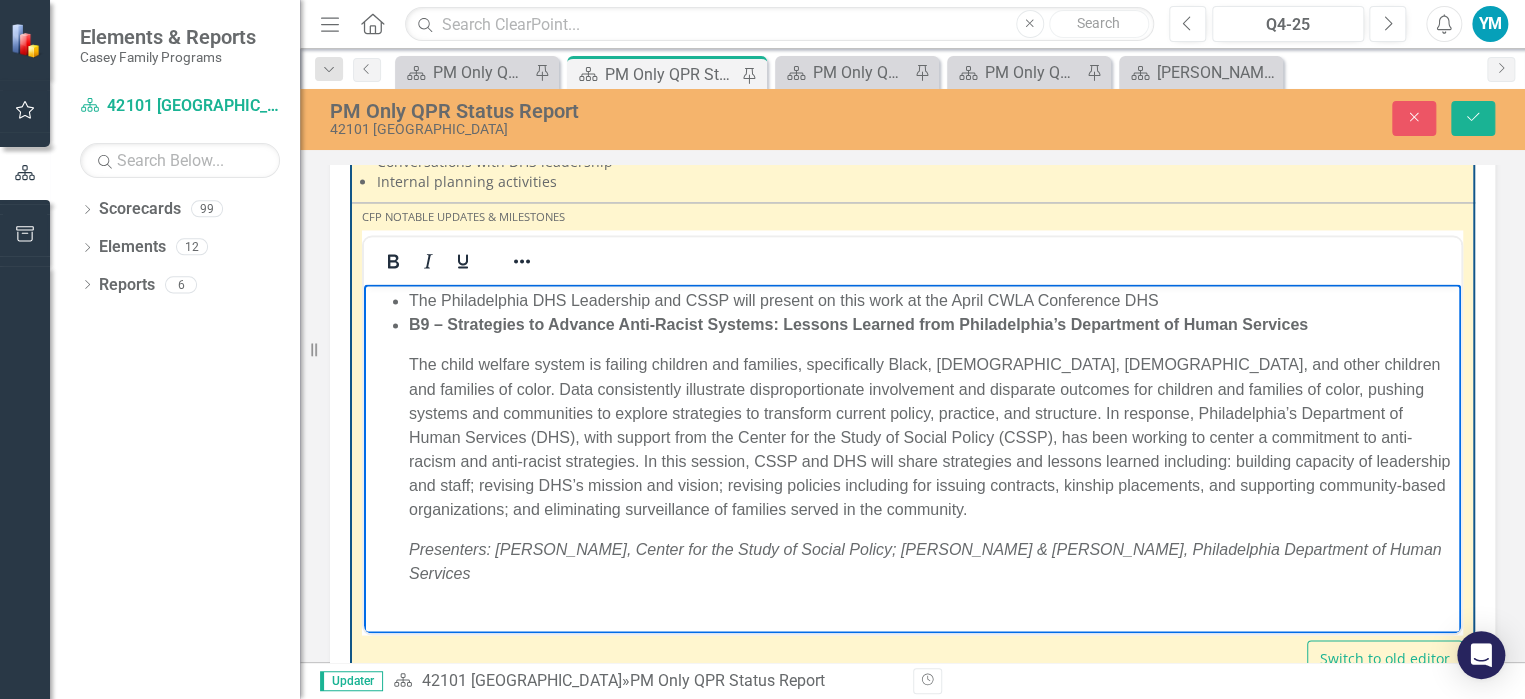 type 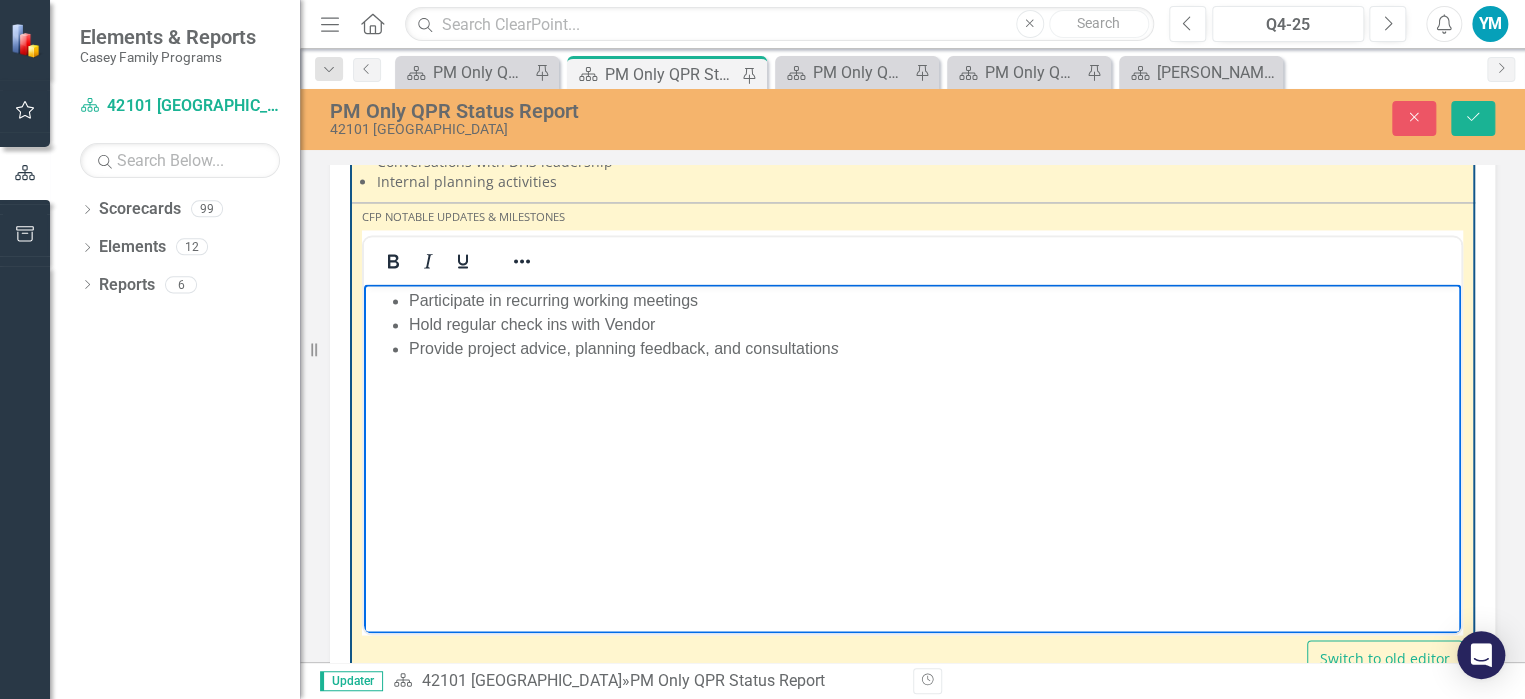 click on "Participate in recurring working meetings Hold regular check ins with Vendor Provide project advice, planning feedback, and consultation s" at bounding box center (912, 325) 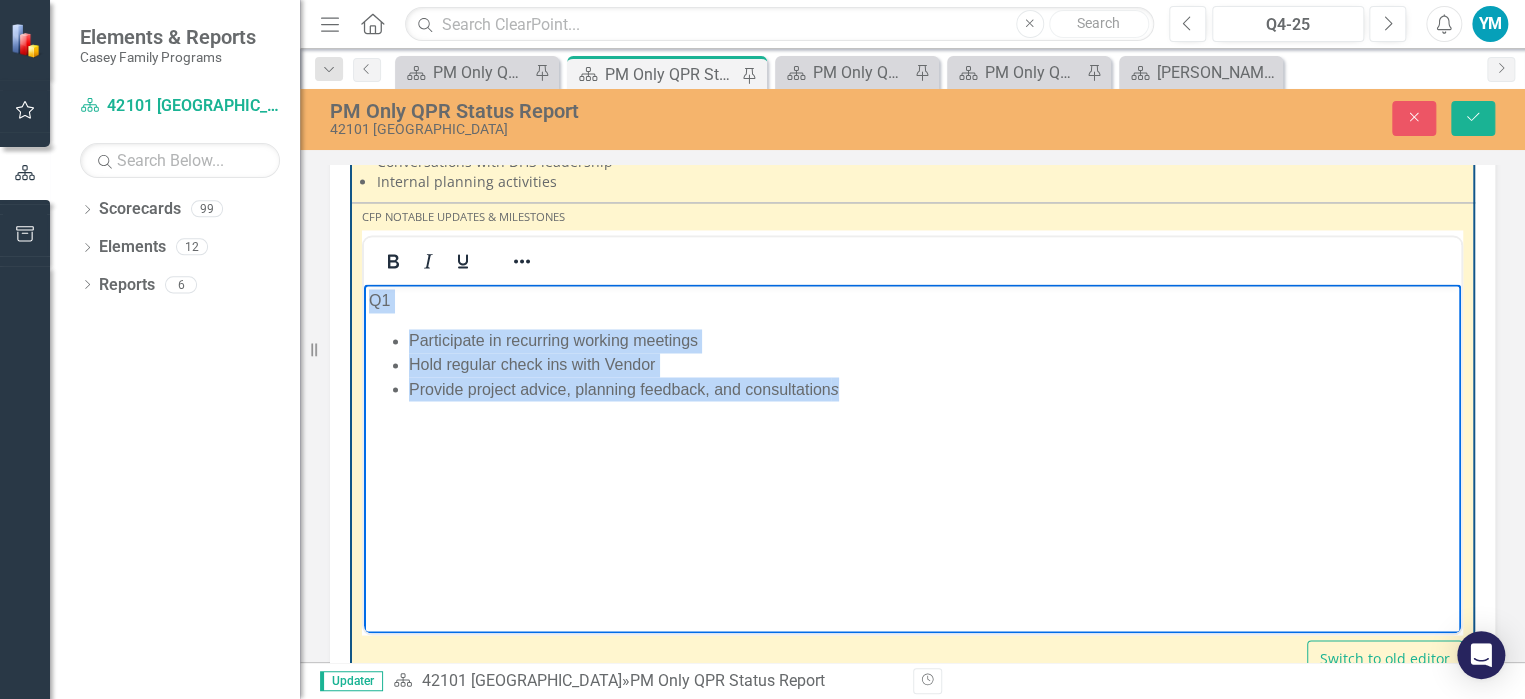 drag, startPoint x: 897, startPoint y: 403, endPoint x: 652, endPoint y: 566, distance: 294.2686 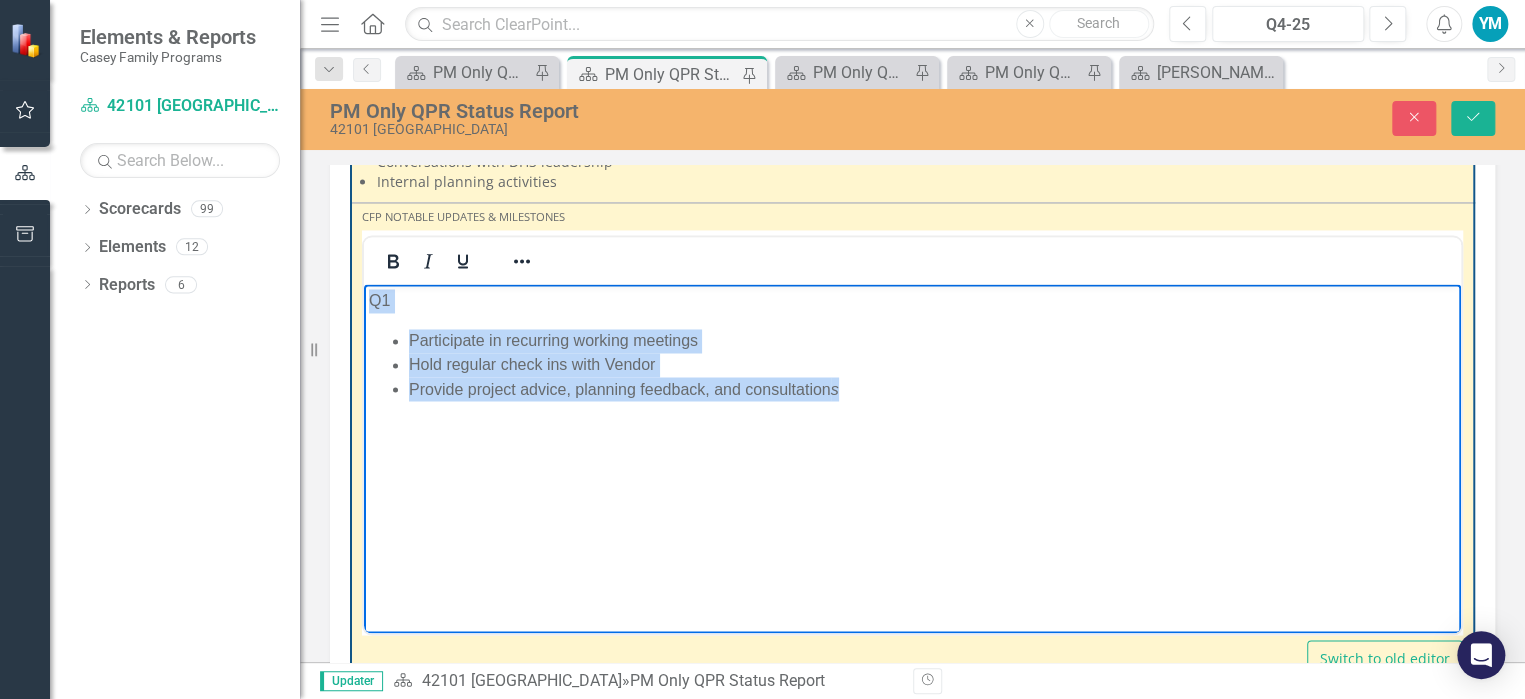 click on "Q1 Participate in recurring working meetings Hold regular check ins with Vendor Provide project advice, planning feedback, and consultation s" at bounding box center [912, 434] 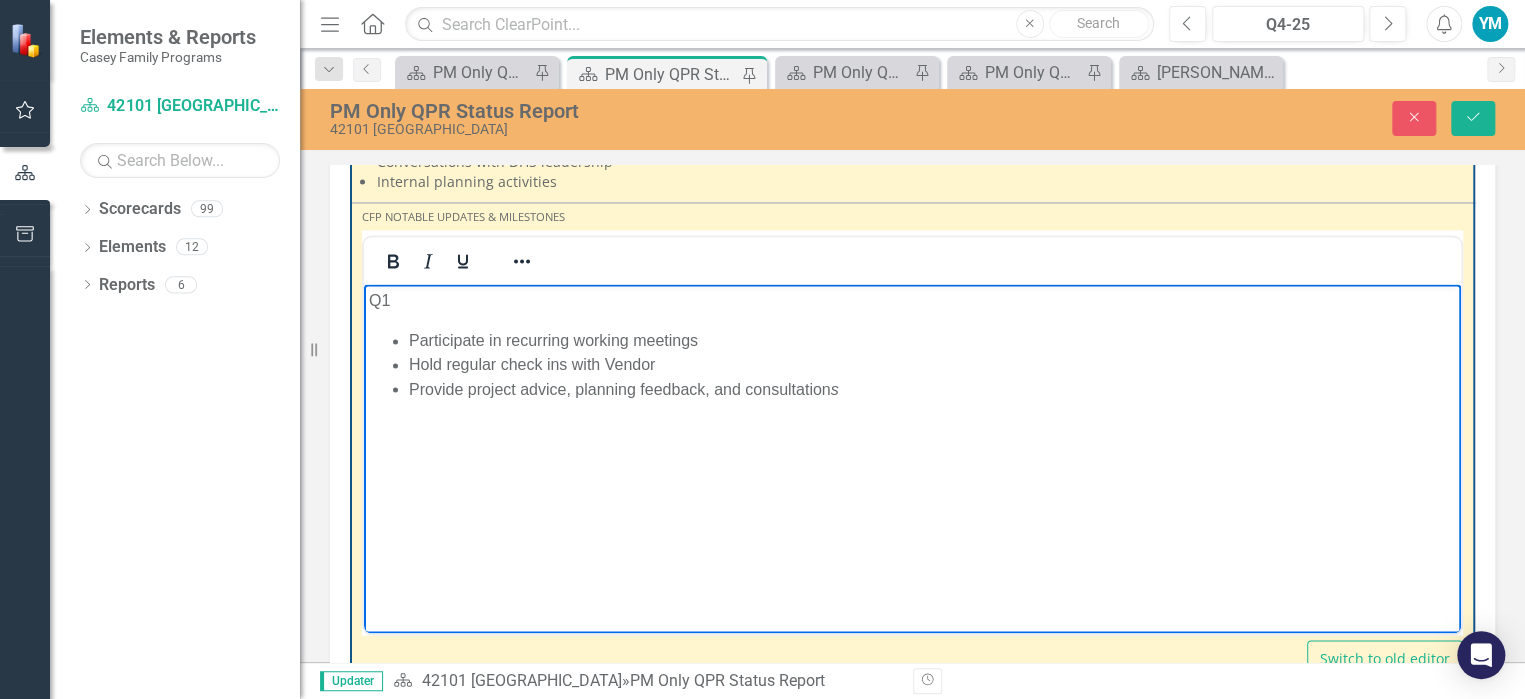 click on "Provide project advice, planning feedback, and consultation s" at bounding box center [932, 389] 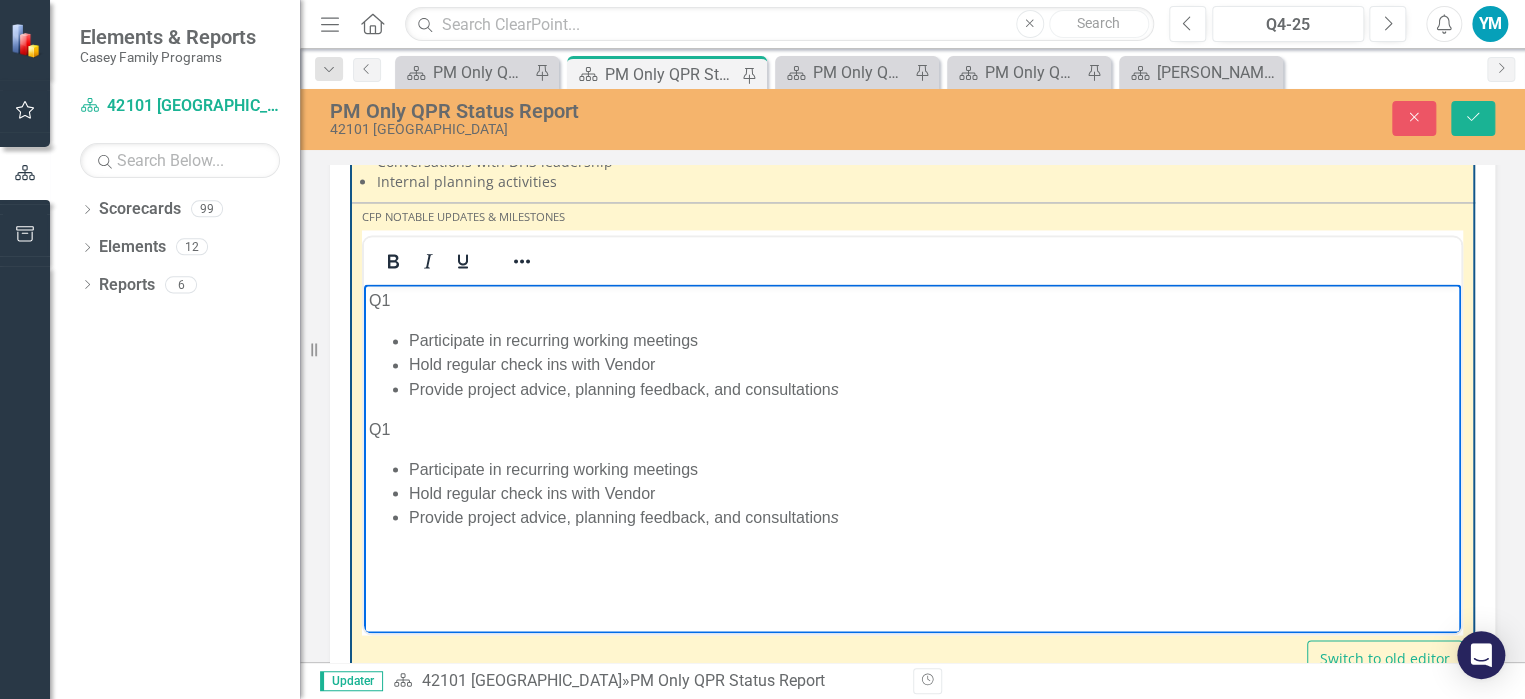 drag, startPoint x: 392, startPoint y: 421, endPoint x: 419, endPoint y: 442, distance: 34.20526 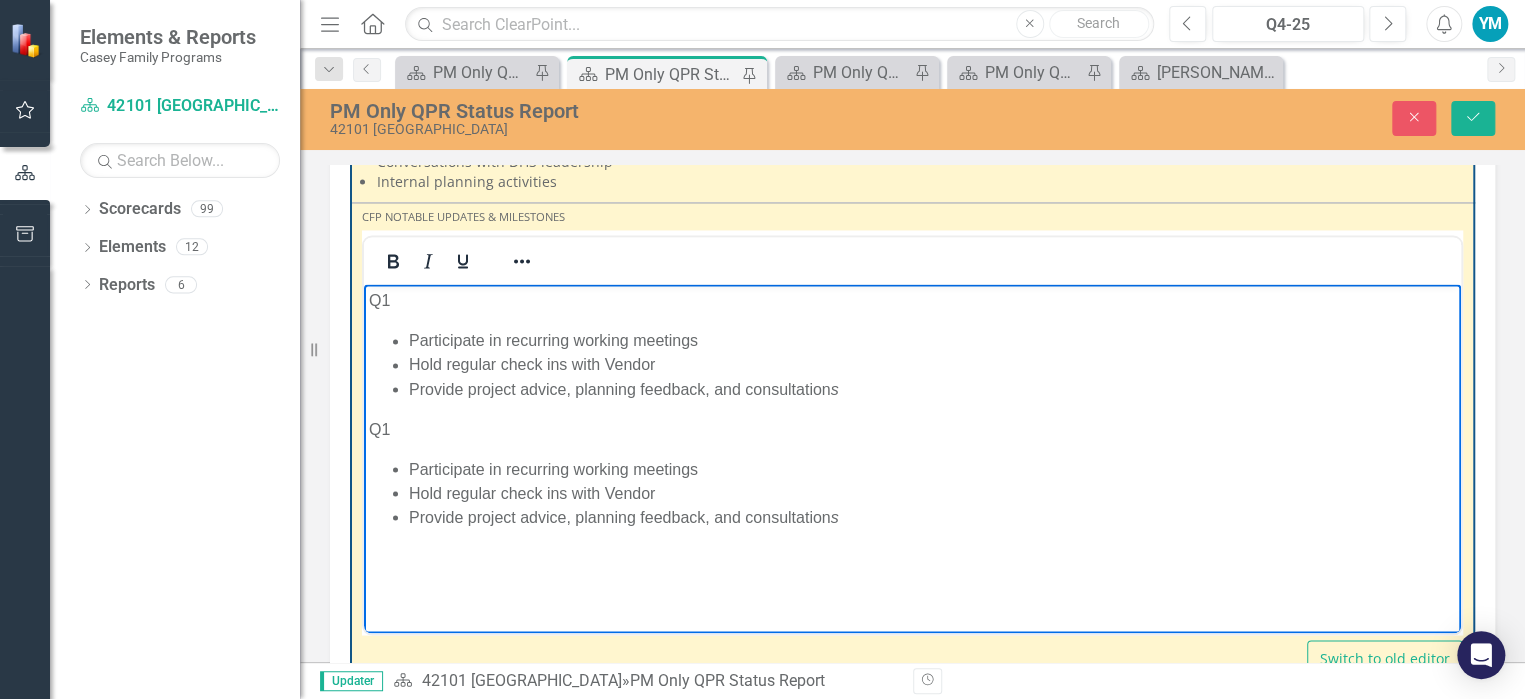 click on "Q1" at bounding box center [912, 429] 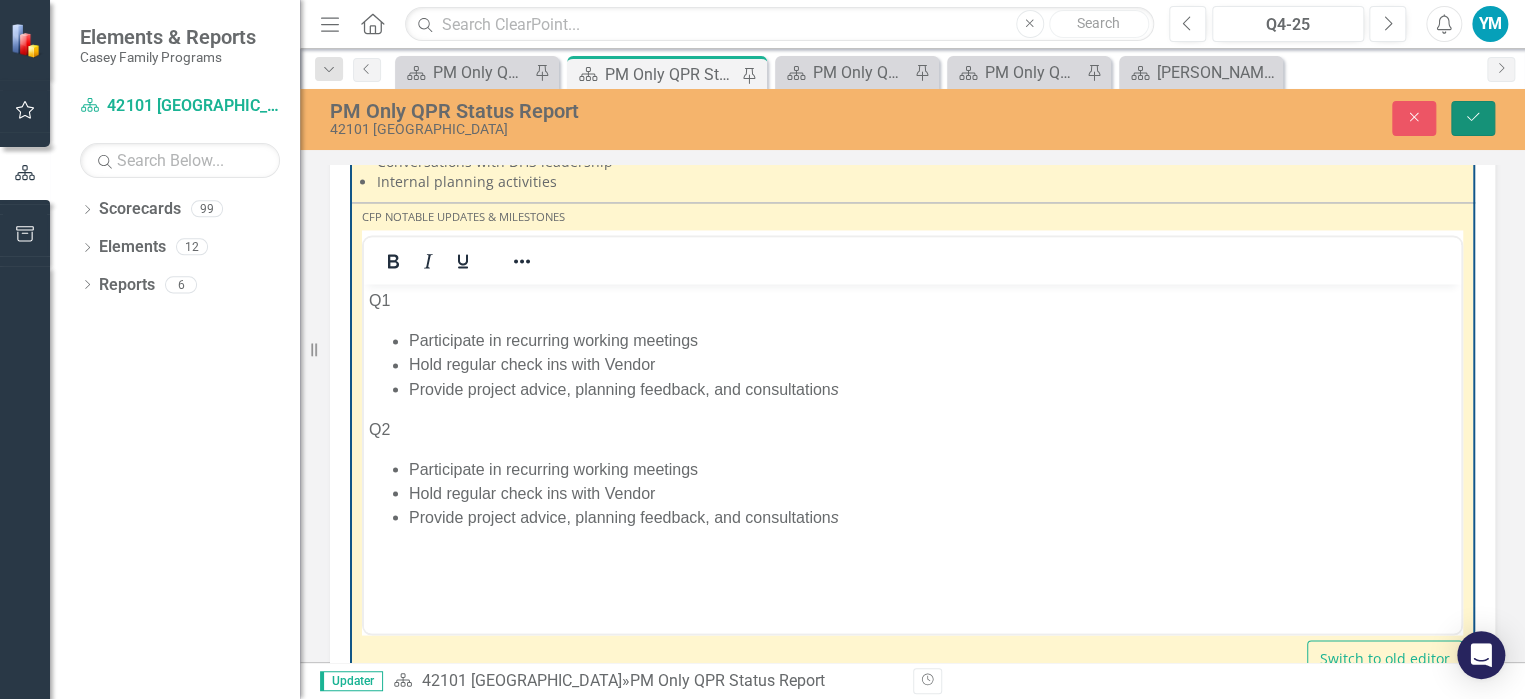 drag, startPoint x: 1484, startPoint y: 118, endPoint x: 1473, endPoint y: 118, distance: 11 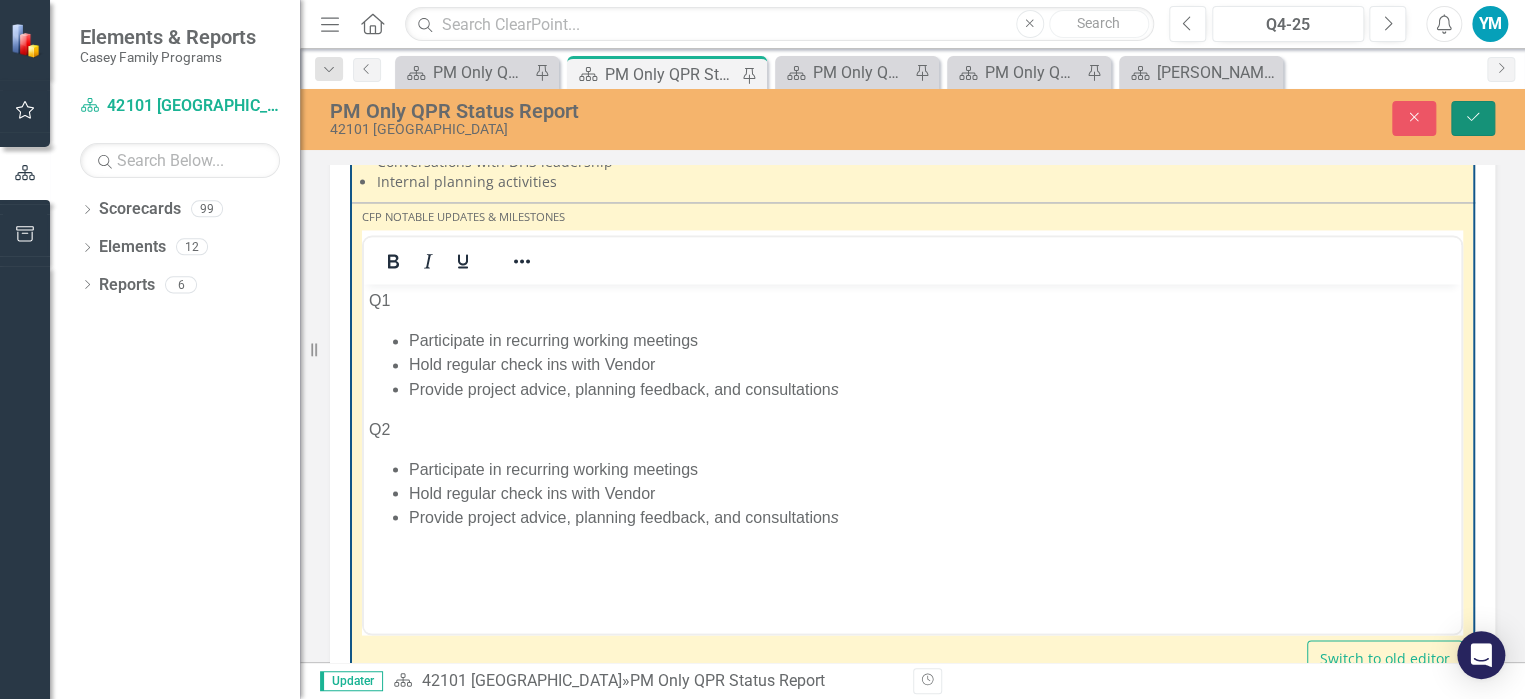 click on "Save" at bounding box center [1473, 118] 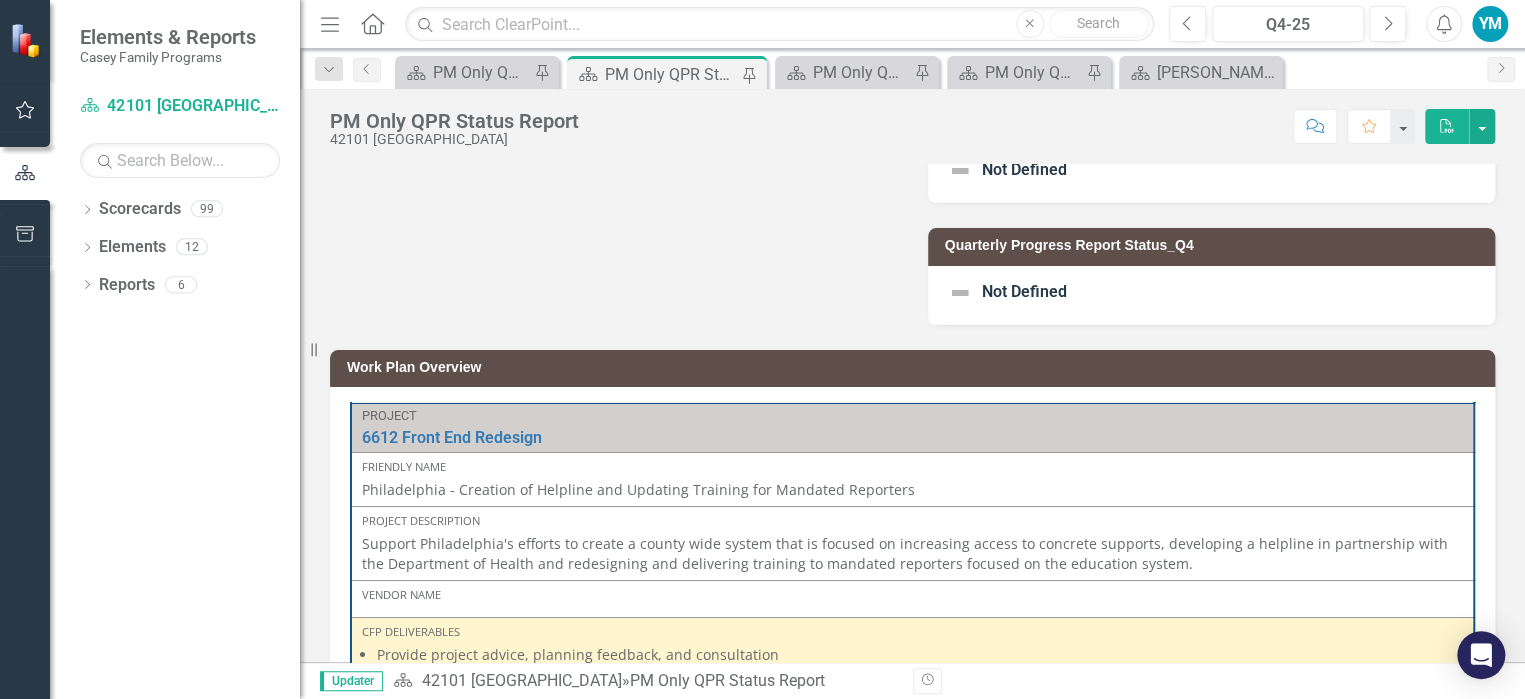 scroll, scrollTop: 500, scrollLeft: 0, axis: vertical 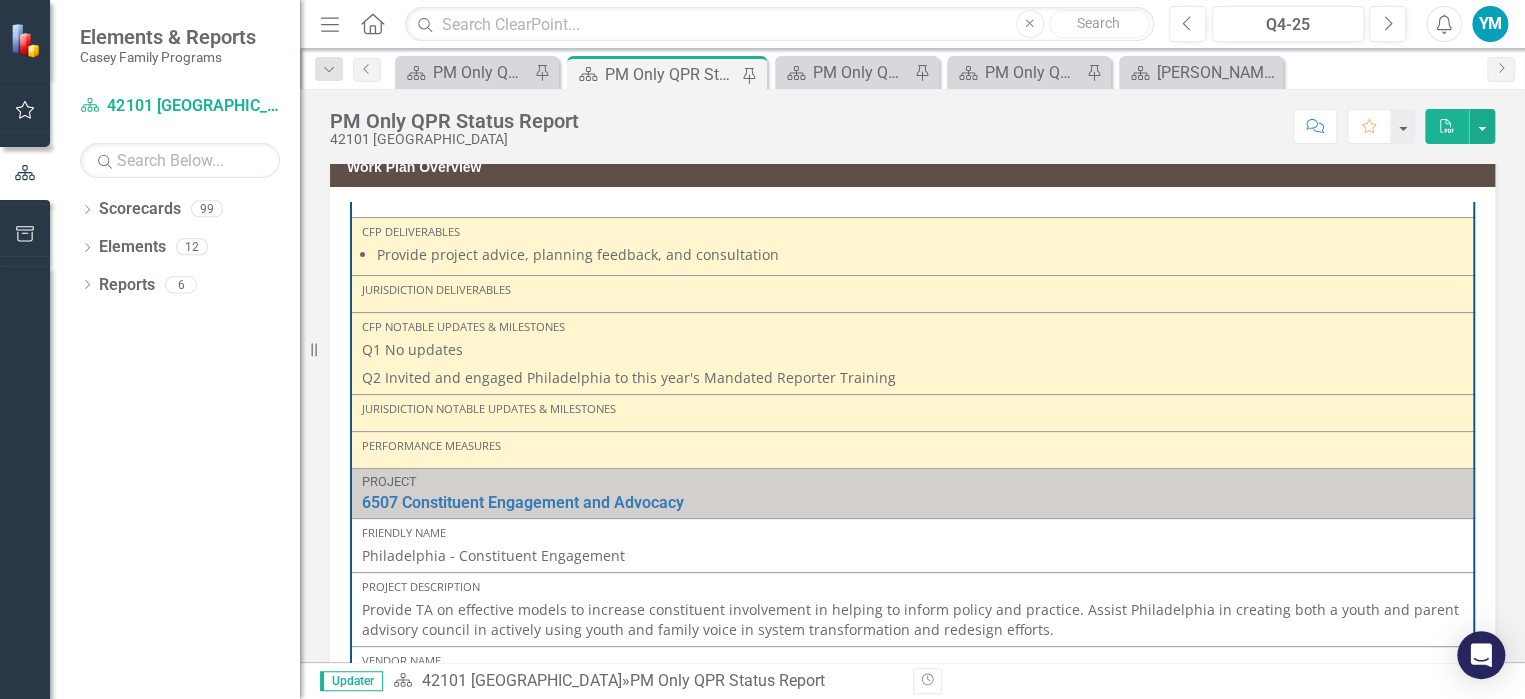 click on "Q2 Invited and engaged Philadelphia to this year's Mandated Reporter Training" at bounding box center [912, 376] 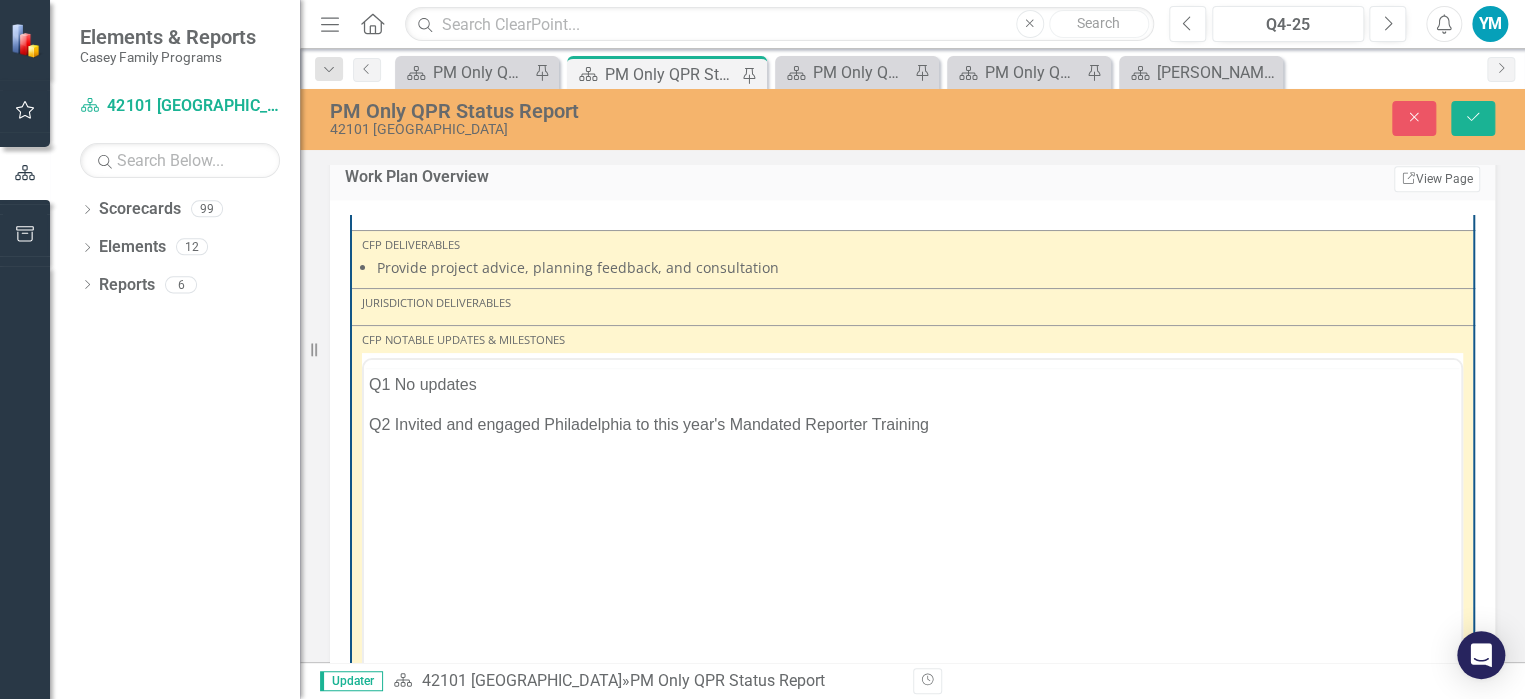 scroll, scrollTop: 0, scrollLeft: 0, axis: both 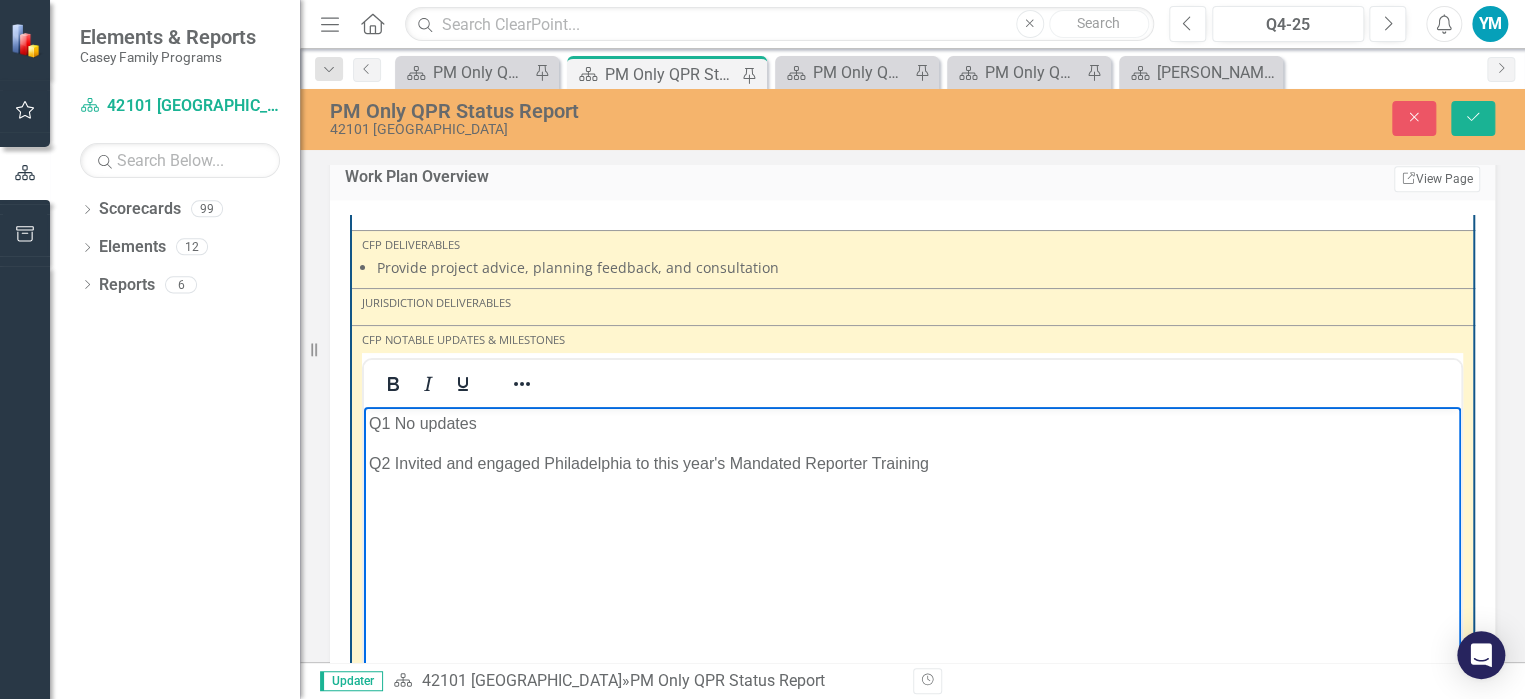drag, startPoint x: 956, startPoint y: 474, endPoint x: 373, endPoint y: 469, distance: 583.0214 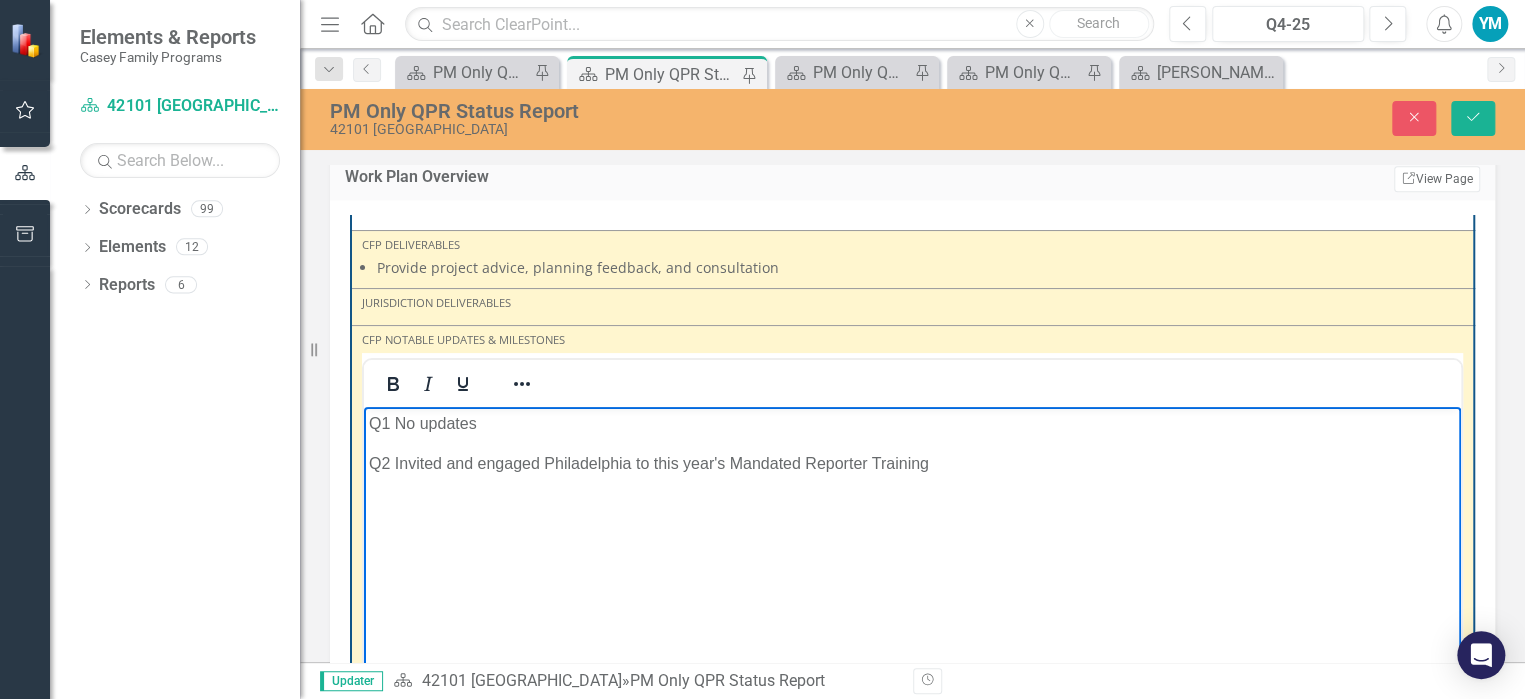 click on "Q2 Invited and engaged Philadelphia to this year's Mandated Reporter Training" at bounding box center [912, 464] 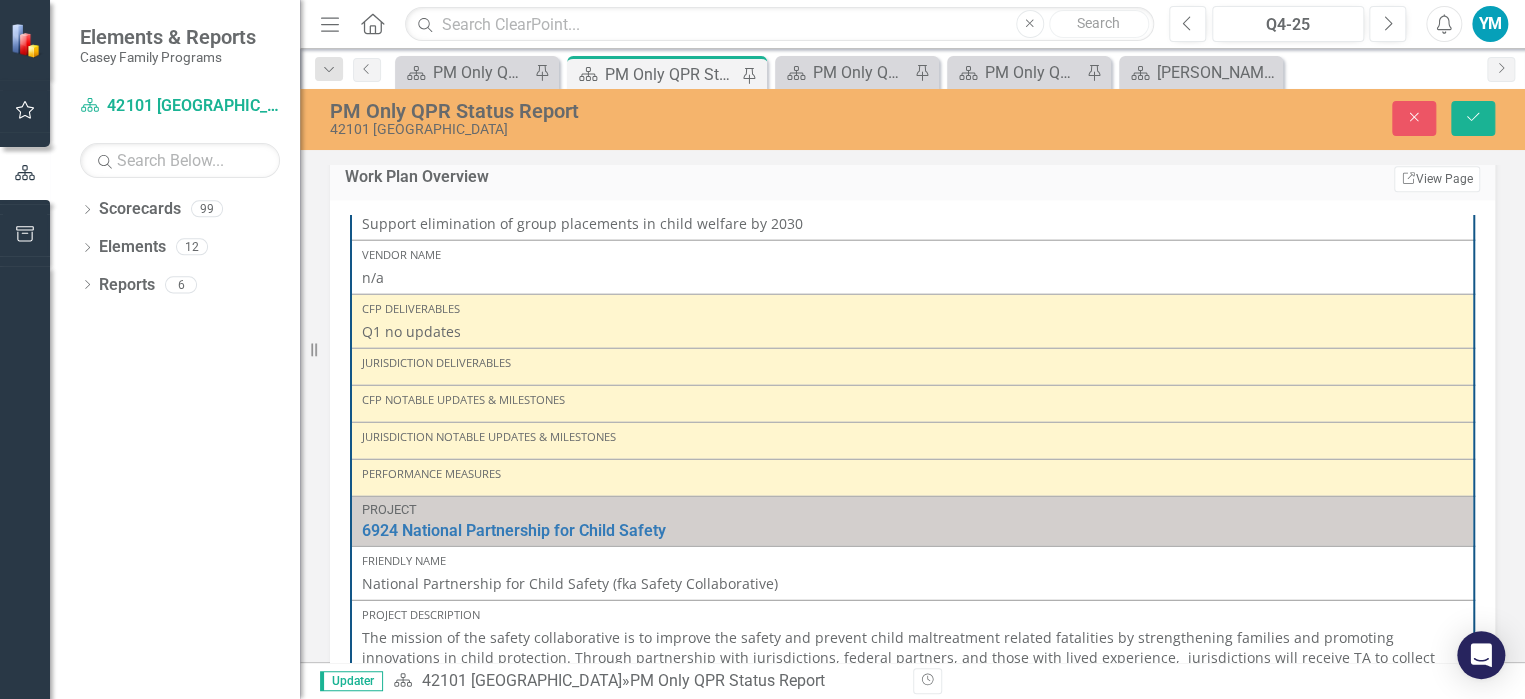 scroll, scrollTop: 2400, scrollLeft: 0, axis: vertical 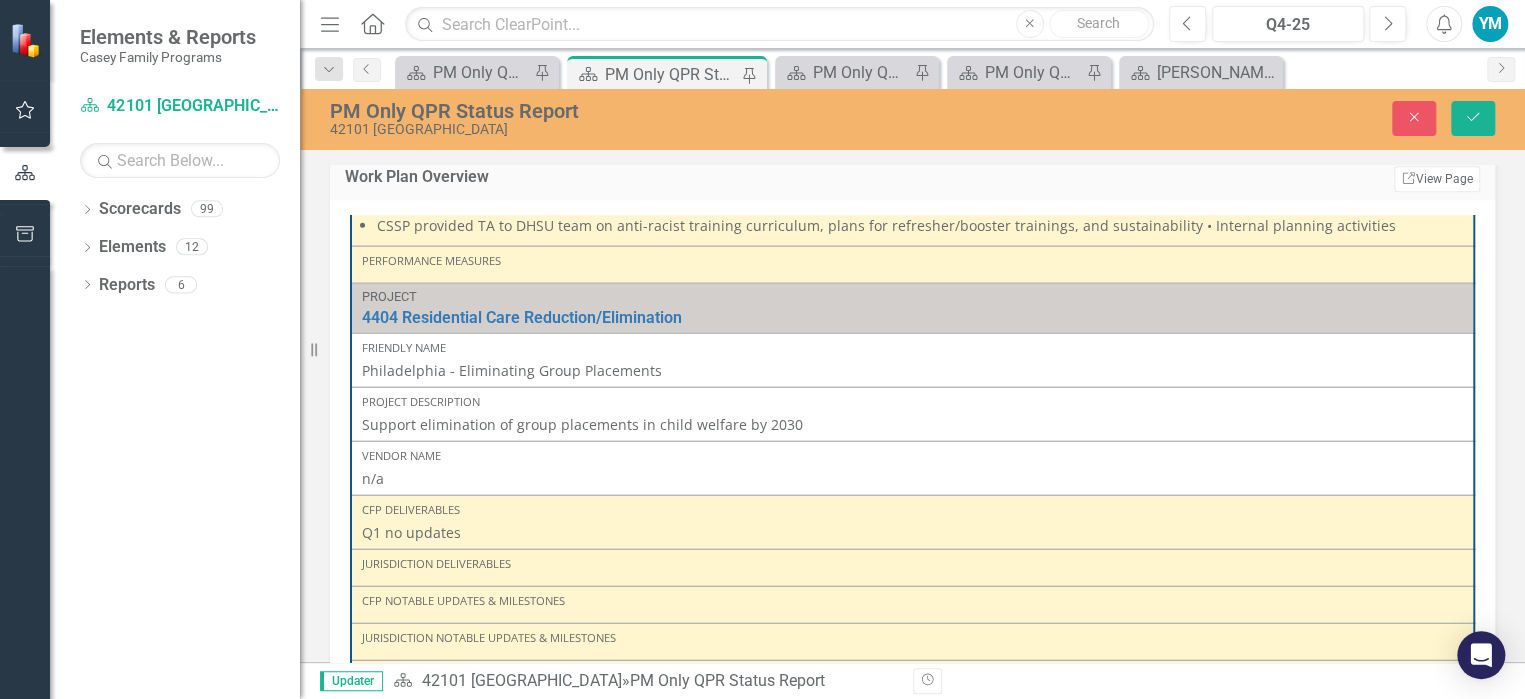 click on "Q1 no updates" at bounding box center [912, 532] 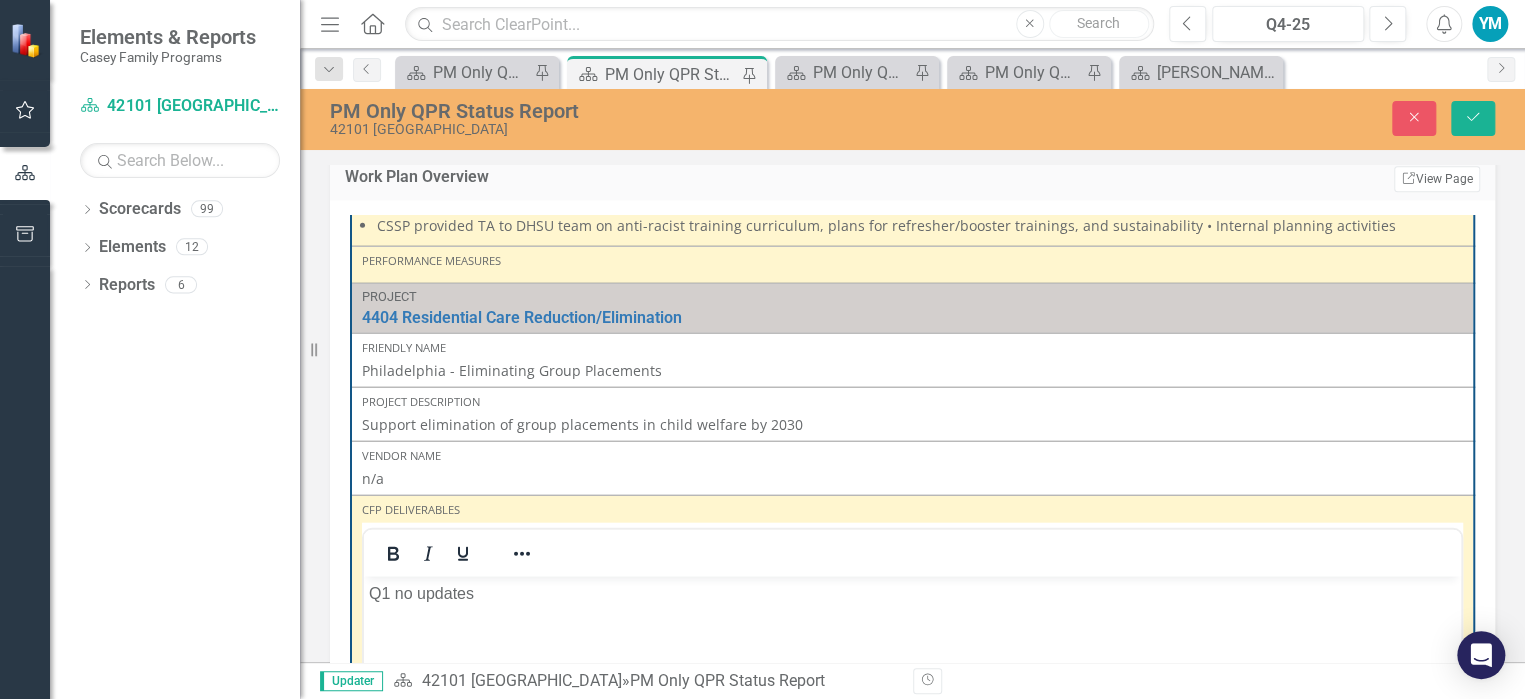 scroll, scrollTop: 0, scrollLeft: 0, axis: both 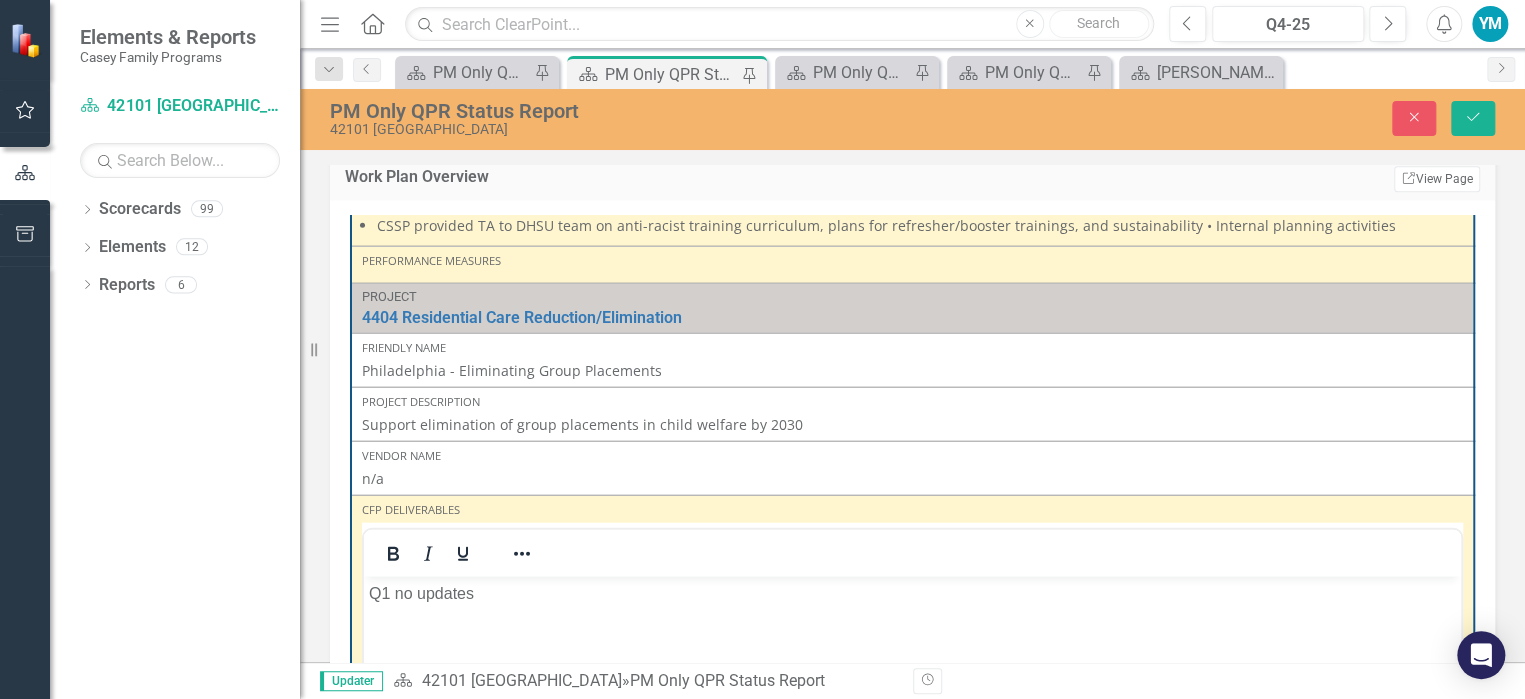 click on "Q1 no updates" at bounding box center [912, 593] 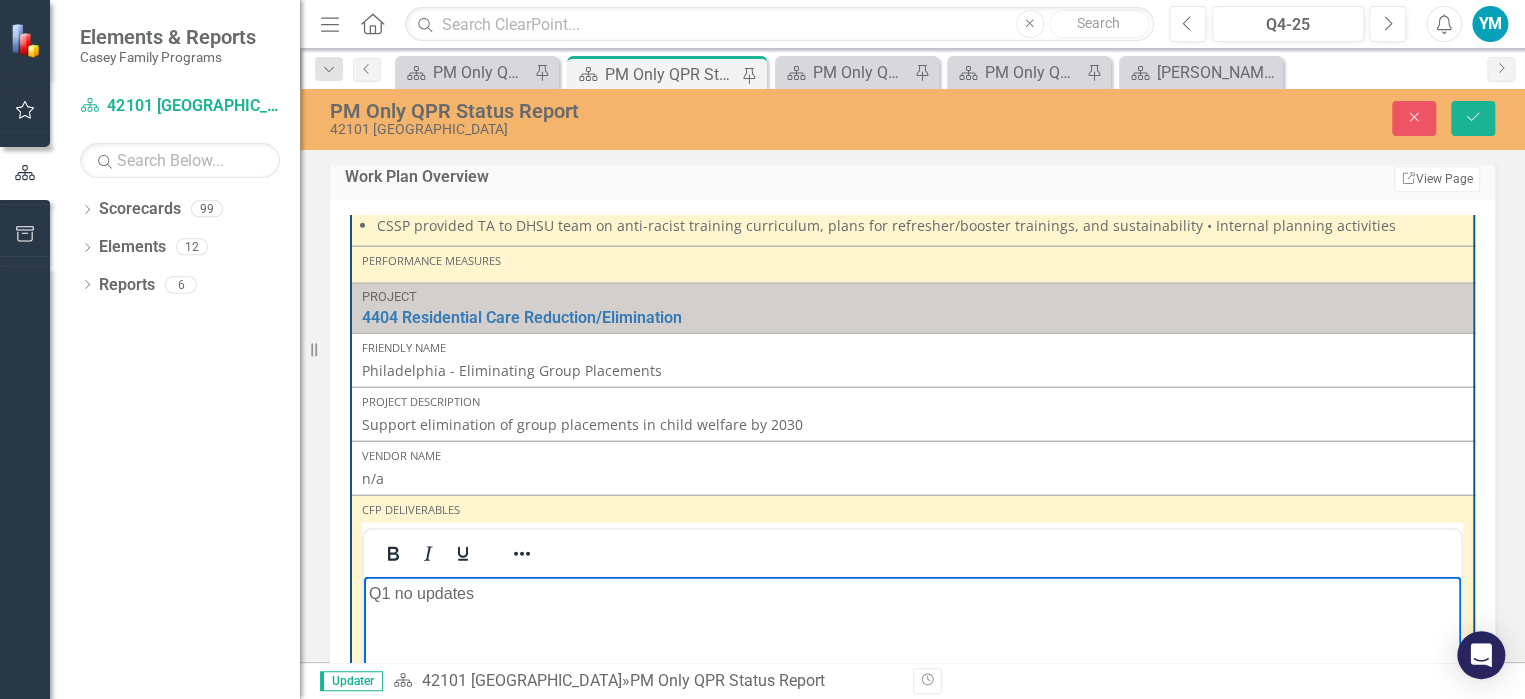 type 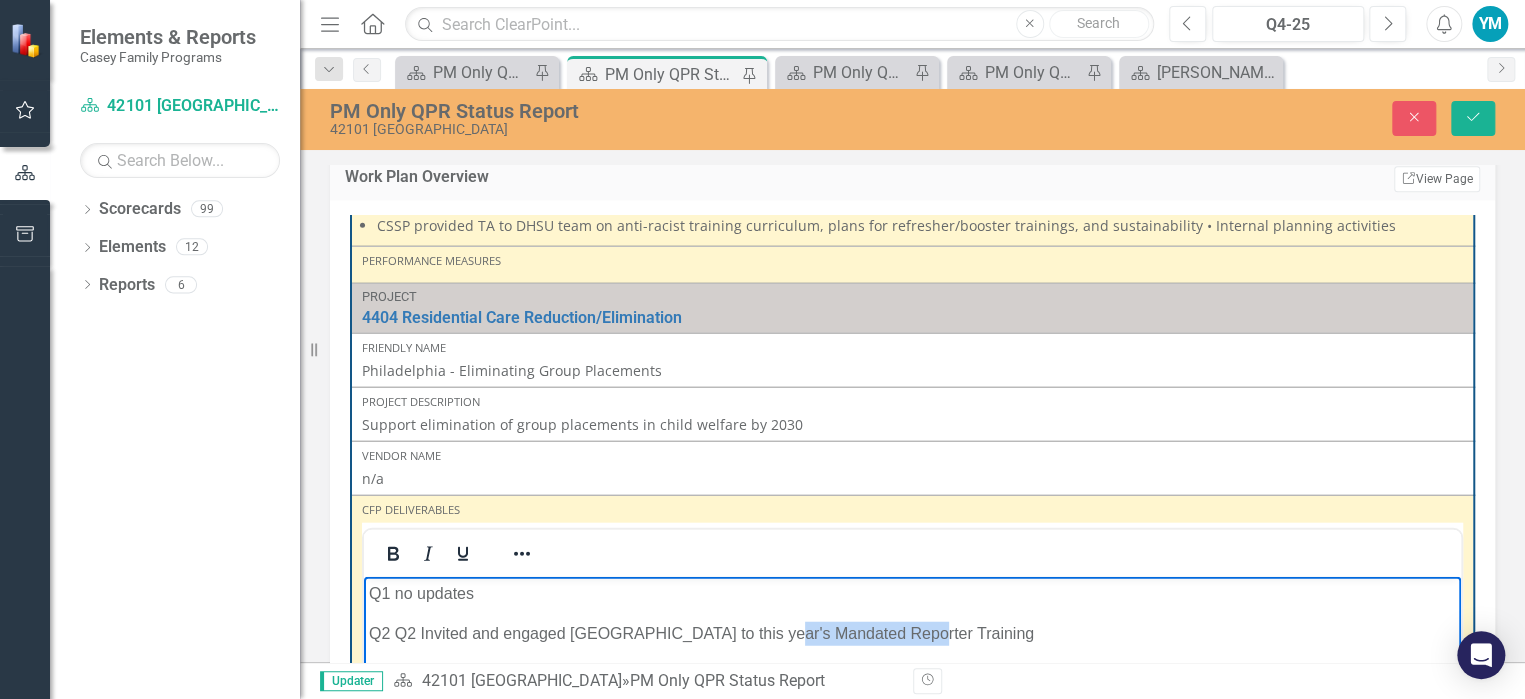 drag, startPoint x: 897, startPoint y: 629, endPoint x: 756, endPoint y: 628, distance: 141.00354 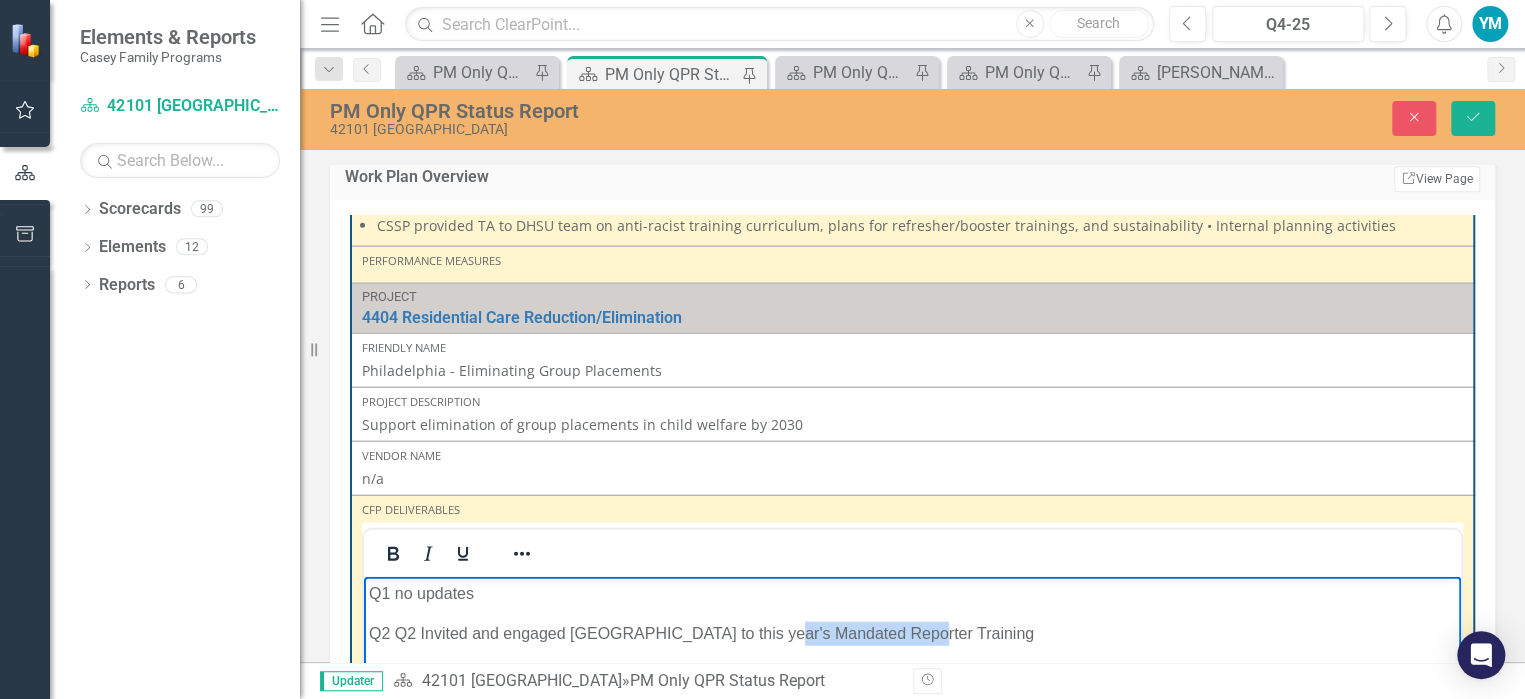 click on "Q2 Q2 Invited and engaged [GEOGRAPHIC_DATA] to this year's Mandated Reporter Training" at bounding box center (912, 633) 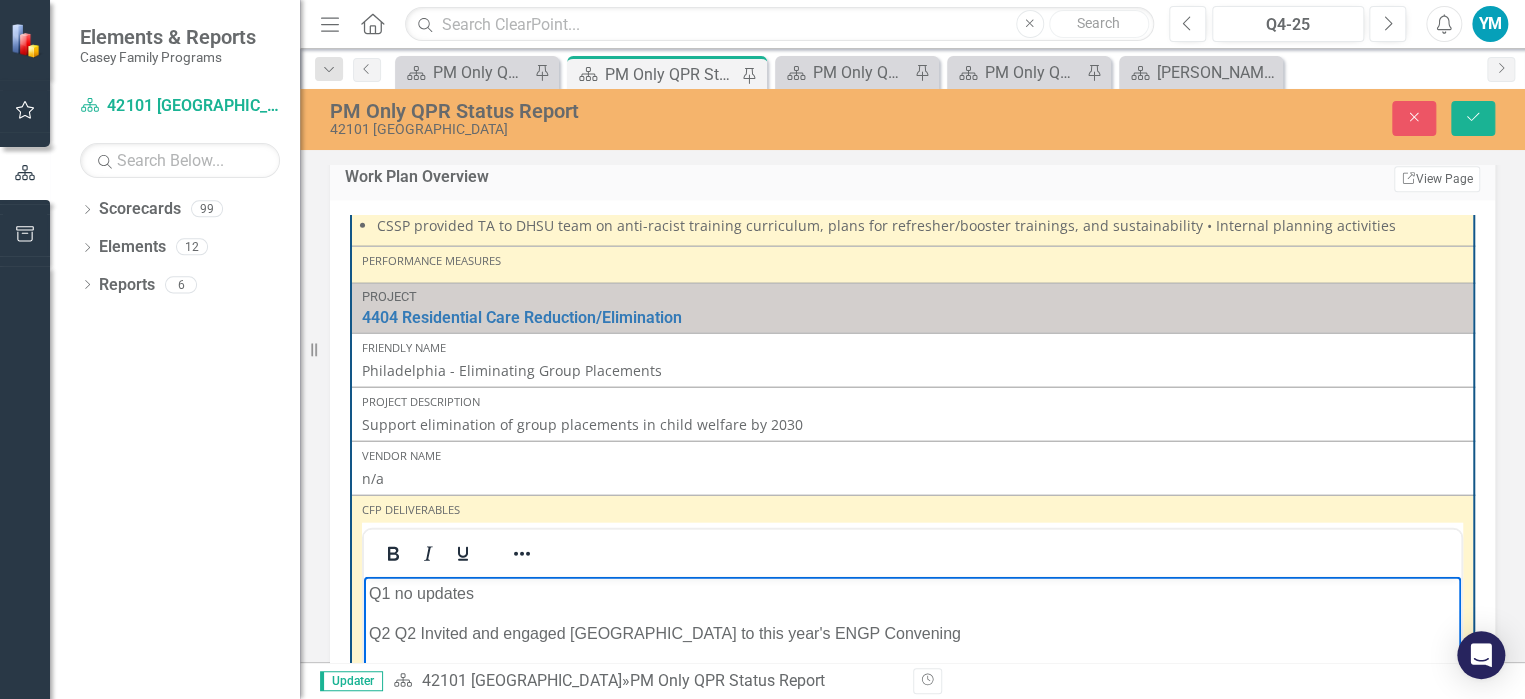 click on "Q1 no updates  Q2 Q2 Invited and engaged [GEOGRAPHIC_DATA] to this year's ENGP Convening" at bounding box center [912, 726] 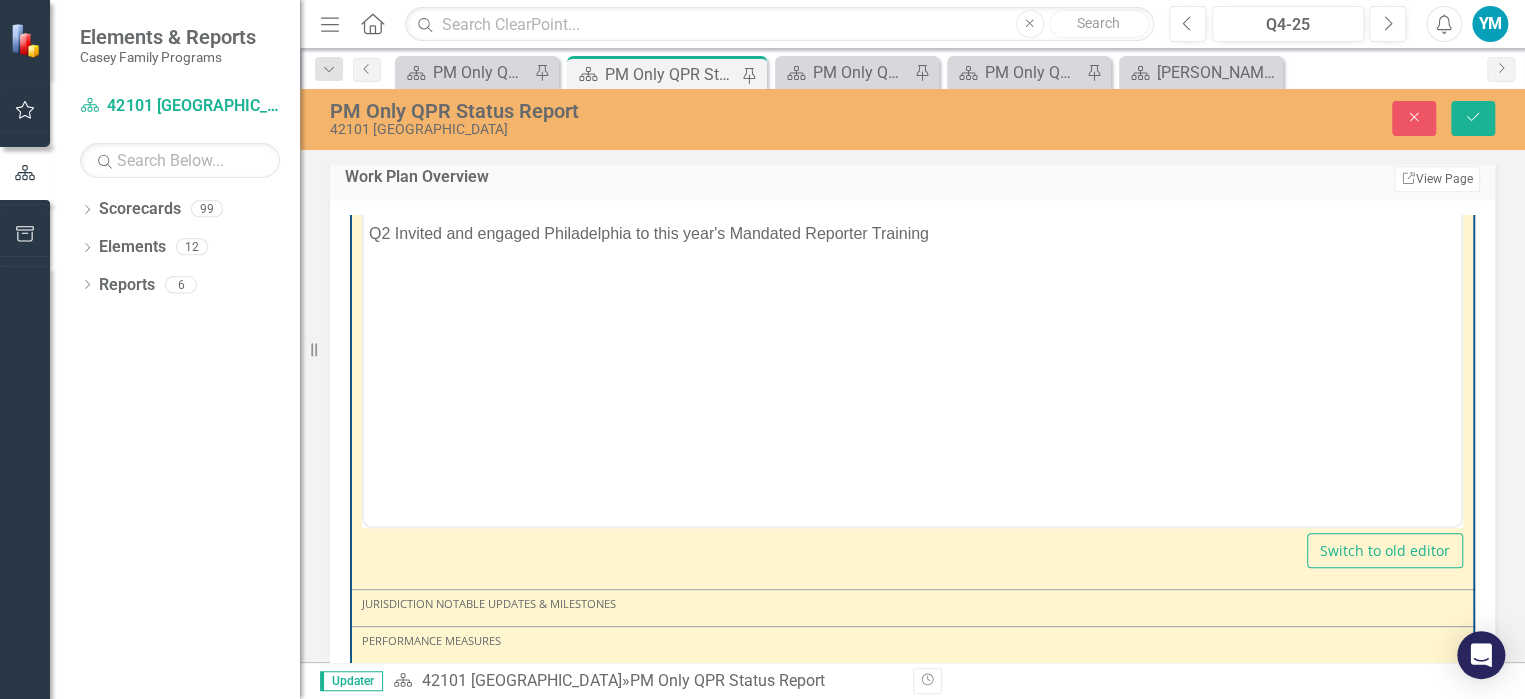 scroll, scrollTop: 400, scrollLeft: 0, axis: vertical 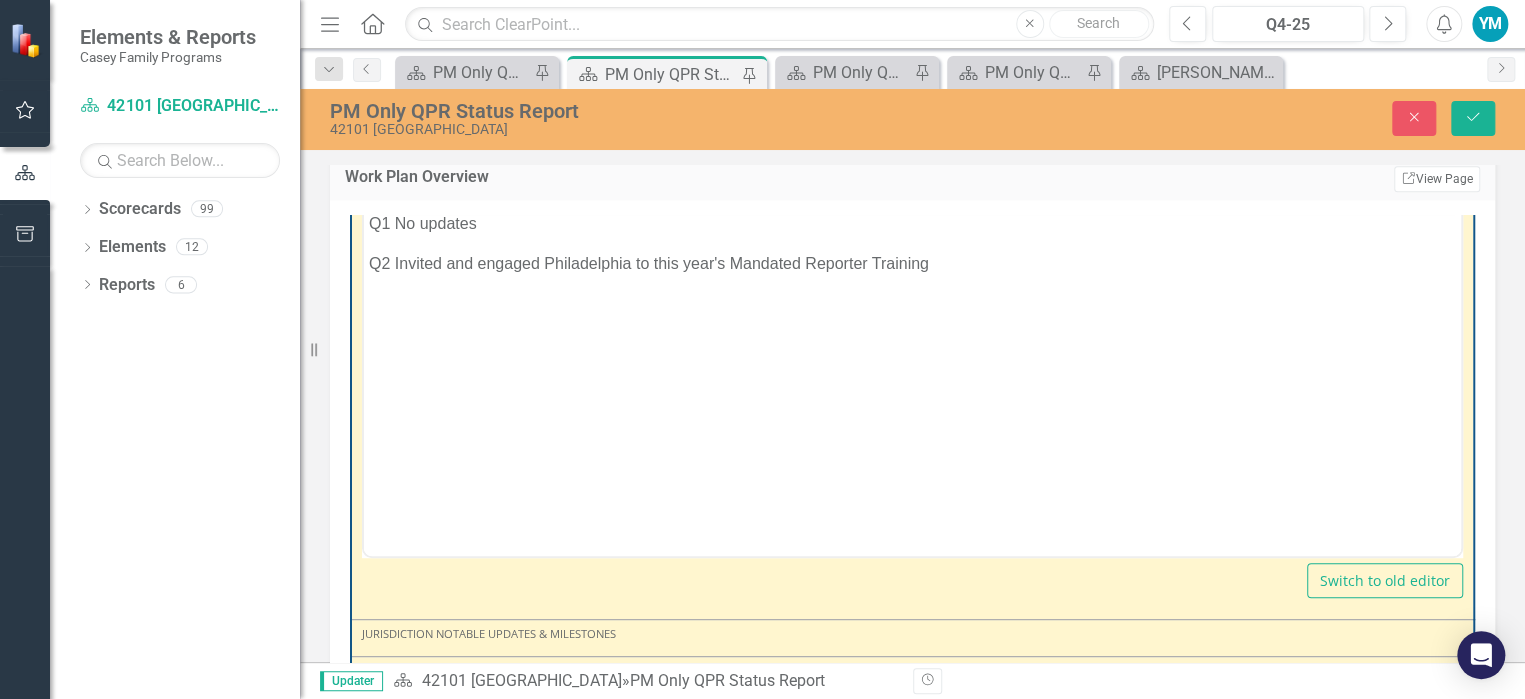 click on "Q1 No updates  Q2 Invited and engaged [GEOGRAPHIC_DATA] to this year's Mandated Reporter Training" at bounding box center (912, 357) 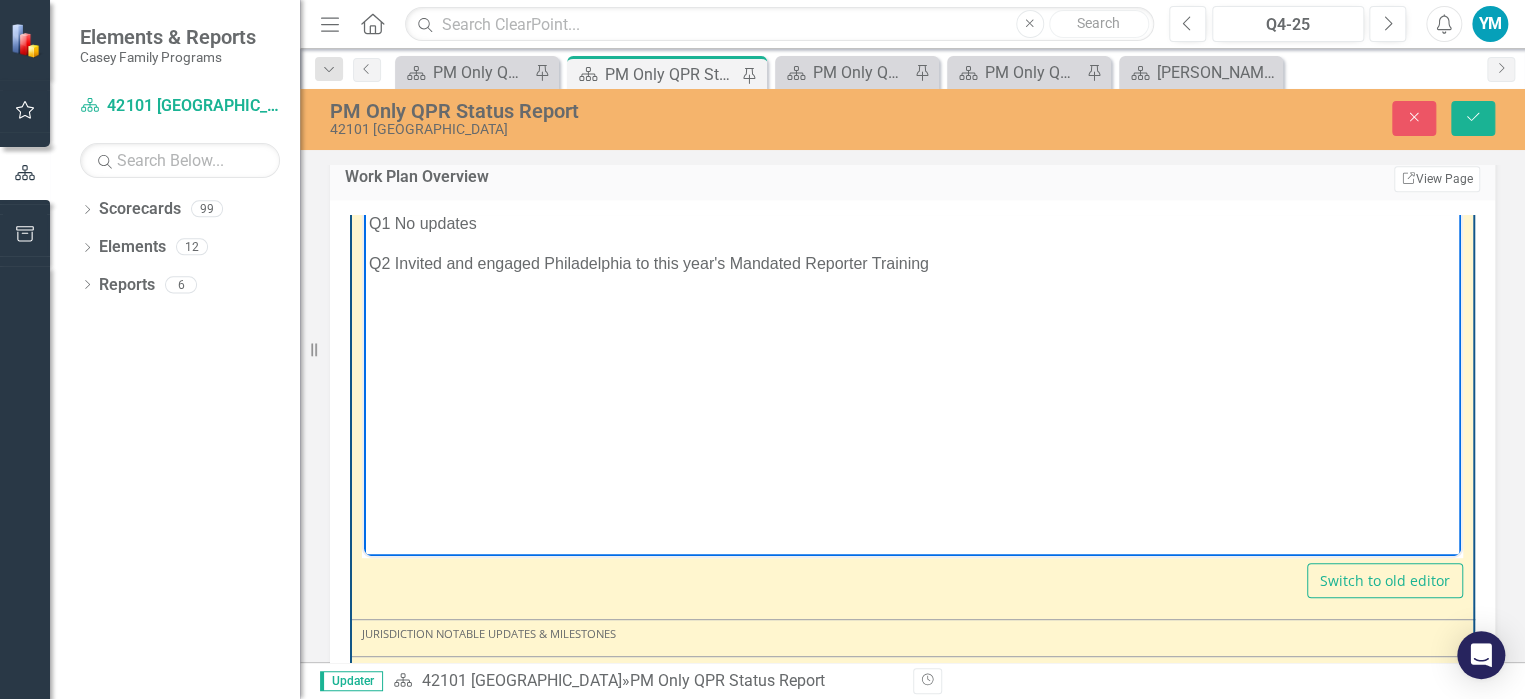 click on "Q2 Invited and engaged Philadelphia to this year's Mandated Reporter Training" at bounding box center (912, 264) 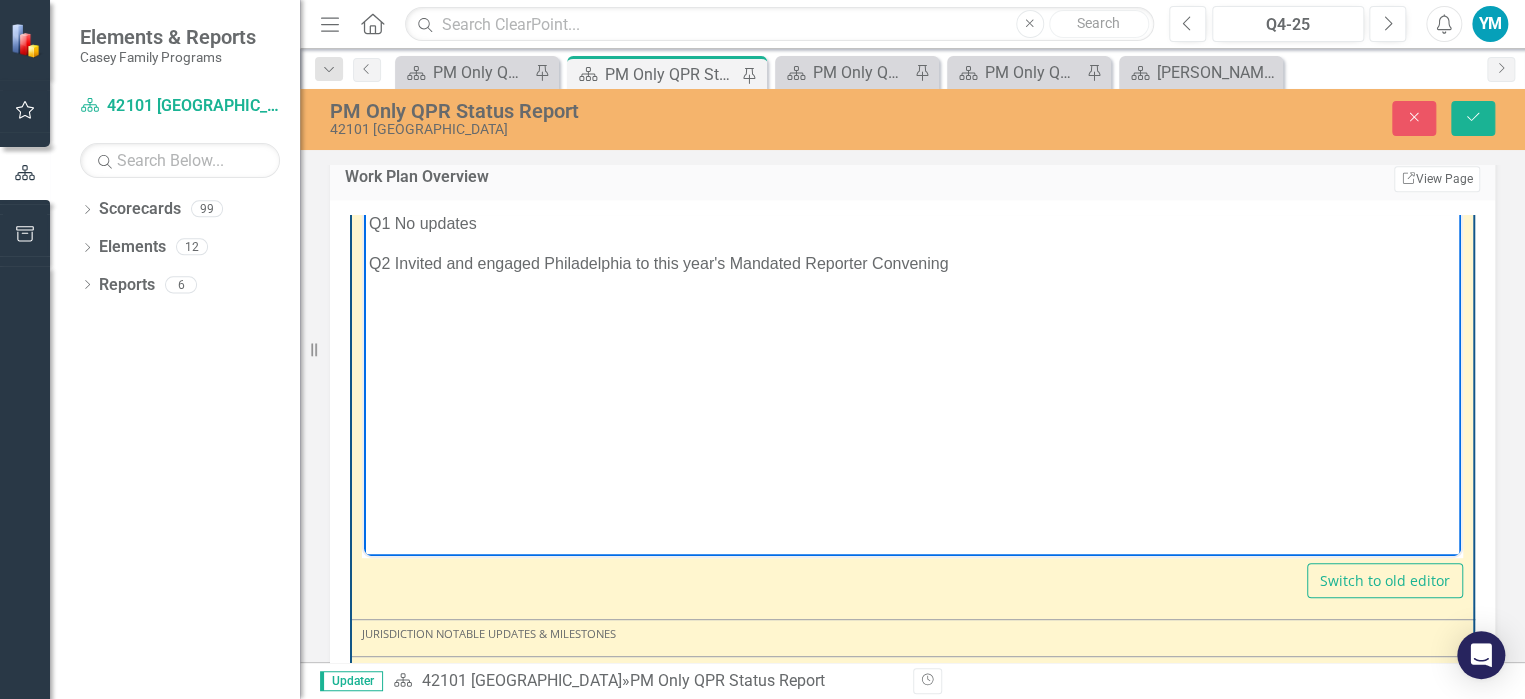 click on "Q1 No updates  Q2 Invited and engaged [GEOGRAPHIC_DATA] to this year's Mandated Reporter Convening" at bounding box center [912, 357] 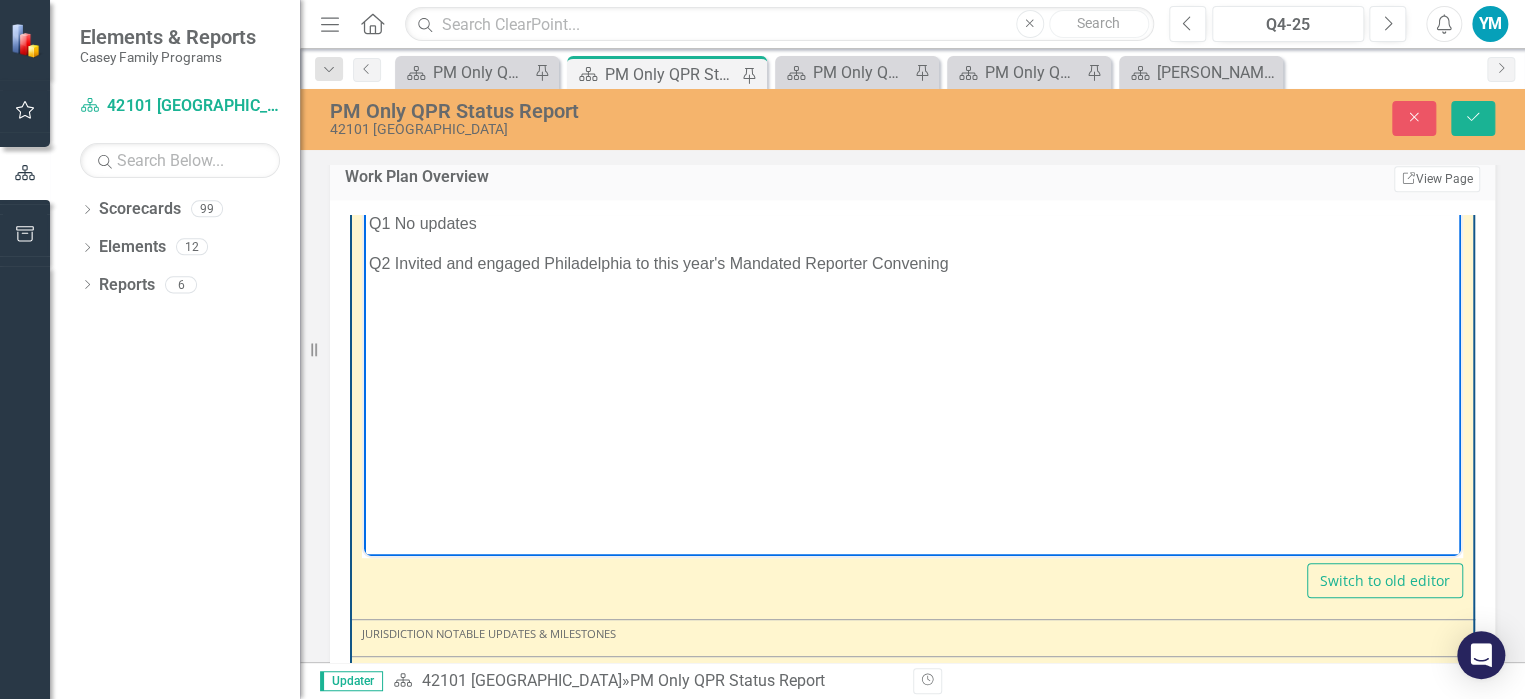 click on "PM Only QPR Status Report 42101 [GEOGRAPHIC_DATA] Close Save" at bounding box center [912, 118] 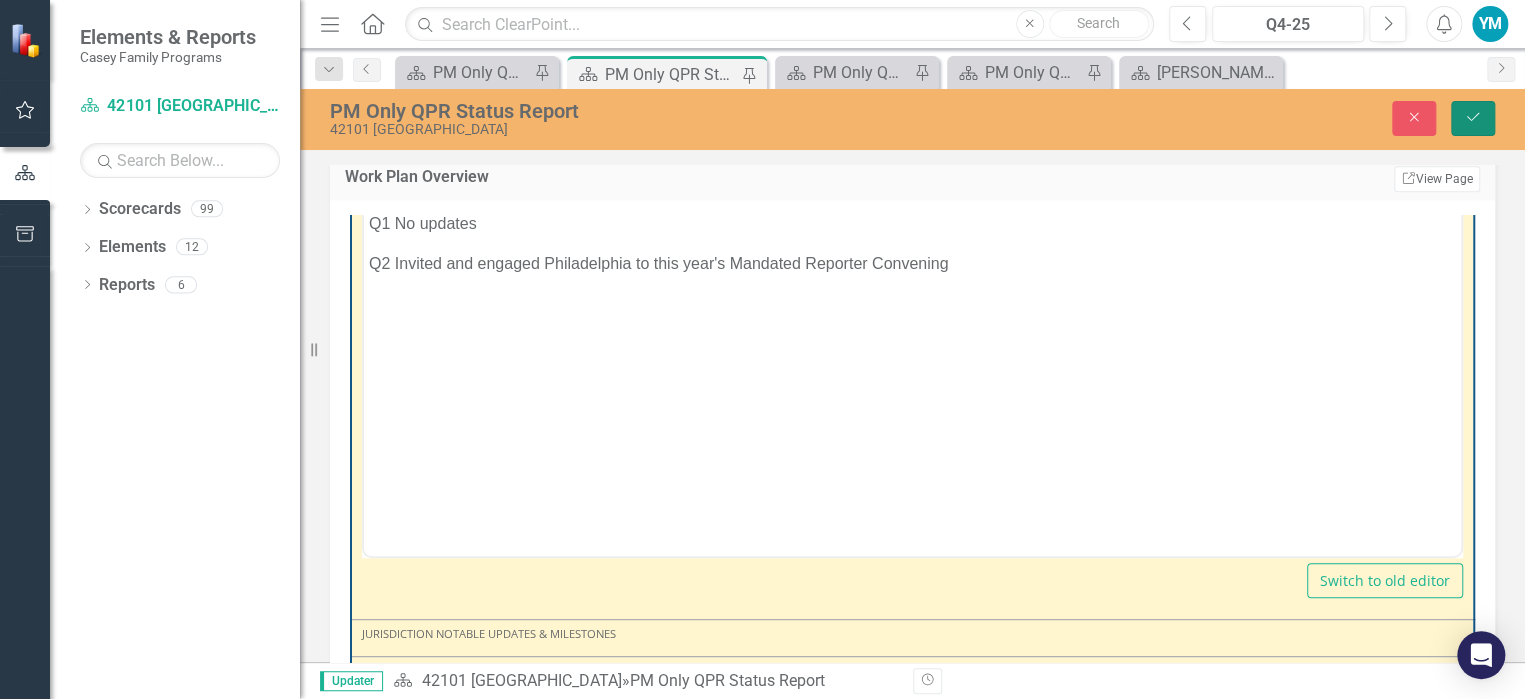 click on "Save" at bounding box center [1473, 118] 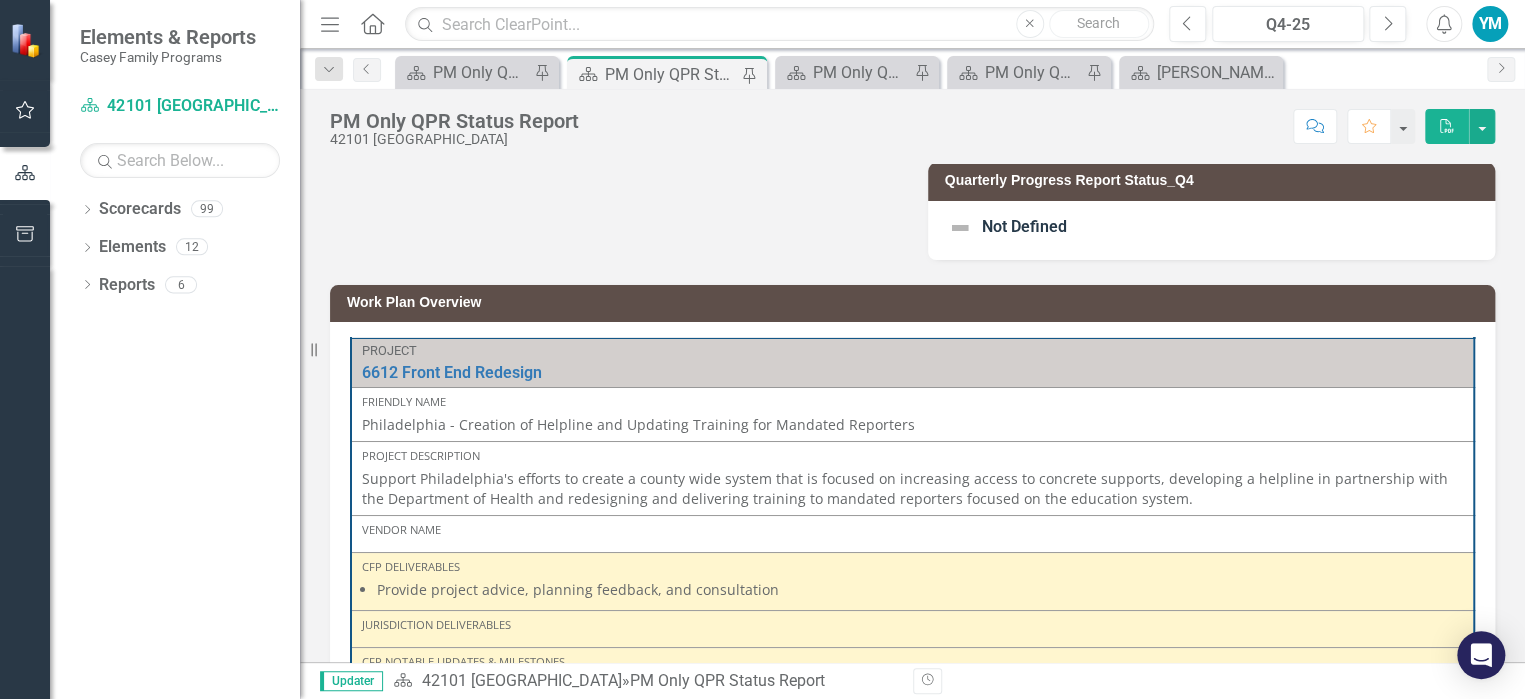 scroll, scrollTop: 400, scrollLeft: 0, axis: vertical 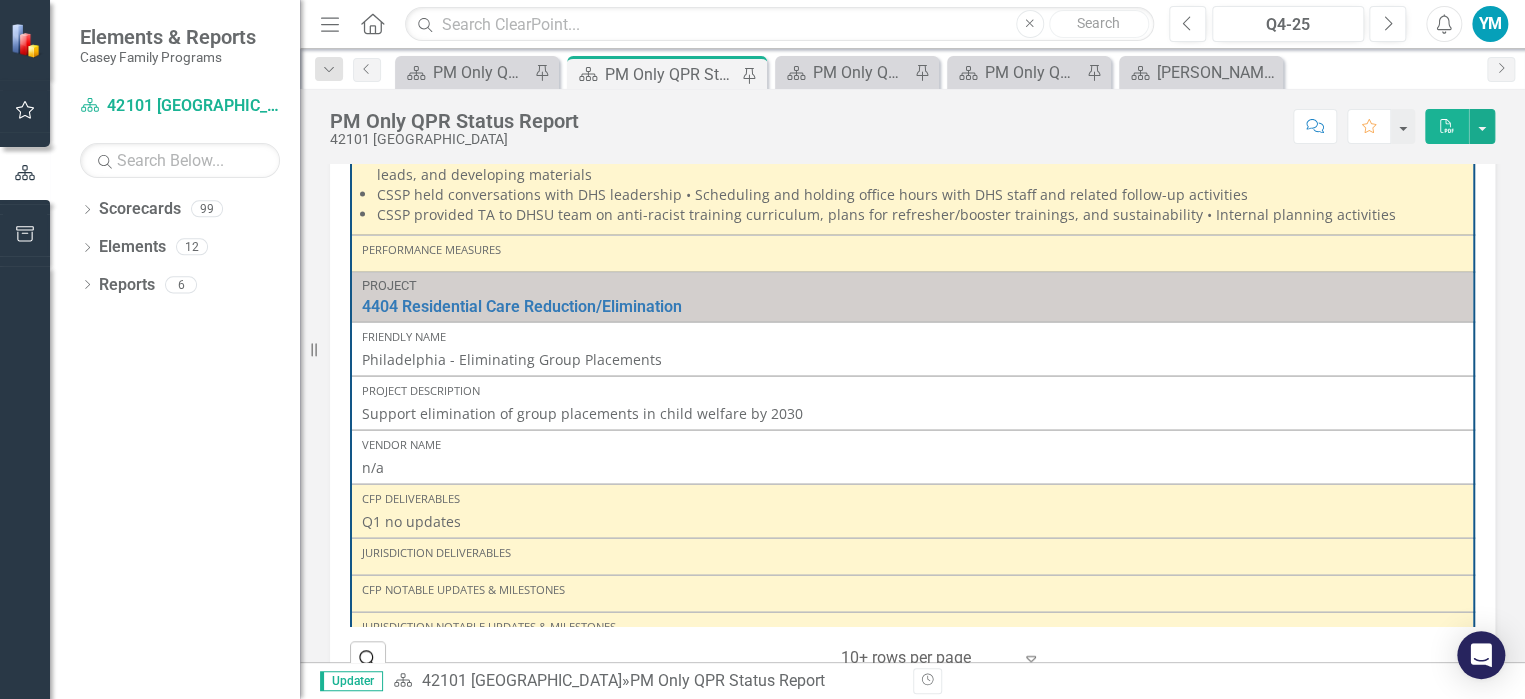 click on "Jurisdiction Deliverables" at bounding box center (912, 552) 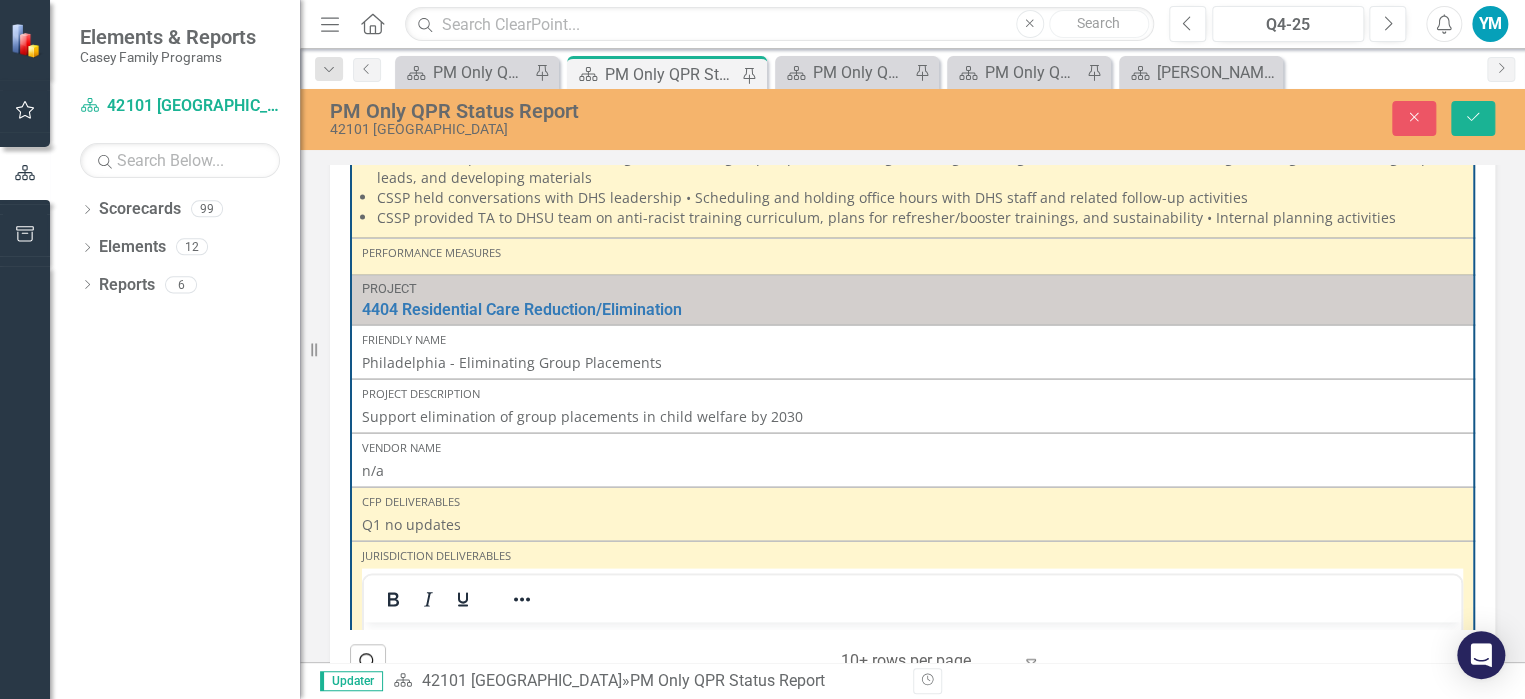 scroll, scrollTop: 0, scrollLeft: 0, axis: both 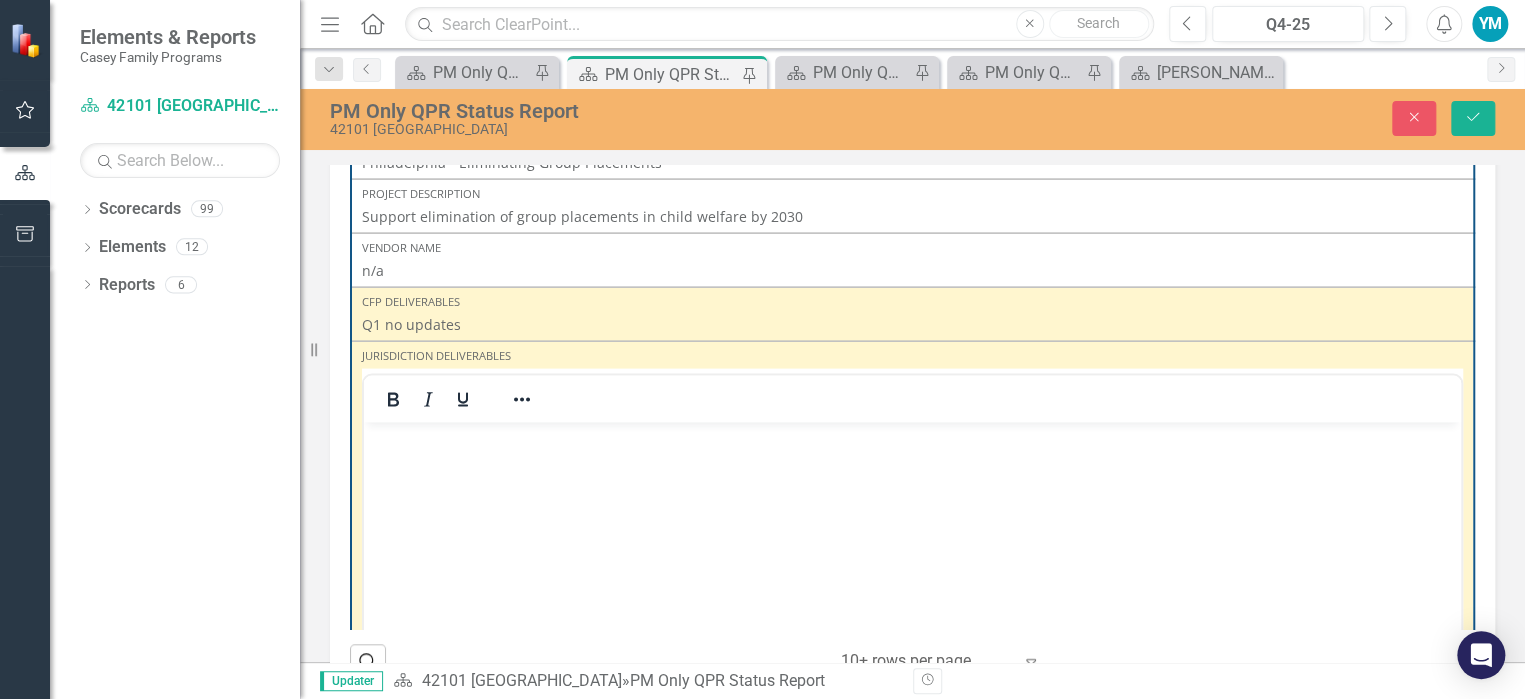 click at bounding box center [912, 572] 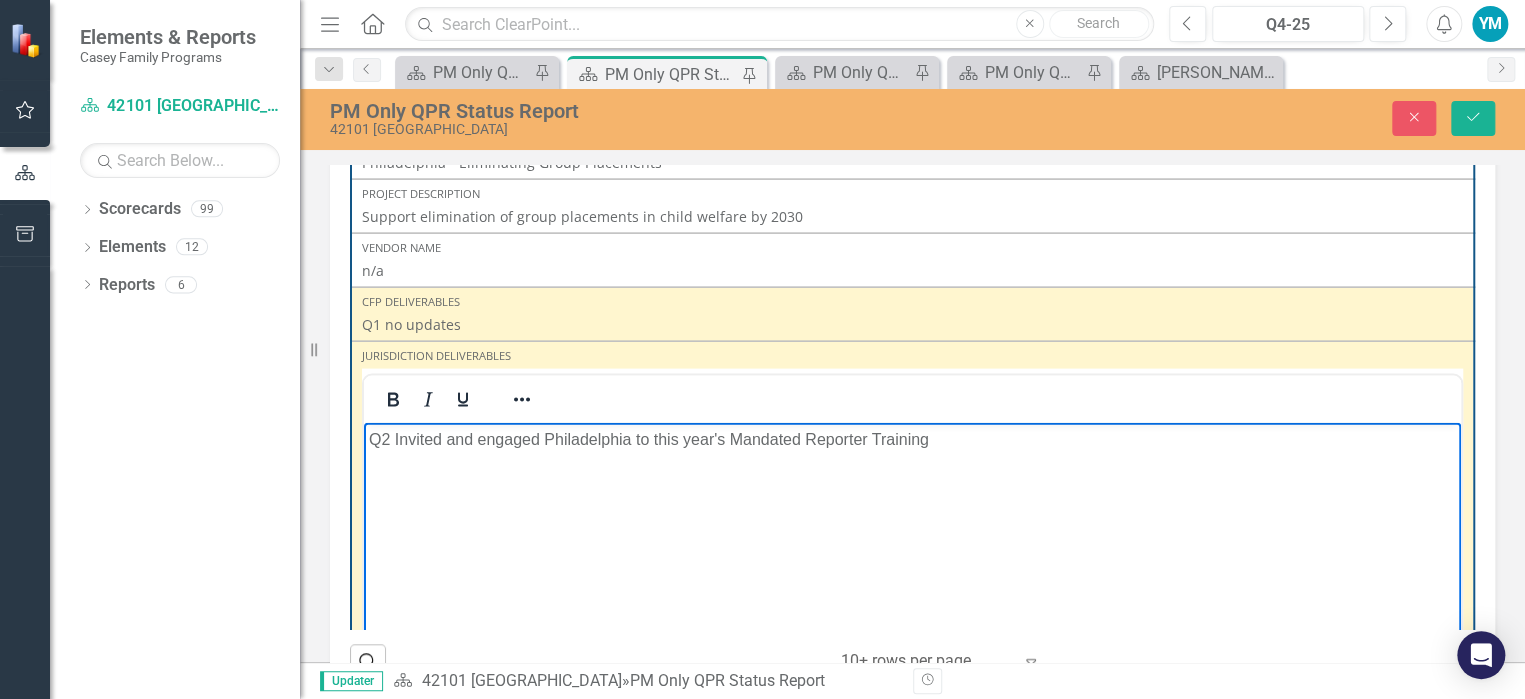 drag, startPoint x: 937, startPoint y: 438, endPoint x: 735, endPoint y: 436, distance: 202.0099 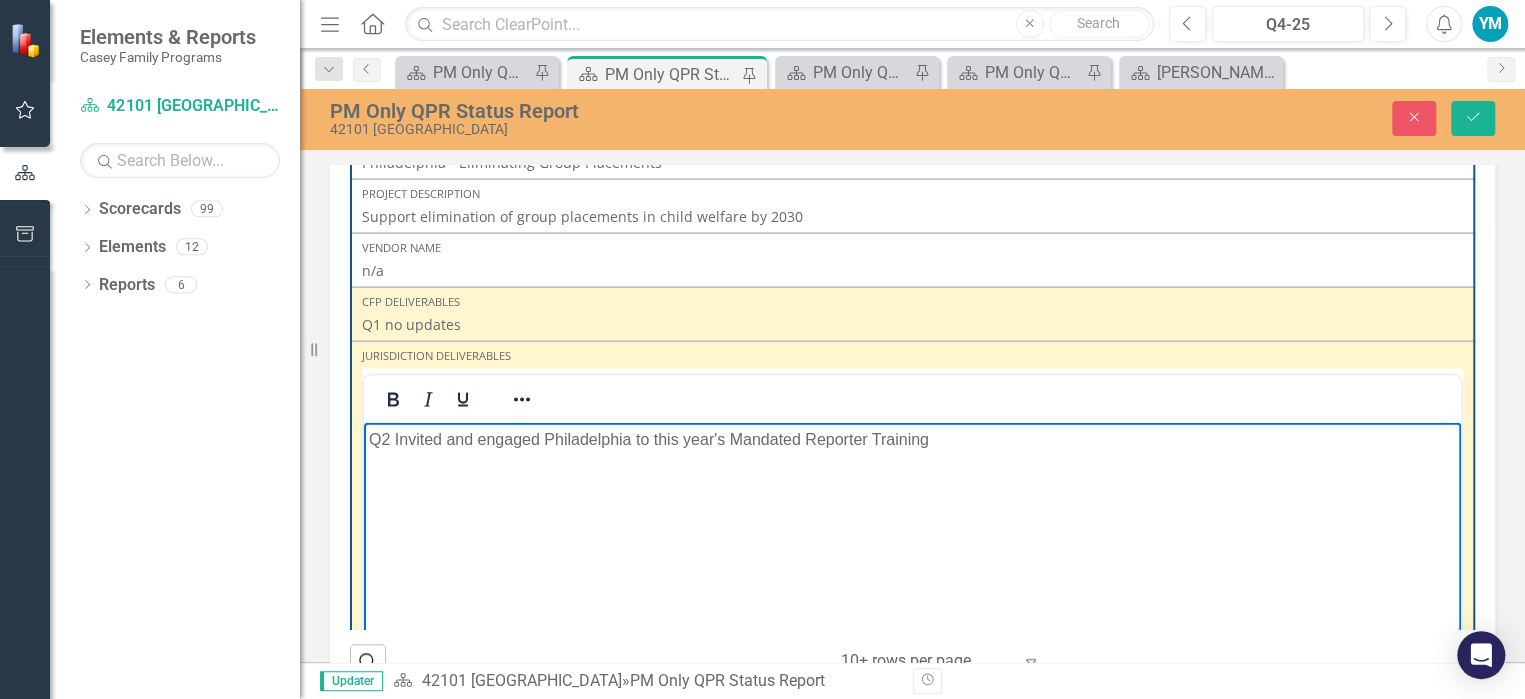 click on "Q2 Invited and engaged Philadelphia to this year's Mandated Reporter Training" at bounding box center [912, 439] 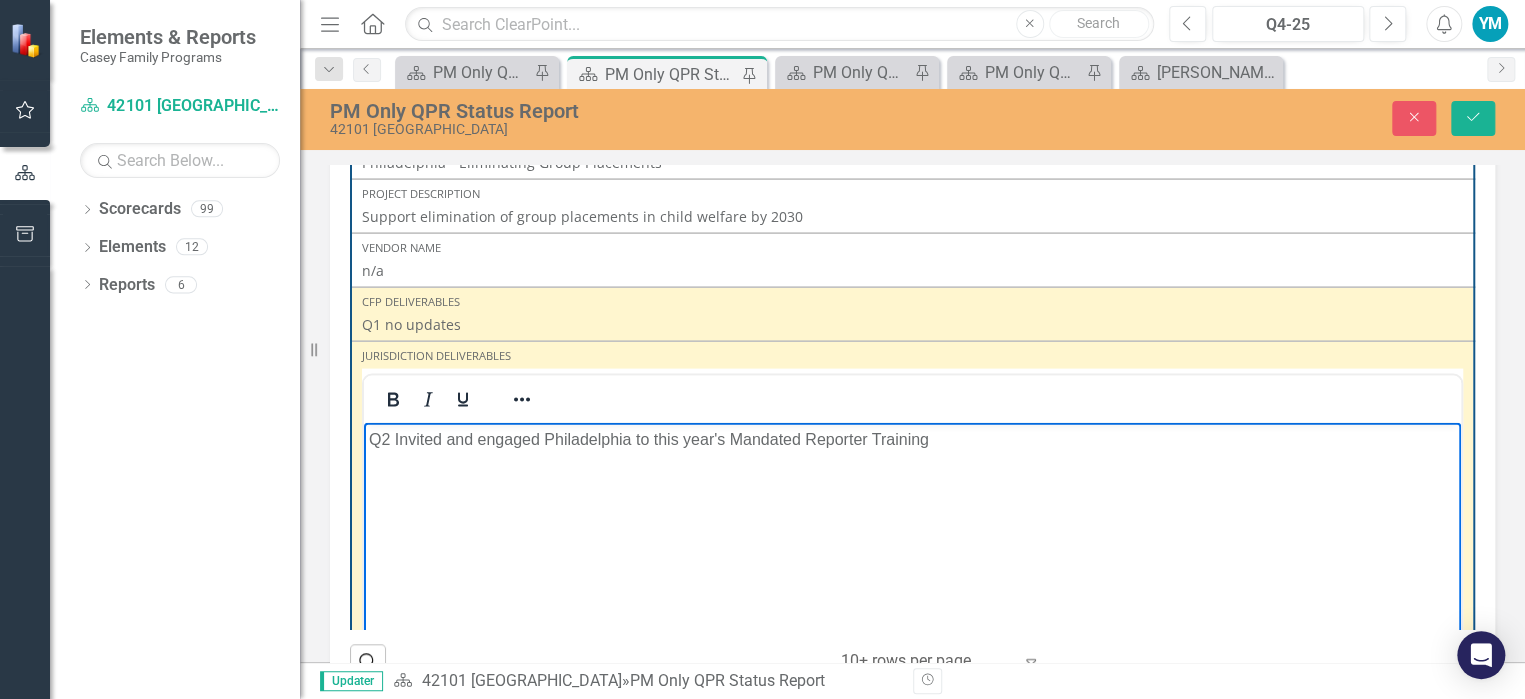 type 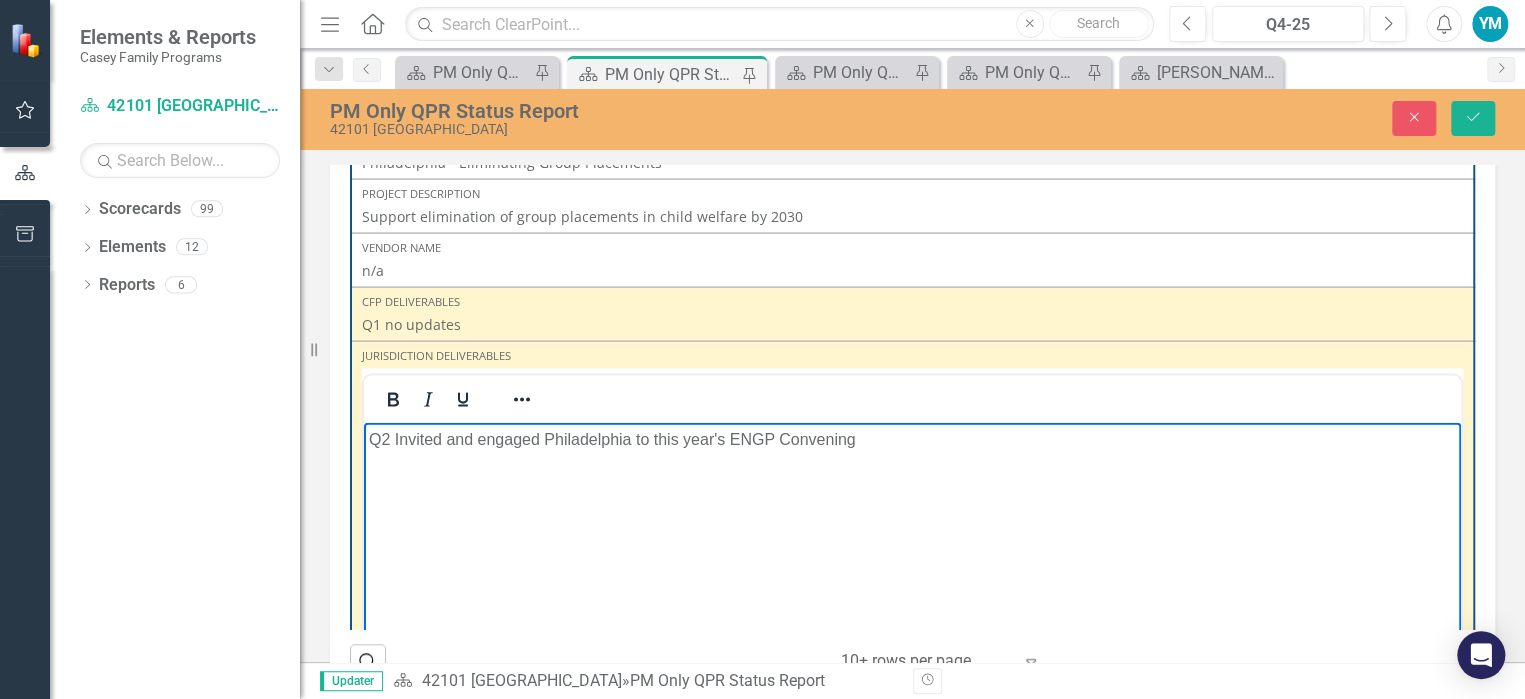 click on "Q2 Invited and engaged Philadelphia to this year's ENGP Convening" at bounding box center [912, 572] 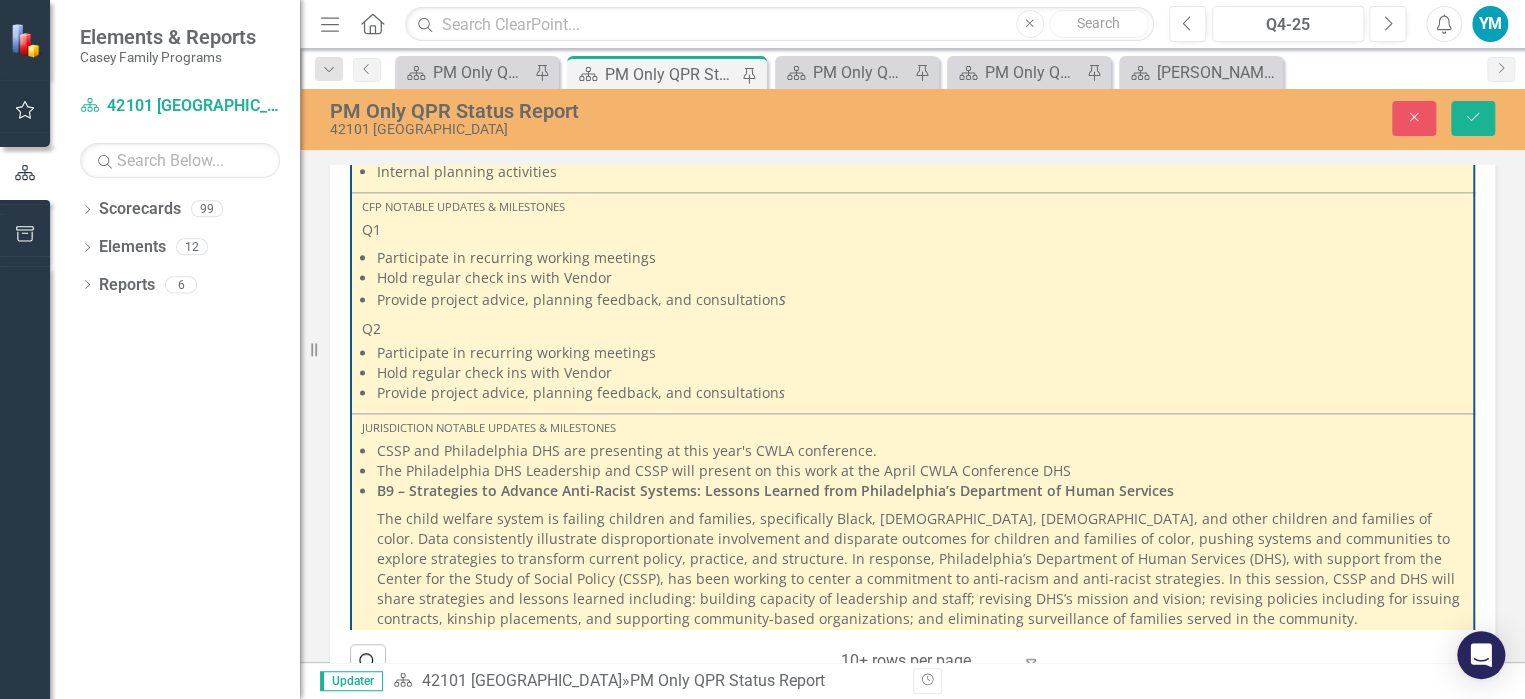 scroll, scrollTop: 1286, scrollLeft: 0, axis: vertical 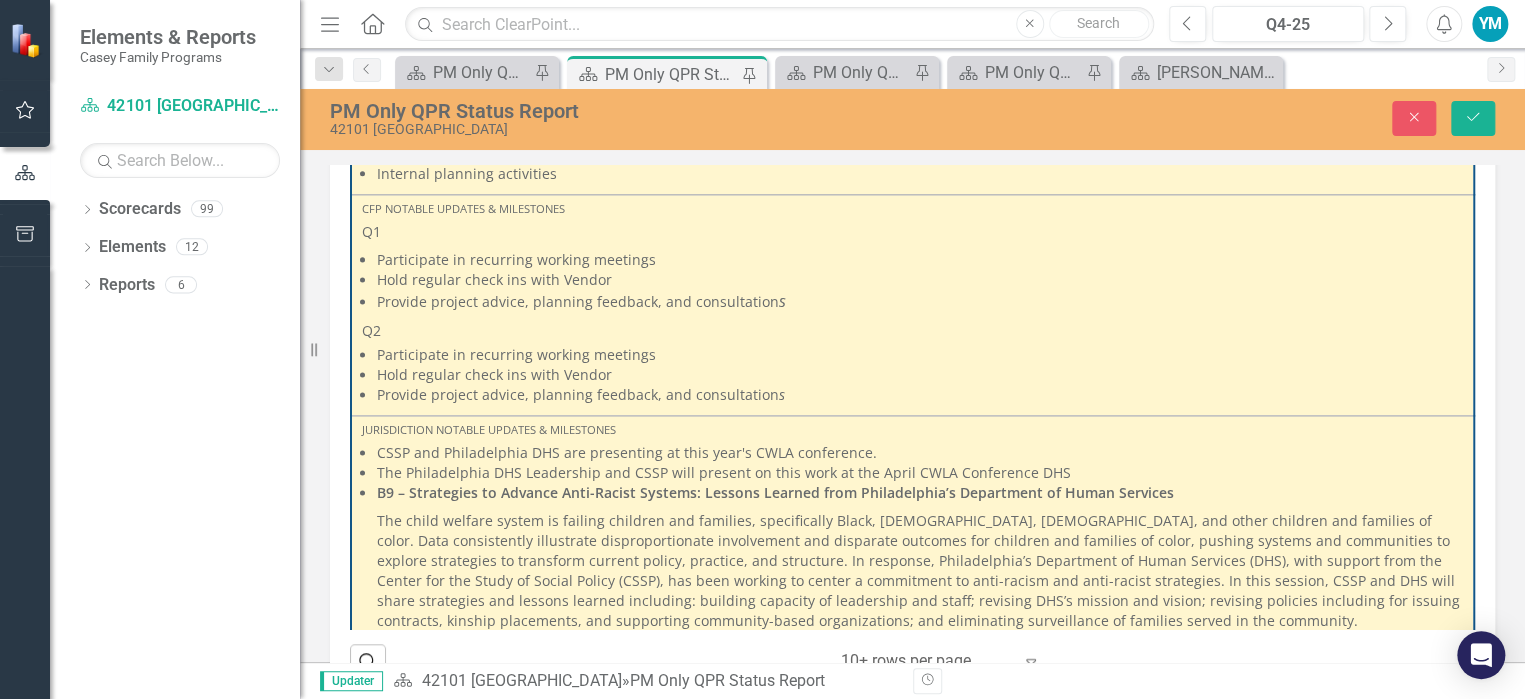 click on "Provide project advice, planning feedback, and consultation s" at bounding box center [920, 301] 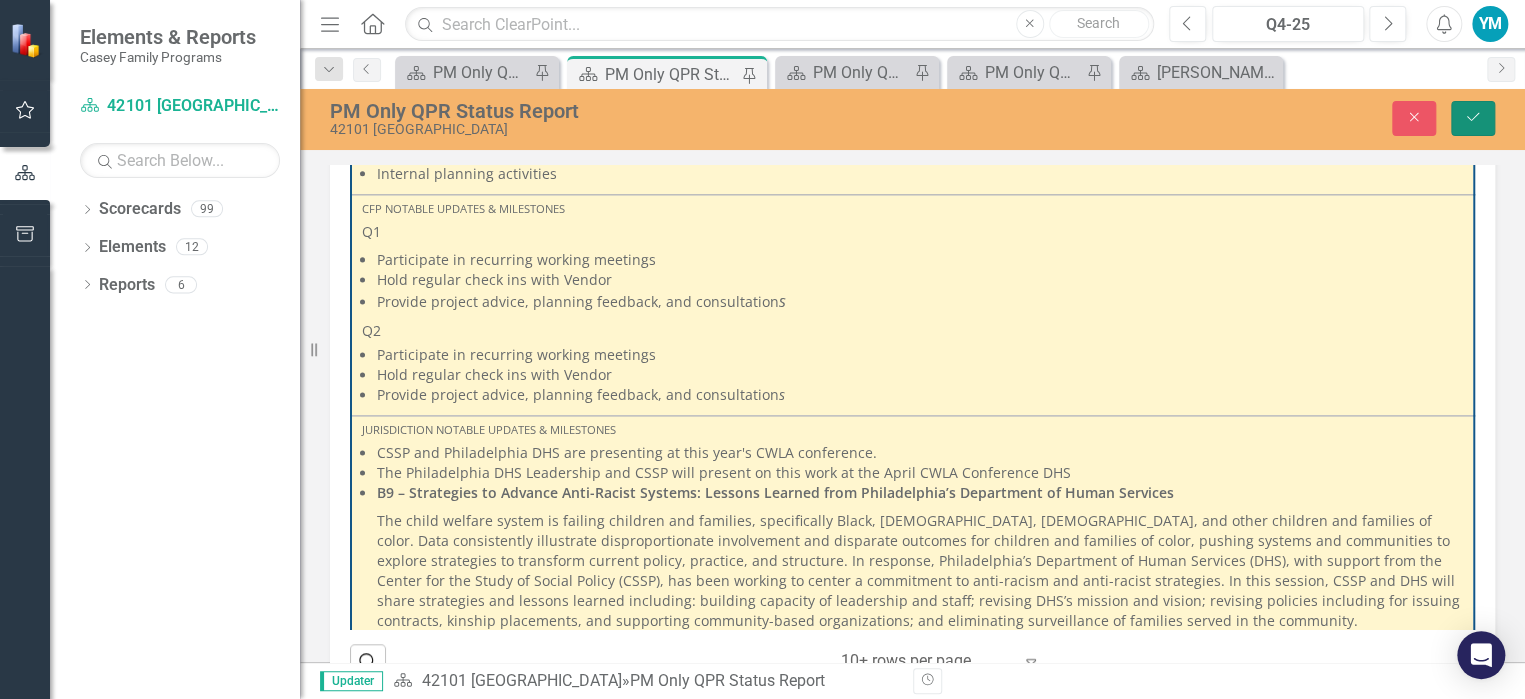 click on "Save" 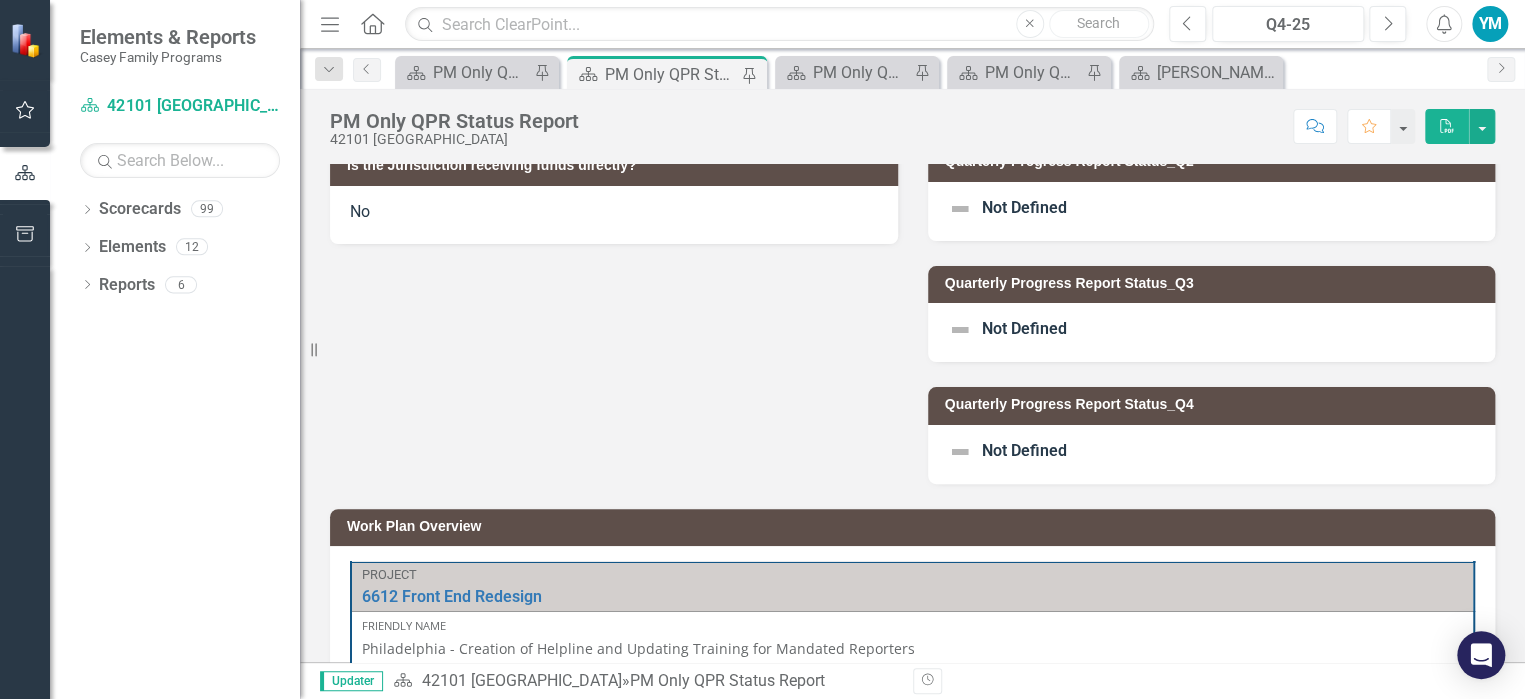scroll, scrollTop: 200, scrollLeft: 0, axis: vertical 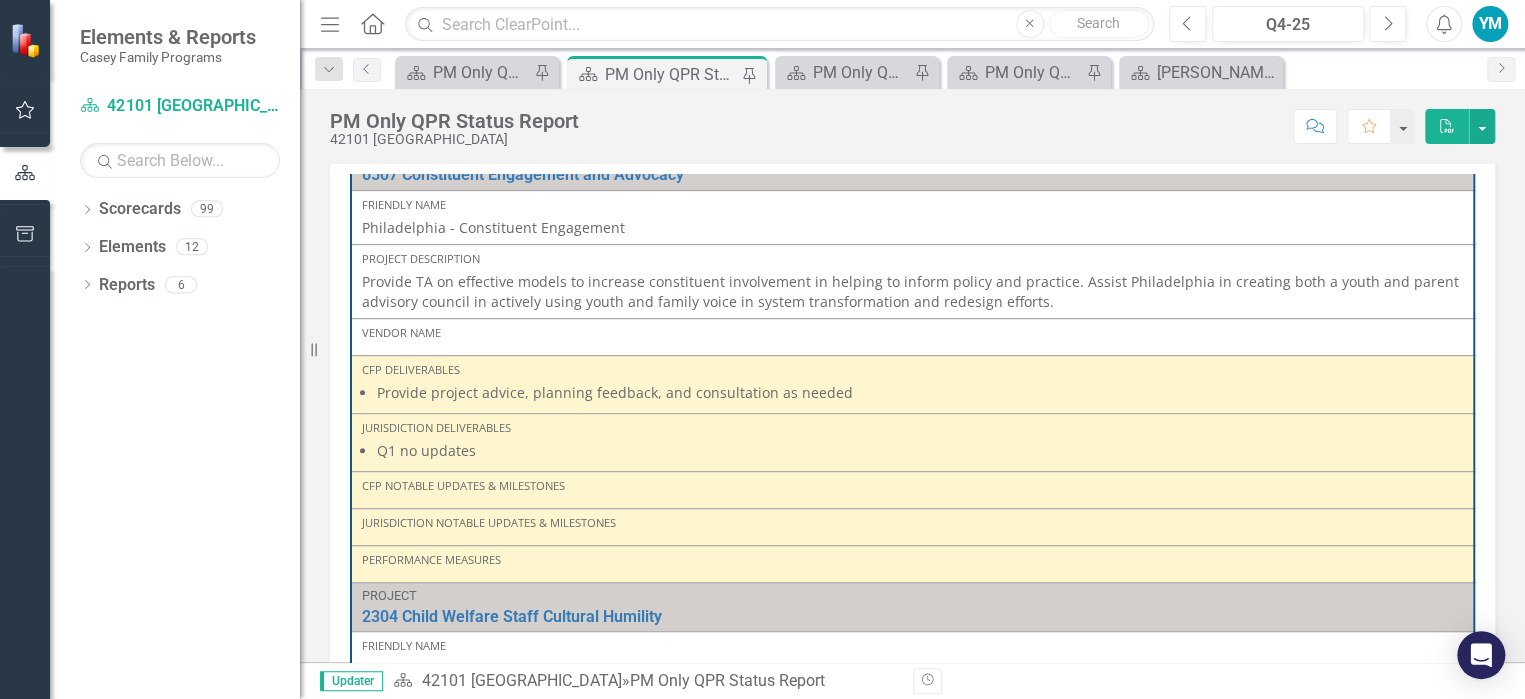 click on "Q1 no updates" at bounding box center [920, 451] 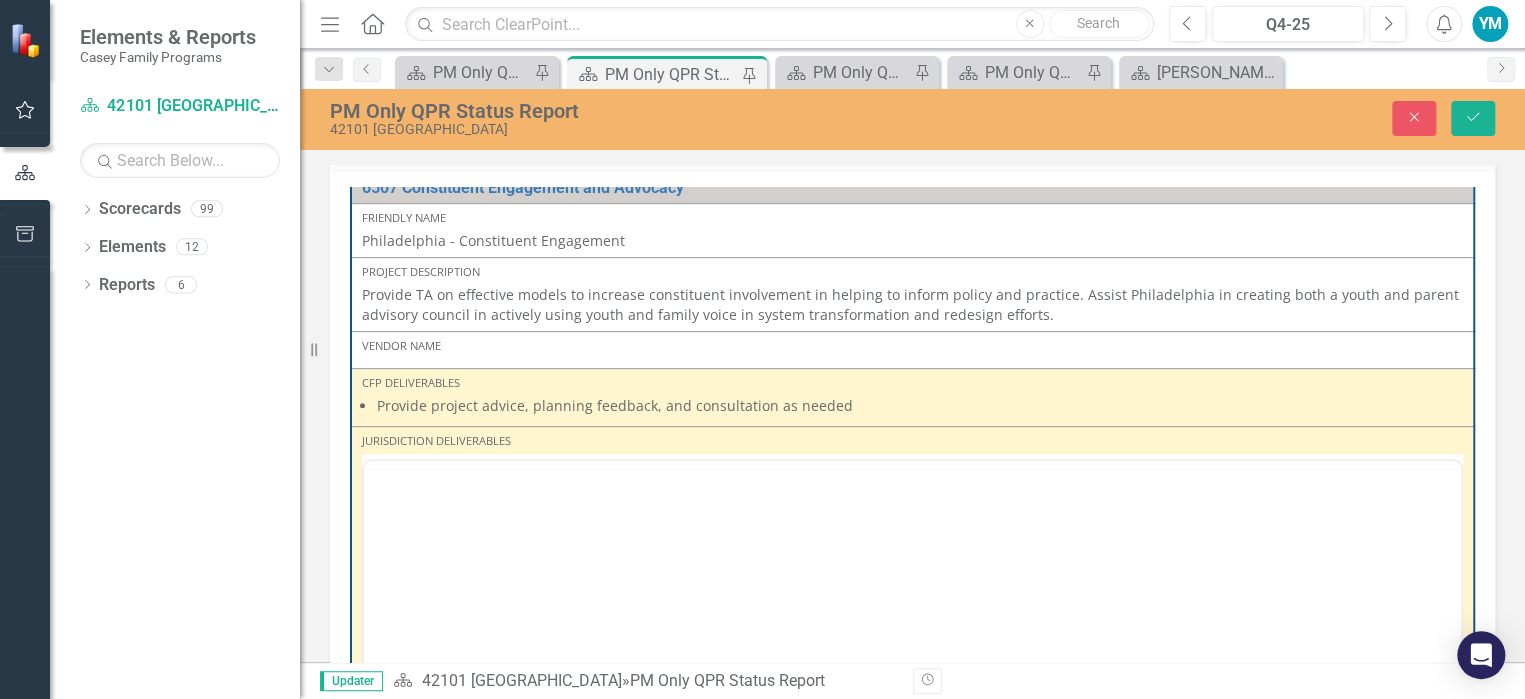 scroll, scrollTop: 538, scrollLeft: 0, axis: vertical 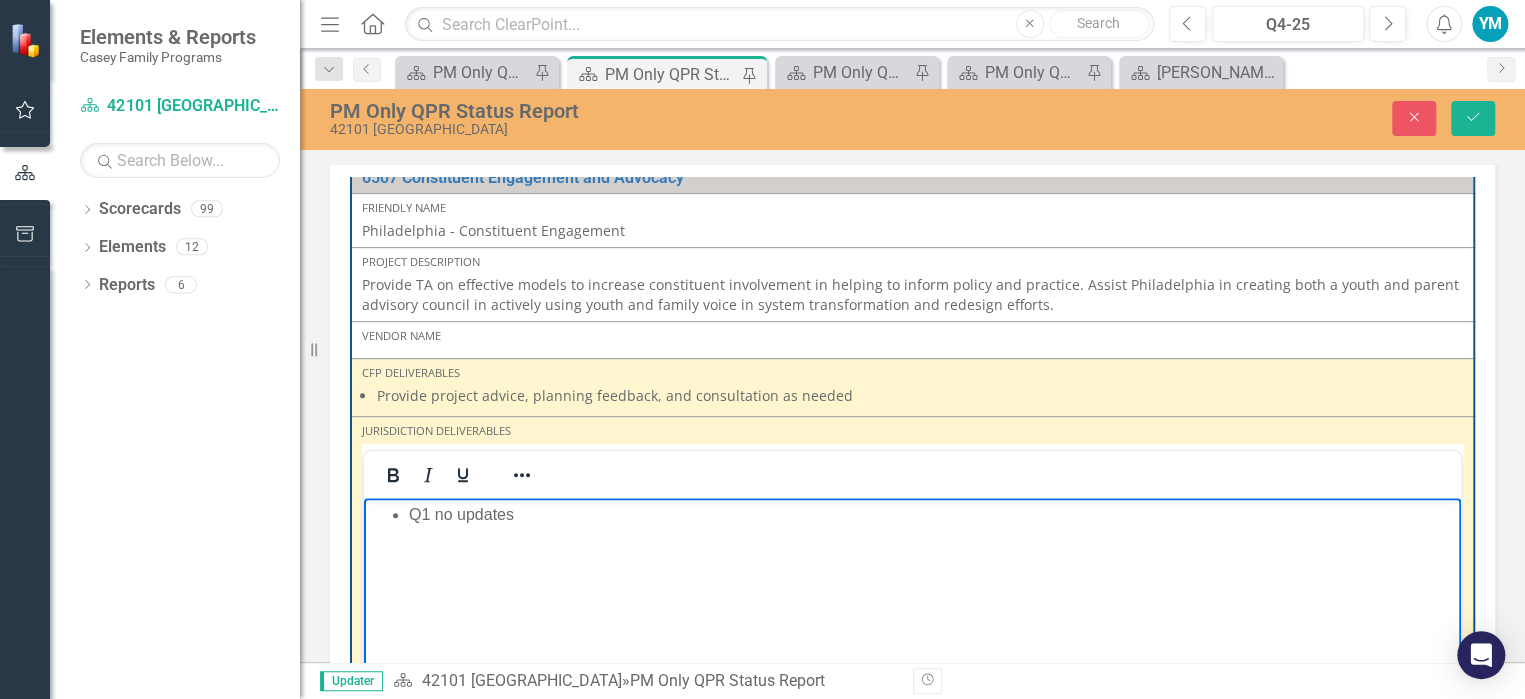 click on "Q1 no updates" at bounding box center [932, 514] 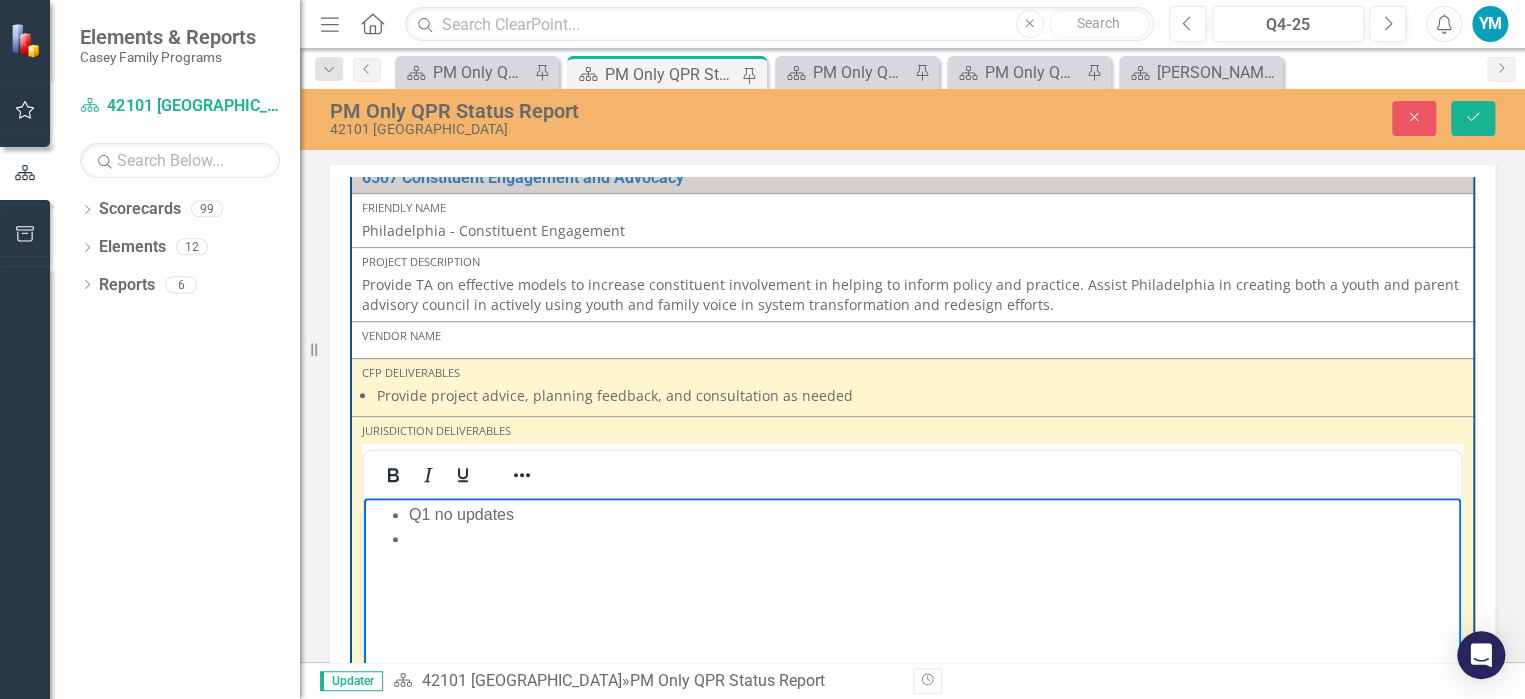 type 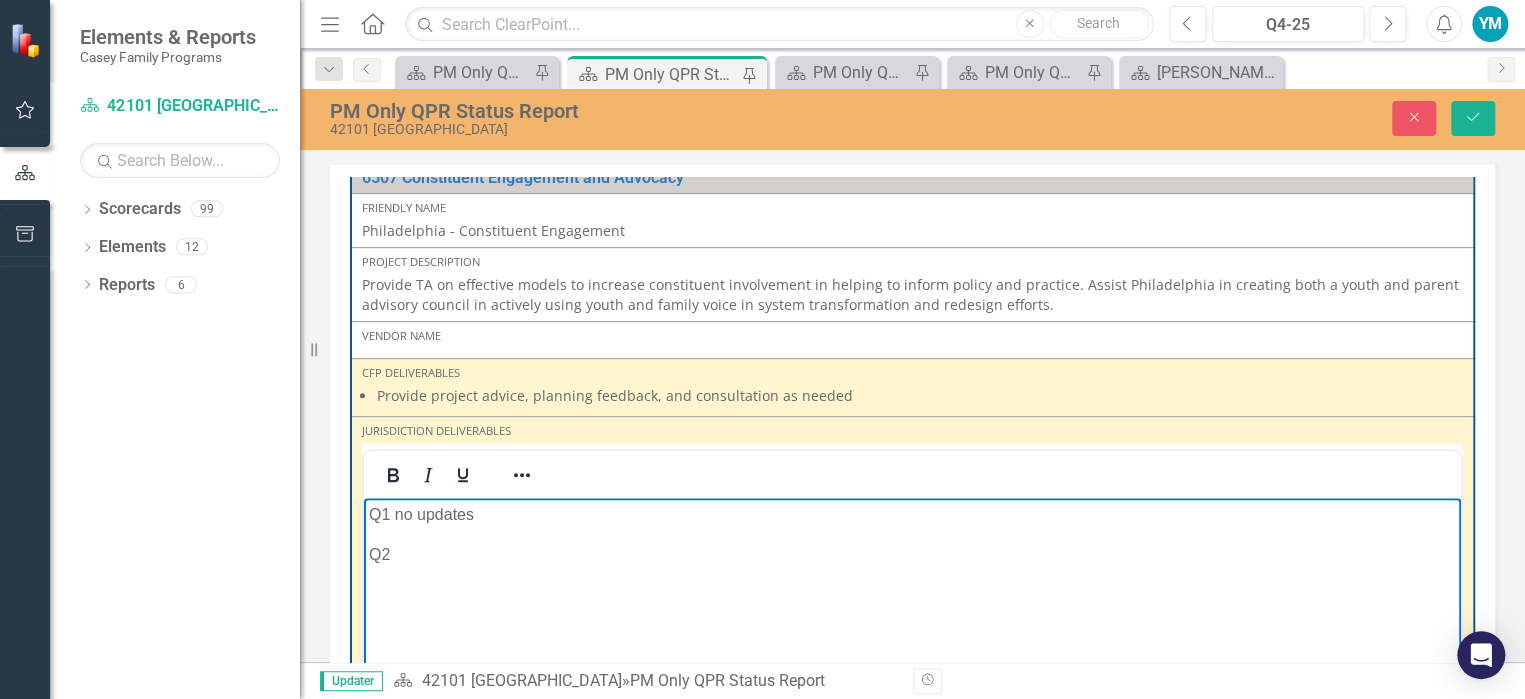 click 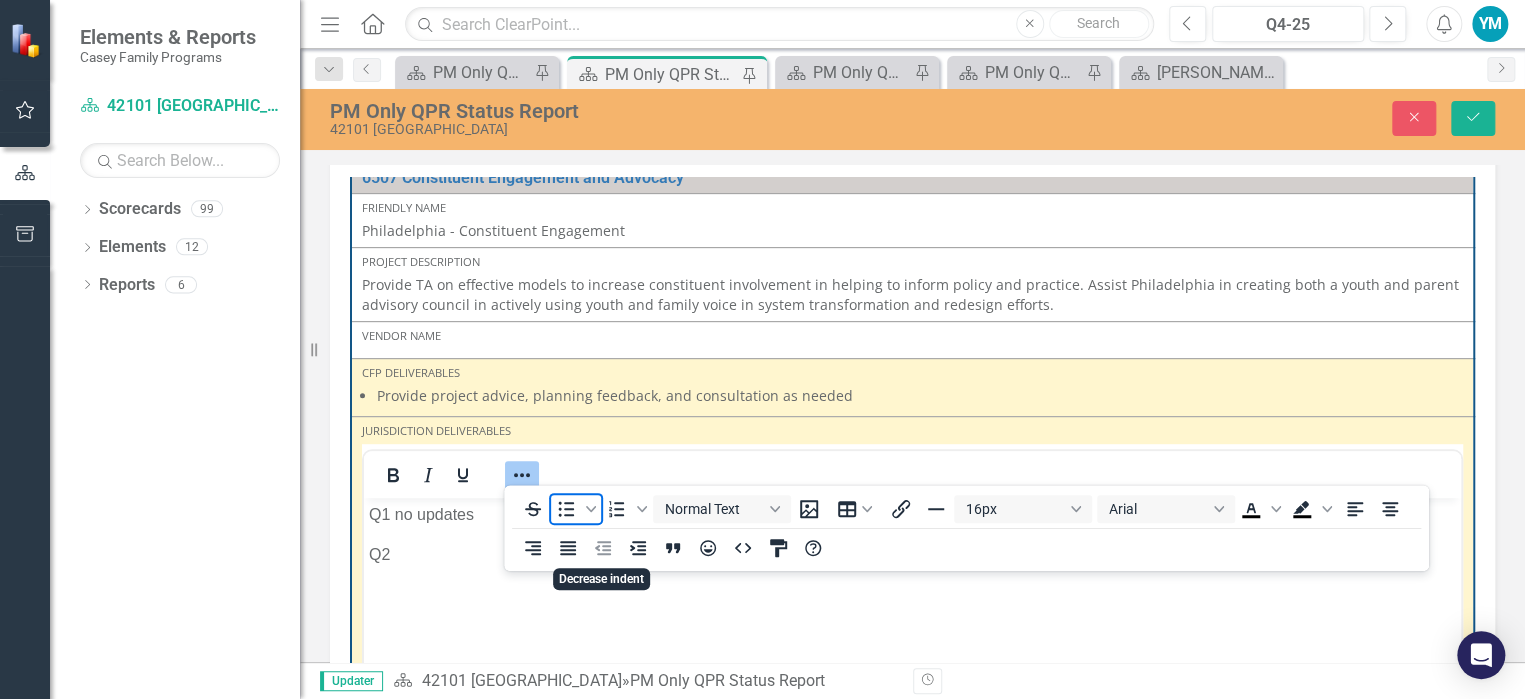 click 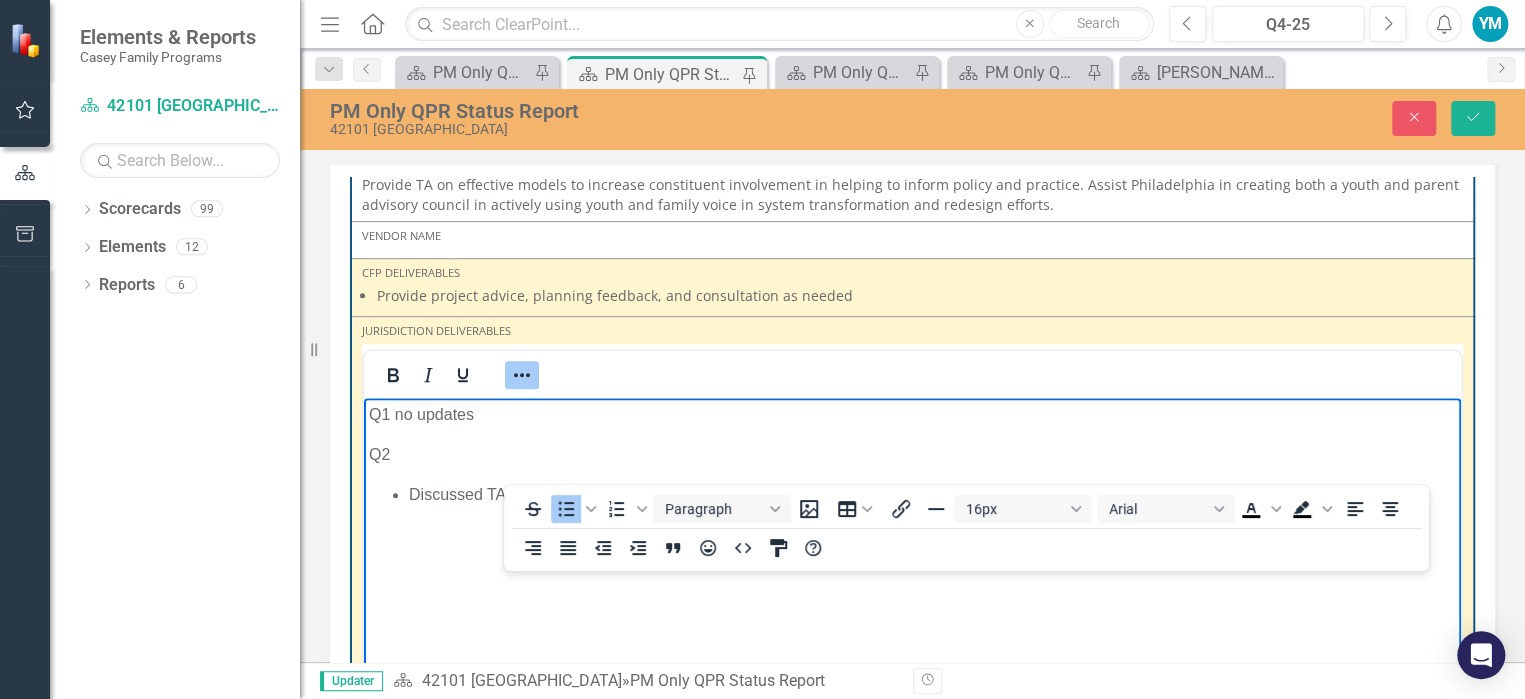 scroll, scrollTop: 400, scrollLeft: 0, axis: vertical 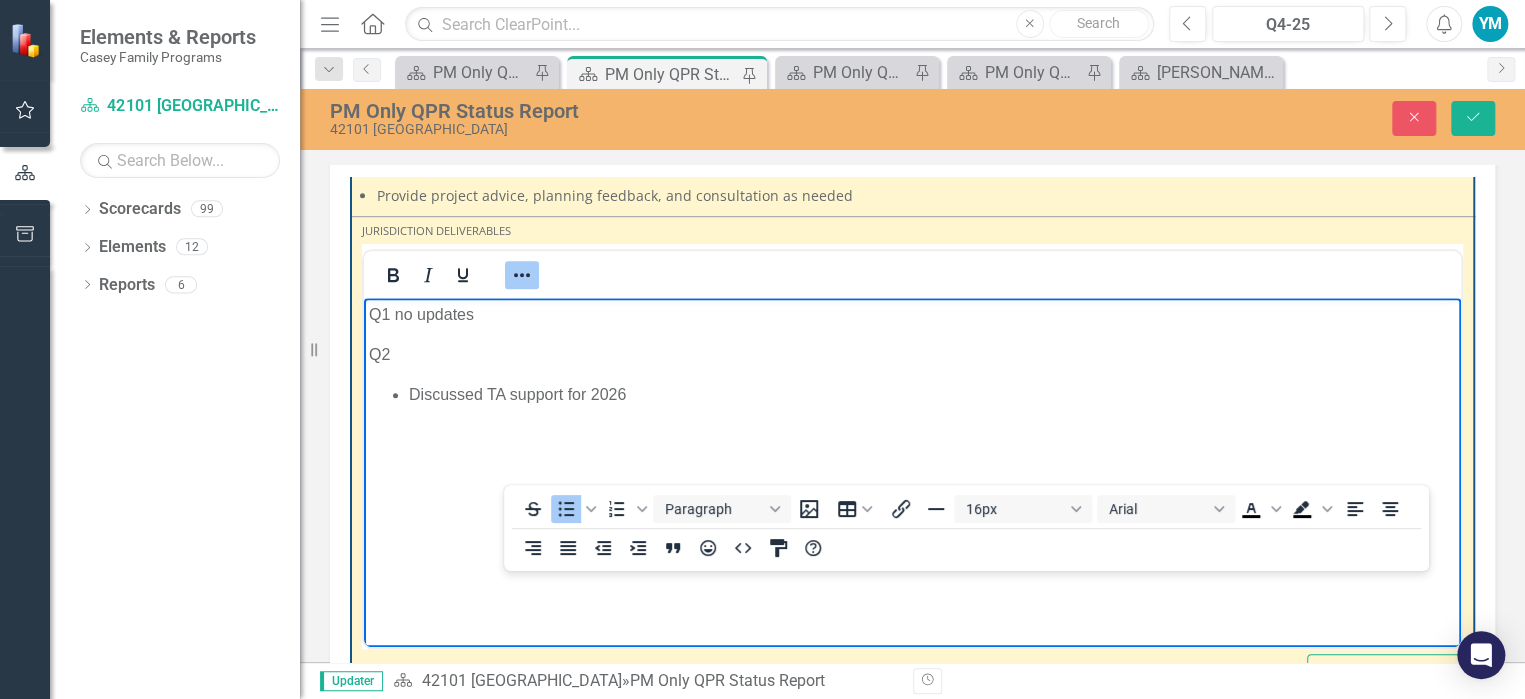 click on "Discussed TA support for 2026" at bounding box center [932, 394] 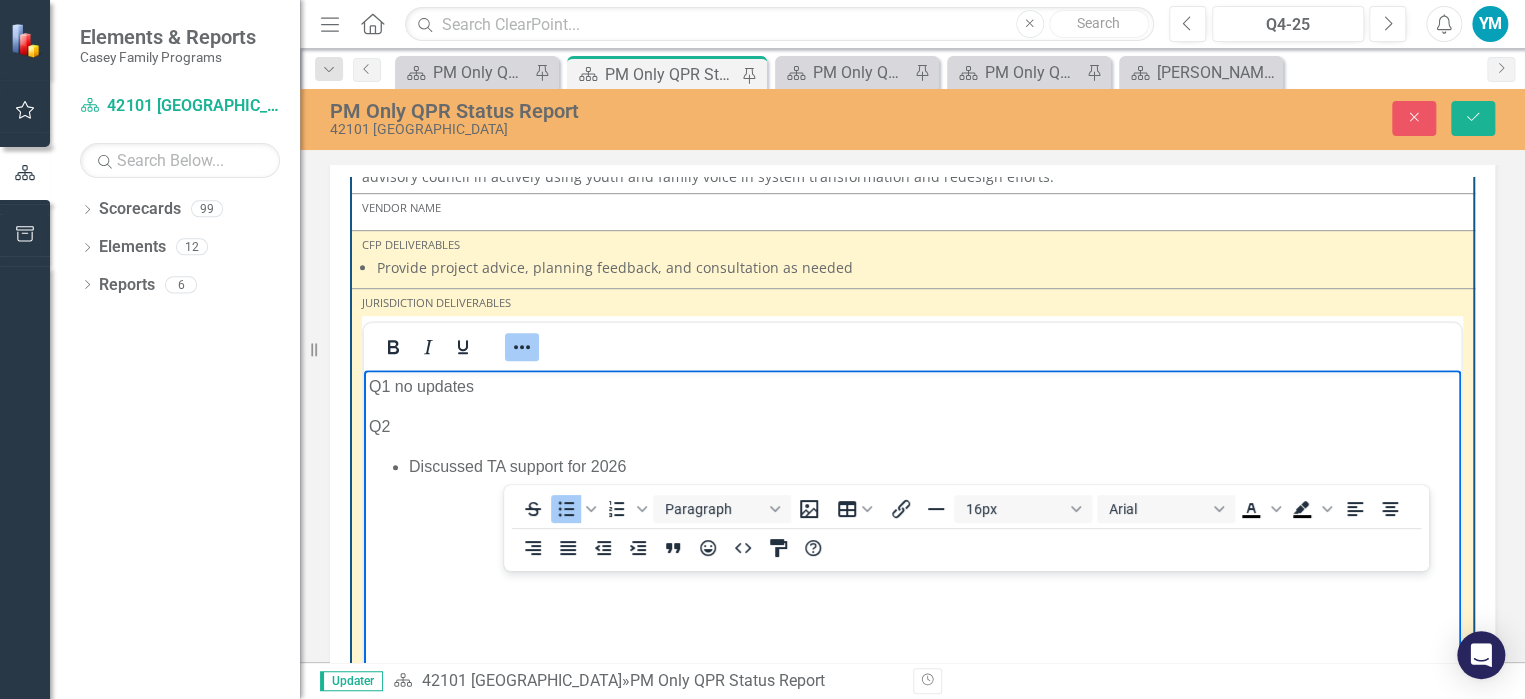 scroll, scrollTop: 596, scrollLeft: 0, axis: vertical 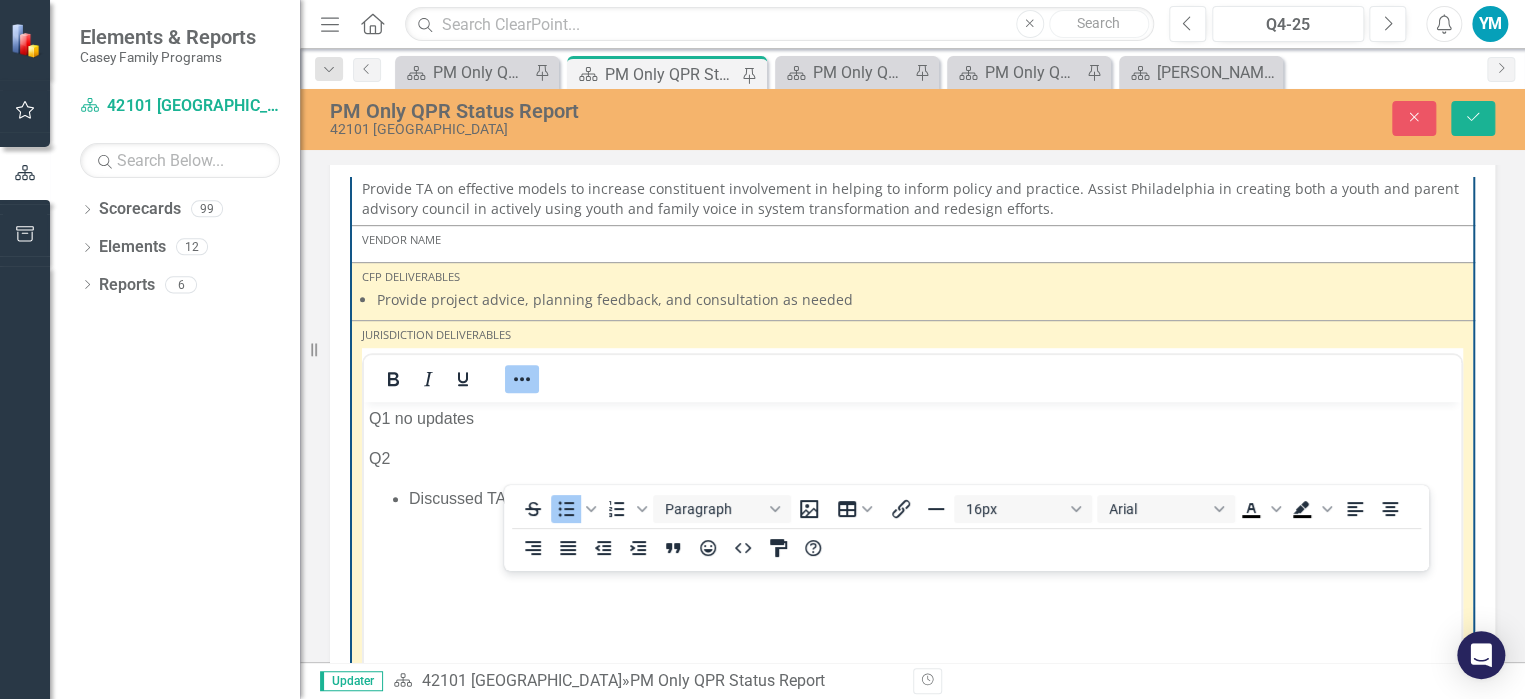drag, startPoint x: 1239, startPoint y: 494, endPoint x: 1252, endPoint y: 382, distance: 112.75194 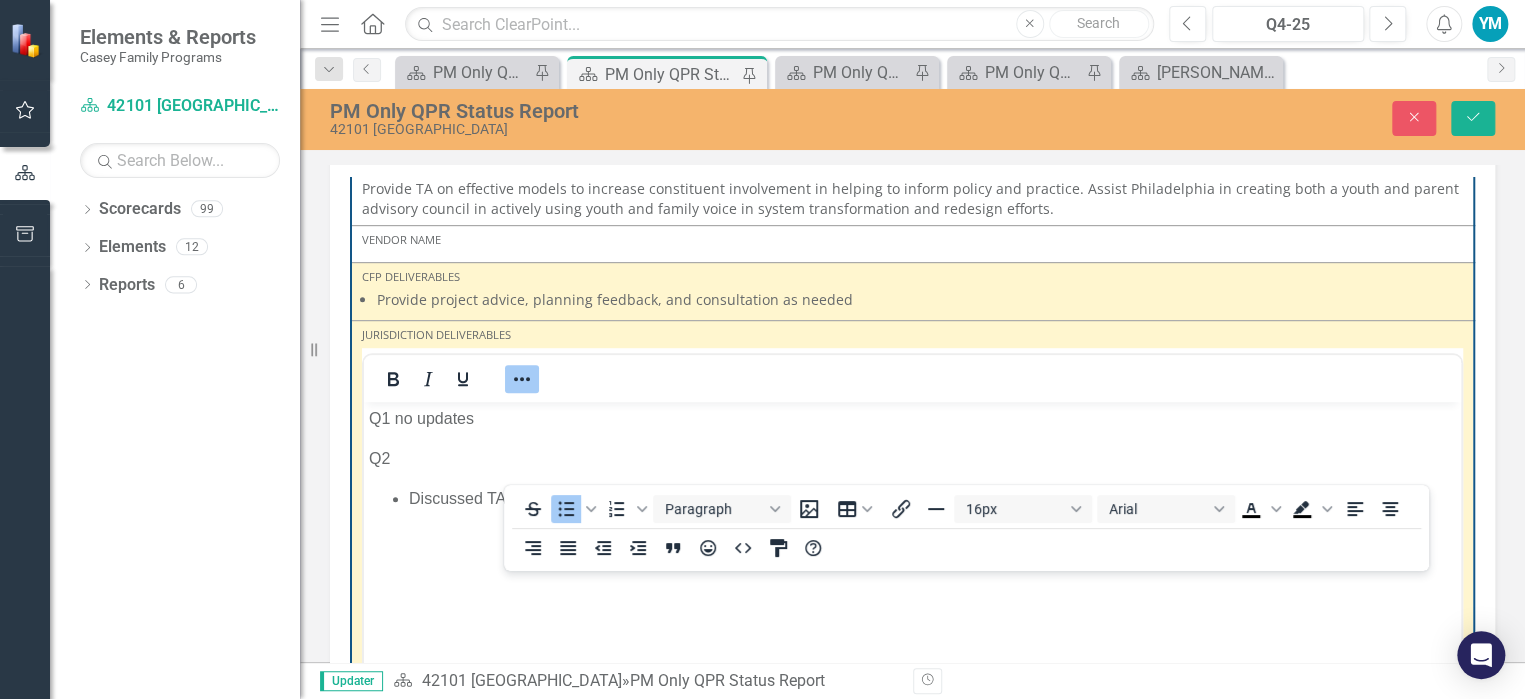 click on "Elements & Reports [PERSON_NAME] Family Programs Scorecard 42101 [GEOGRAPHIC_DATA] Search Dropdown Scorecards 99 Dropdown [PERSON_NAME] Family Programs Dropdown Strategic Consulting 1 00000 National/No Jurisdiction (SC1) Dropdown 08000 [US_STATE] 08013 [GEOGRAPHIC_DATA] 15000 [US_STATE] 17000 [US_STATE] Dropdown 27000 [US_STATE] [GEOGRAPHIC_DATA] [GEOGRAPHIC_DATA] 27053 [GEOGRAPHIC_DATA] 30000 [US_STATE] Dropdown 32000 [US_STATE] 32003 [PERSON_NAME] 32031 Washoe Dropdown 37000 [US_STATE] 37035 Catawba 37081 [GEOGRAPHIC_DATA] [GEOGRAPHIC_DATA] 37147 Pitt 37183 [GEOGRAPHIC_DATA] [GEOGRAPHIC_DATA][US_STATE][US_STATE][US_STATE][US_STATE][US_STATE][US_STATE] 53000 [US_STATE] Dropdown Strategic Consulting 2 00000 National/No Jurisdiction ([GEOGRAPHIC_DATA]) Dropdown 06000 [US_STATE] 06001 [GEOGRAPHIC_DATA] 06037 [GEOGRAPHIC_DATA] 06059 Orange 06065 [GEOGRAPHIC_DATA] 06067 [GEOGRAPHIC_DATA] 06071 [GEOGRAPHIC_DATA] 06073 [GEOGRAPHIC_DATA] 06075 [GEOGRAPHIC_DATA] 06085 [GEOGRAPHIC_DATA][PERSON_NAME][PERSON_NAME][US_STATE][US_STATE][US_STATE][US_STATE][US_STATE][US_STATE][US_STATE] 12 0" at bounding box center (762, 349) 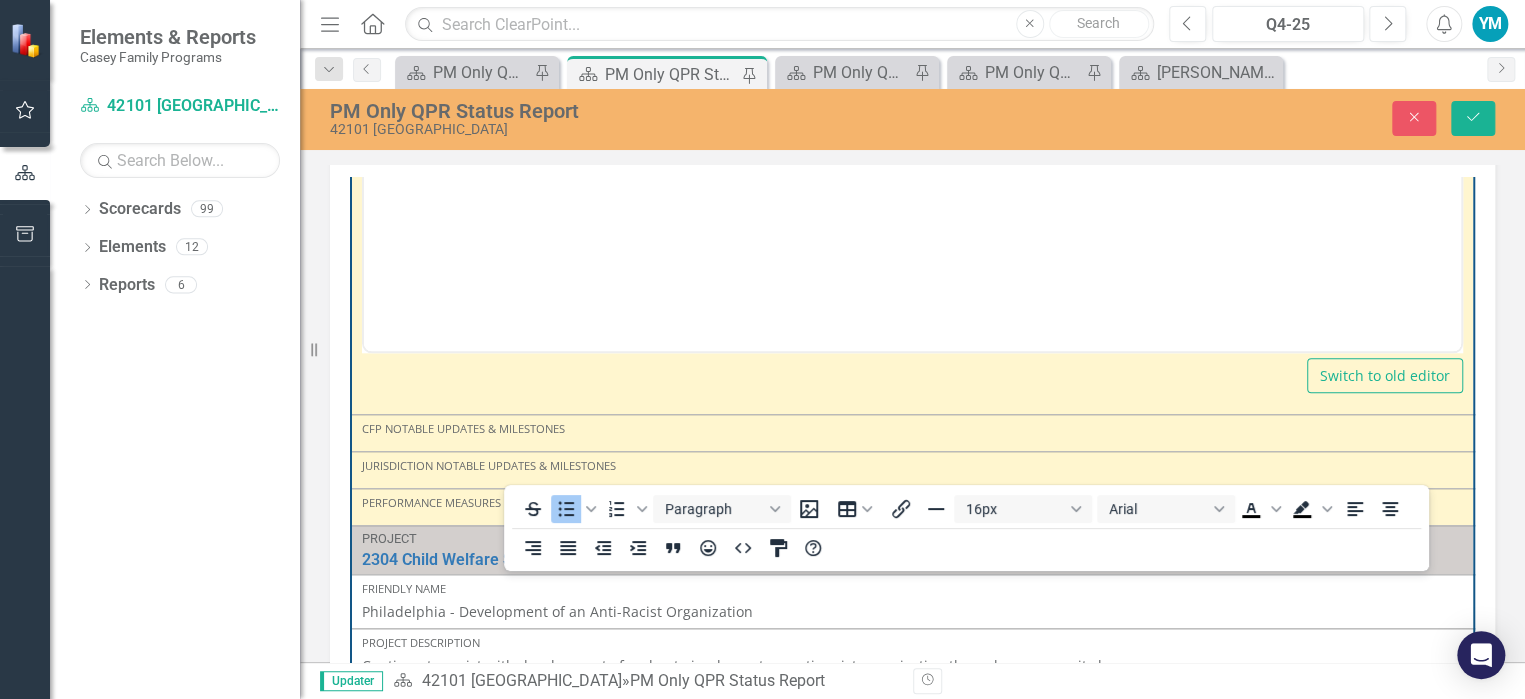 scroll, scrollTop: 796, scrollLeft: 0, axis: vertical 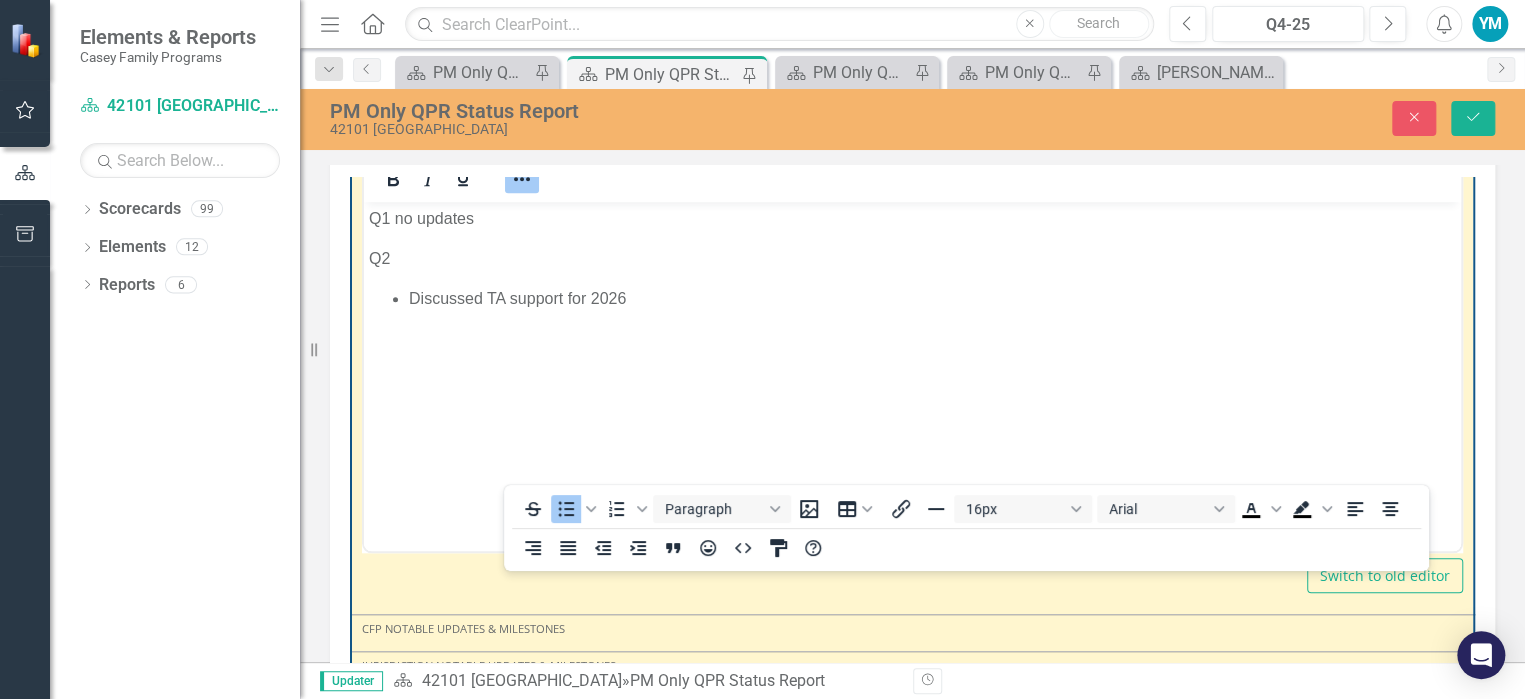 click on "Discussed TA support for 2026" at bounding box center [932, 298] 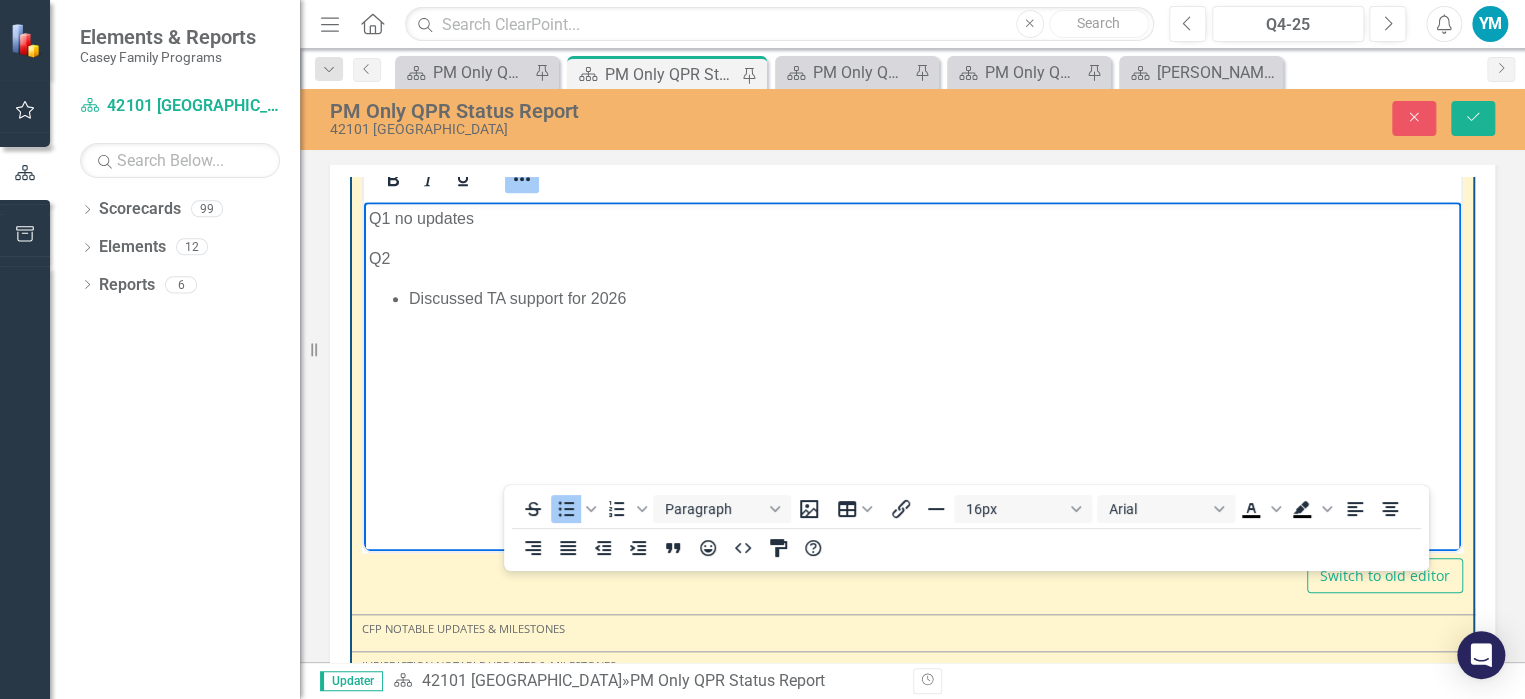 click on "Discussed TA support for 2026" at bounding box center (932, 298) 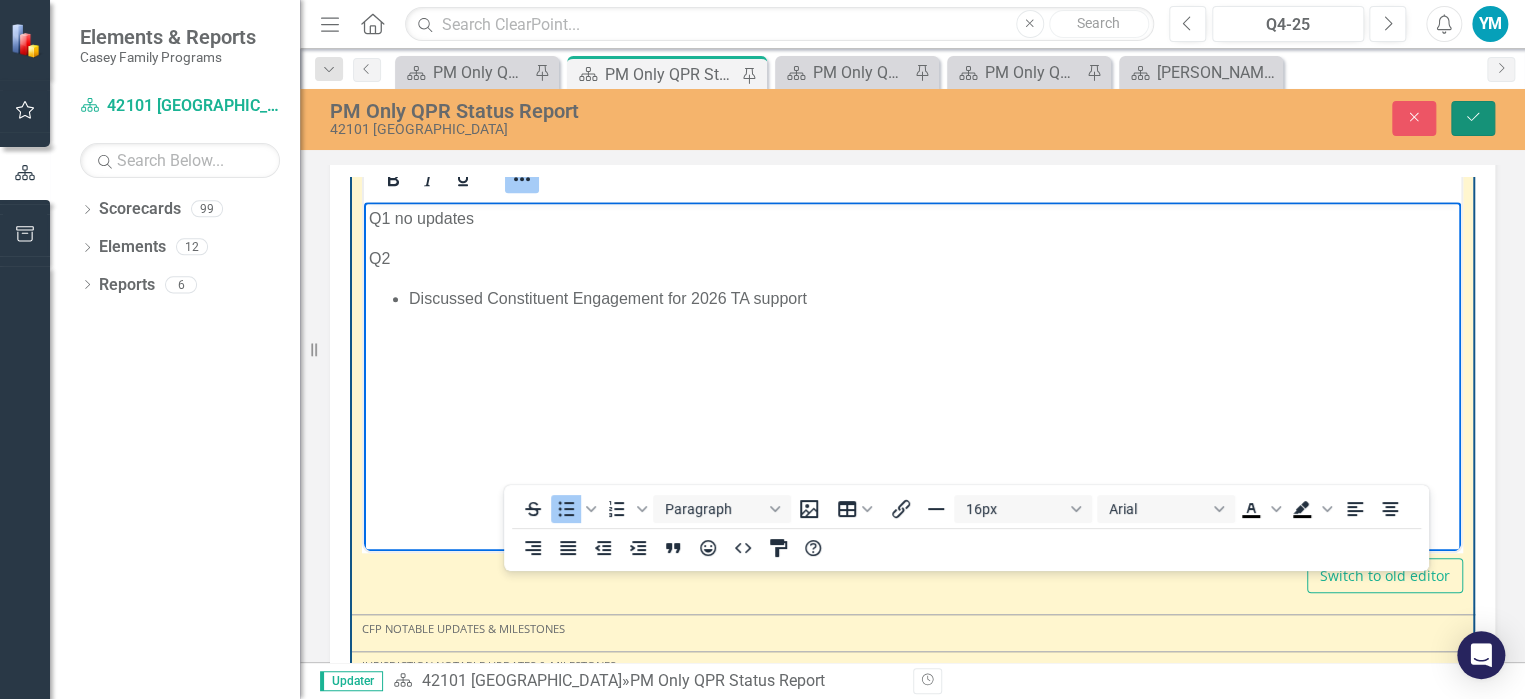 click on "Save" 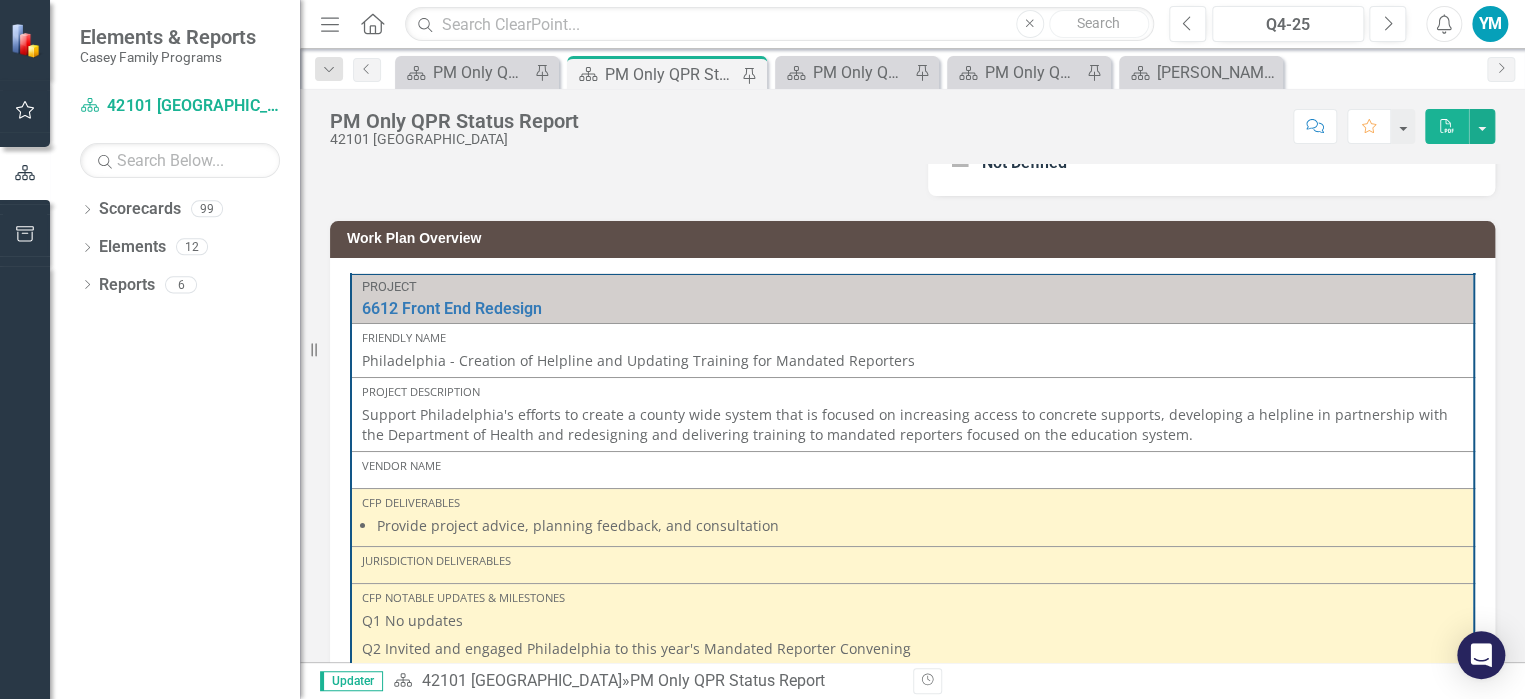 scroll, scrollTop: 600, scrollLeft: 0, axis: vertical 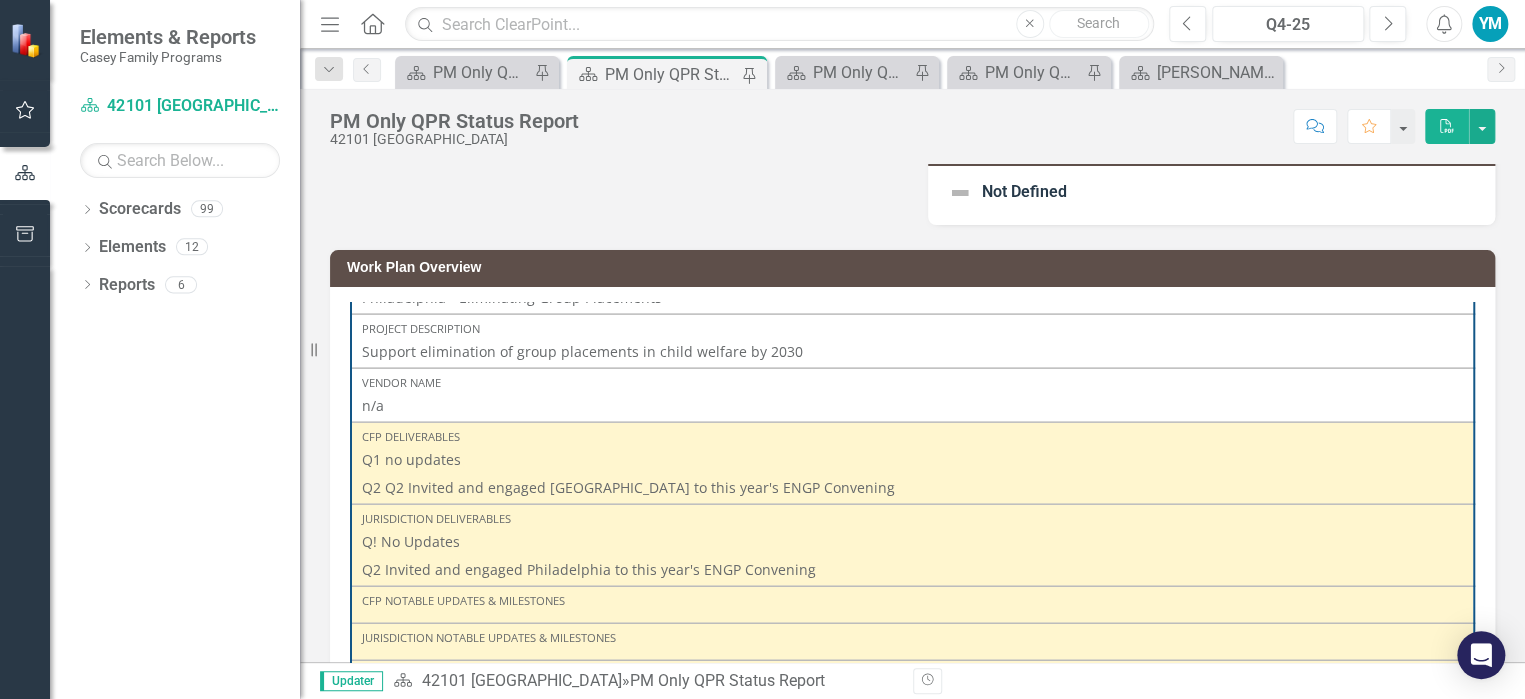 click on "Jurisdiction Deliverables Q! No Updates
Q2 Invited and engaged Philadelphia to this year's ENGP Convening" at bounding box center [912, 544] 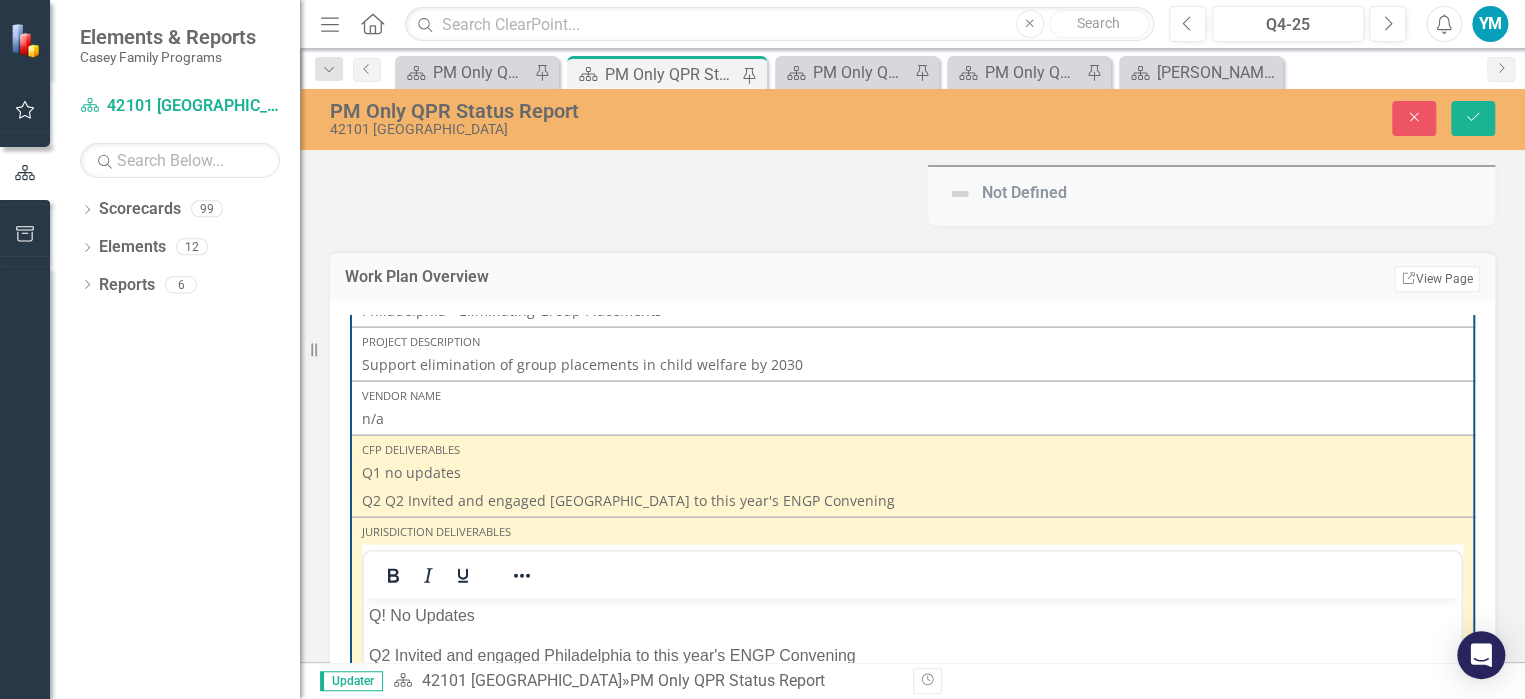 scroll, scrollTop: 0, scrollLeft: 0, axis: both 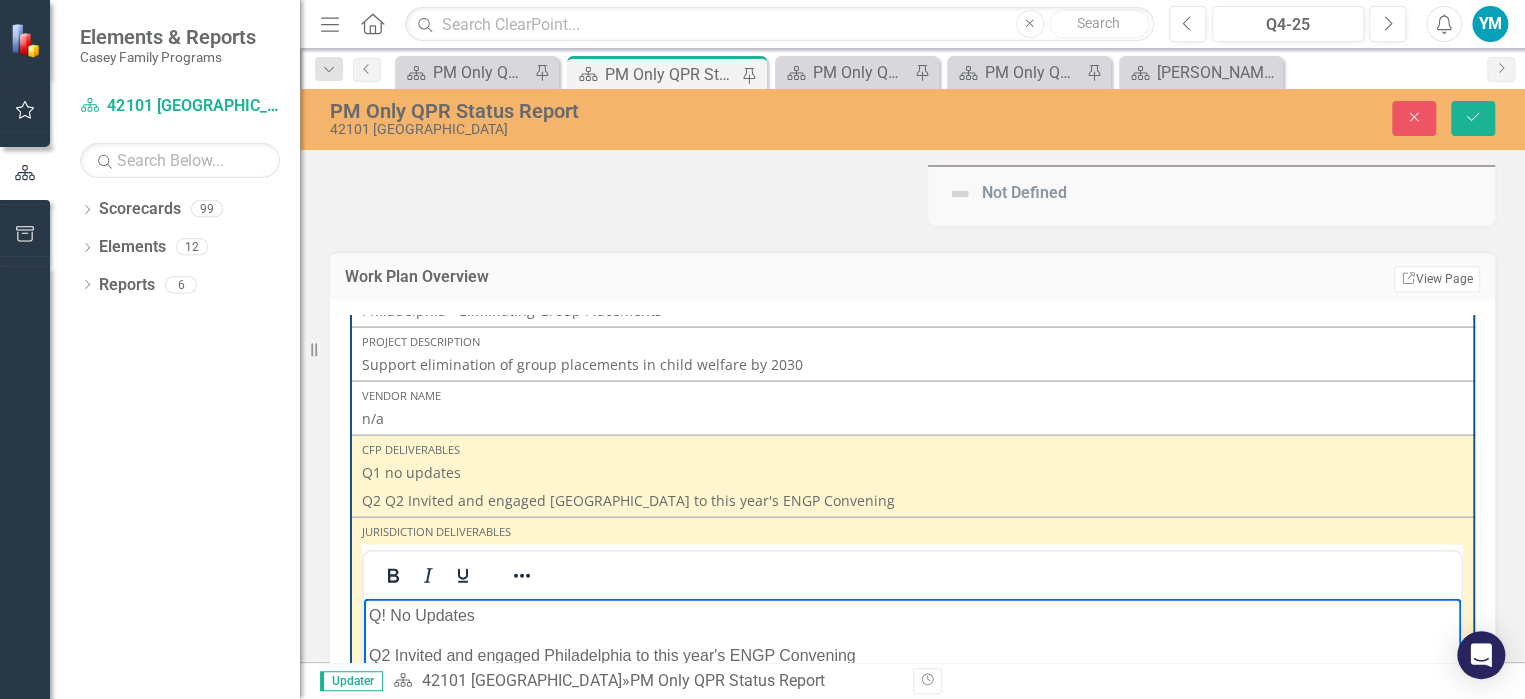 click on "Q! No Updates" at bounding box center (912, 615) 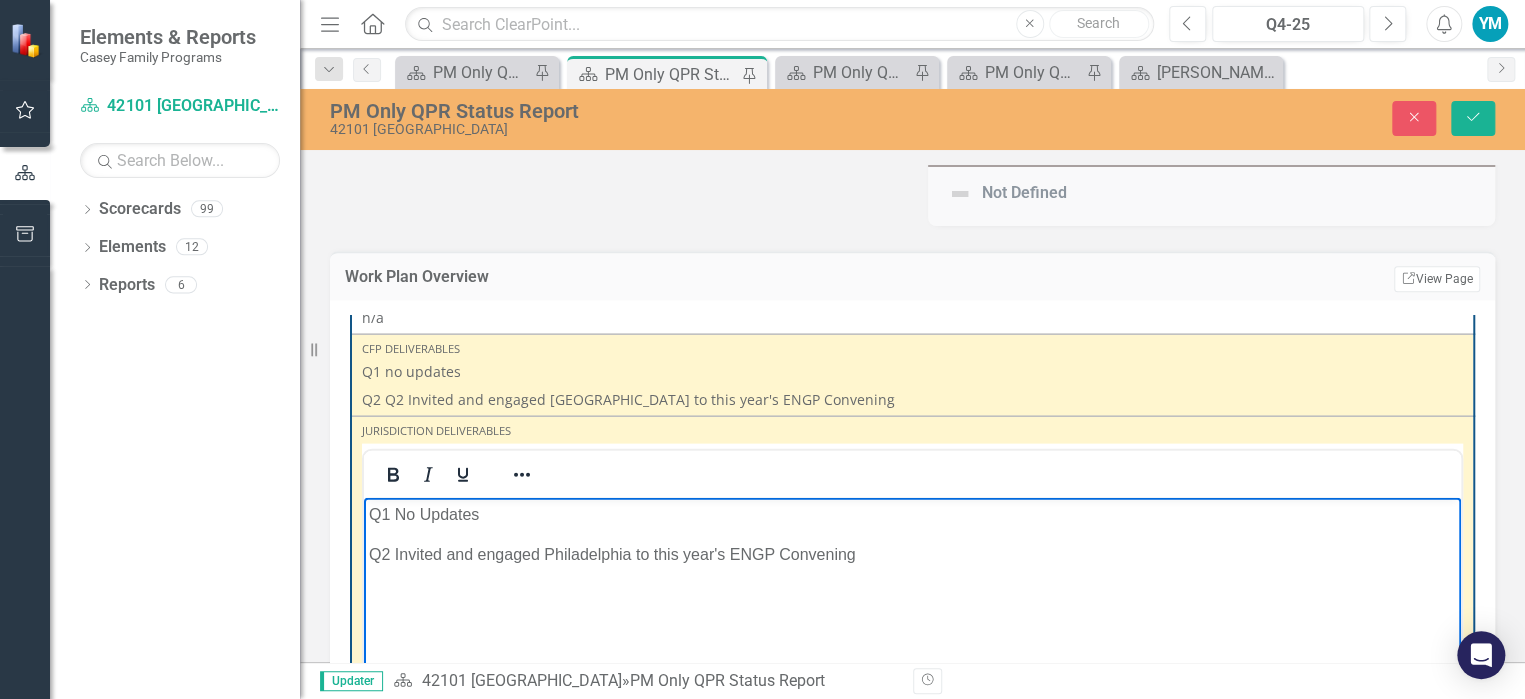 scroll, scrollTop: 2400, scrollLeft: 0, axis: vertical 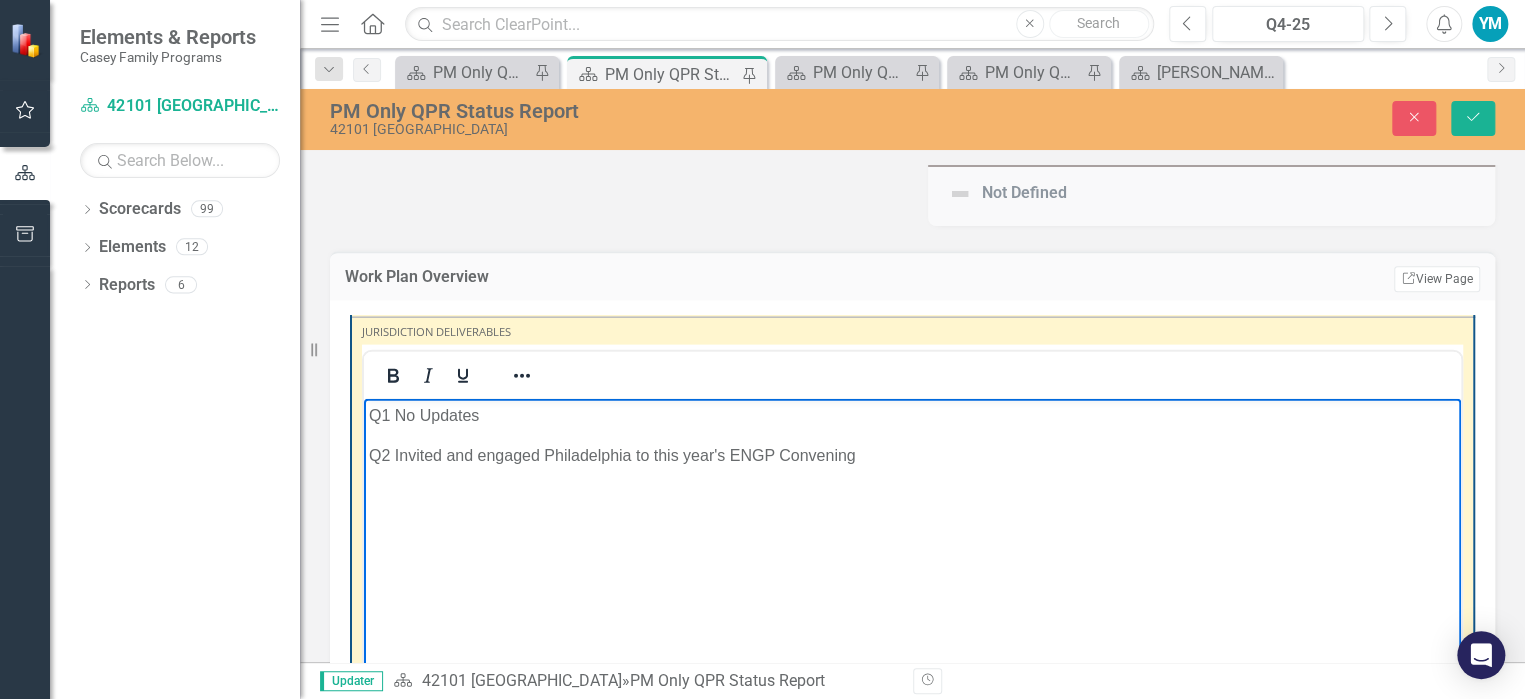 click on "Q2 Invited and engaged Philadelphia to this year's ENGP Convening" at bounding box center [912, 455] 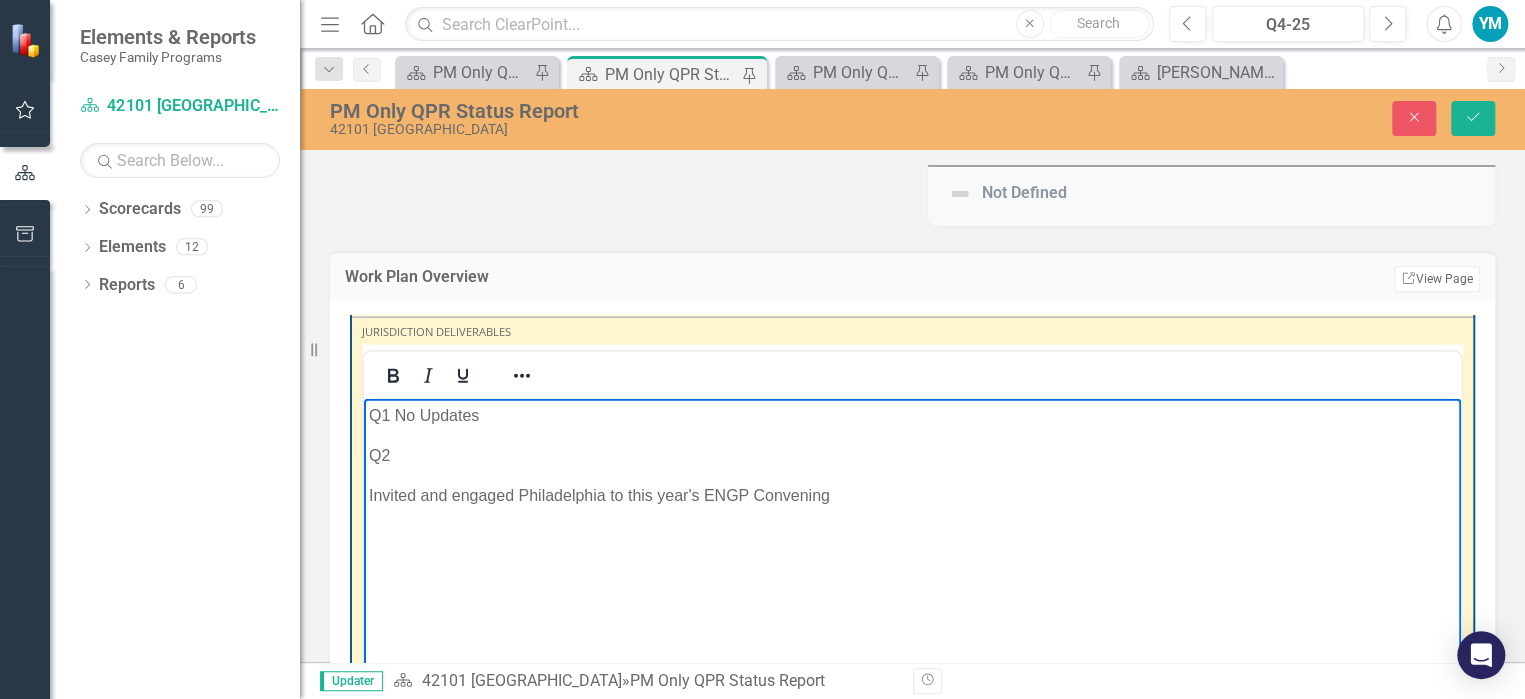 click 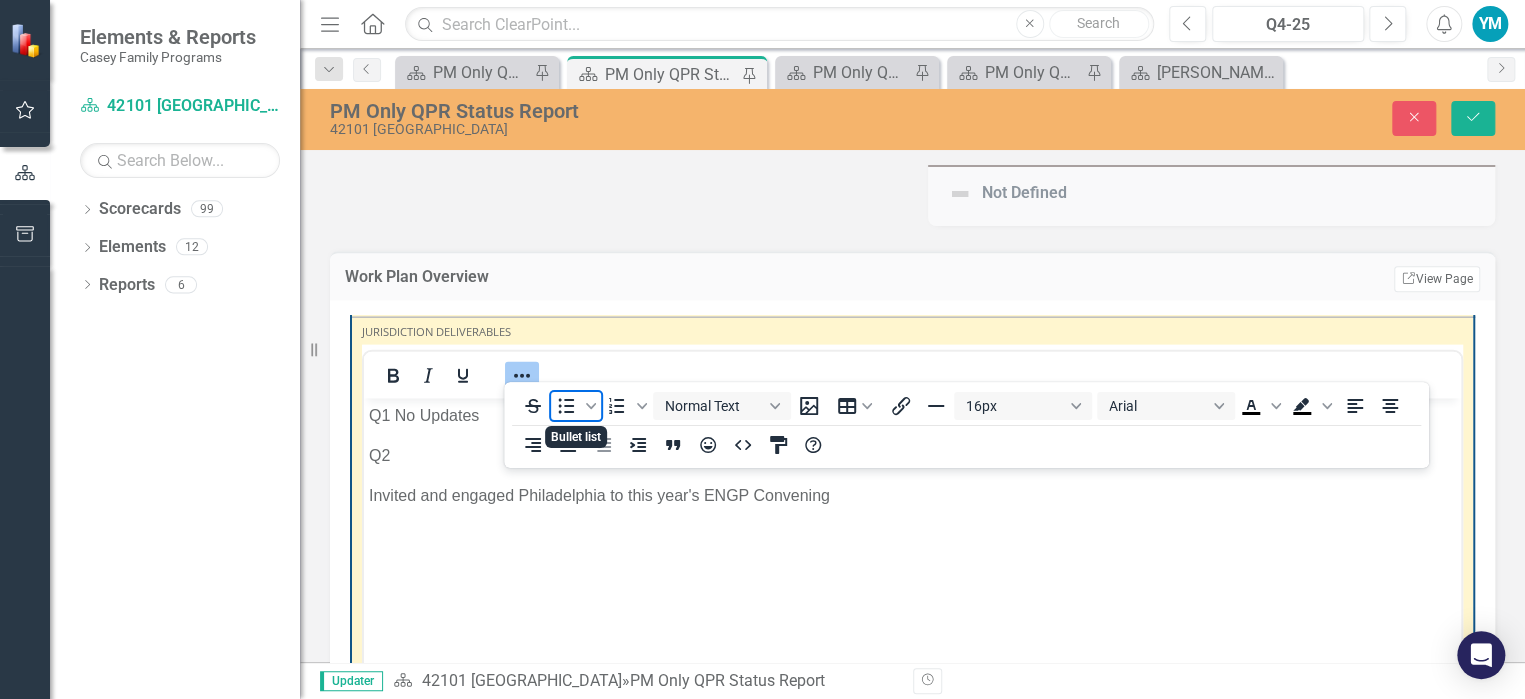 click 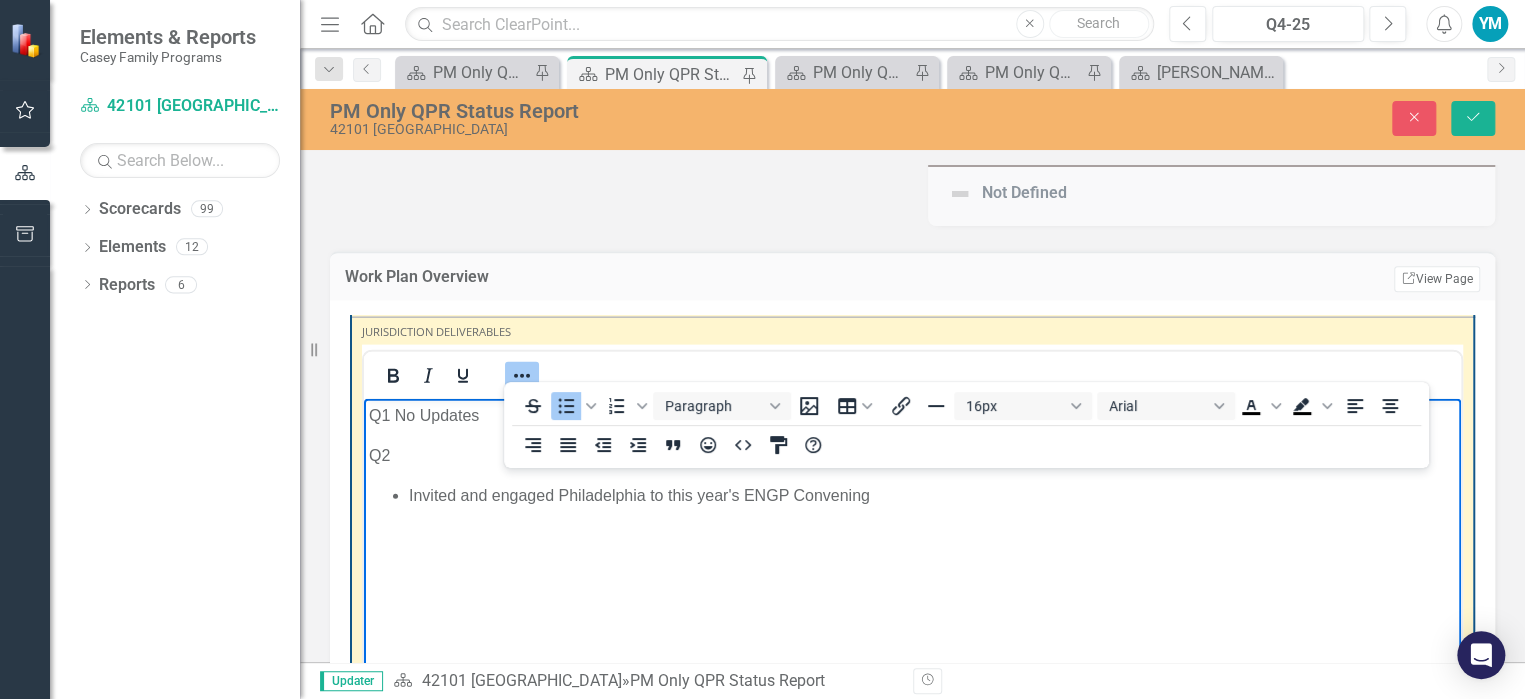 click on "Invited and engaged Philadelphia to this year's ENGP Convening" at bounding box center (932, 495) 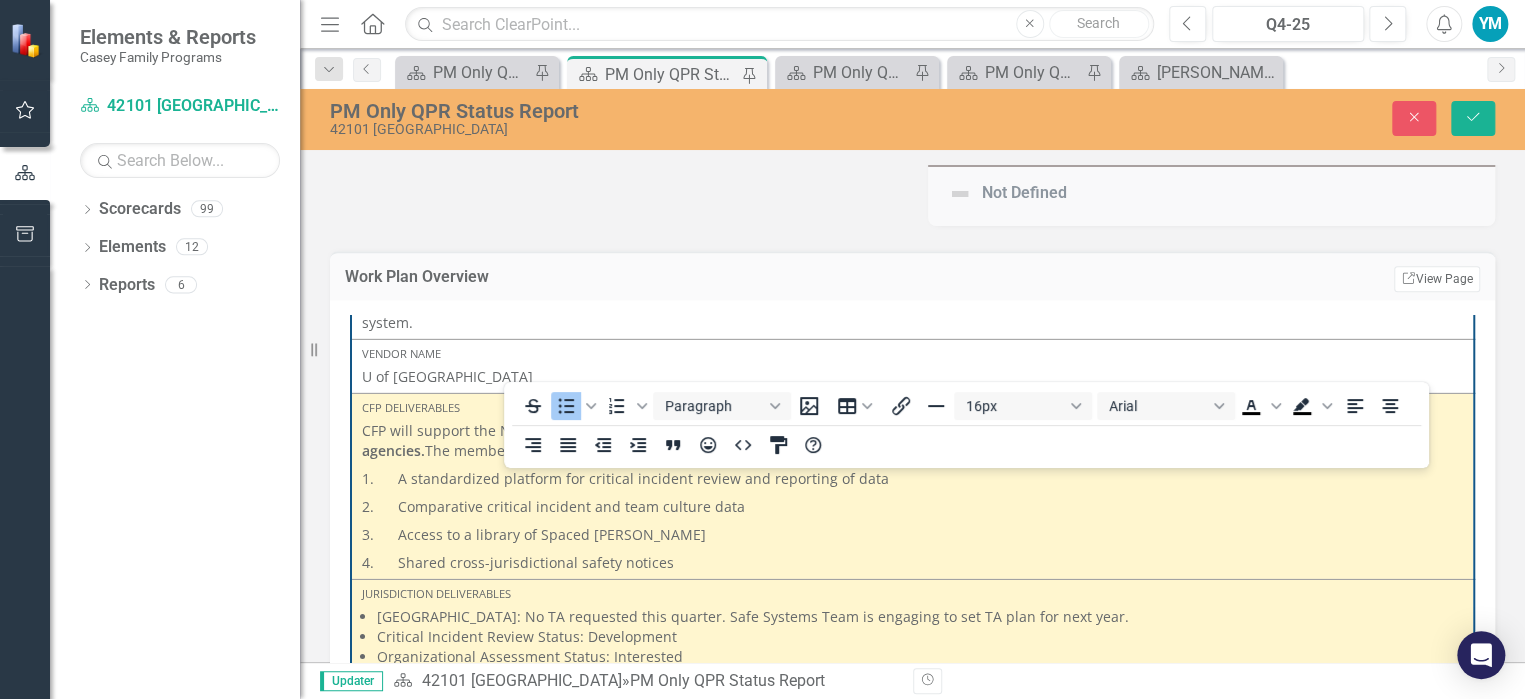scroll, scrollTop: 3300, scrollLeft: 0, axis: vertical 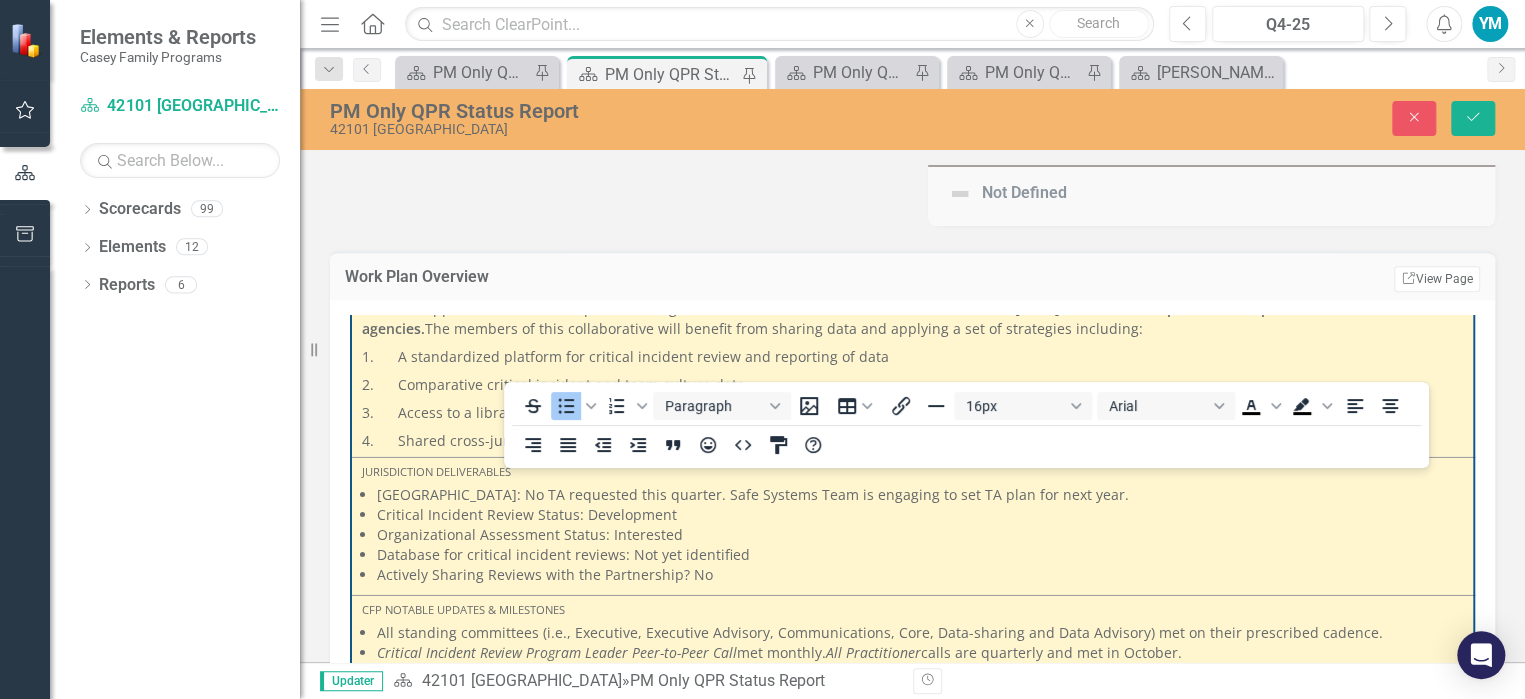 click on "Actively Sharing Reviews with the Partnership? No" at bounding box center (920, 575) 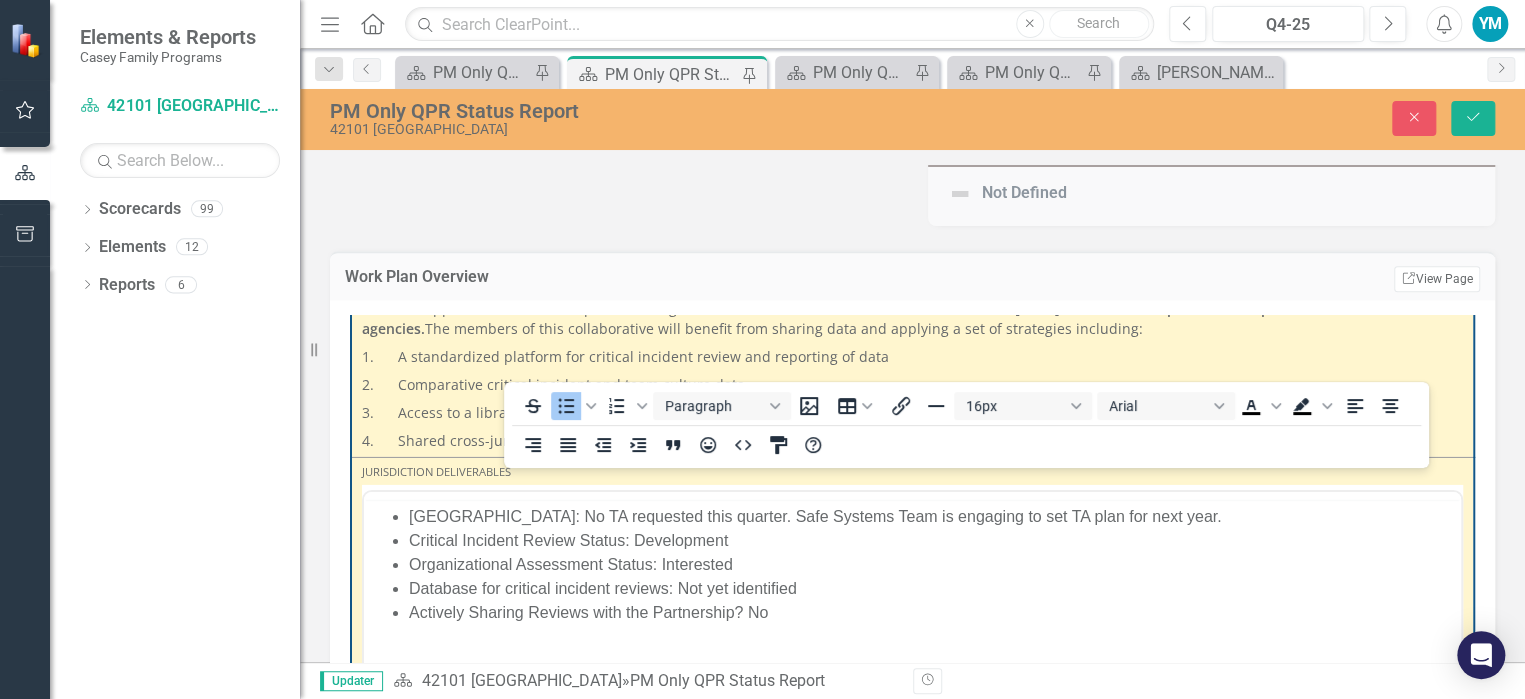 scroll, scrollTop: 0, scrollLeft: 0, axis: both 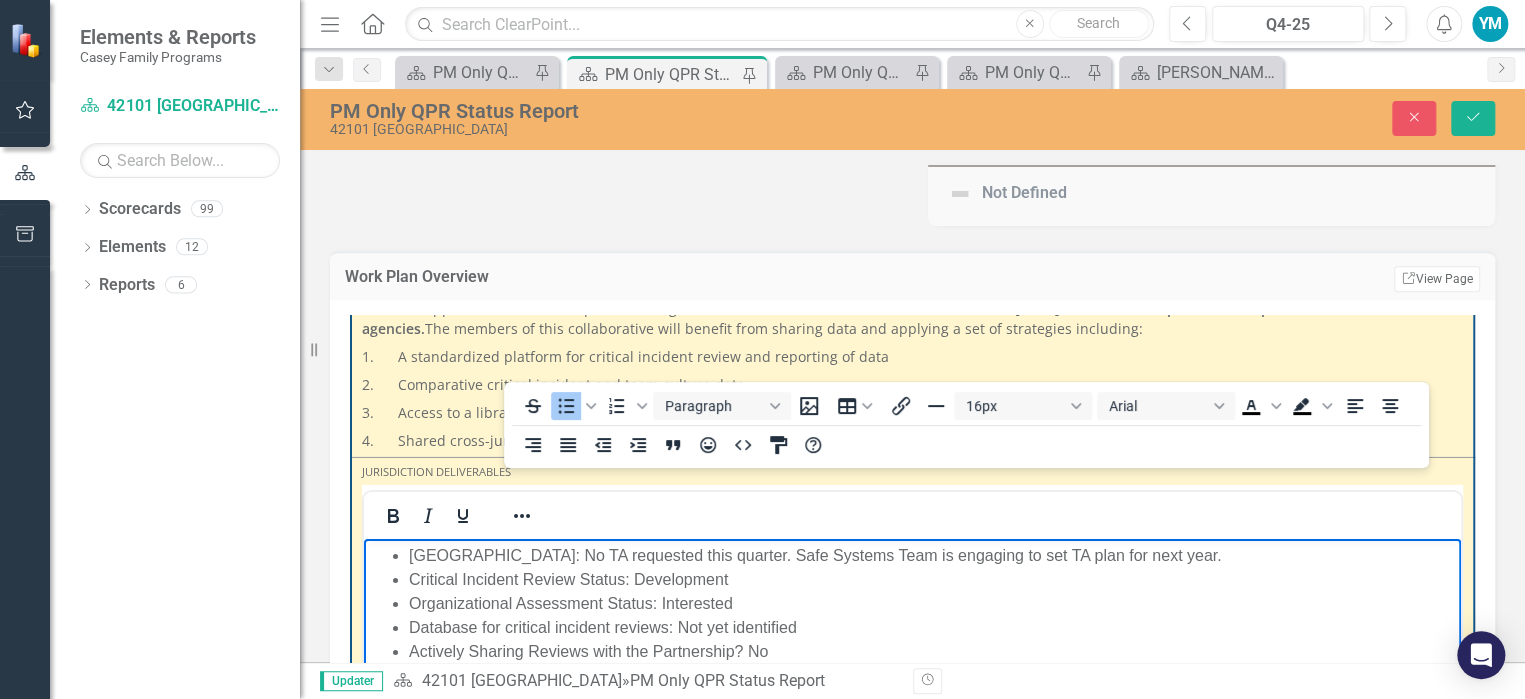 click on "[GEOGRAPHIC_DATA]: No TA requested this quarter. Safe Systems Team is engaging to set TA plan for next year. Critical Incident Review Status: Development Organizational Assessment Status: Interested Database for critical incident reviews: Not yet identified Actively Sharing Reviews with the Partnership? No" at bounding box center (912, 688) 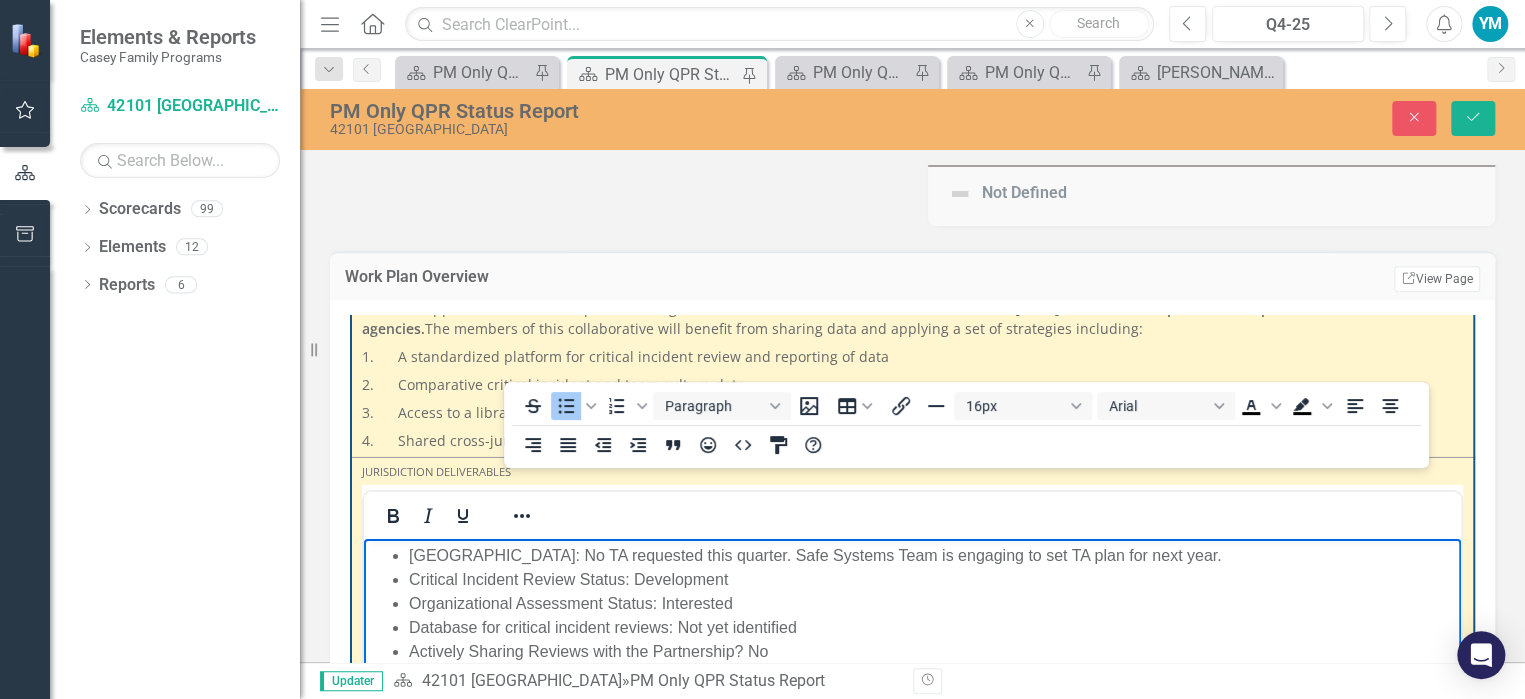 type 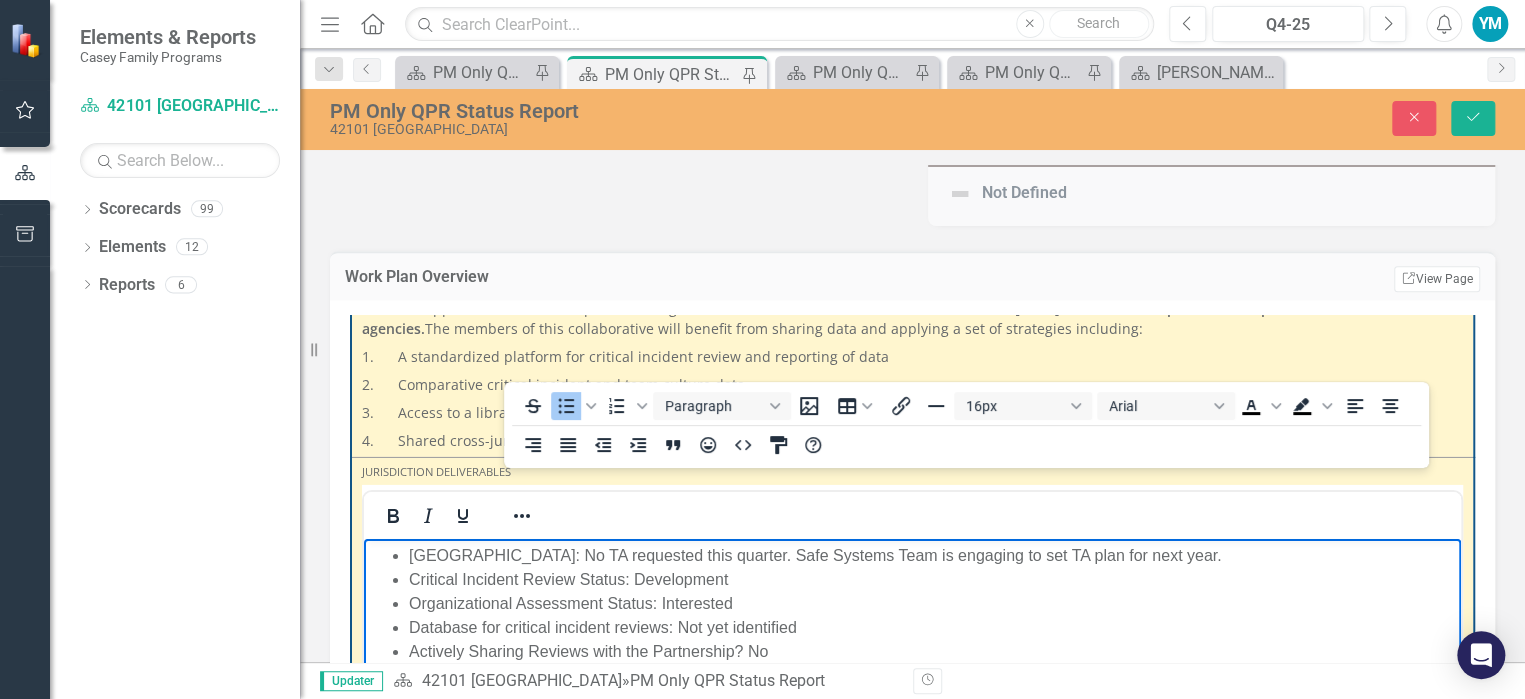 scroll, scrollTop: 408, scrollLeft: 0, axis: vertical 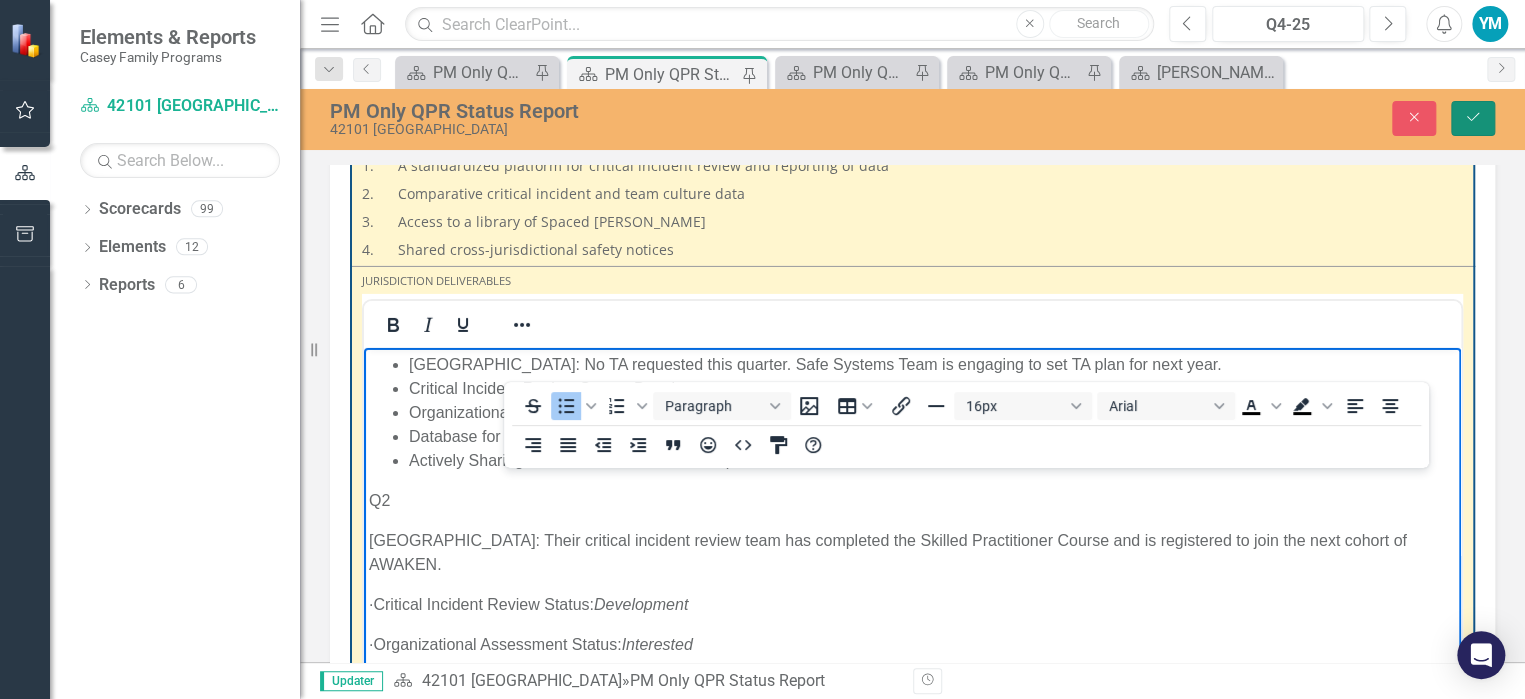 click on "Save" 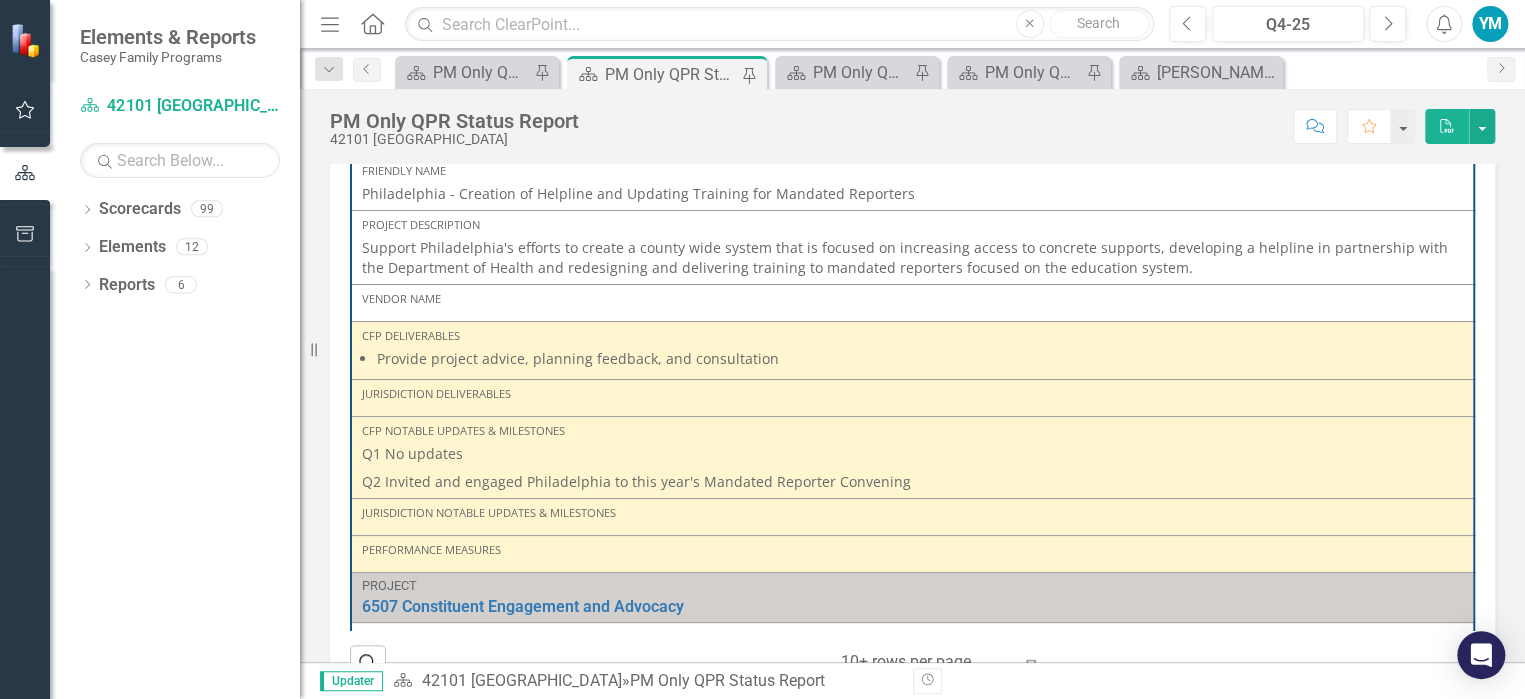 scroll, scrollTop: 653, scrollLeft: 0, axis: vertical 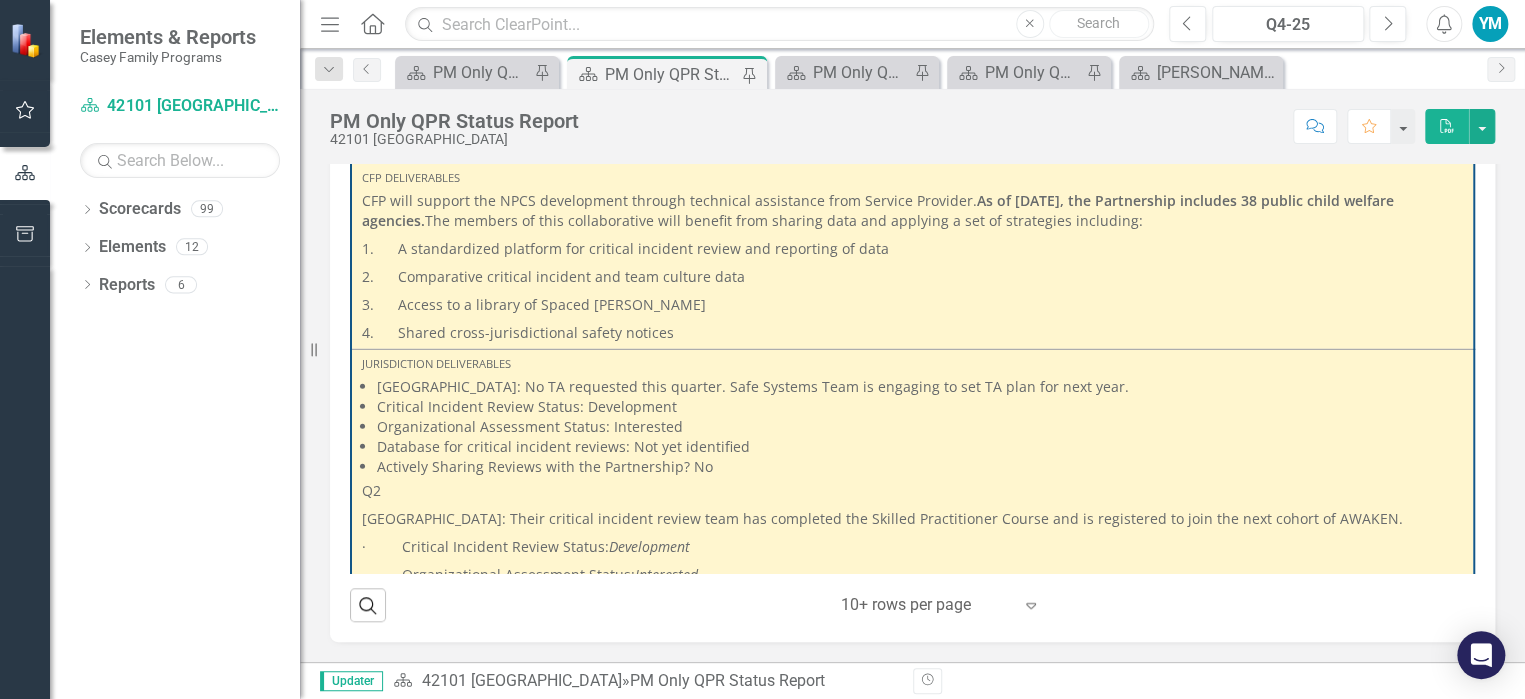 click on "[GEOGRAPHIC_DATA]: No TA requested this quarter. Safe Systems Team is engaging to set TA plan for next year." at bounding box center (920, 387) 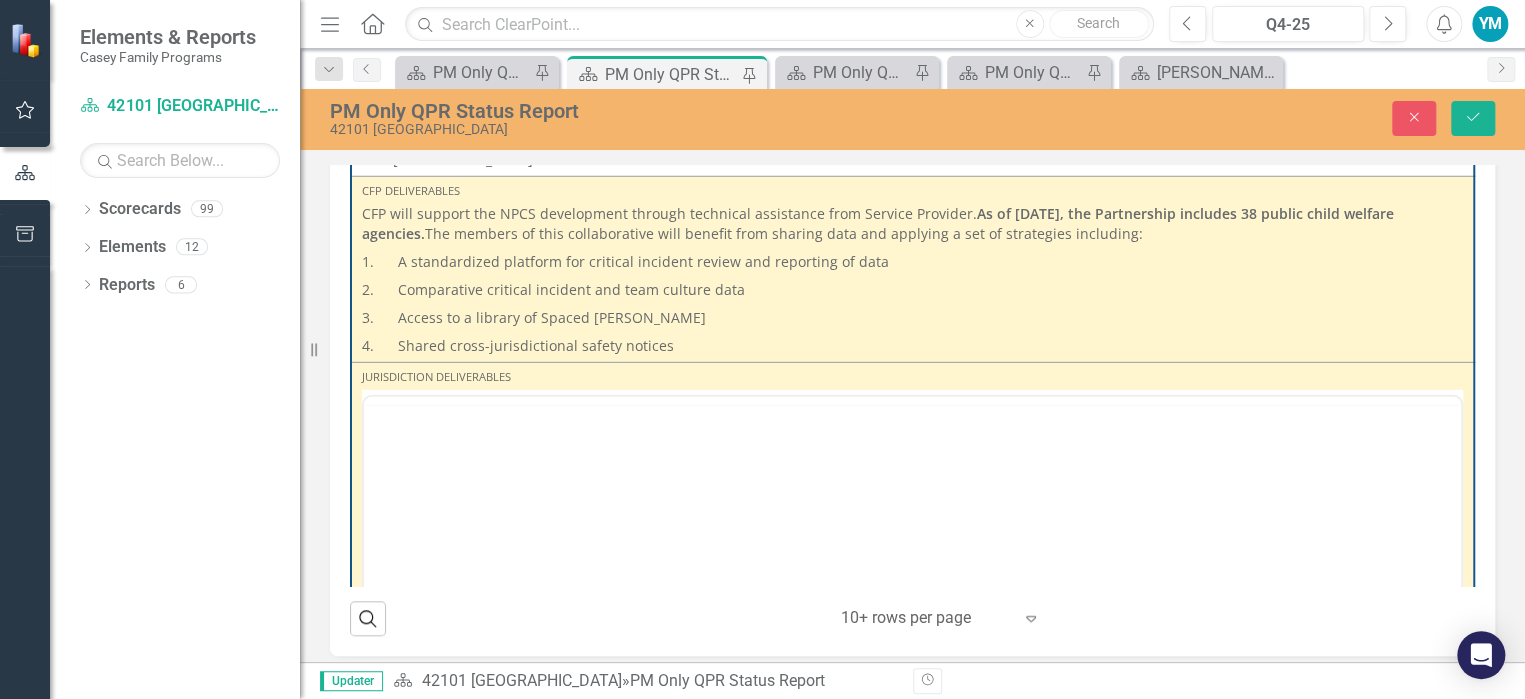 scroll, scrollTop: 663, scrollLeft: 0, axis: vertical 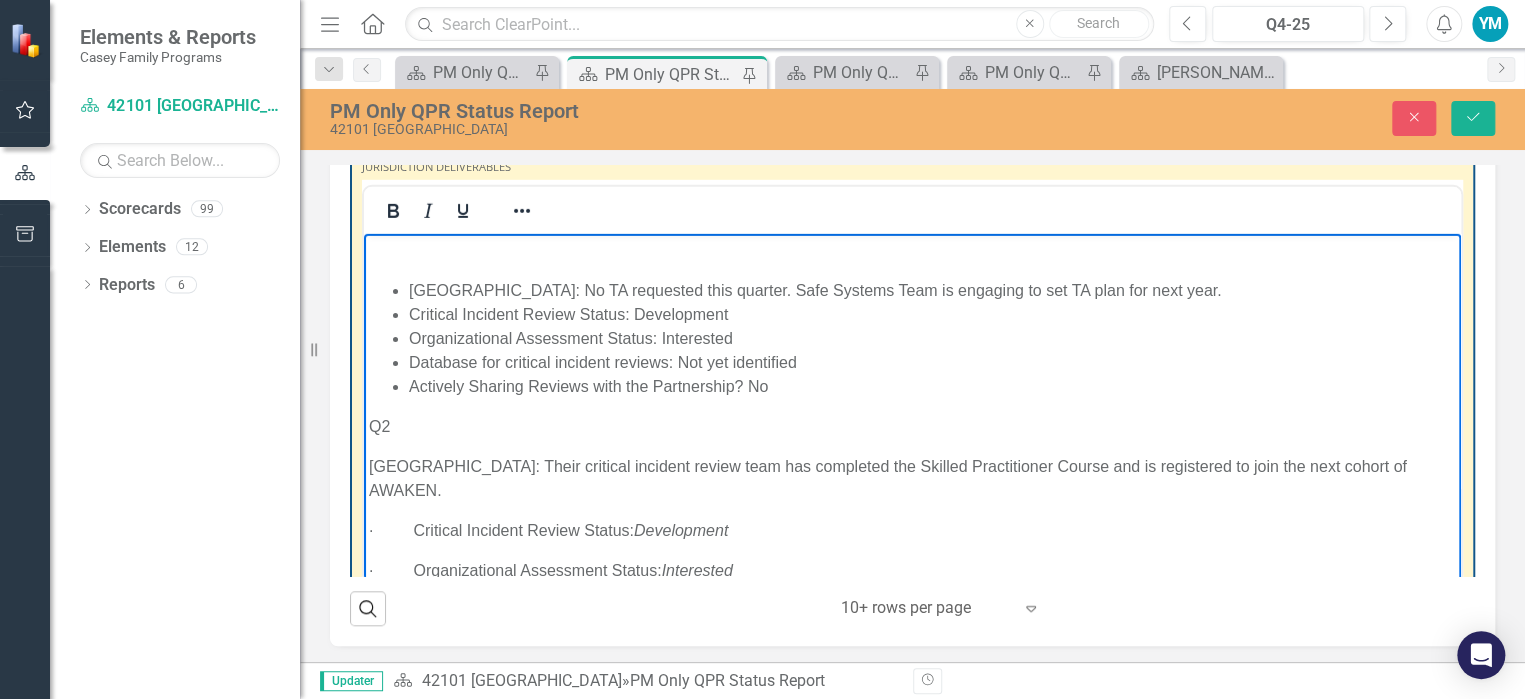 type 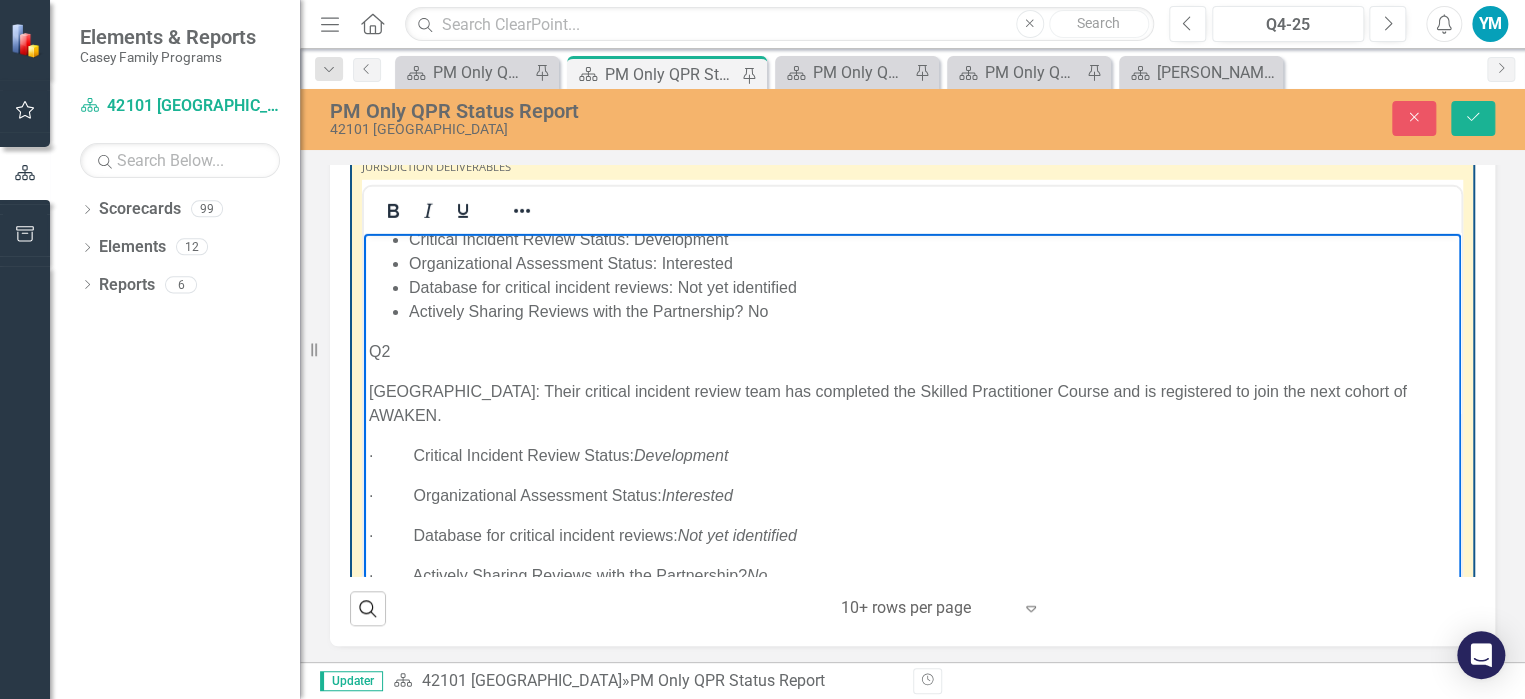 scroll, scrollTop: 76, scrollLeft: 0, axis: vertical 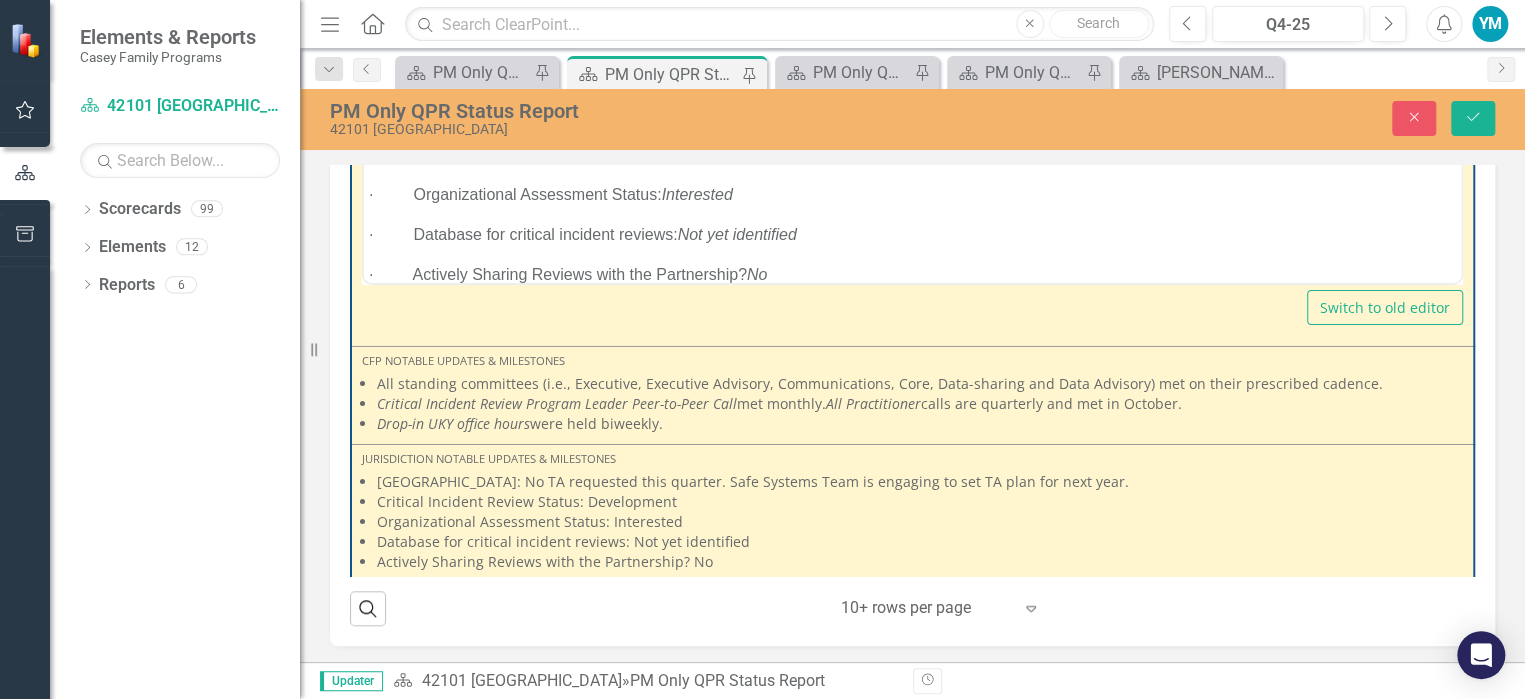 click on "Organizational Assessment Status: Interested" at bounding box center [920, 522] 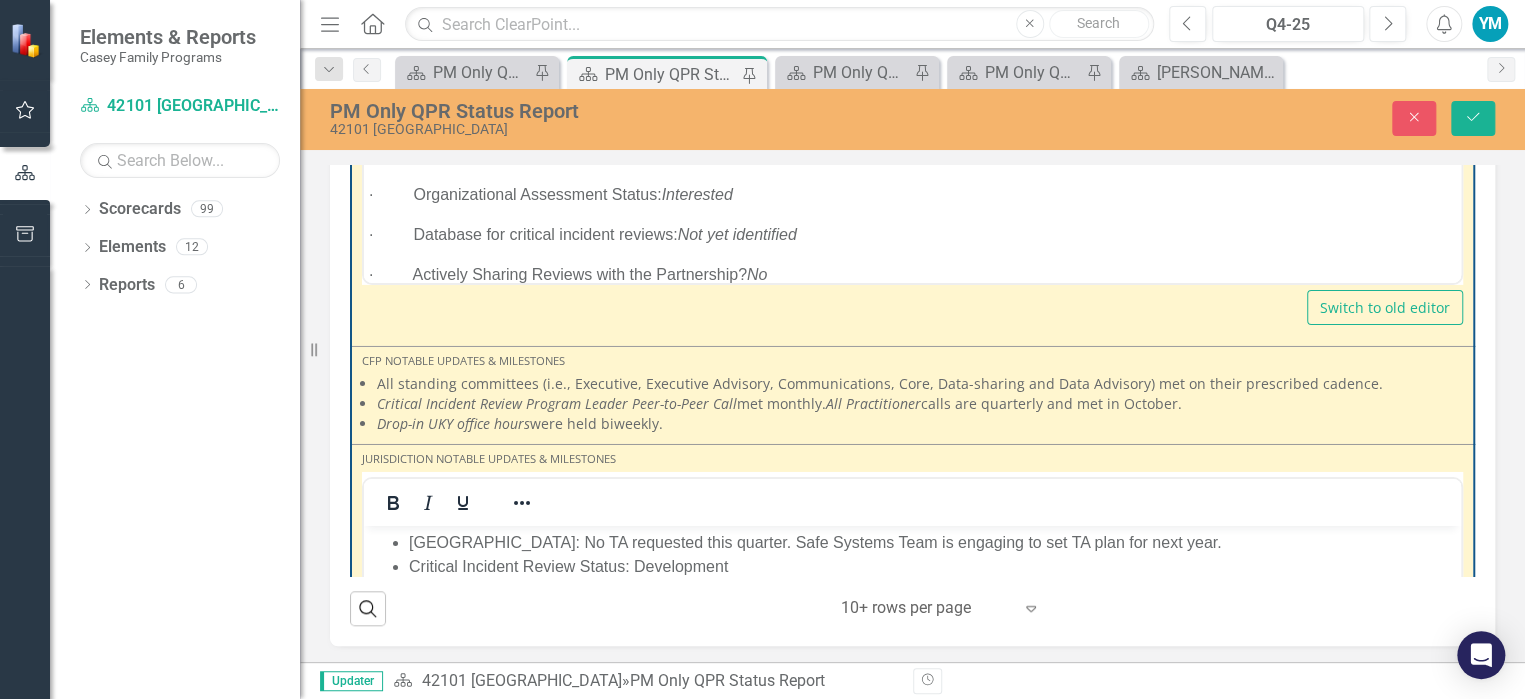 scroll, scrollTop: 0, scrollLeft: 0, axis: both 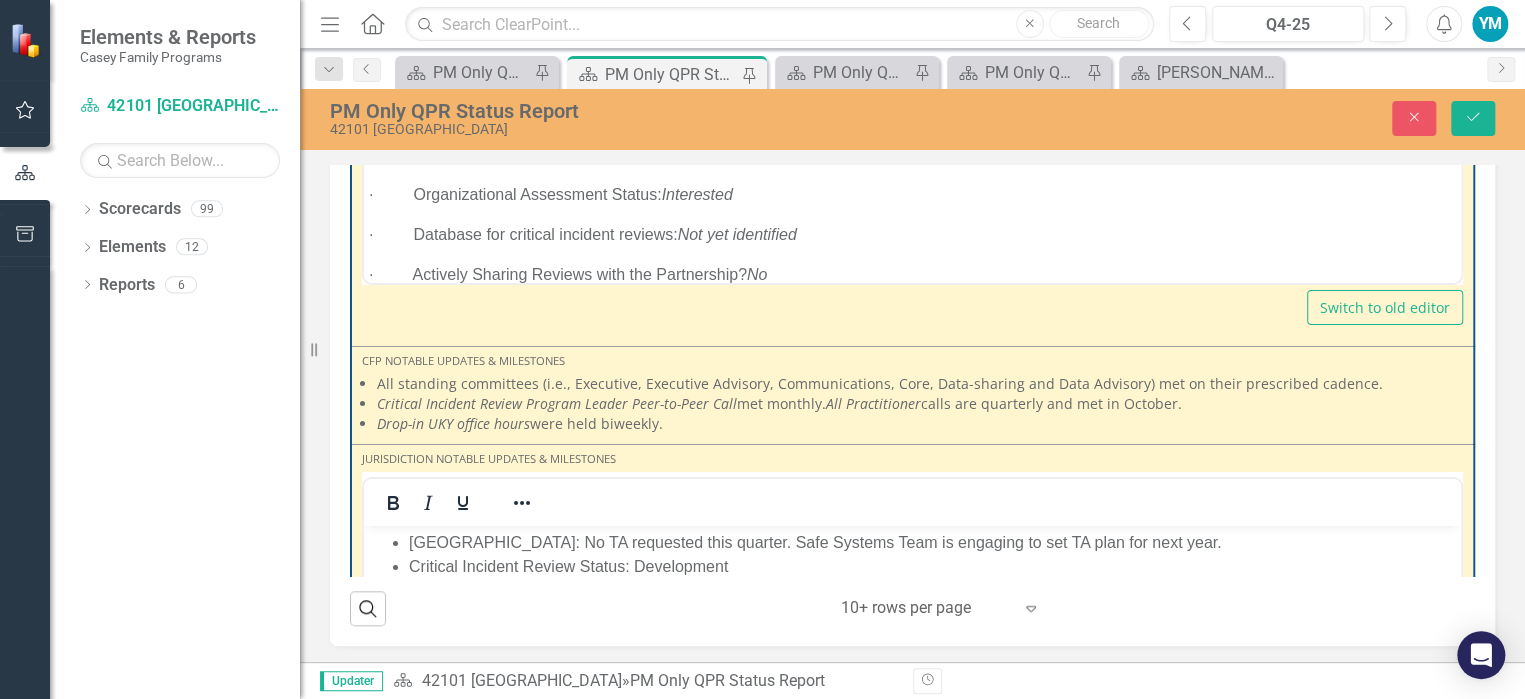 click on "[GEOGRAPHIC_DATA]: No TA requested this quarter. Safe Systems Team is engaging to set TA plan for next year. Critical Incident Review Status: Development Organizational Assessment Status: Interested Database for critical incident reviews: Not yet identified Actively Sharing Reviews with the Partnership? No" at bounding box center (912, 590) 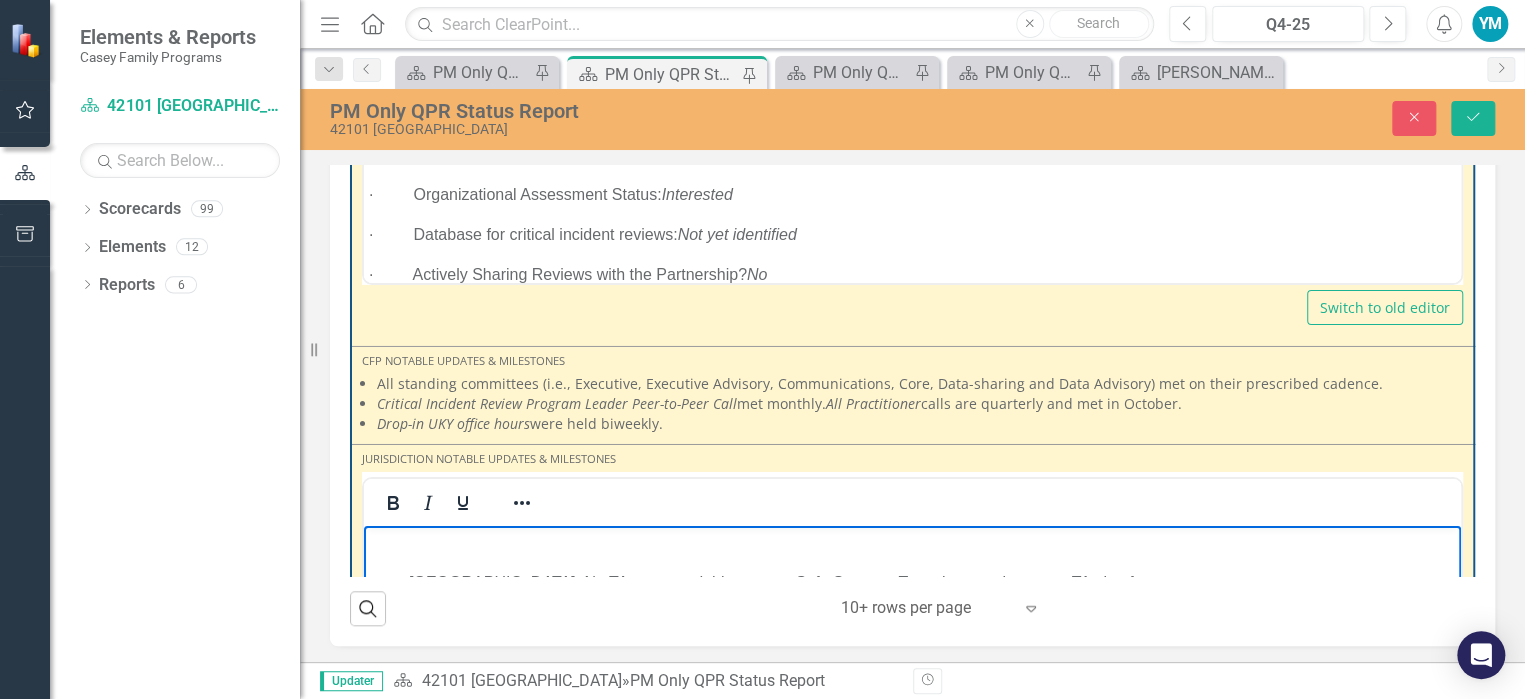 type 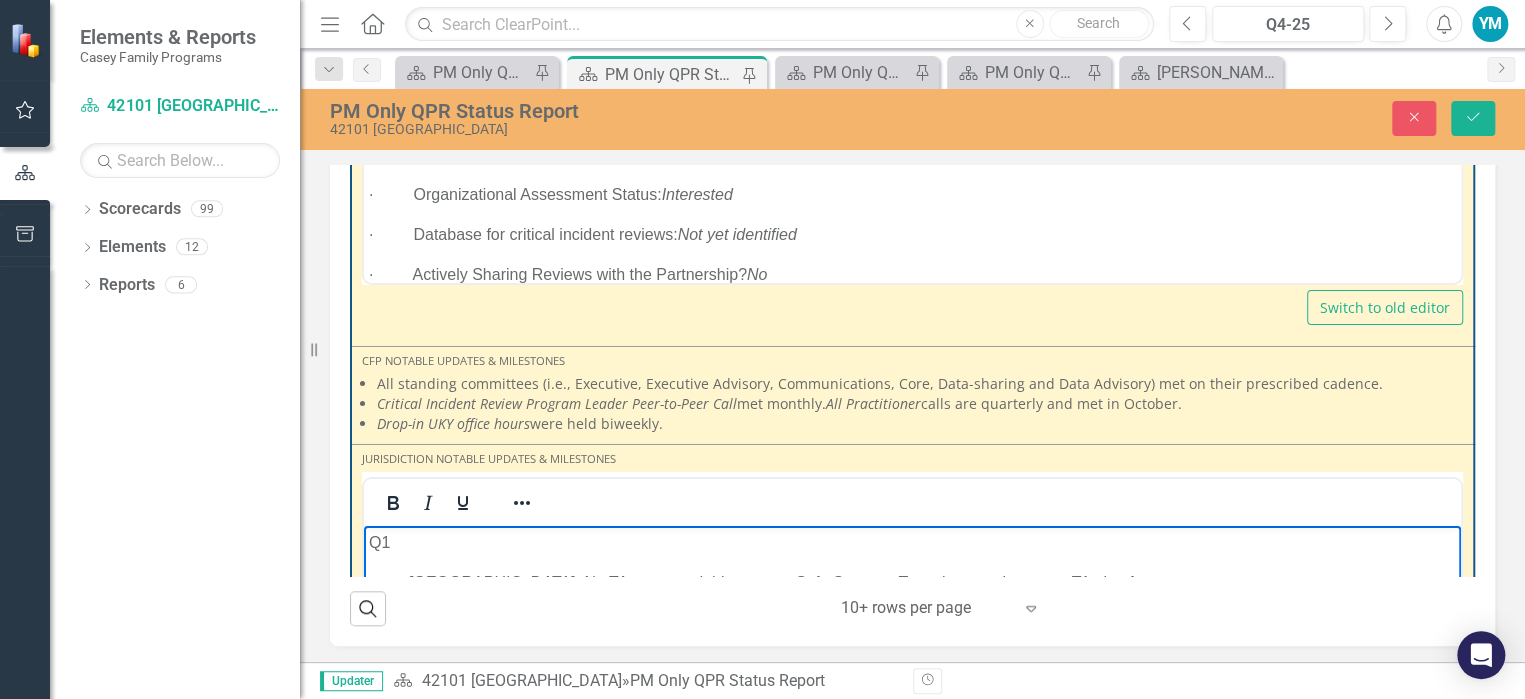 click on "[GEOGRAPHIC_DATA]: No TA requested this quarter. Safe Systems Team is engaging to set TA plan for next year." at bounding box center [932, 582] 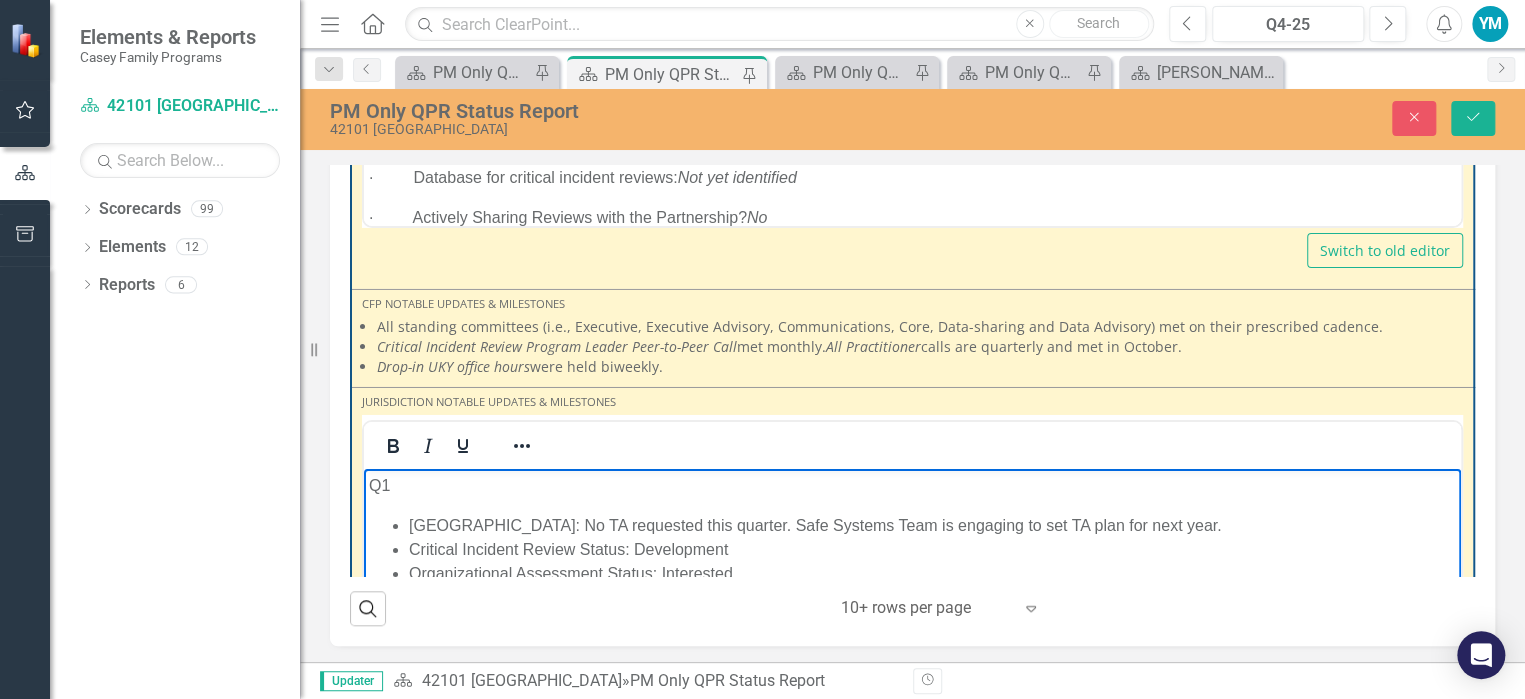 scroll, scrollTop: 3381, scrollLeft: 0, axis: vertical 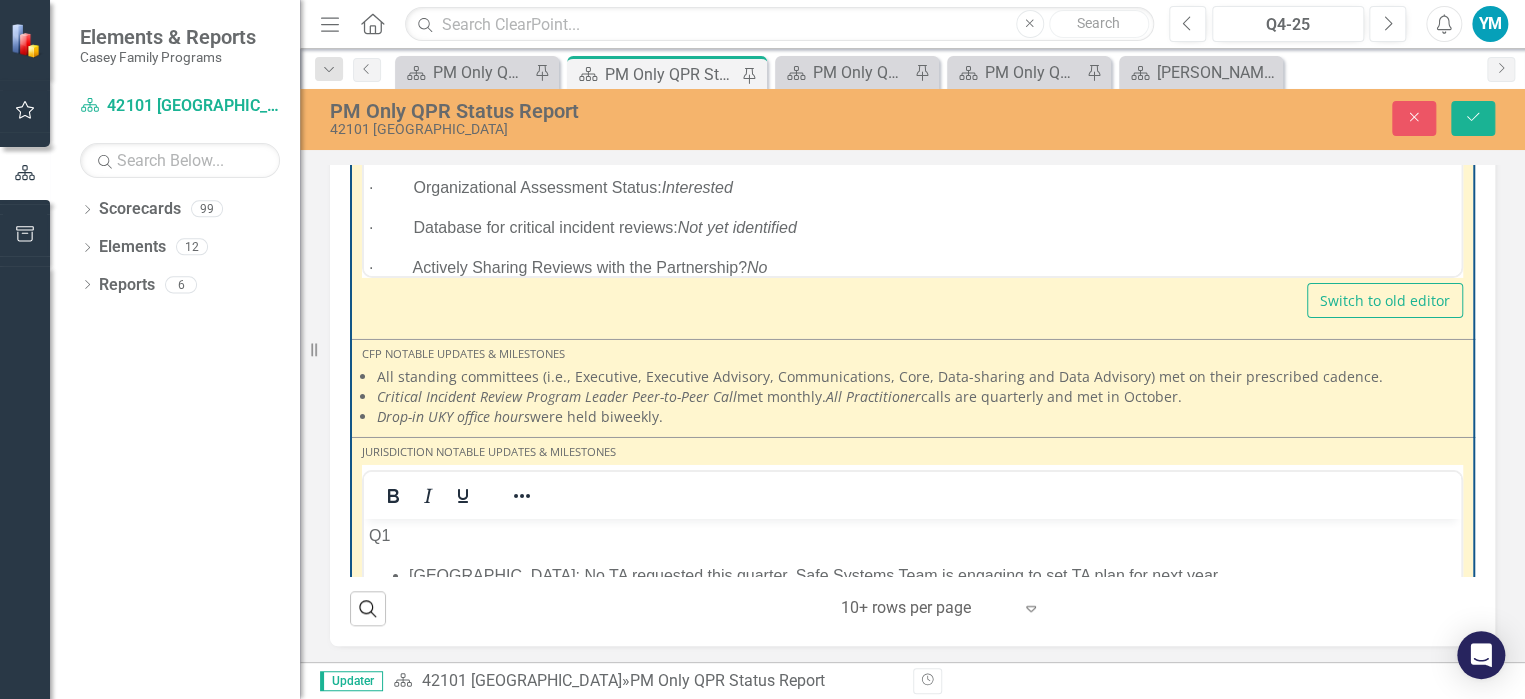 click on "Drop-in UKY office hours  were held biweekly." at bounding box center (920, 417) 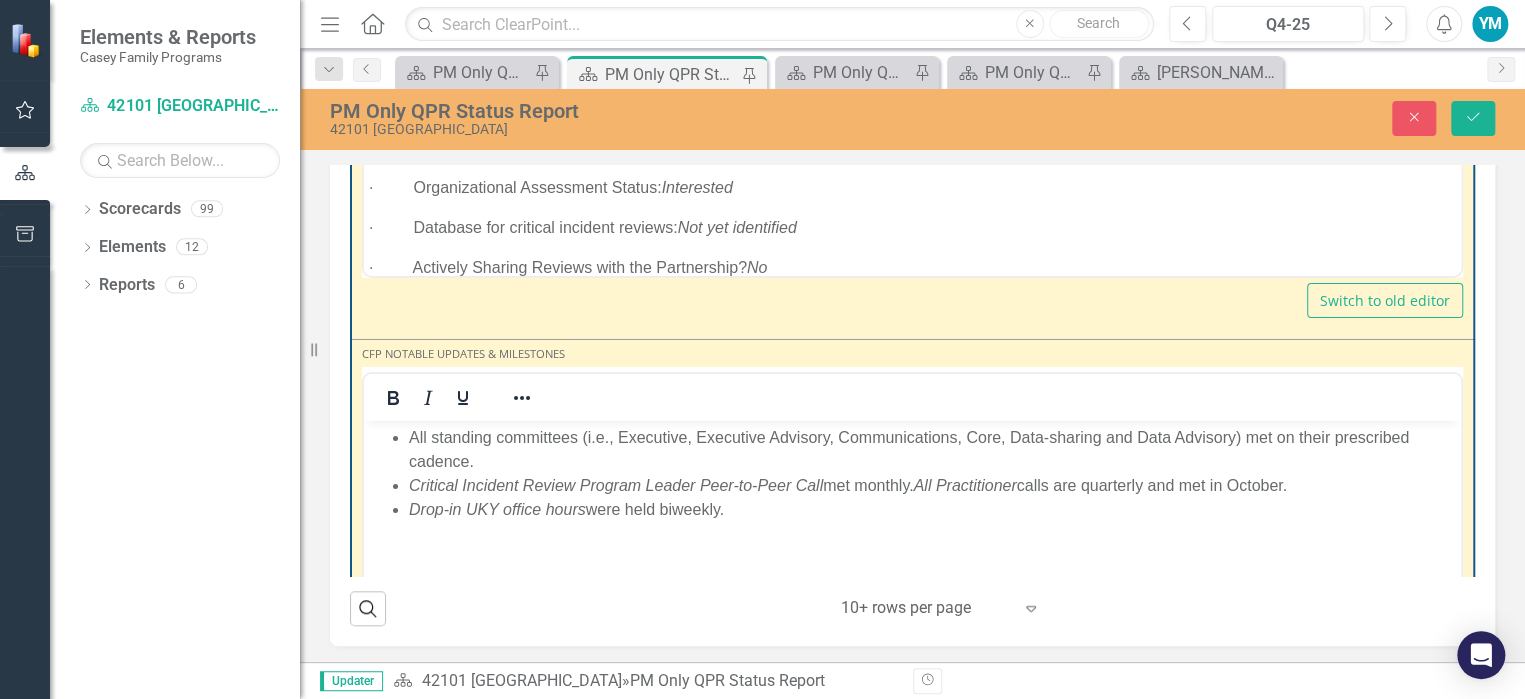 scroll, scrollTop: 0, scrollLeft: 0, axis: both 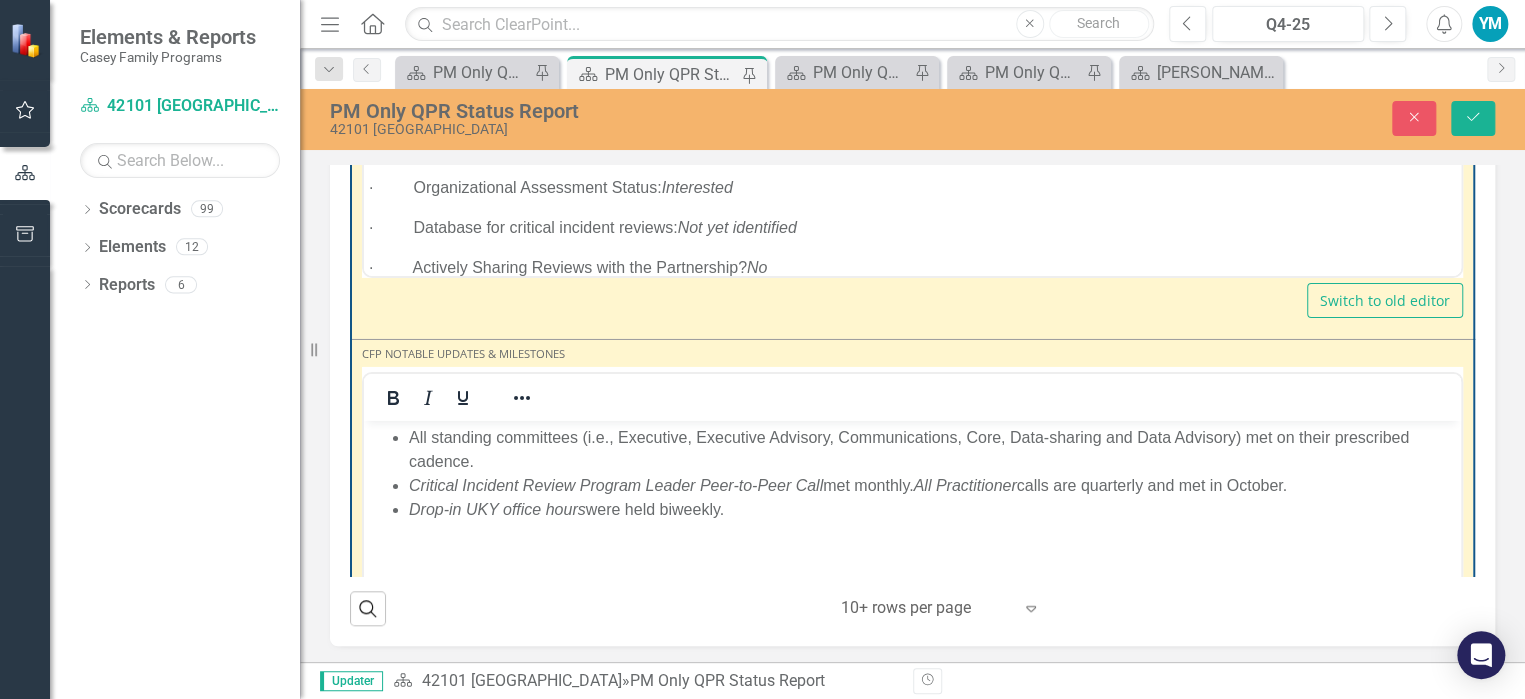 click on "Drop-in UKY office hours  were held biweekly." at bounding box center [932, 509] 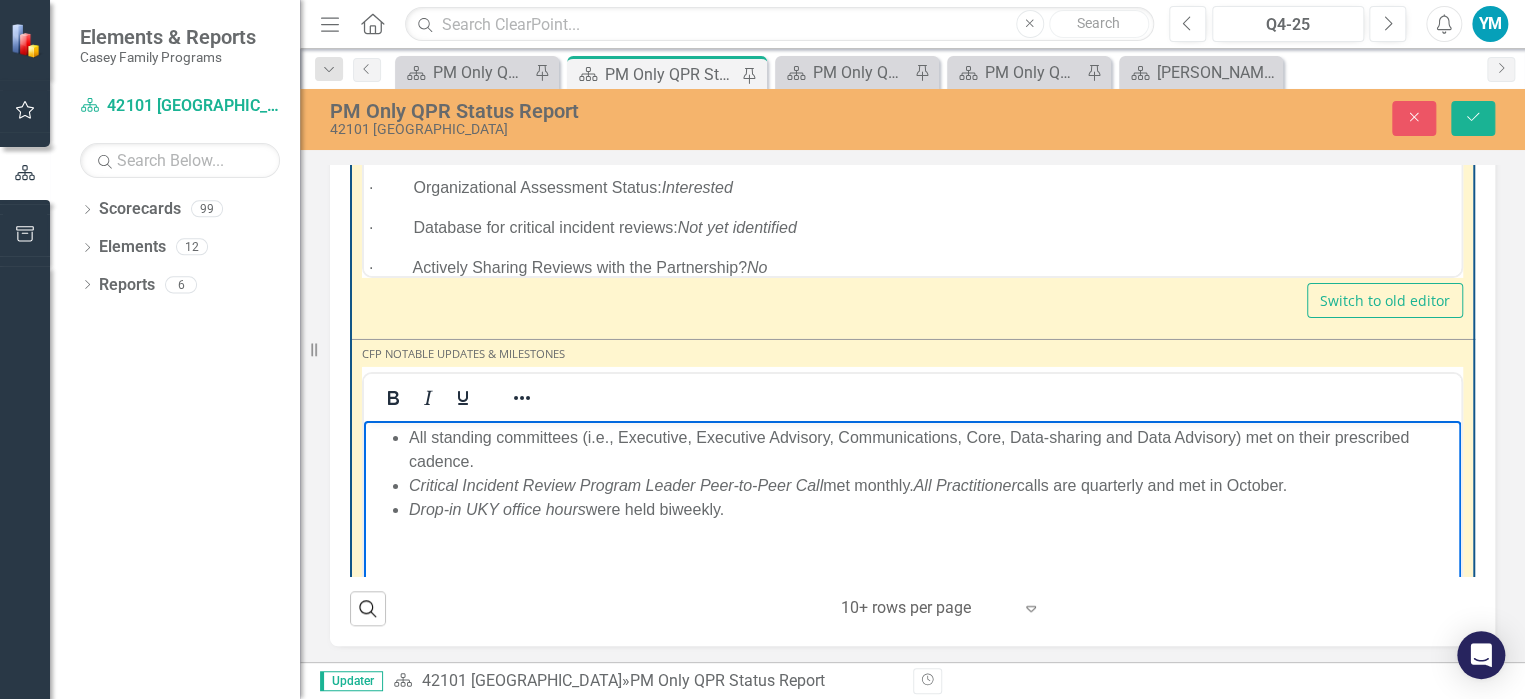 type 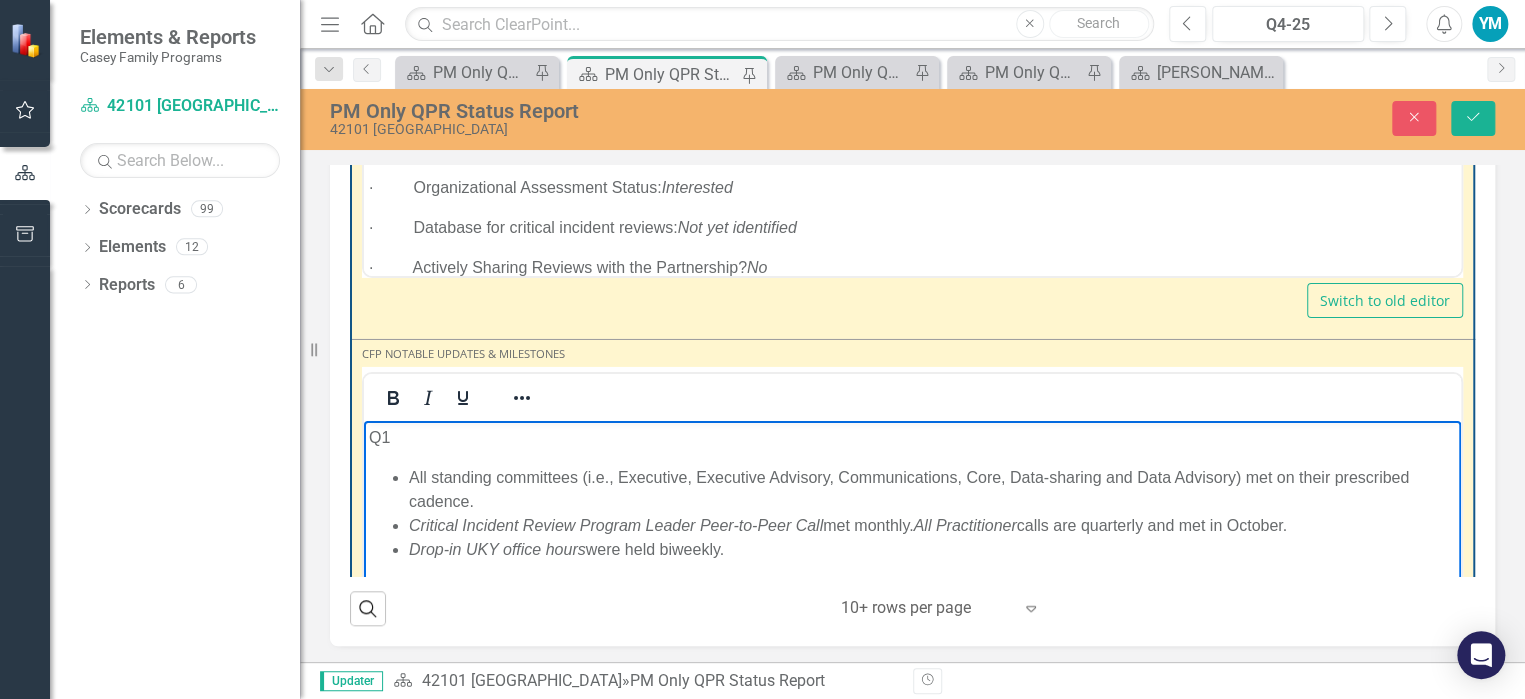click on "All standing committees (i.e., Executive, Executive Advisory, Communications, Core, Data-sharing and Data Advisory) met on their prescribed cadence." at bounding box center (932, 489) 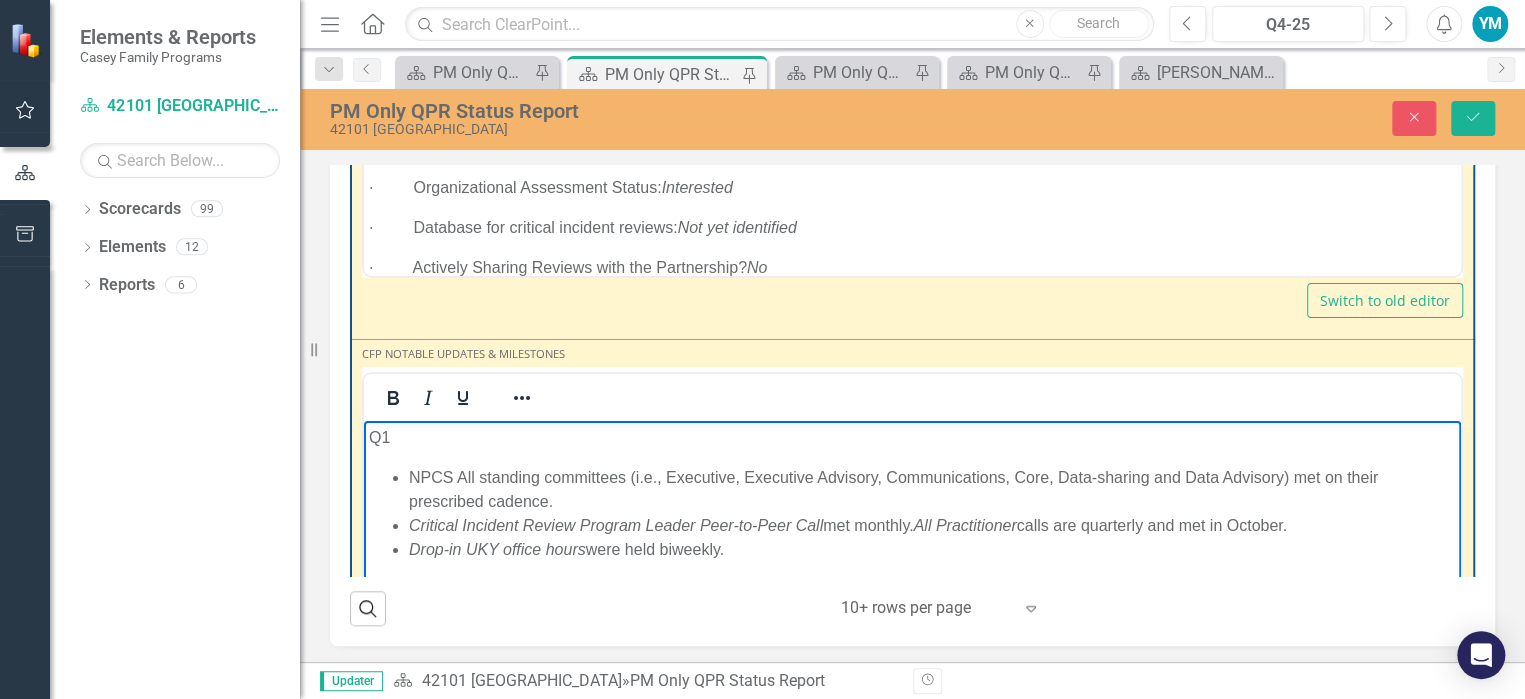 click on "Q1 NPCS All standing committees (i.e., Executive, Executive Advisory, Communications, Core, Data-sharing and Data Advisory) met on their prescribed cadence. Critical Incident Review Program Leader Peer-to-Peer Call  met monthly.  All Practitioner  calls are quarterly and met in October. Drop-in UKY office hours  were held biweekly. Q2" at bounding box center [912, 570] 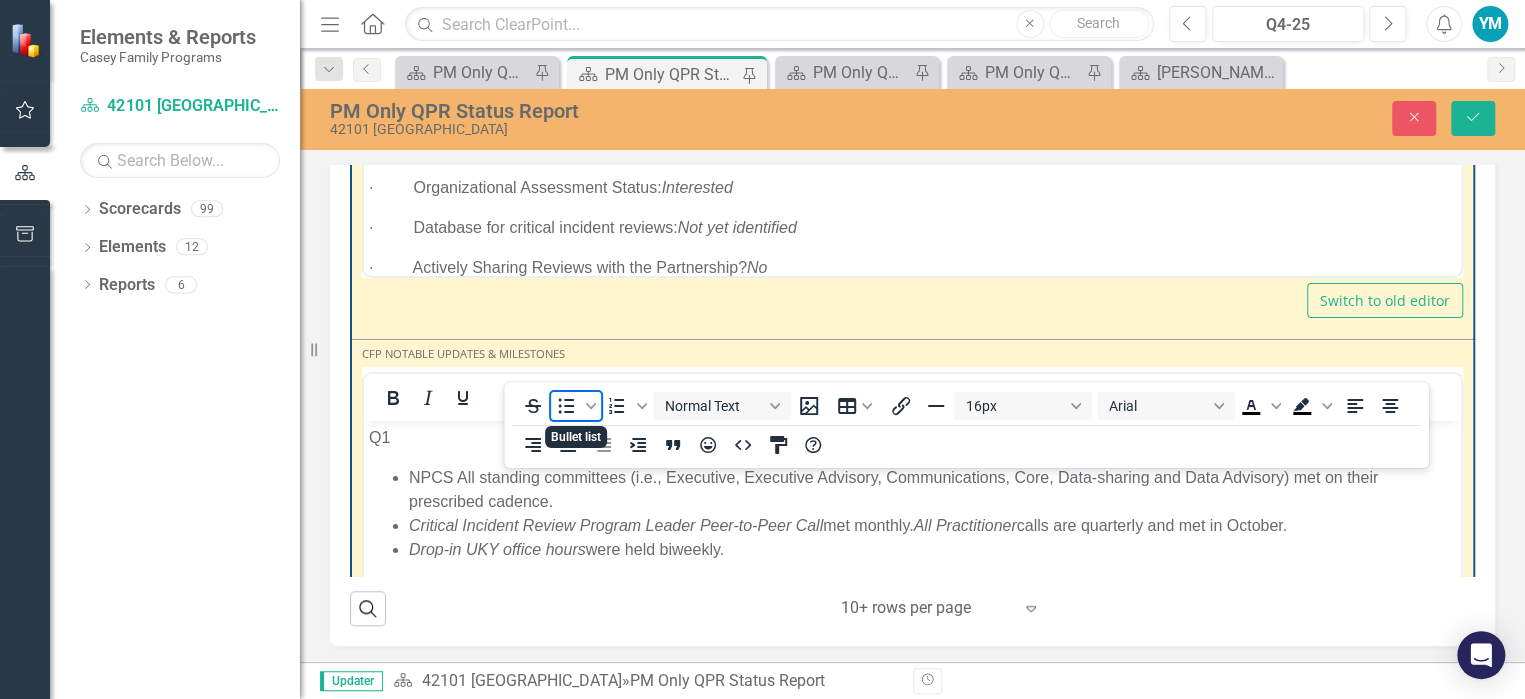 click 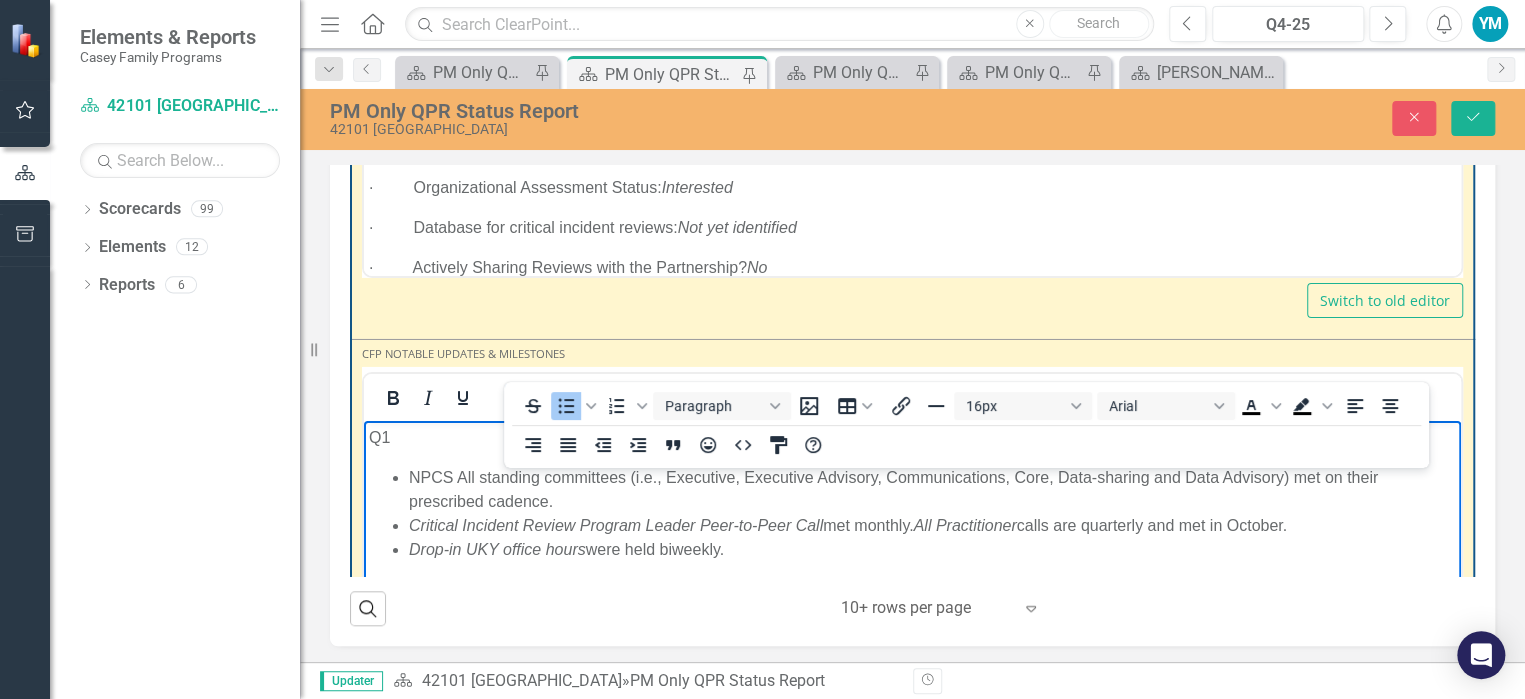 scroll, scrollTop: 3507, scrollLeft: 0, axis: vertical 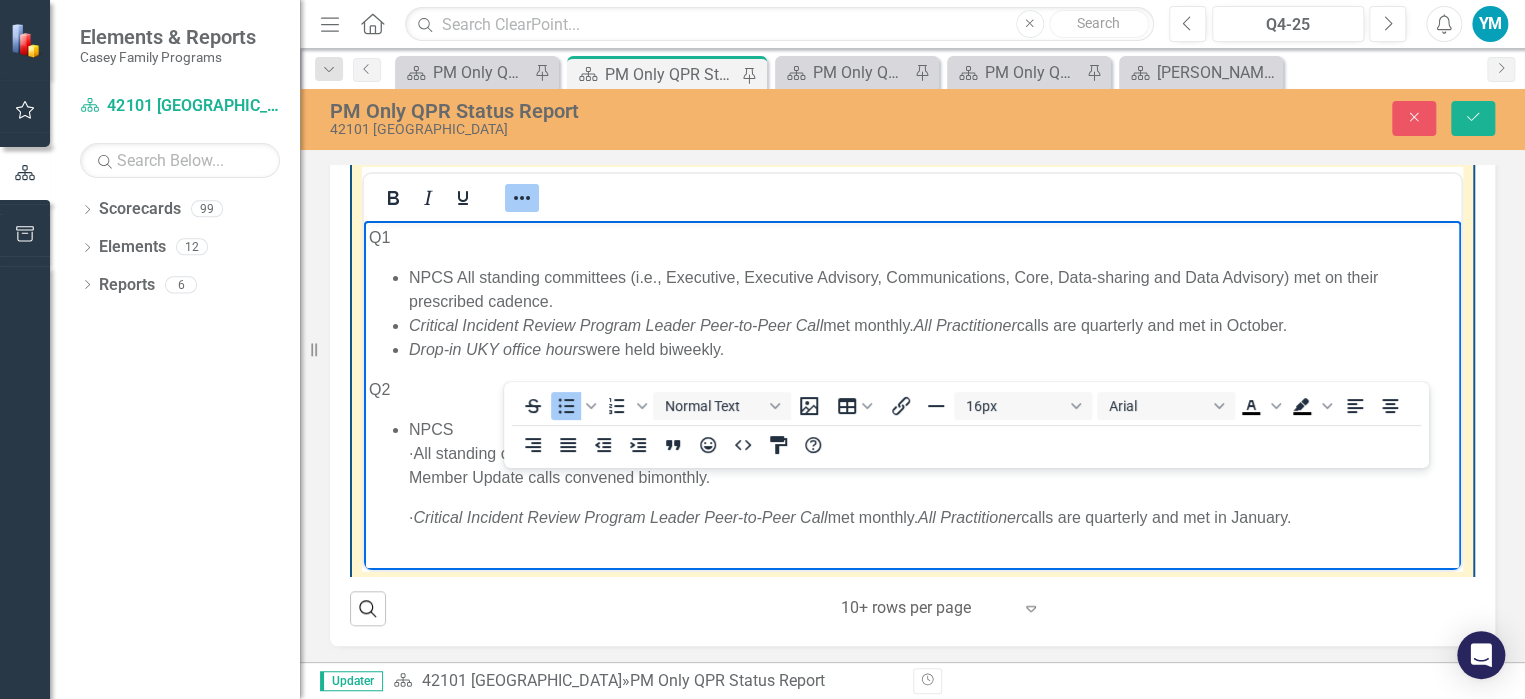click on "·          All standing committees (i.e., Executive Advisory, Communications, Core, Data-sharing and Data Advisory) met on their prescribed cadence. Member Update calls convened bimonthly." at bounding box center [932, 465] 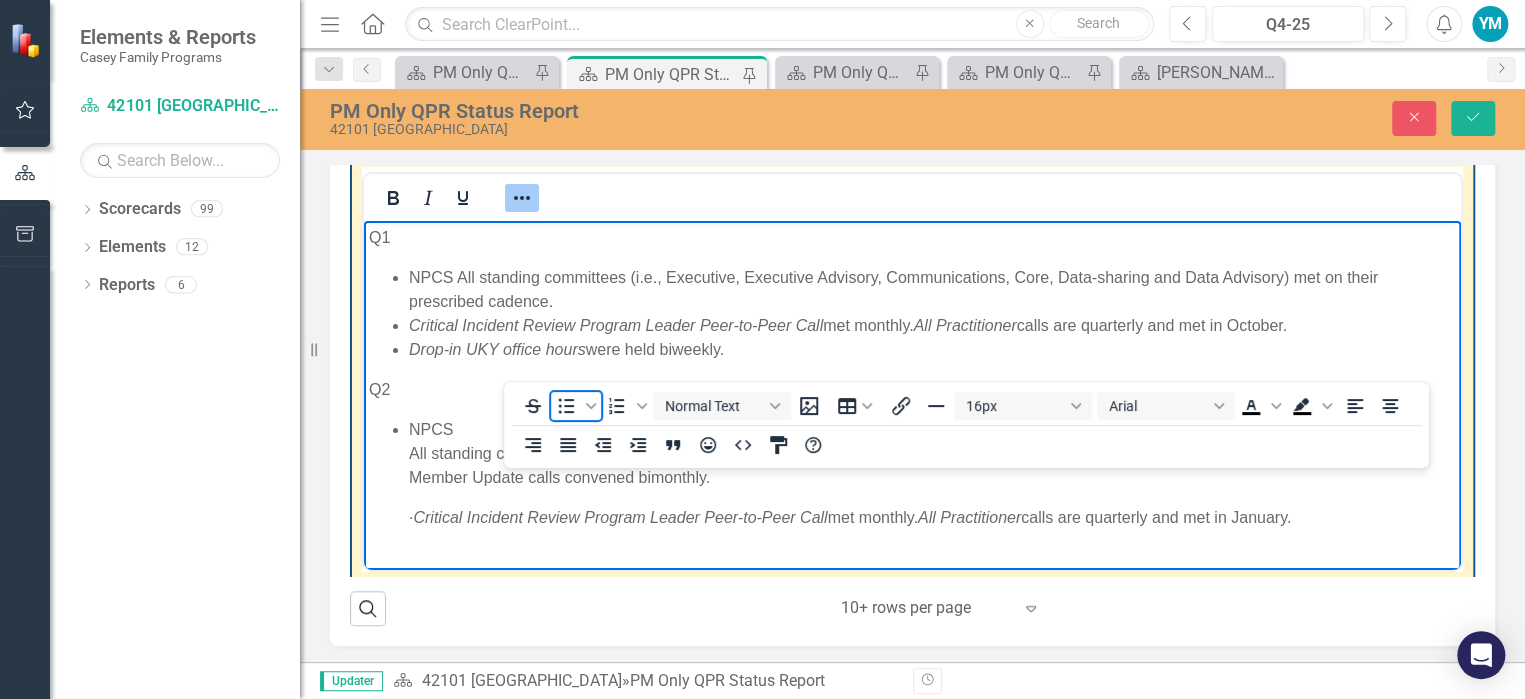 click 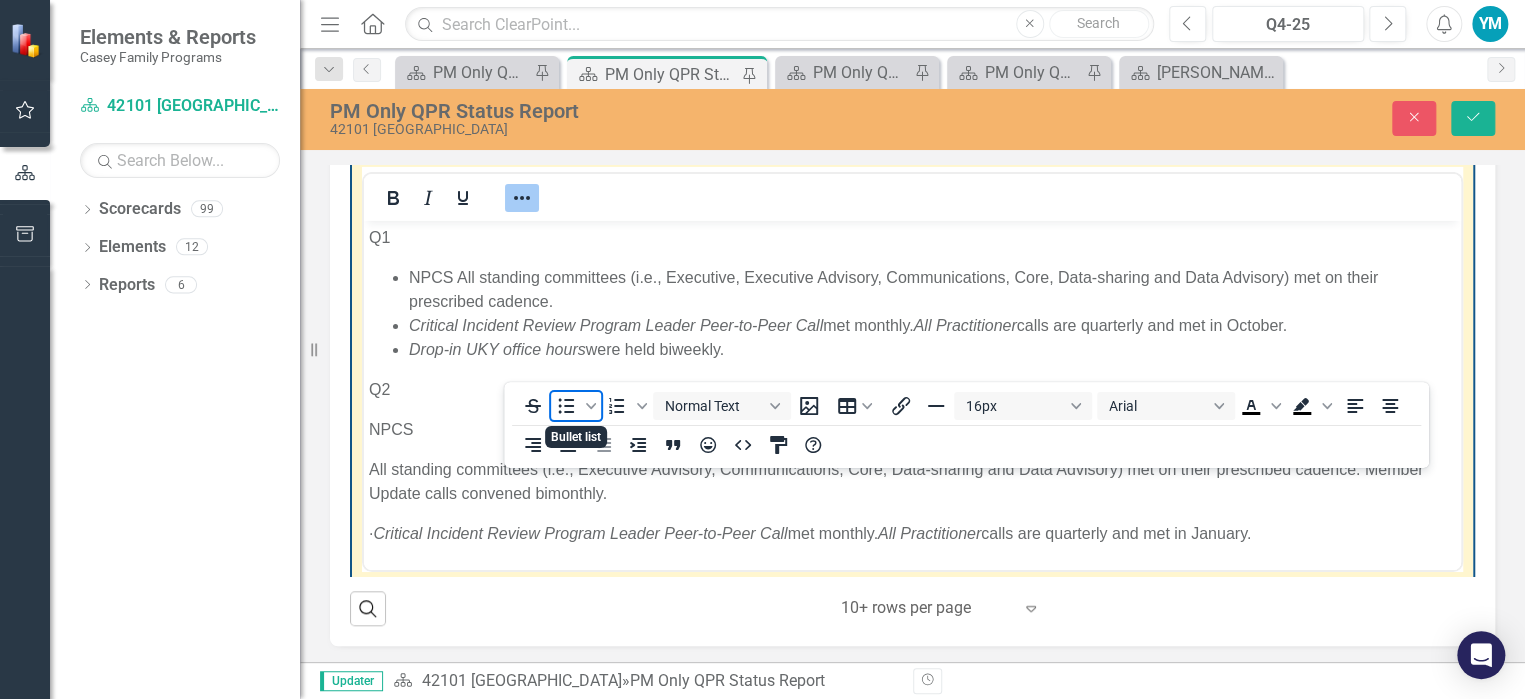click 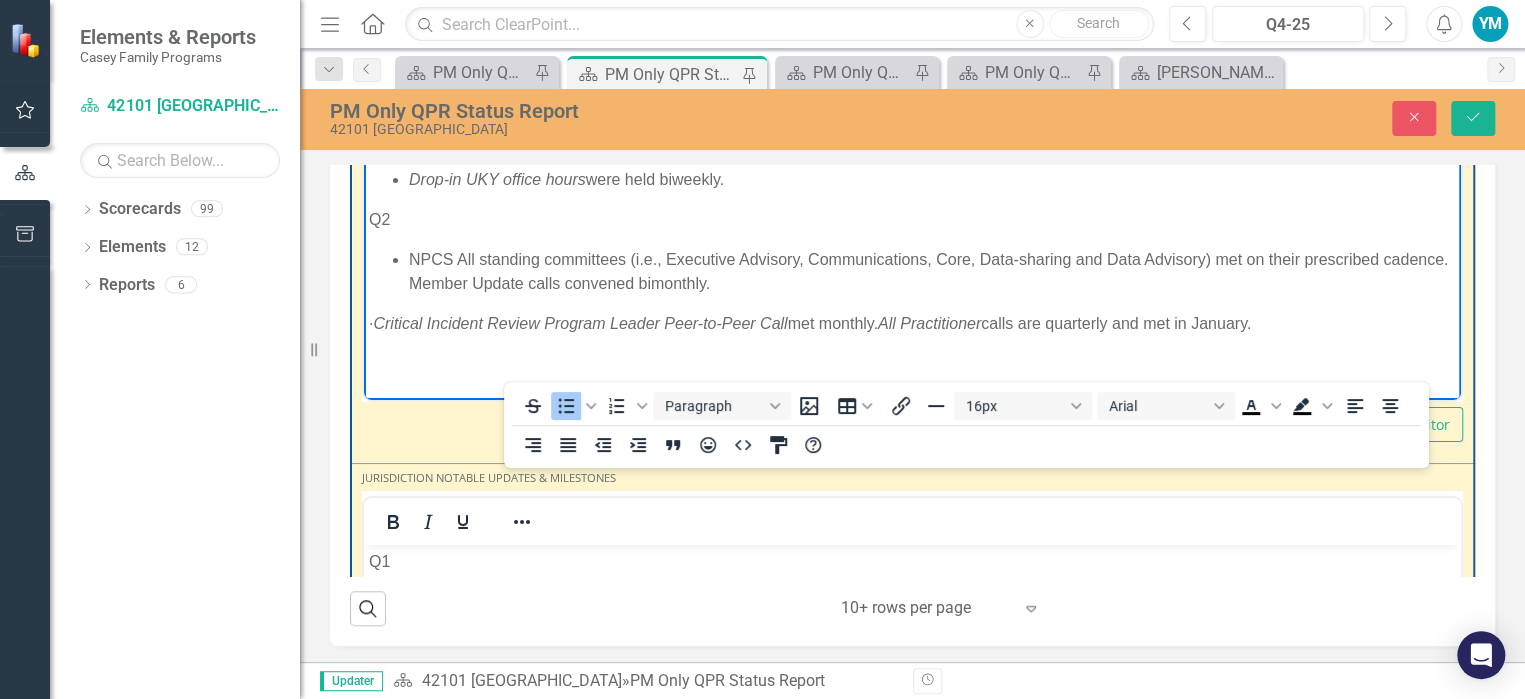 scroll, scrollTop: 3707, scrollLeft: 0, axis: vertical 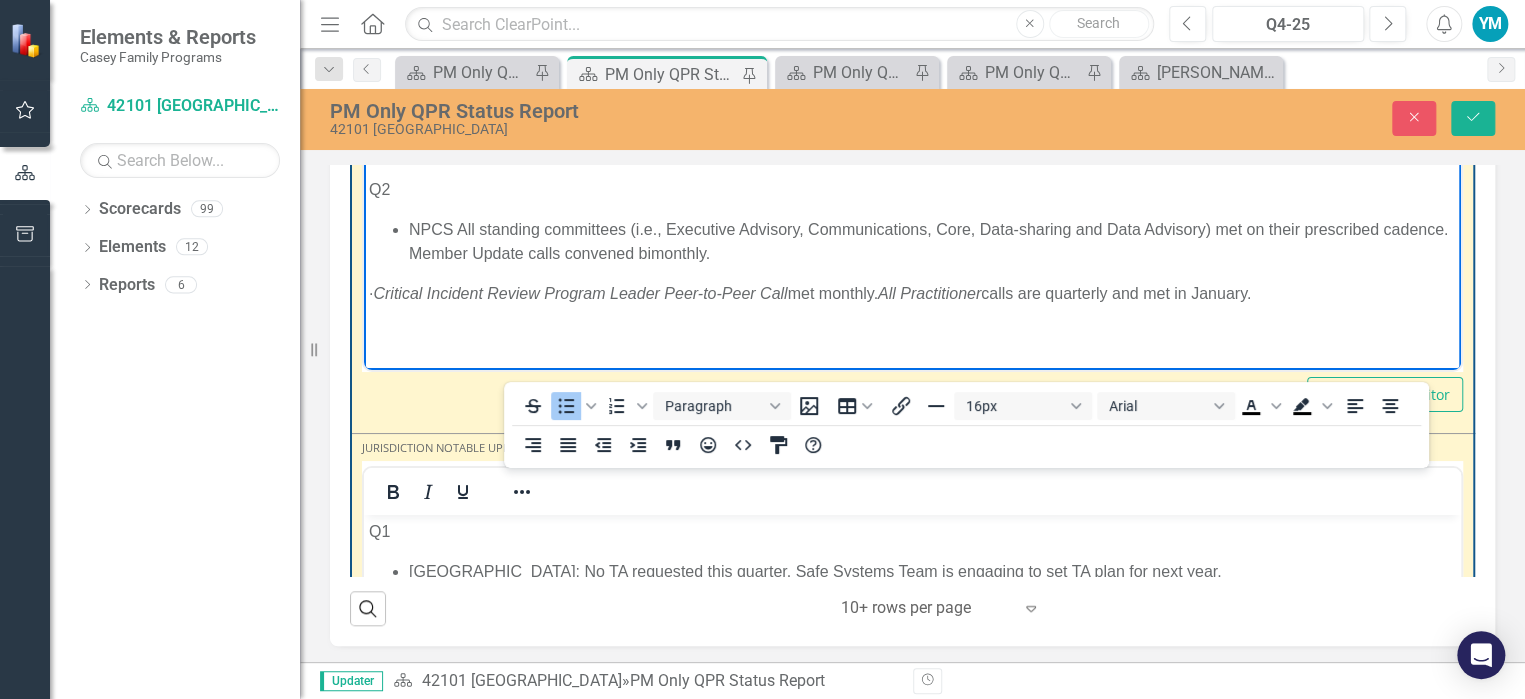 click on "Critical Incident Review Program Leader Peer-to-Peer Call" at bounding box center (580, 292) 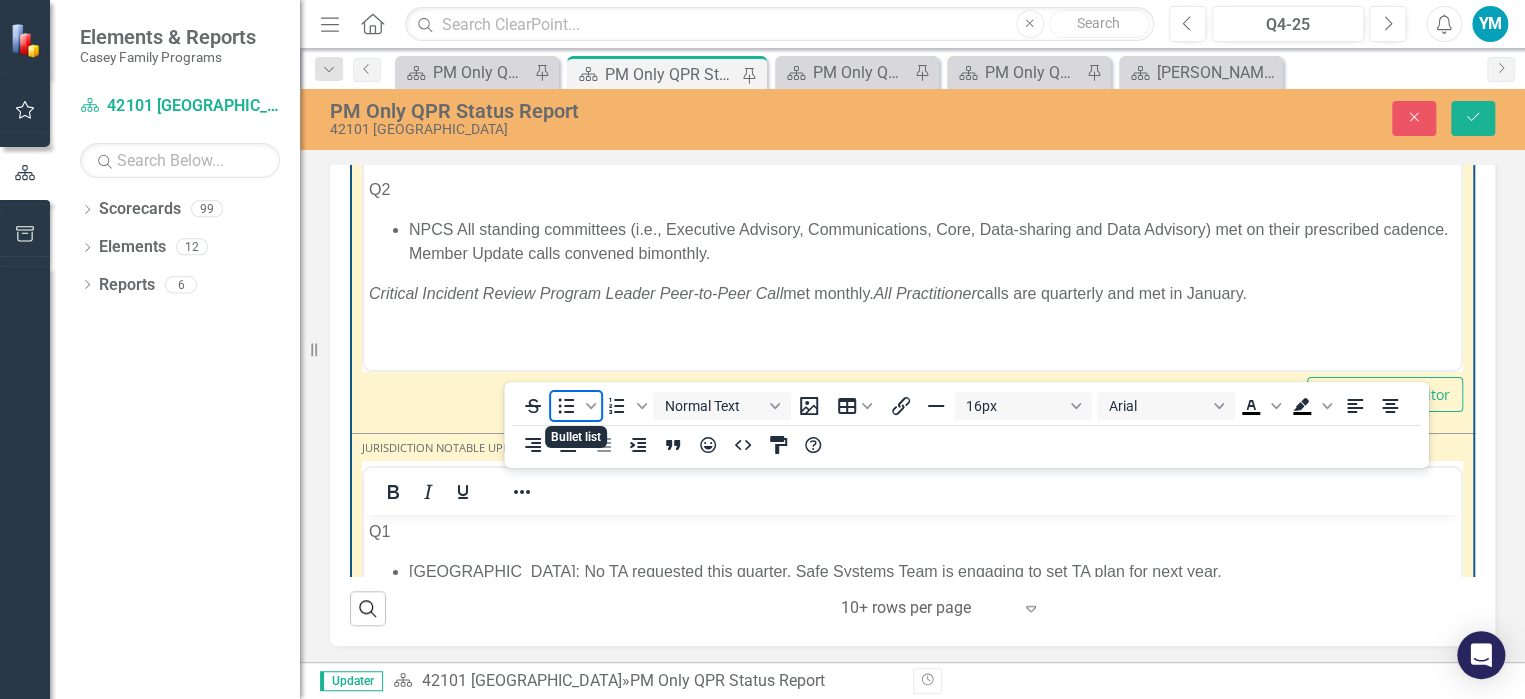click 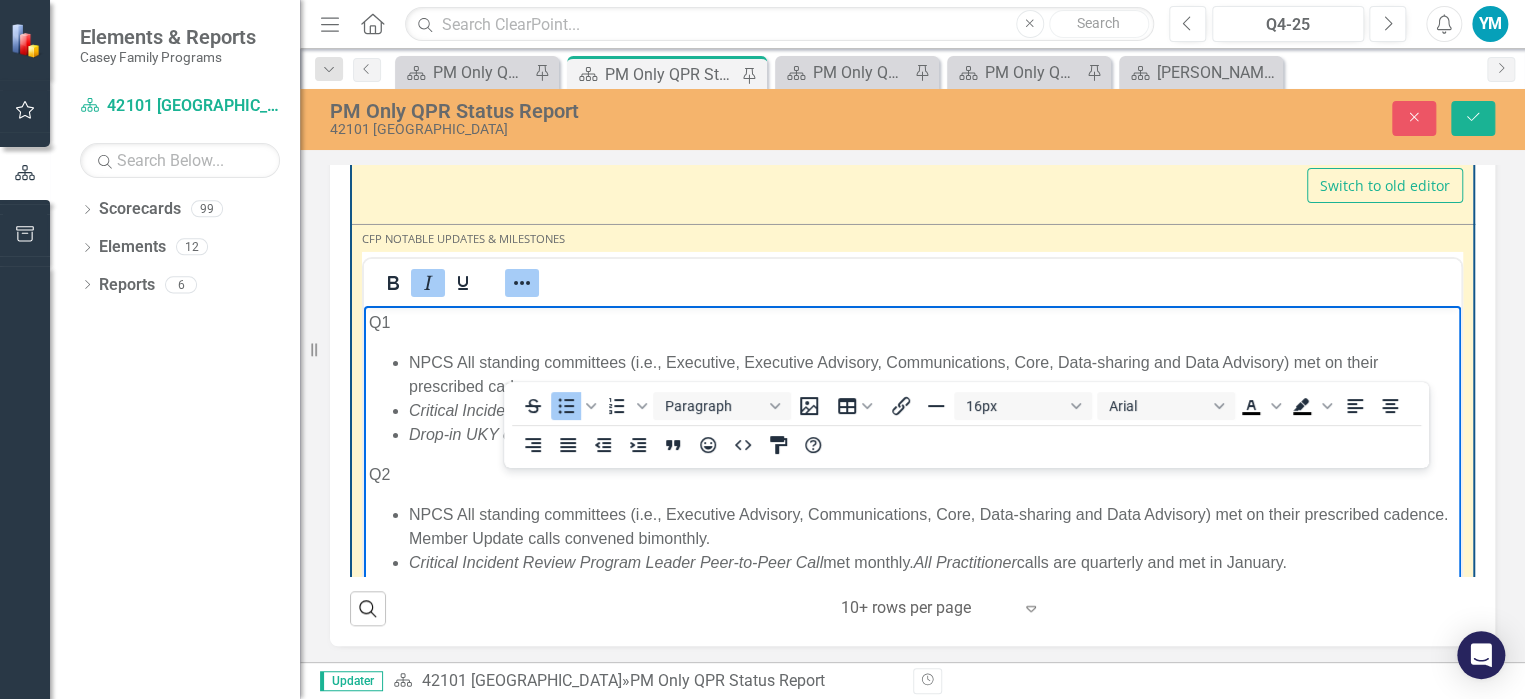 scroll, scrollTop: 3507, scrollLeft: 0, axis: vertical 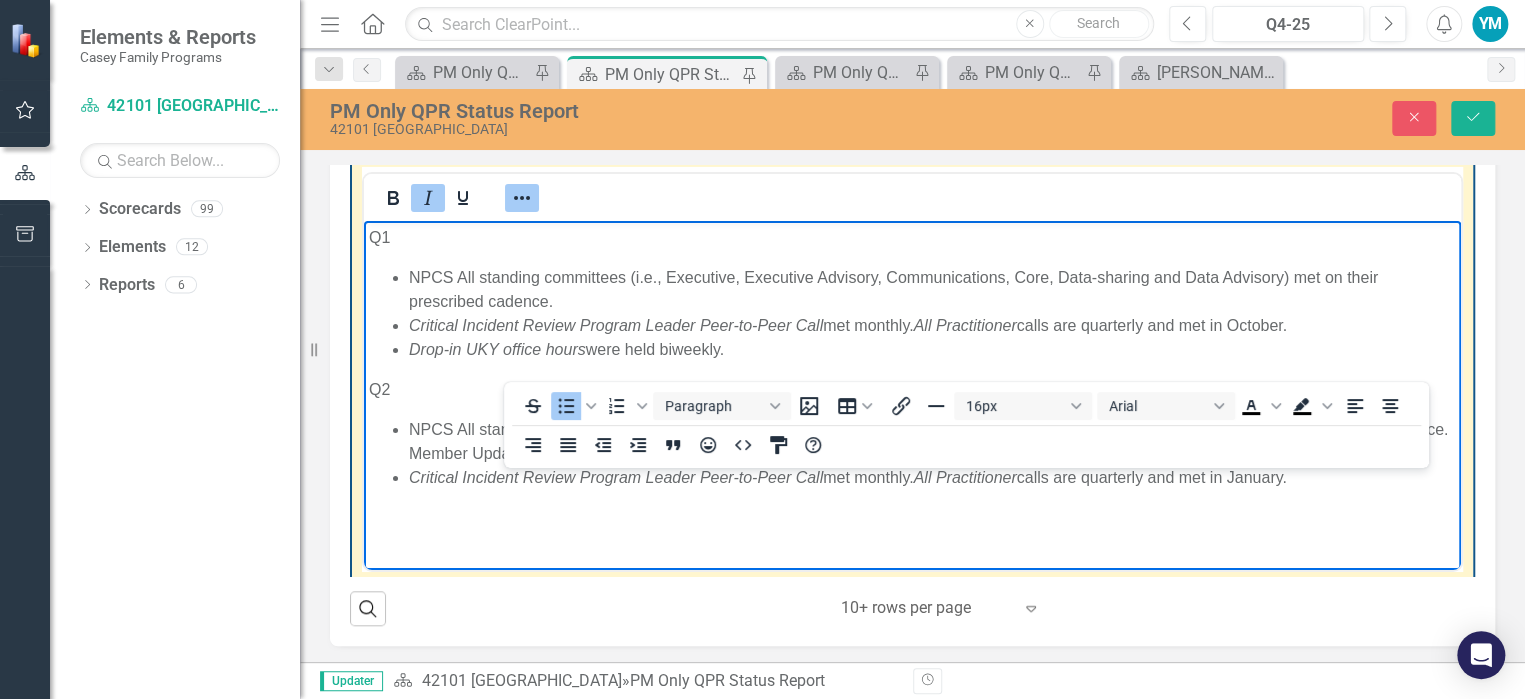click on "Save" at bounding box center (1473, 118) 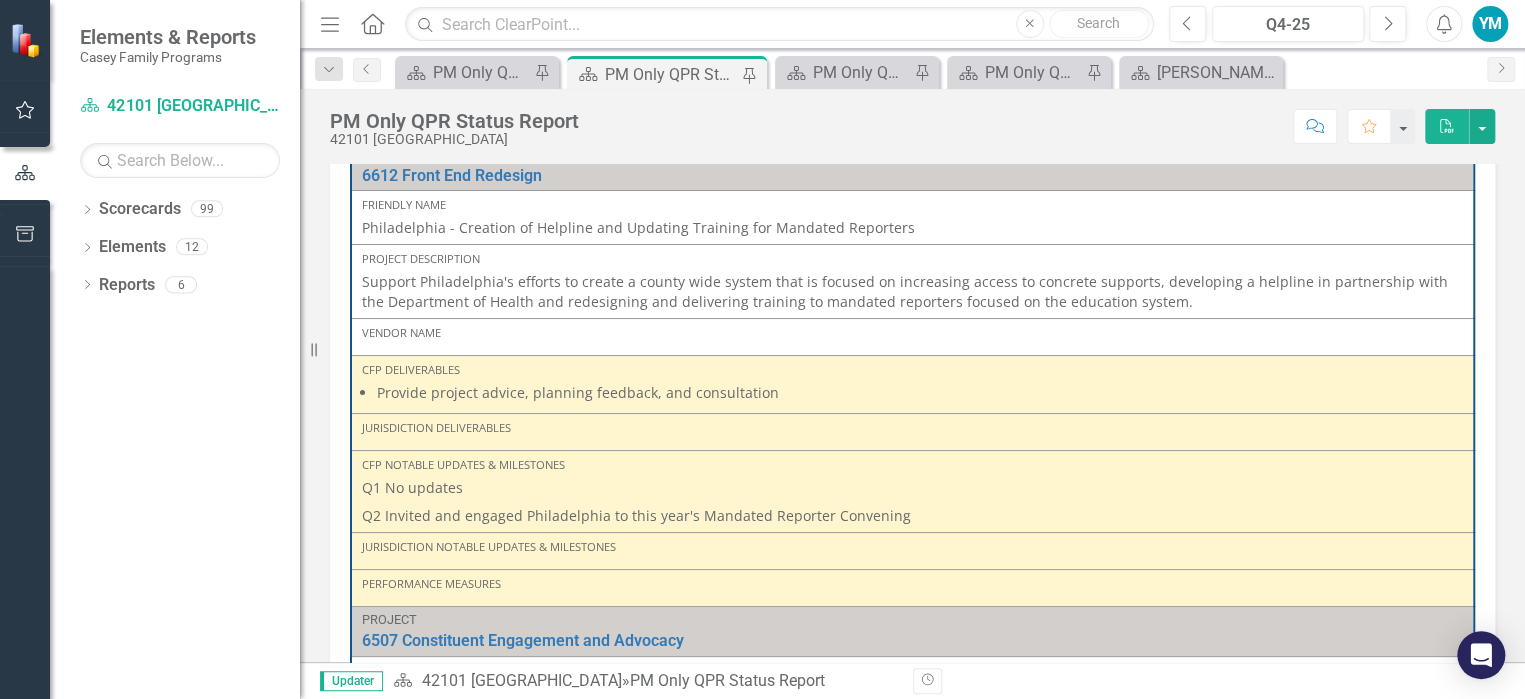 scroll, scrollTop: 653, scrollLeft: 0, axis: vertical 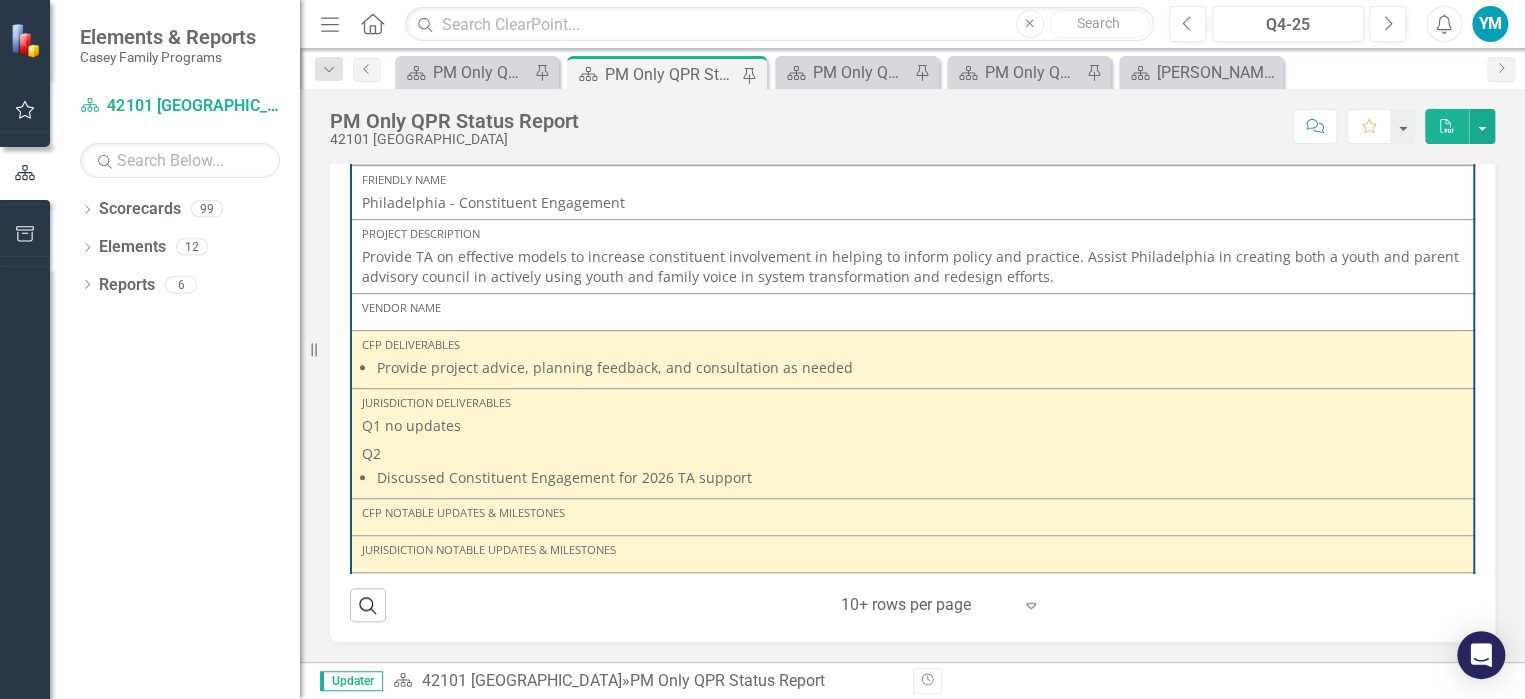 click on "Discussed Constituent Engagement for 2026 TA support" at bounding box center (920, 478) 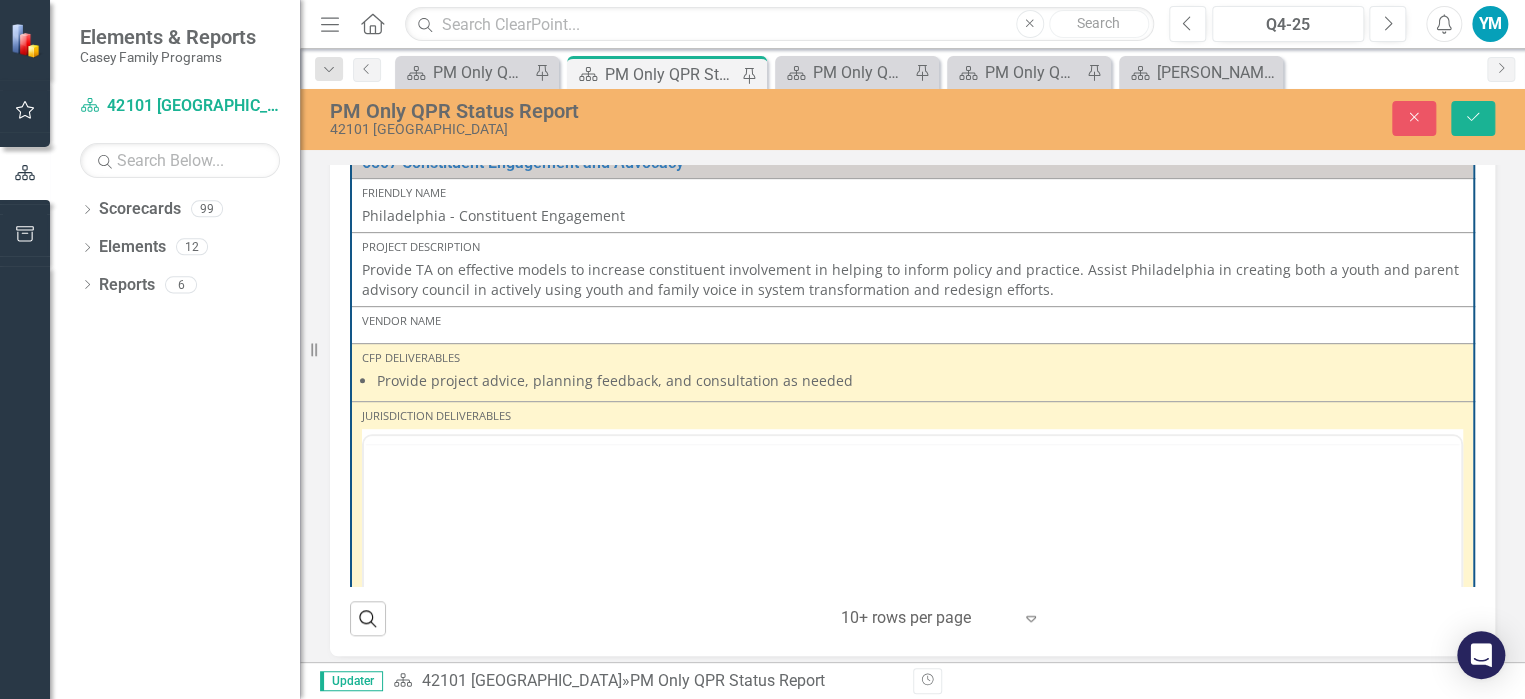 scroll, scrollTop: 663, scrollLeft: 0, axis: vertical 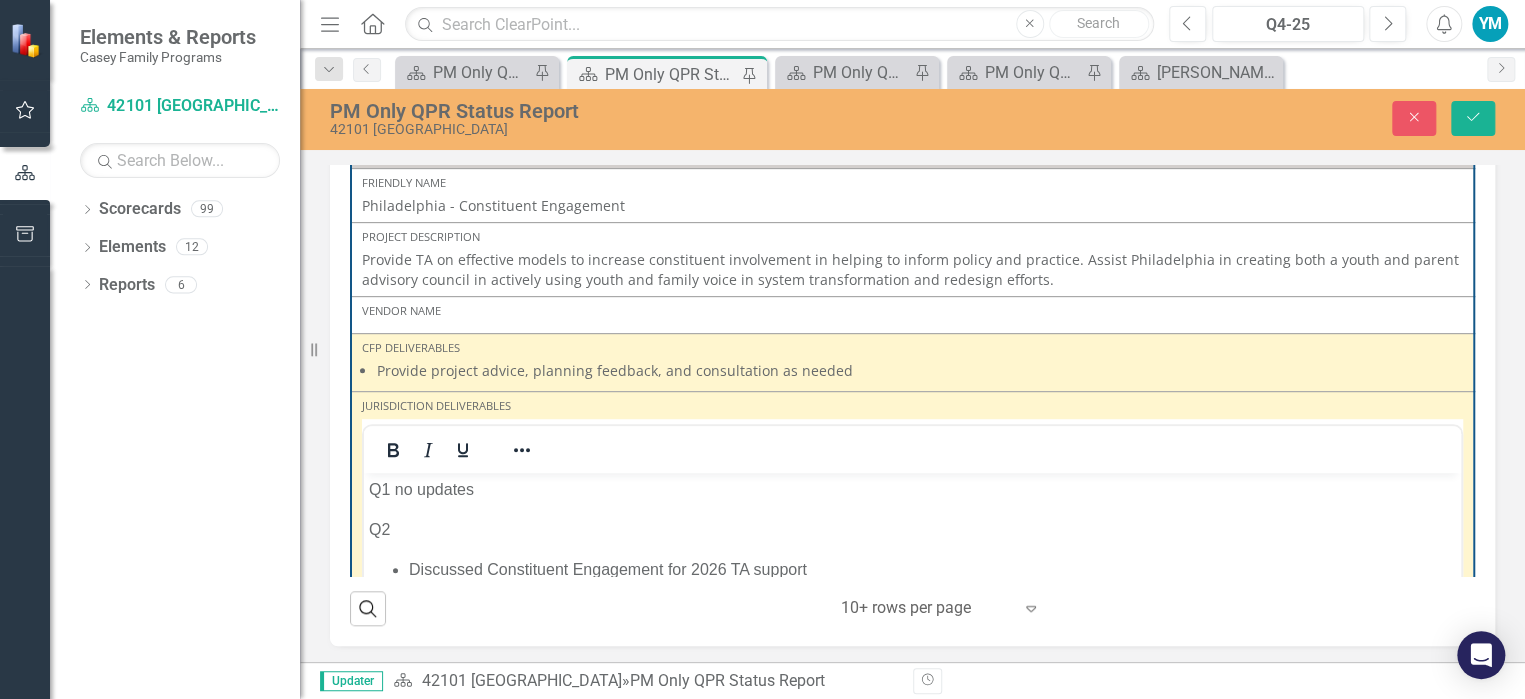 click on "Q2" at bounding box center [912, 529] 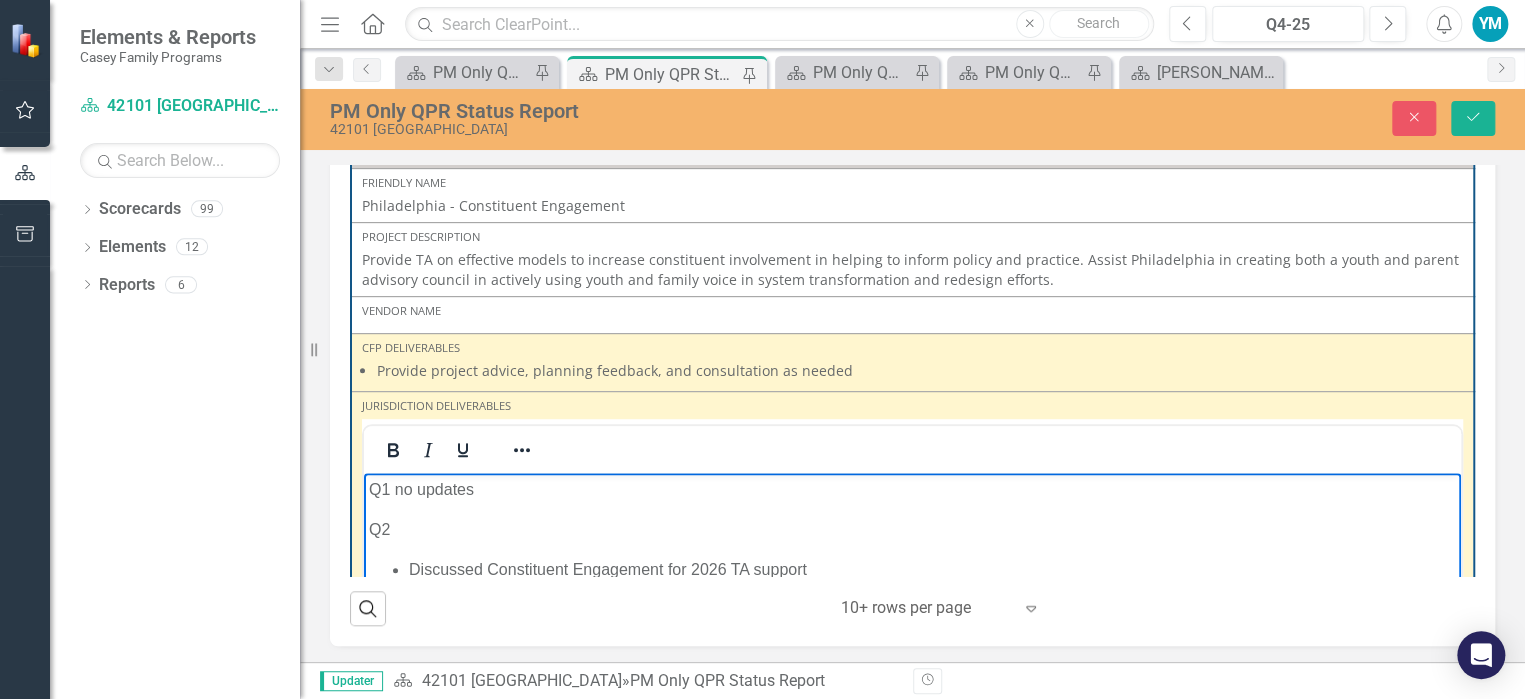 type 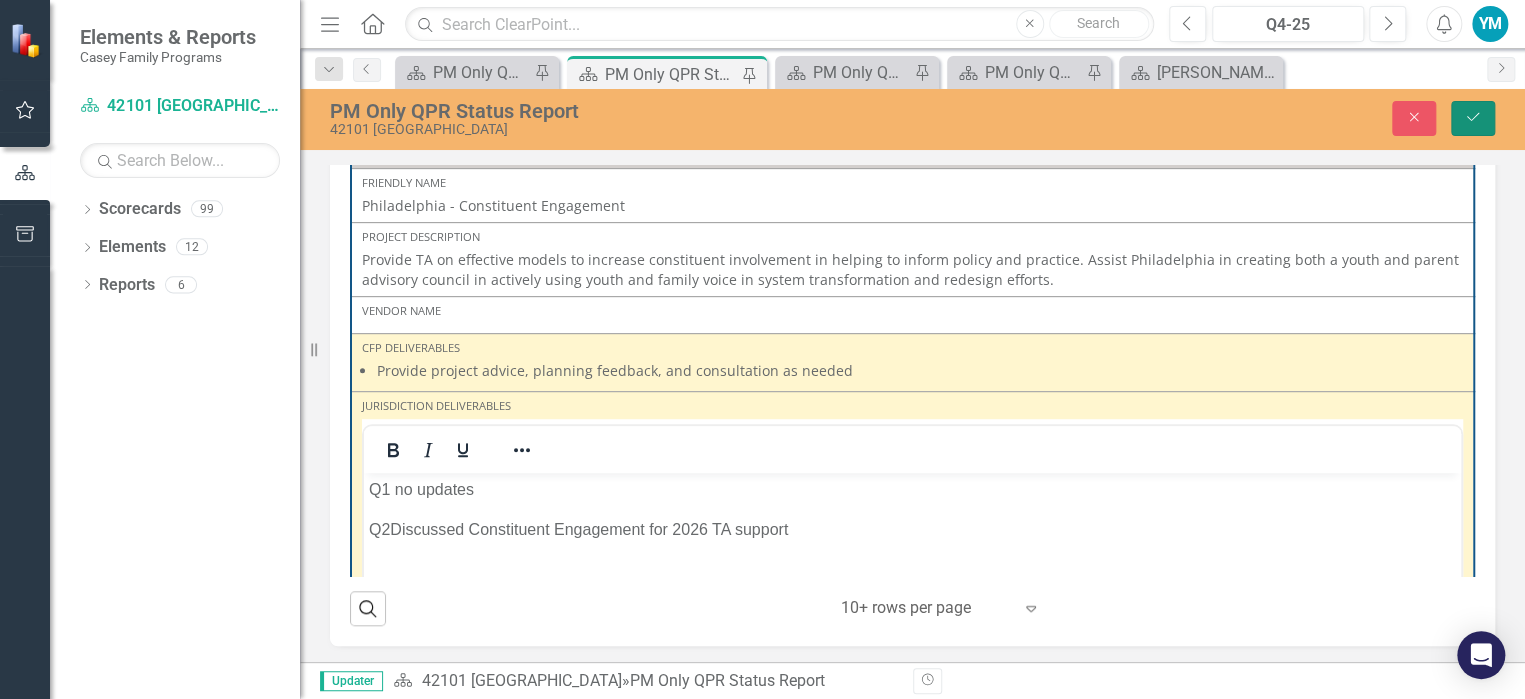 click 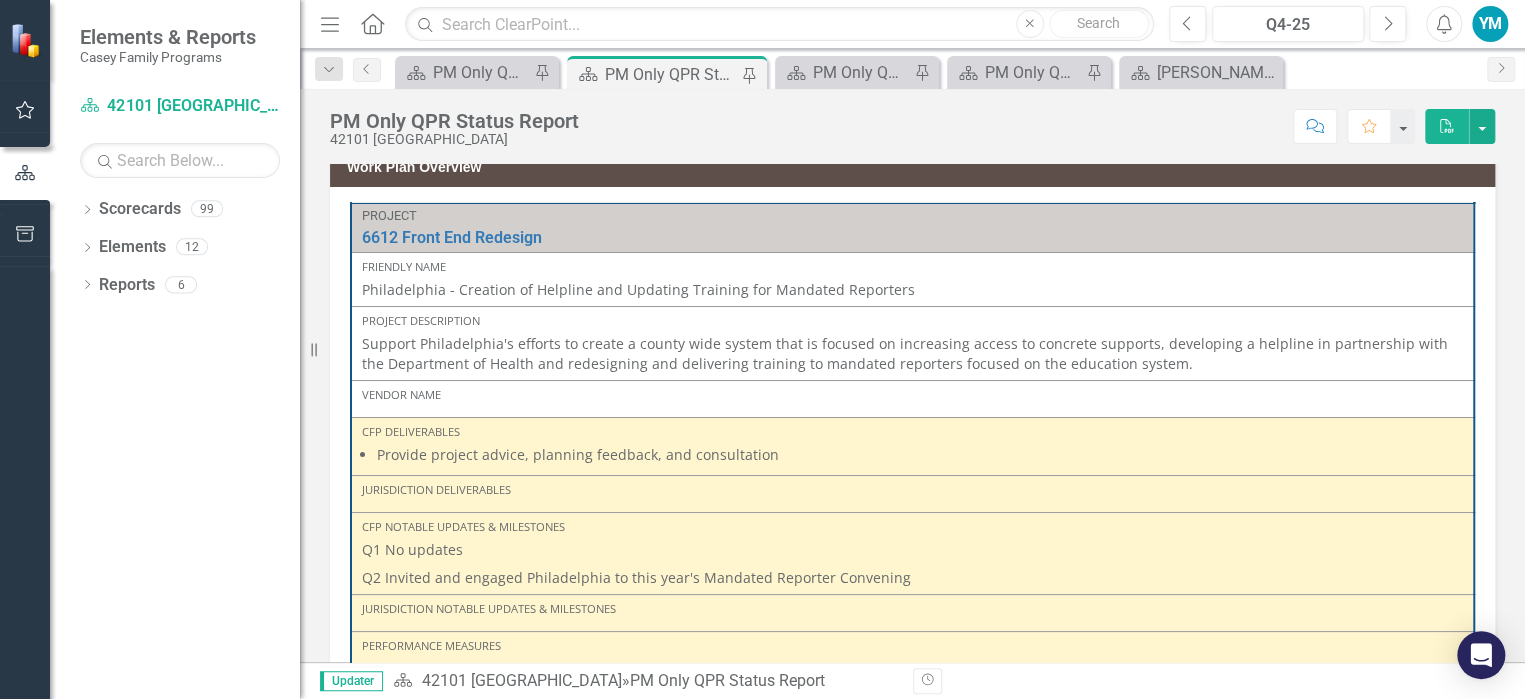 scroll, scrollTop: 653, scrollLeft: 0, axis: vertical 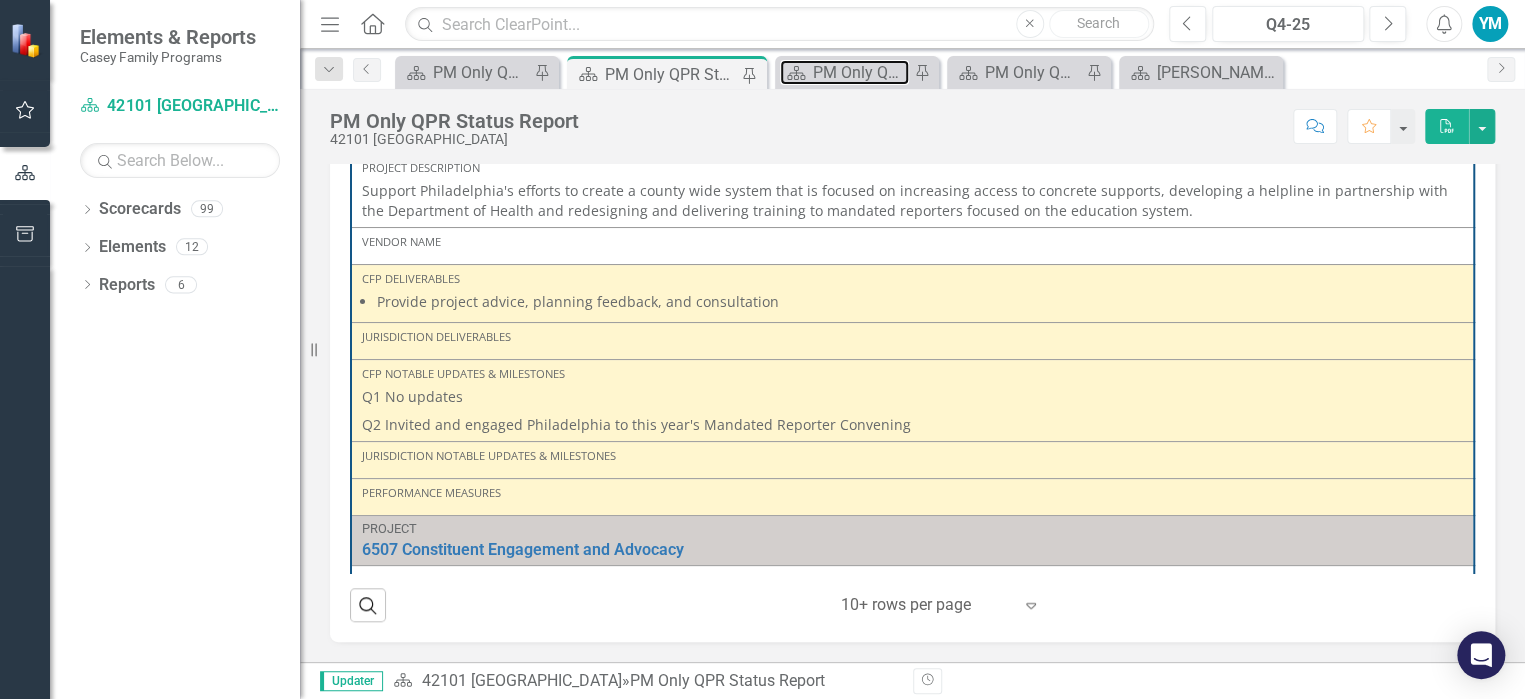 click on "PM Only QPR Status Report" at bounding box center [861, 72] 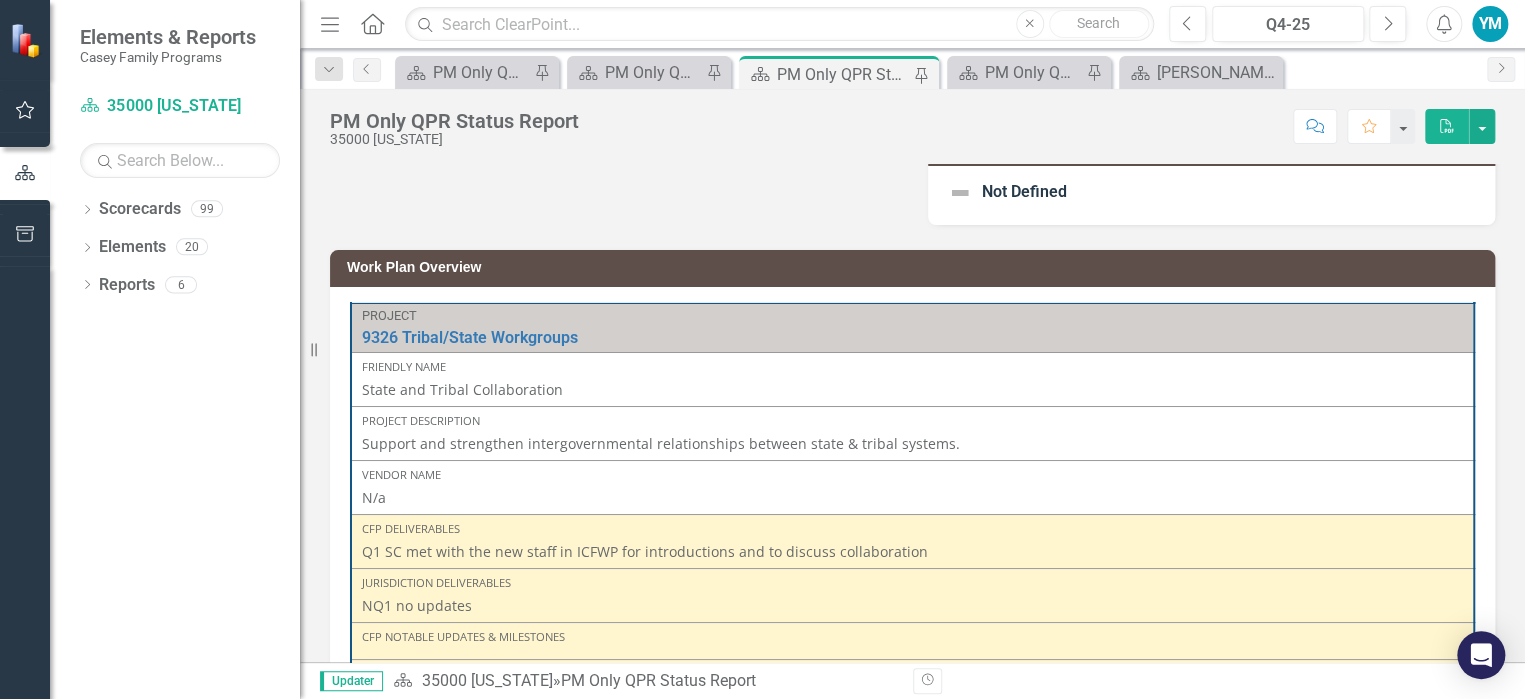 scroll, scrollTop: 600, scrollLeft: 0, axis: vertical 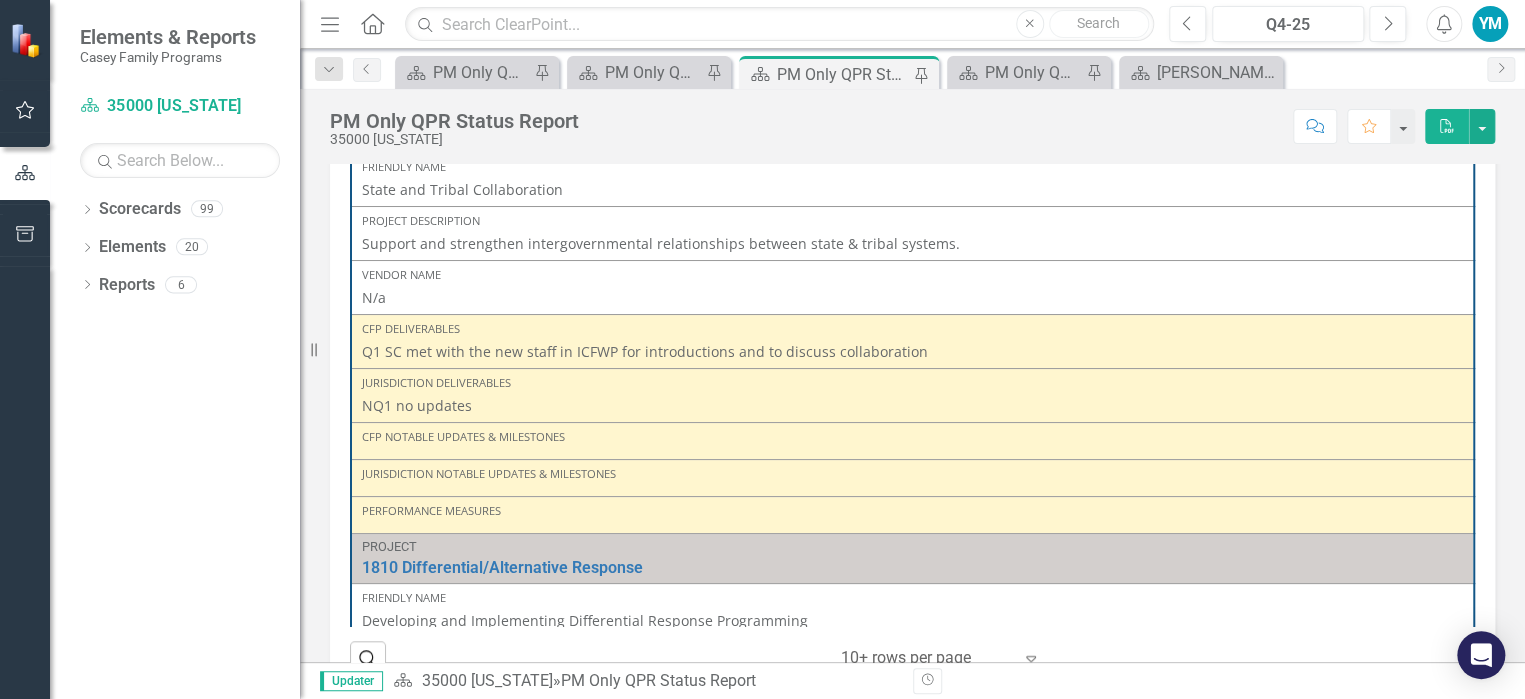 click on "NQ1 no updates" at bounding box center [912, 406] 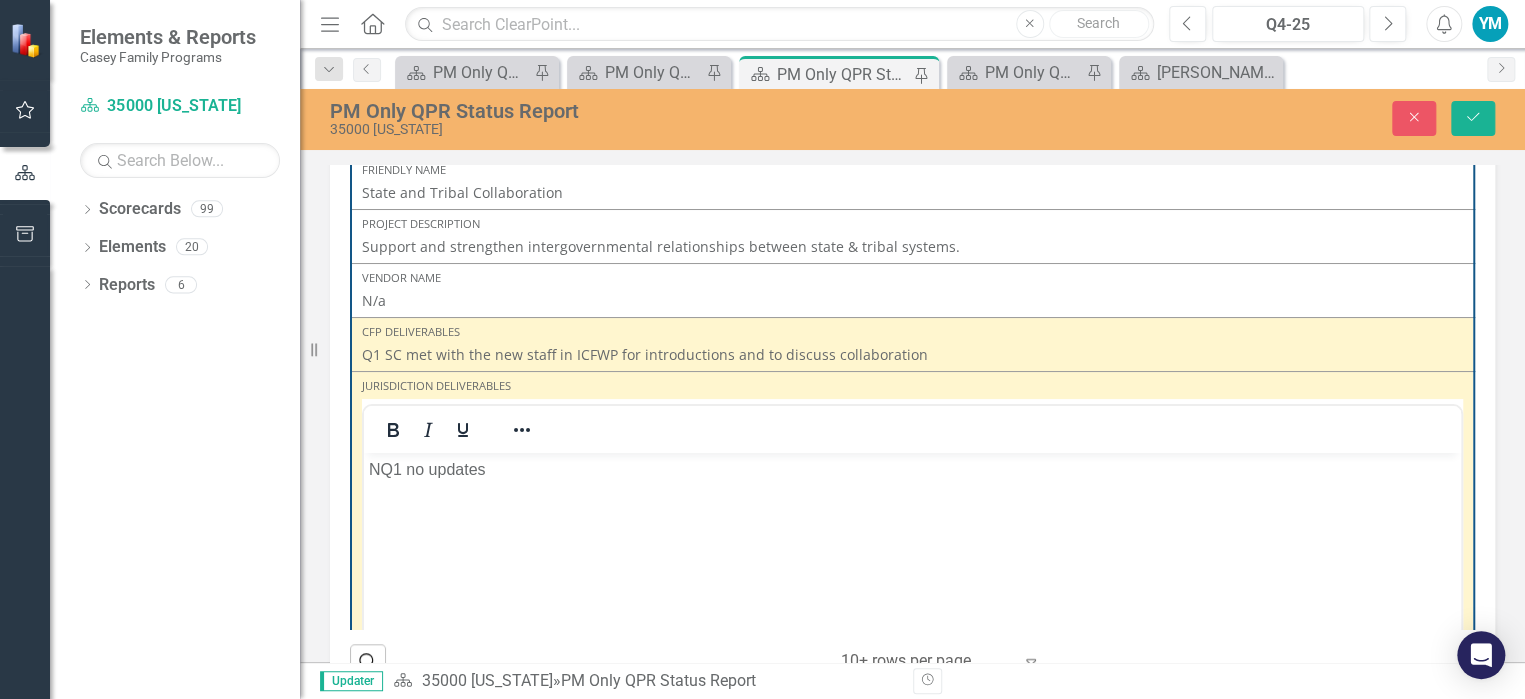 scroll, scrollTop: 0, scrollLeft: 0, axis: both 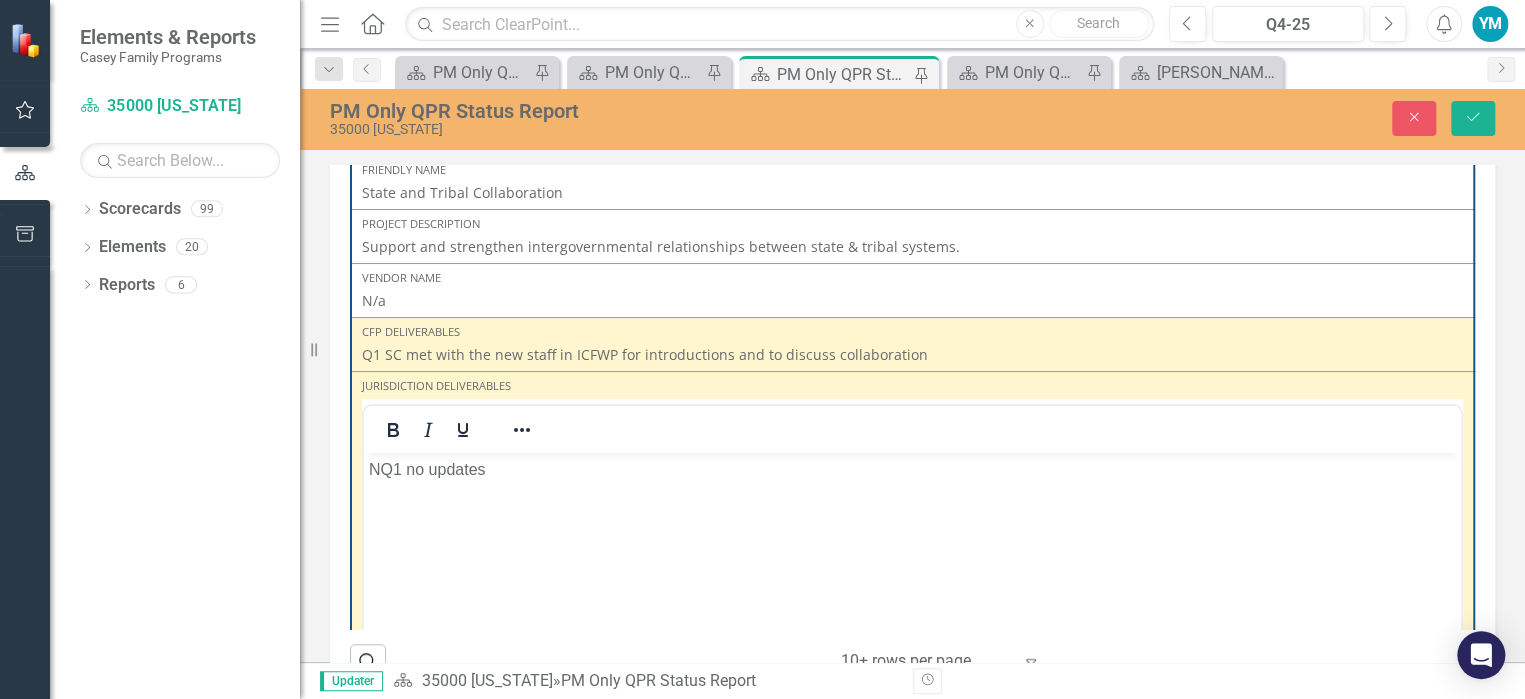 click on "NQ1 no updates" at bounding box center (912, 470) 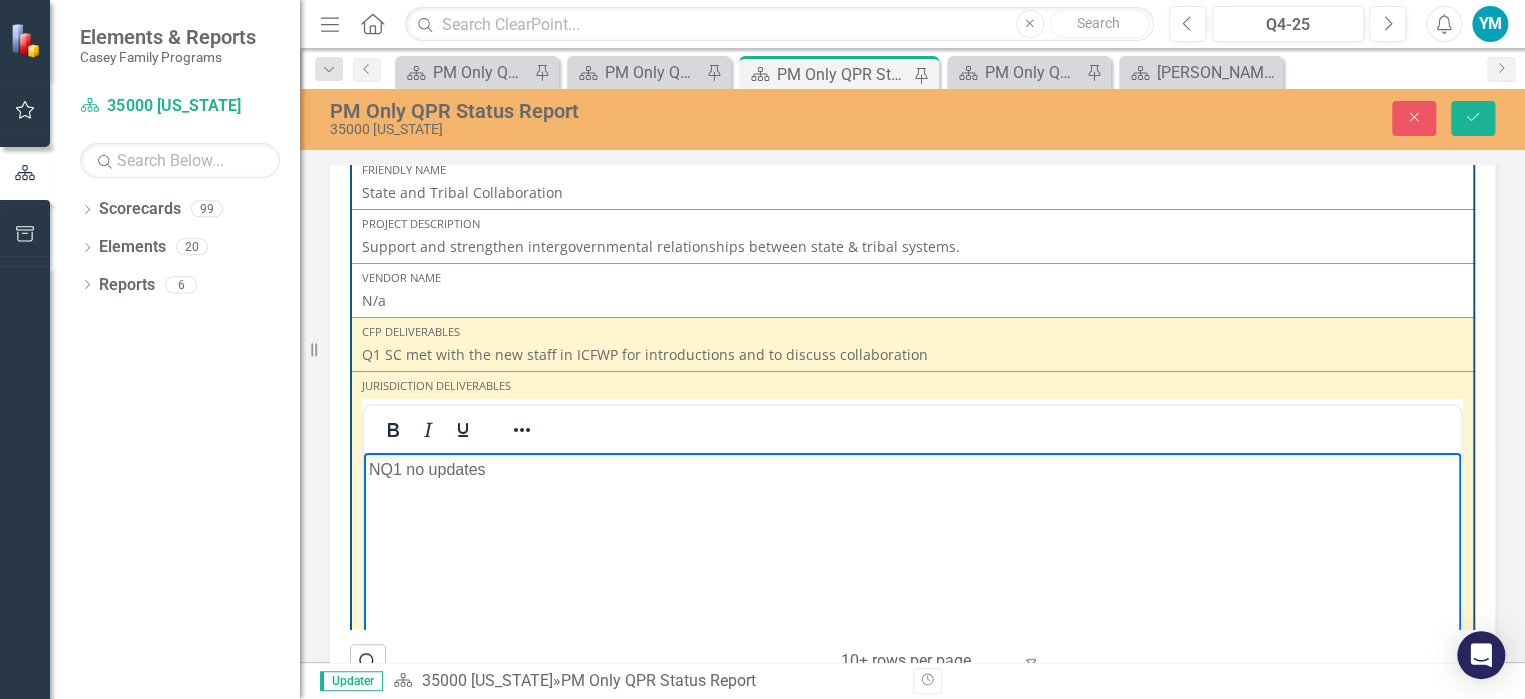 click on "NQ1 no updates" at bounding box center [912, 470] 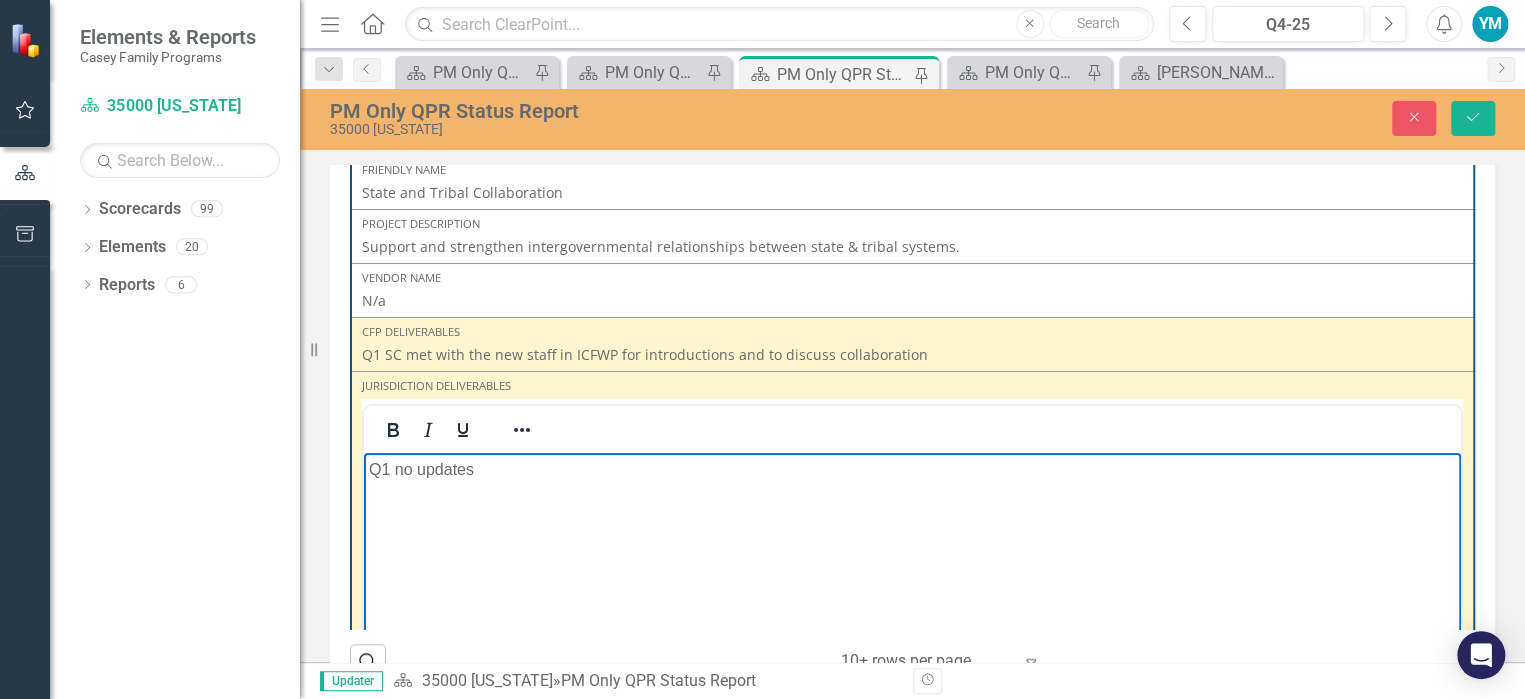 click on "Q1 no updates" at bounding box center [912, 470] 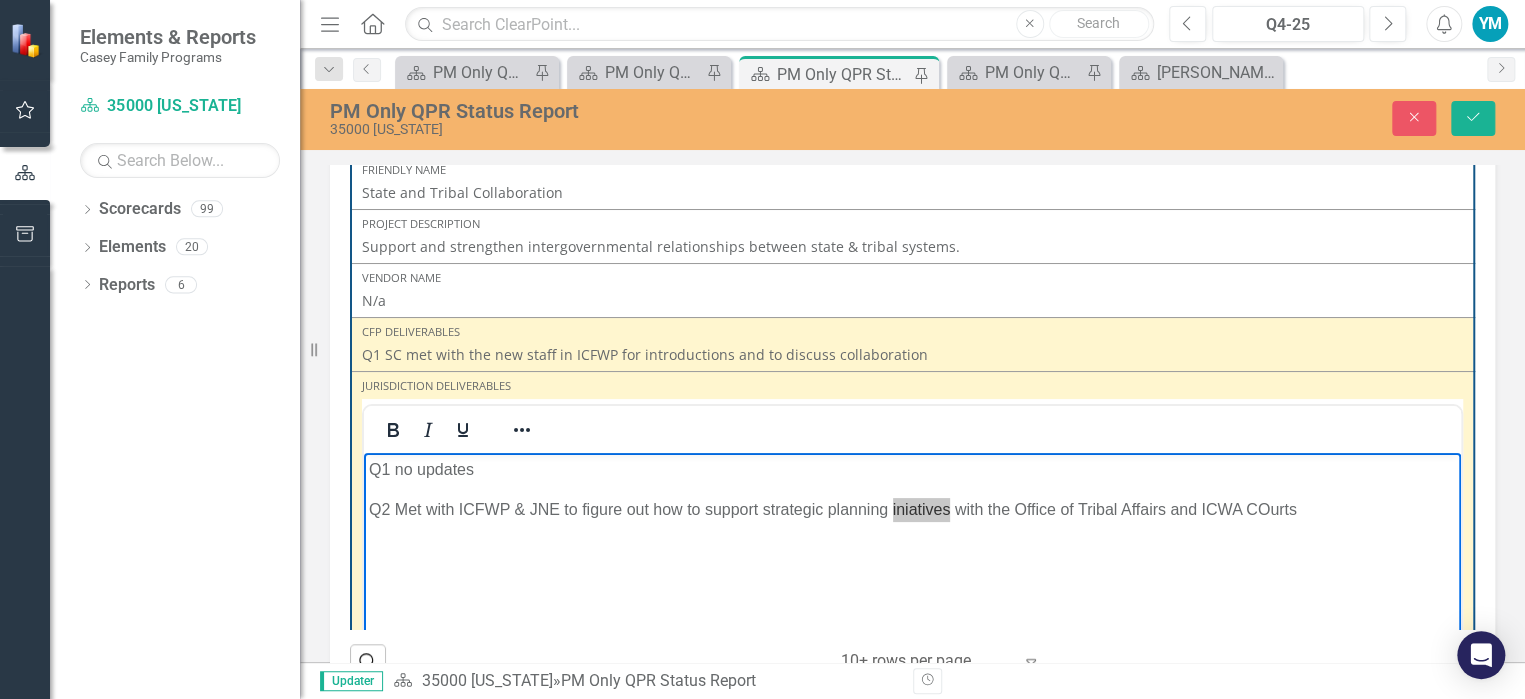 drag, startPoint x: 563, startPoint y: 63, endPoint x: 848, endPoint y: 325, distance: 387.12918 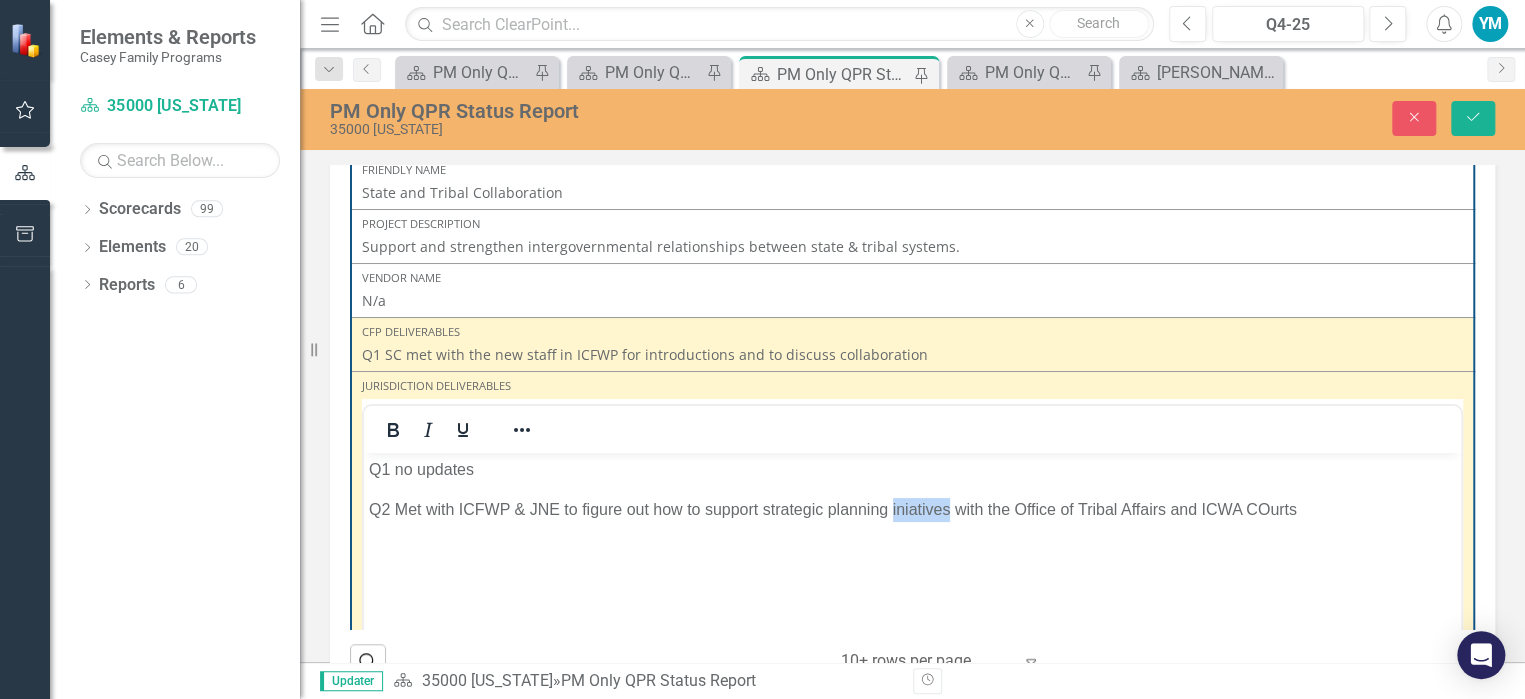 drag, startPoint x: 916, startPoint y: 502, endPoint x: 980, endPoint y: 517, distance: 65.734314 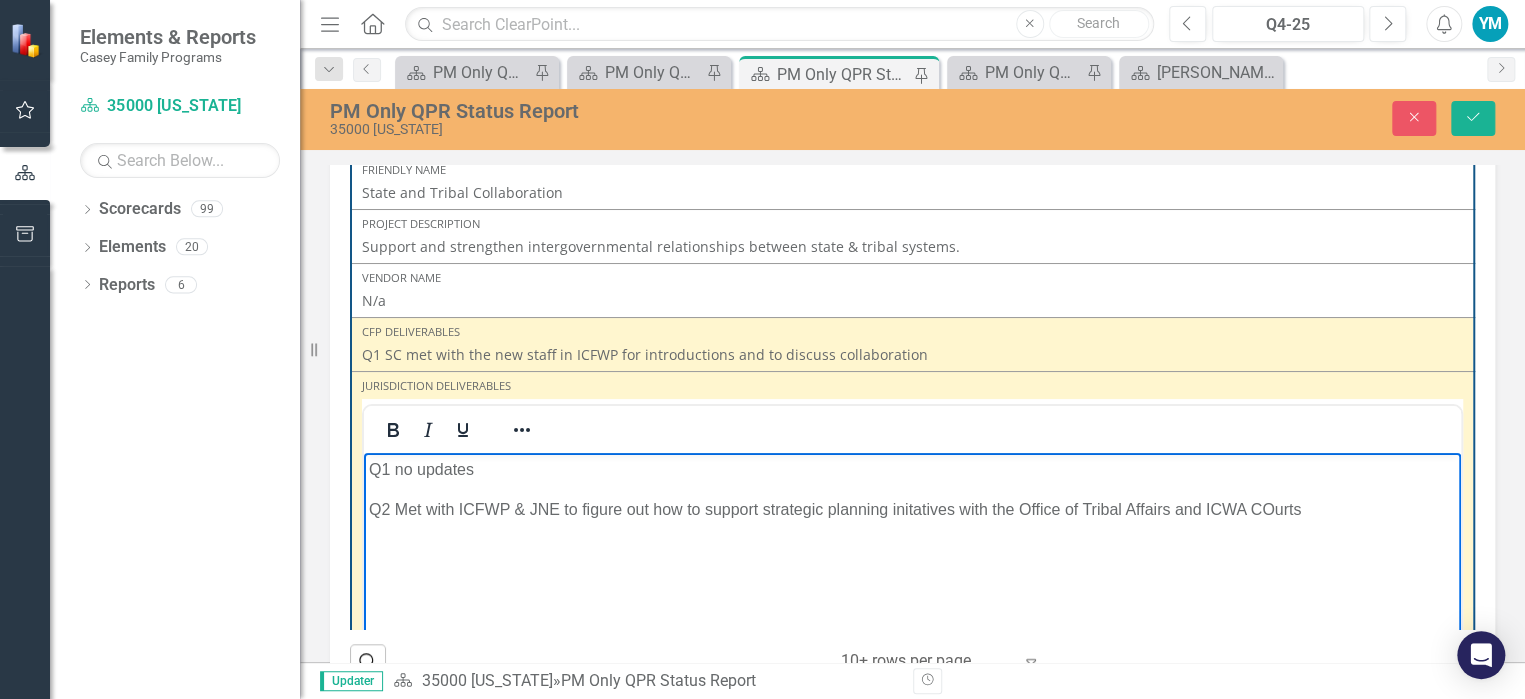 drag, startPoint x: 944, startPoint y: 544, endPoint x: 1016, endPoint y: 512, distance: 78.79086 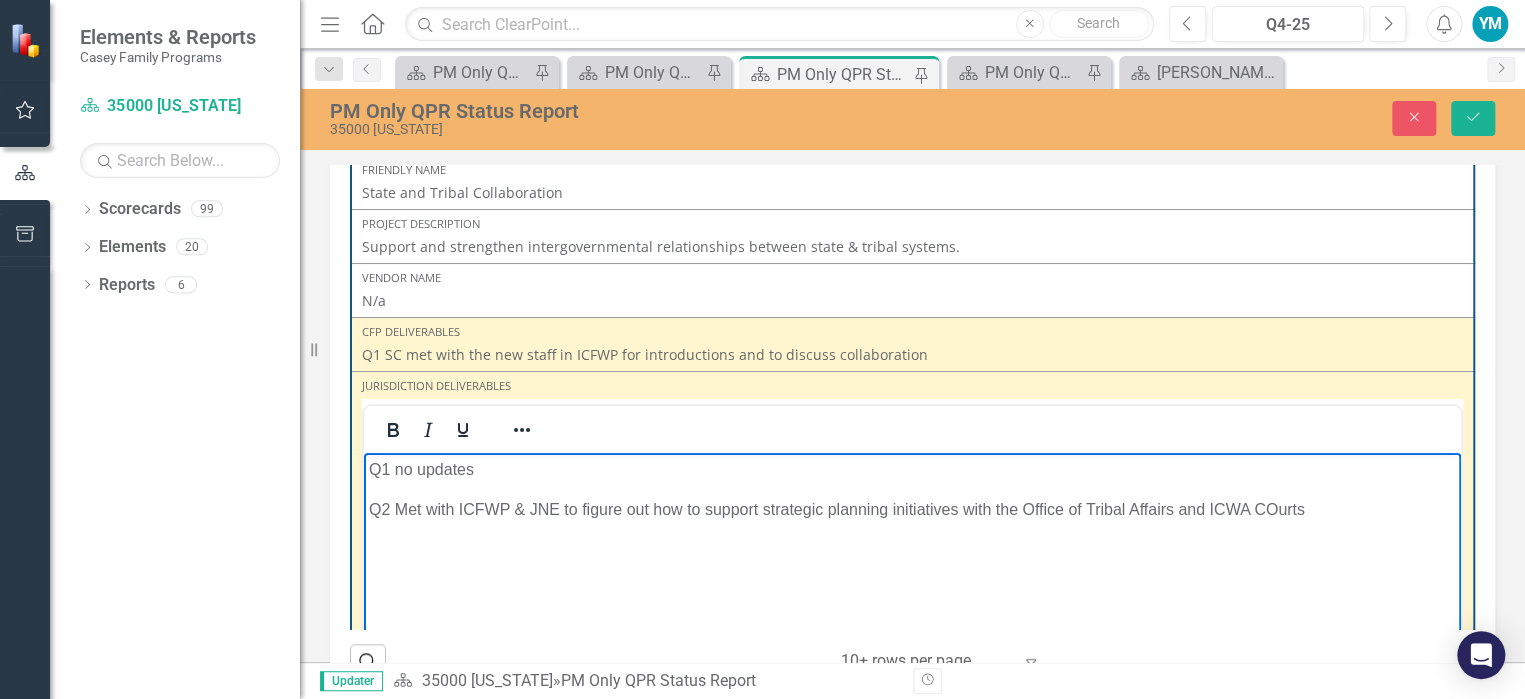 click on "Q2 Met with ICFWP & JNE to figure out how to support strategic planning initiatives with the Office of Tribal Affairs and ICWA COurts" at bounding box center [912, 510] 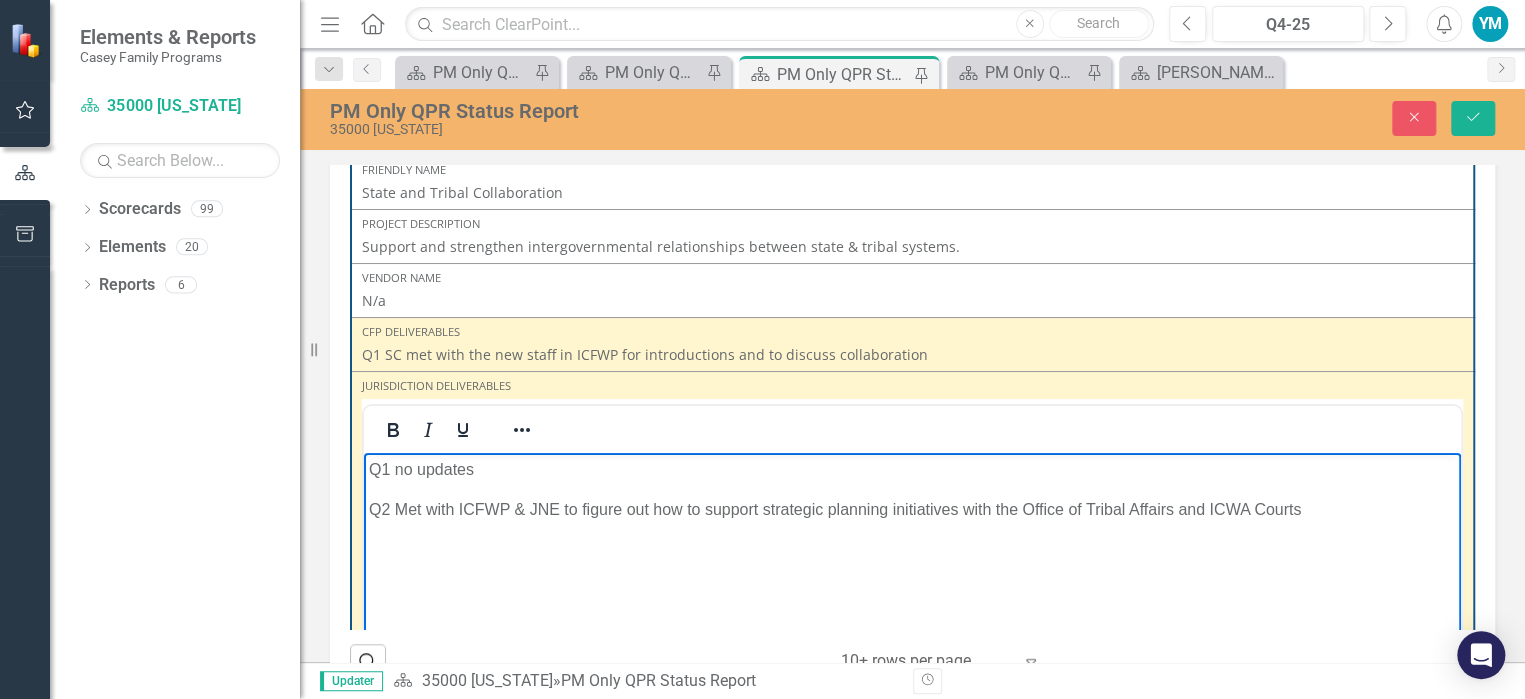 click on "Q2 Met with ICFWP & JNE to figure out how to support strategic planning initiatives with the Office of Tribal Affairs and ICWA Courts" at bounding box center (912, 510) 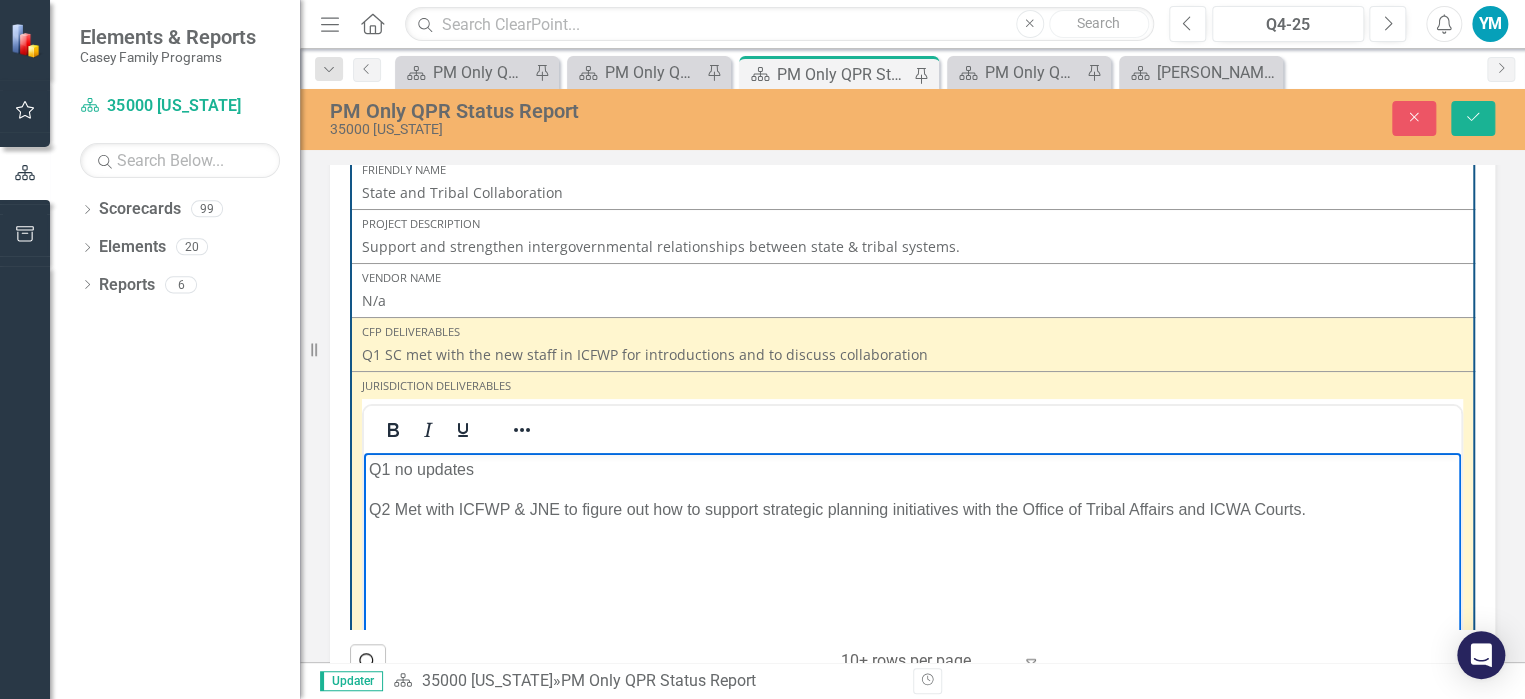 click on "Q2 Met with ICFWP & JNE to figure out how to support strategic planning initiatives with the Office of Tribal Affairs and ICWA Courts." at bounding box center (912, 510) 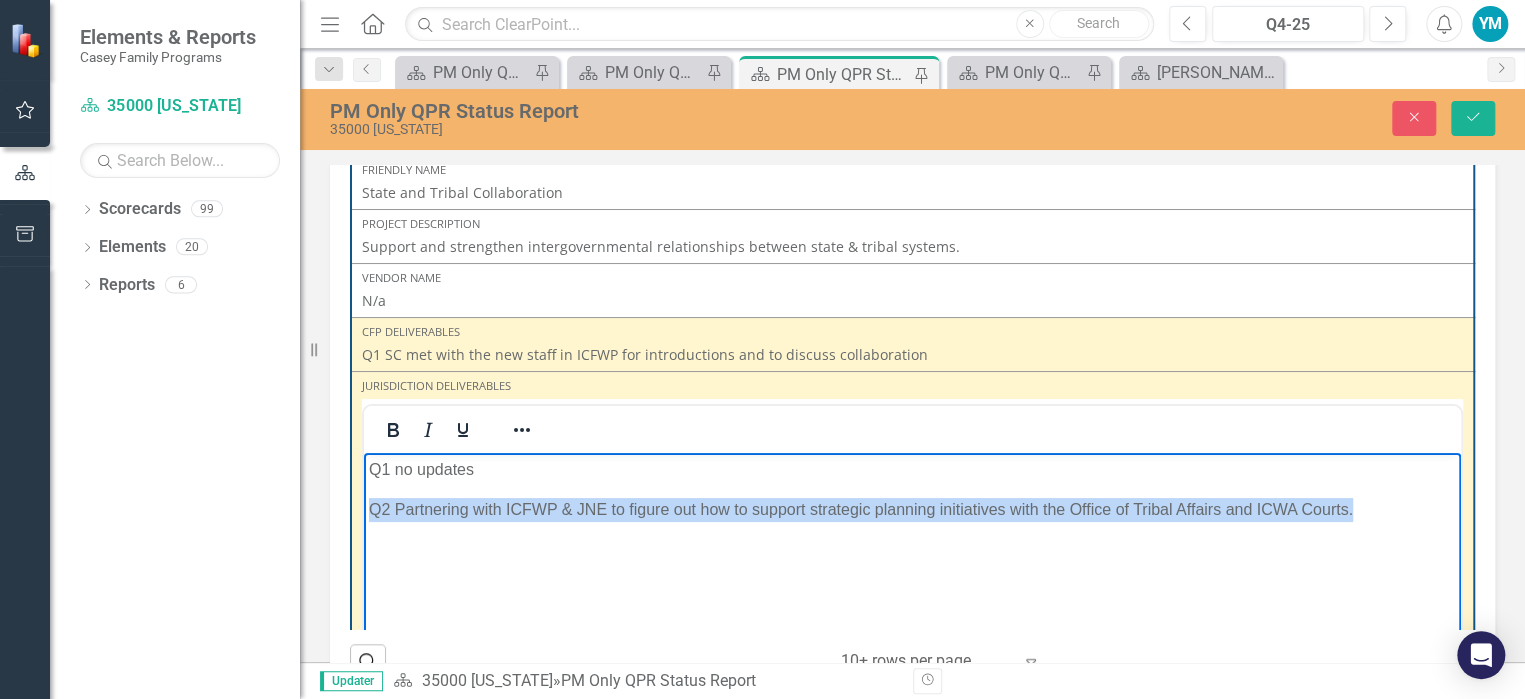 drag, startPoint x: 1356, startPoint y: 506, endPoint x: 373, endPoint y: 512, distance: 983.0183 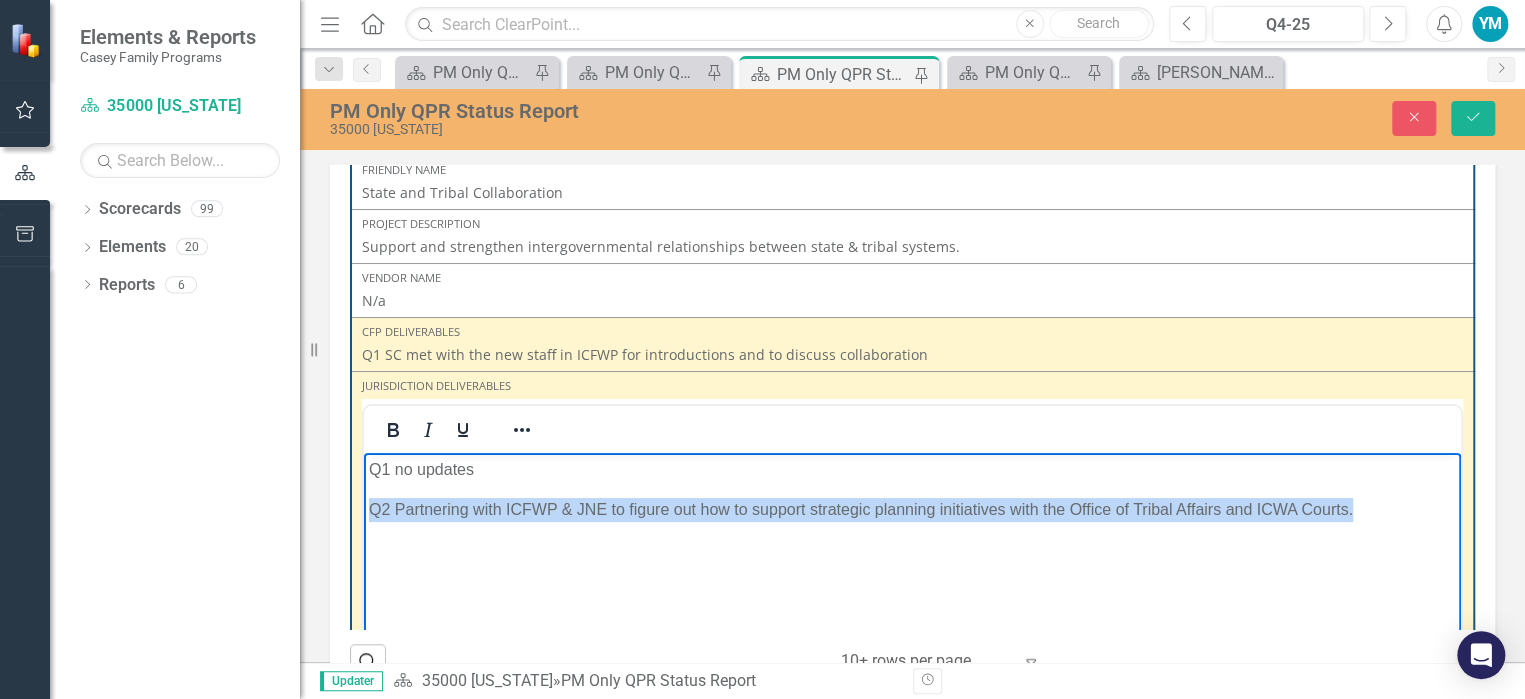 click on "Q2 Partnering with ICFWP & JNE to figure out how to support strategic planning initiatives with the Office of Tribal Affairs and ICWA Courts." at bounding box center (912, 510) 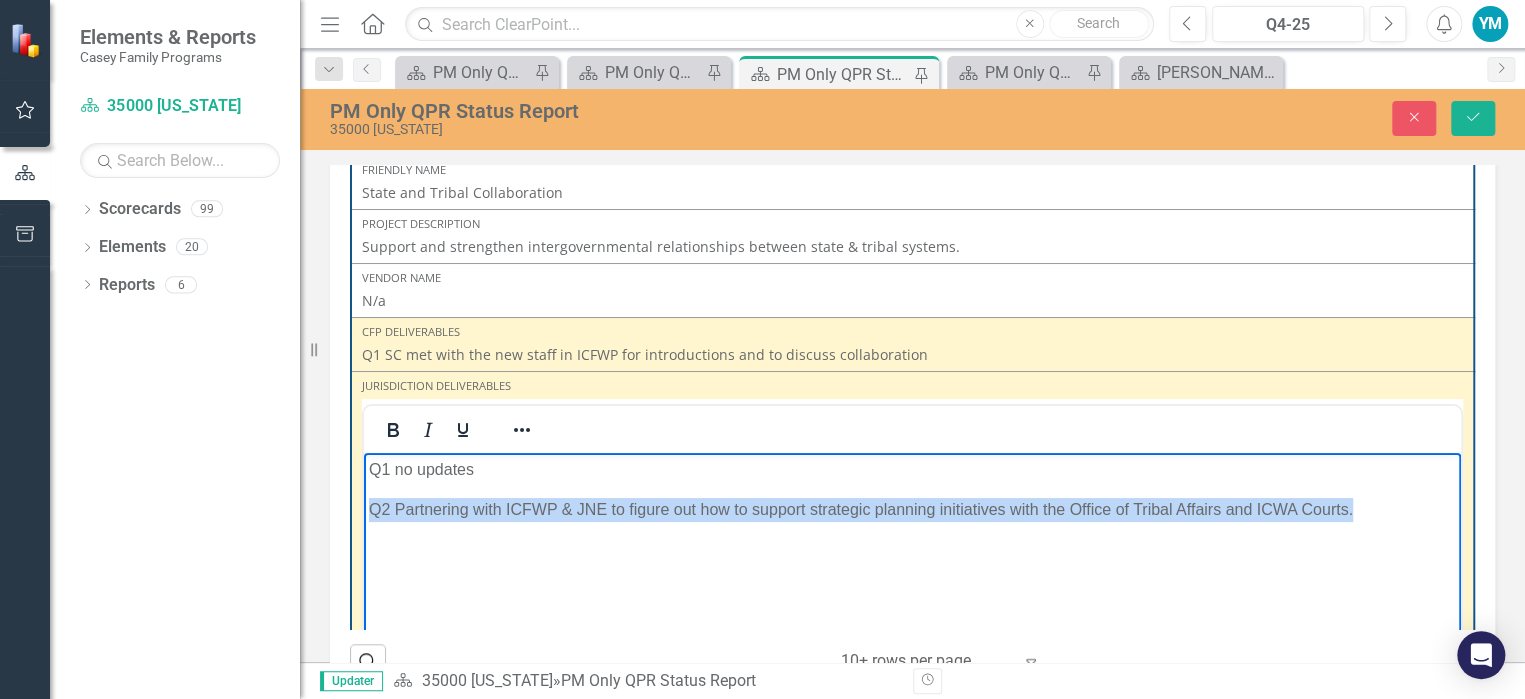 copy on "Q2 Partnering with ICFWP & JNE to figure out how to support strategic planning initiatives with the Office of Tribal Affairs and ICWA Courts." 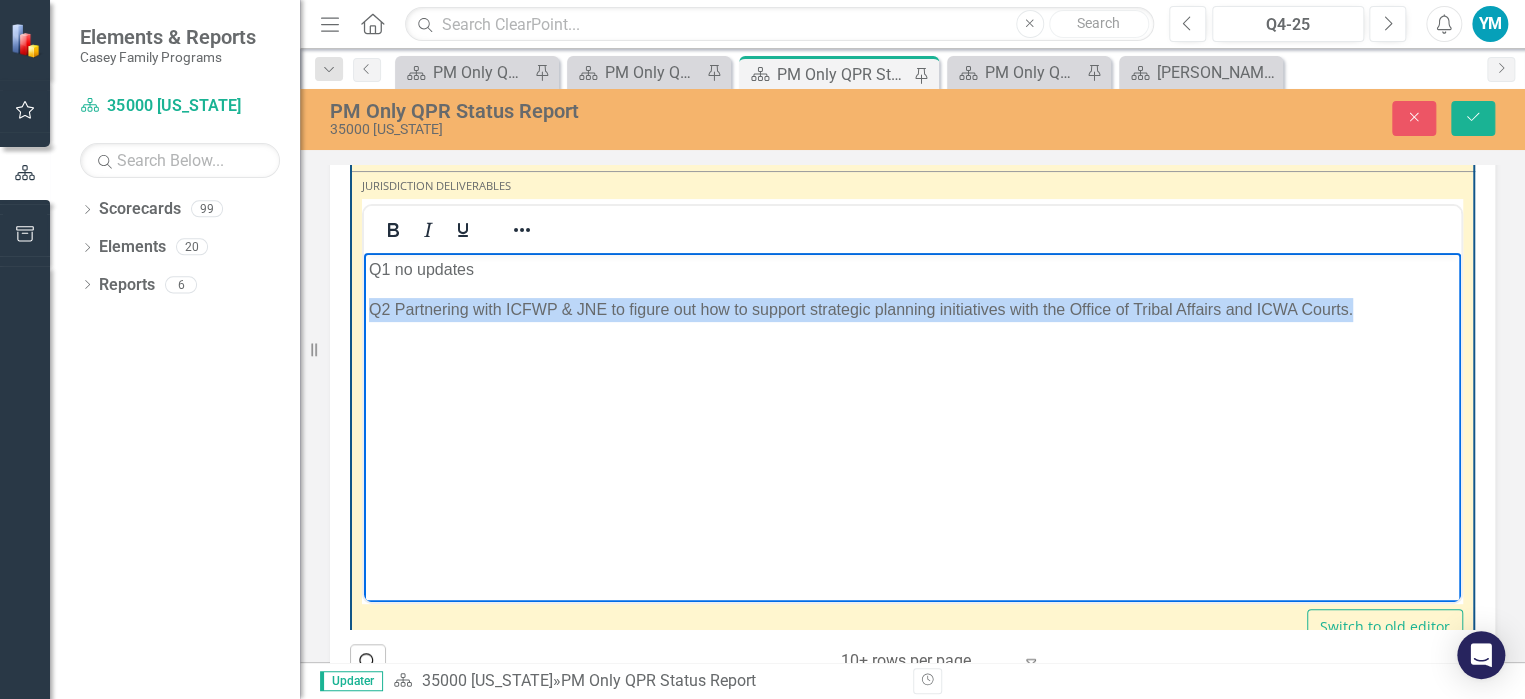 scroll, scrollTop: 500, scrollLeft: 0, axis: vertical 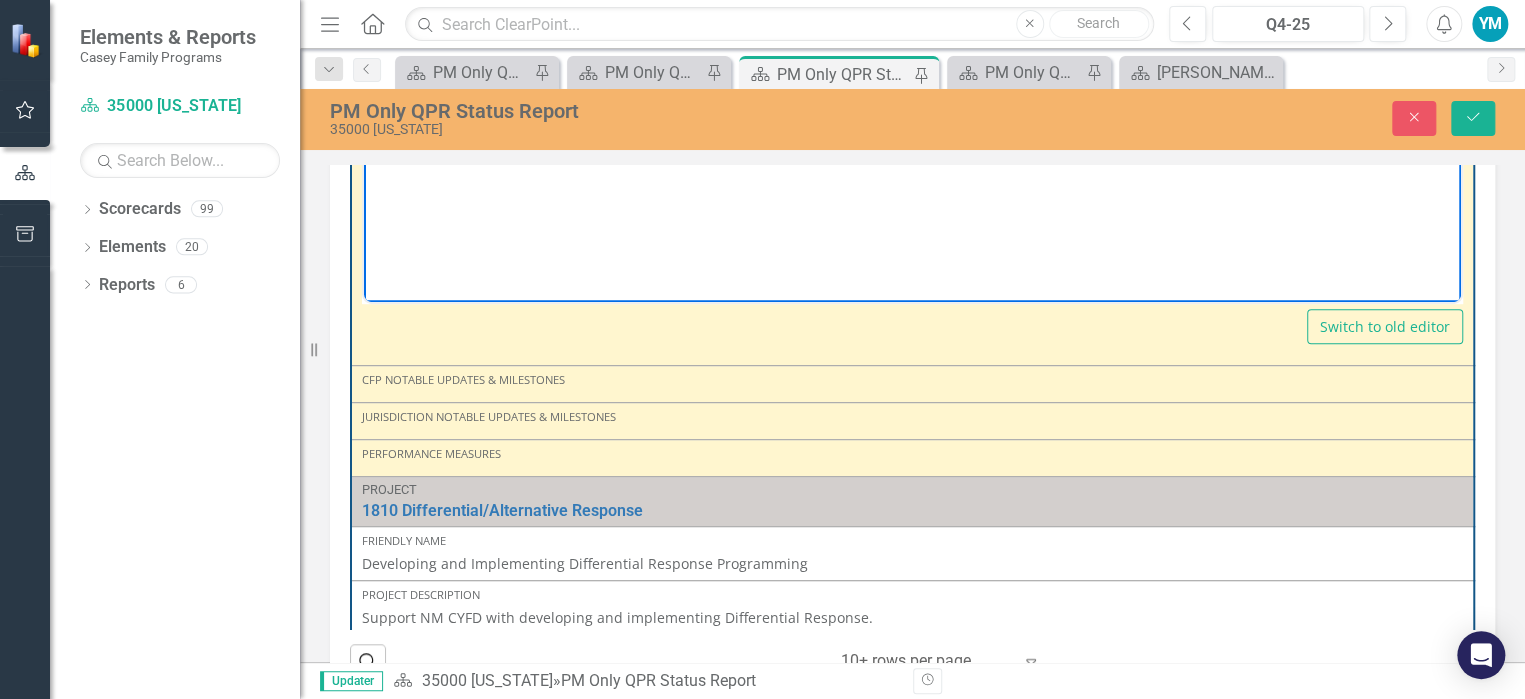 click on "CFP Notable Updates & Milestones" at bounding box center [912, 380] 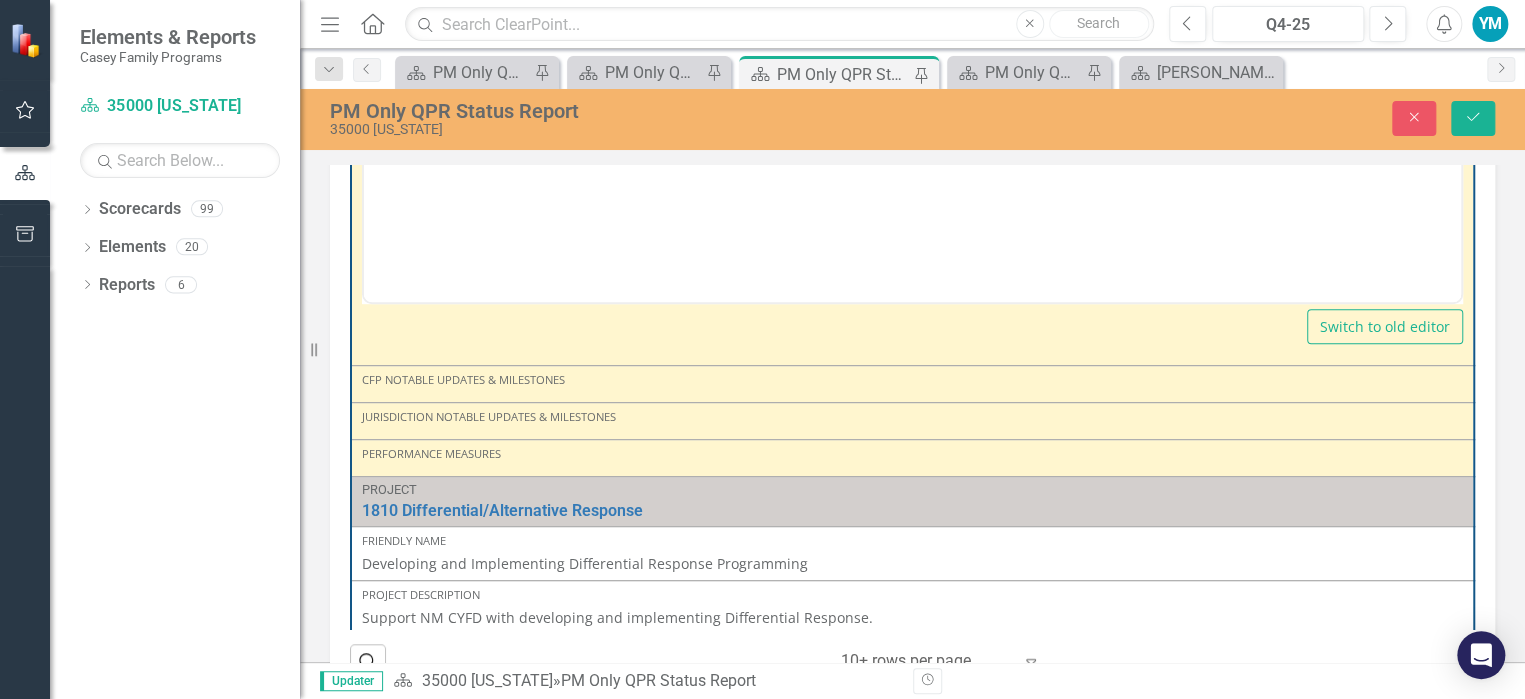 click on "CFP Notable Updates & Milestones" at bounding box center [912, 380] 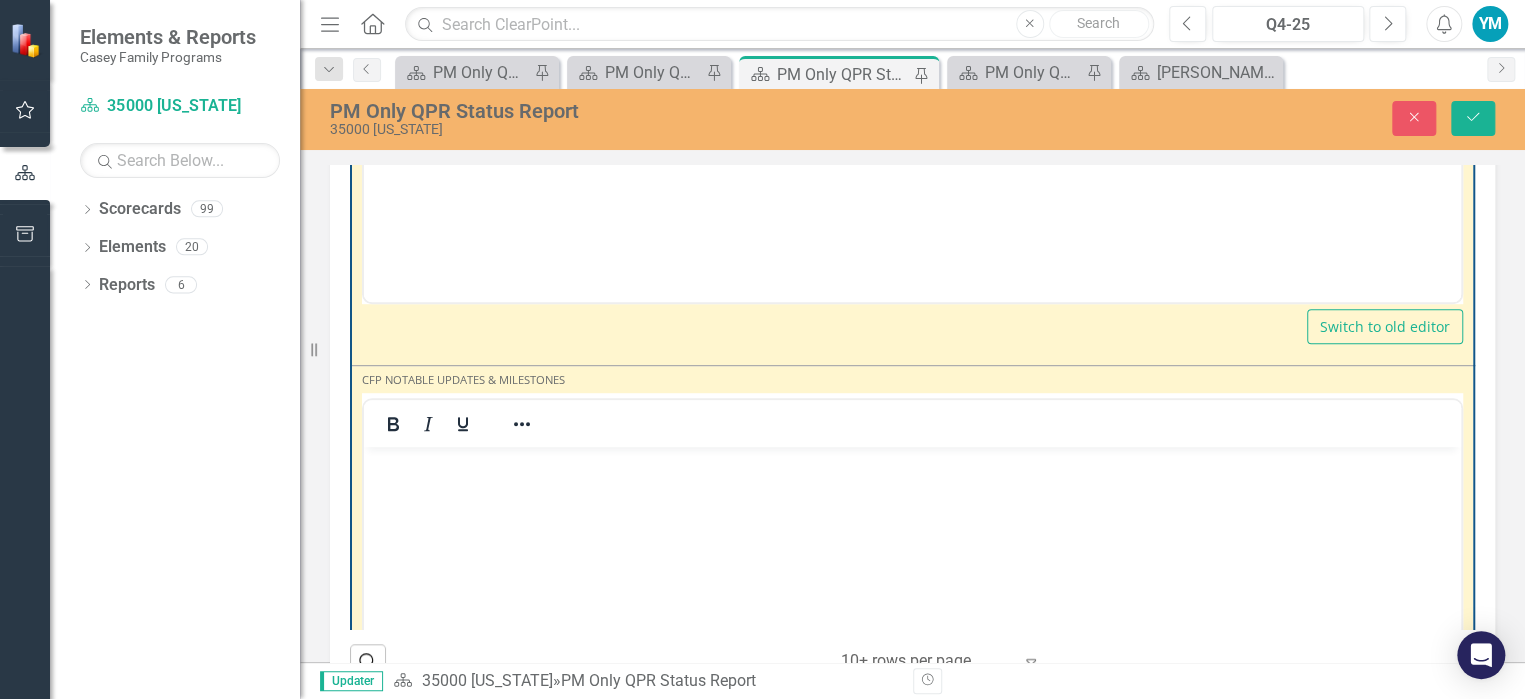 scroll, scrollTop: 0, scrollLeft: 0, axis: both 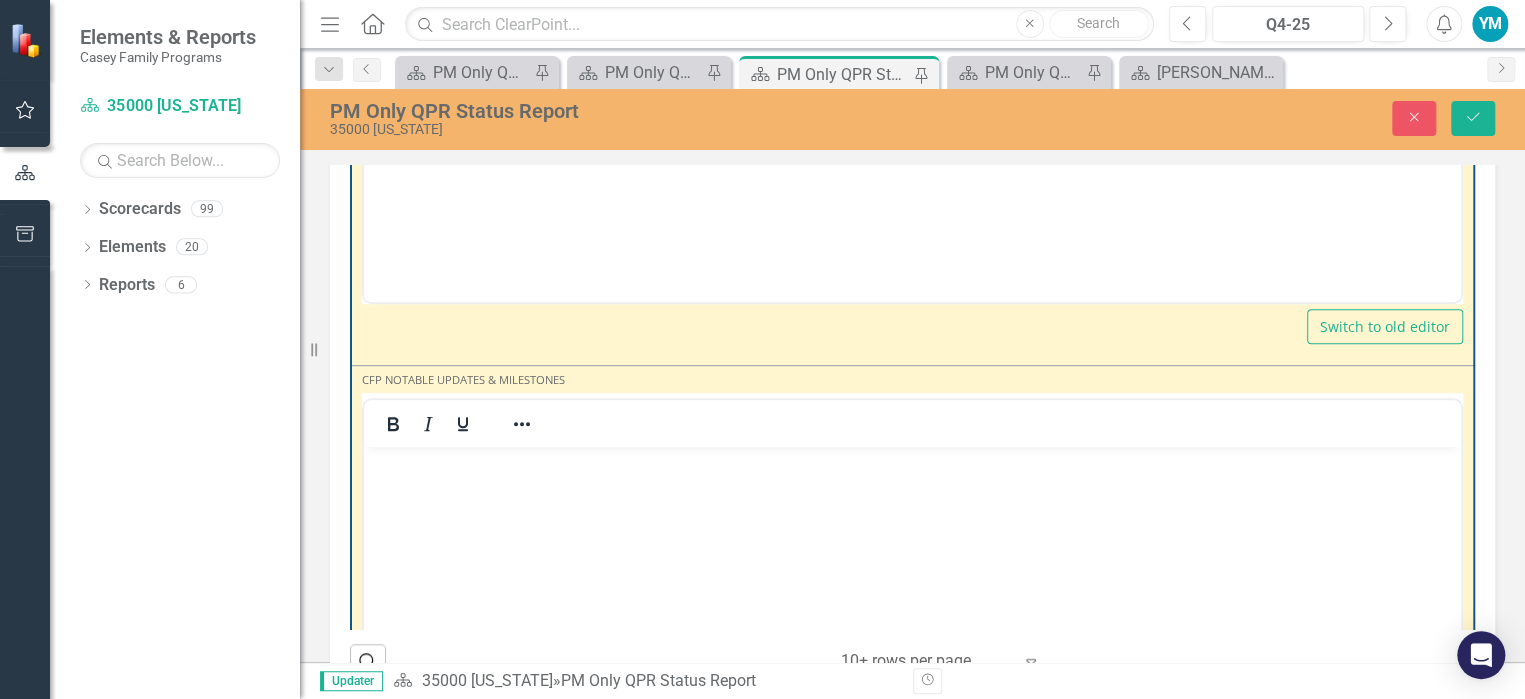 click at bounding box center (912, 464) 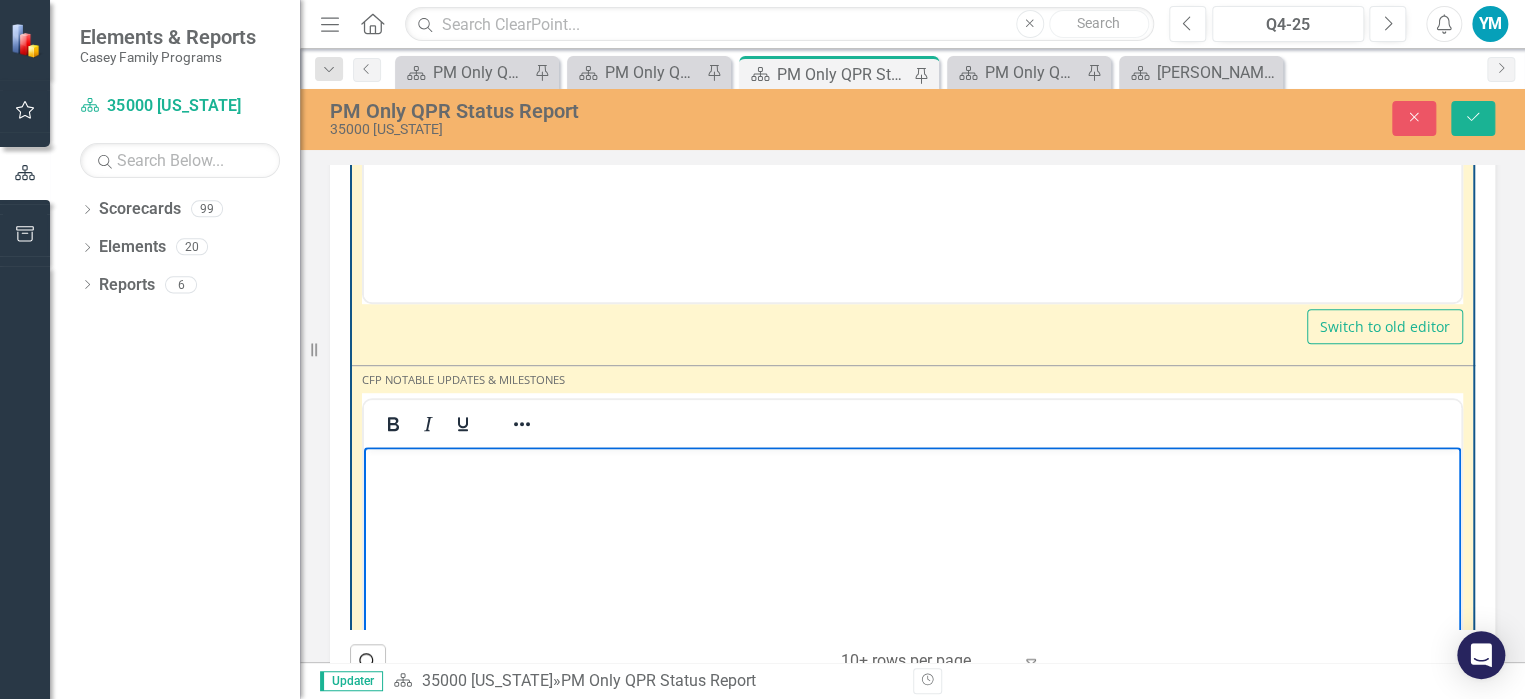 type 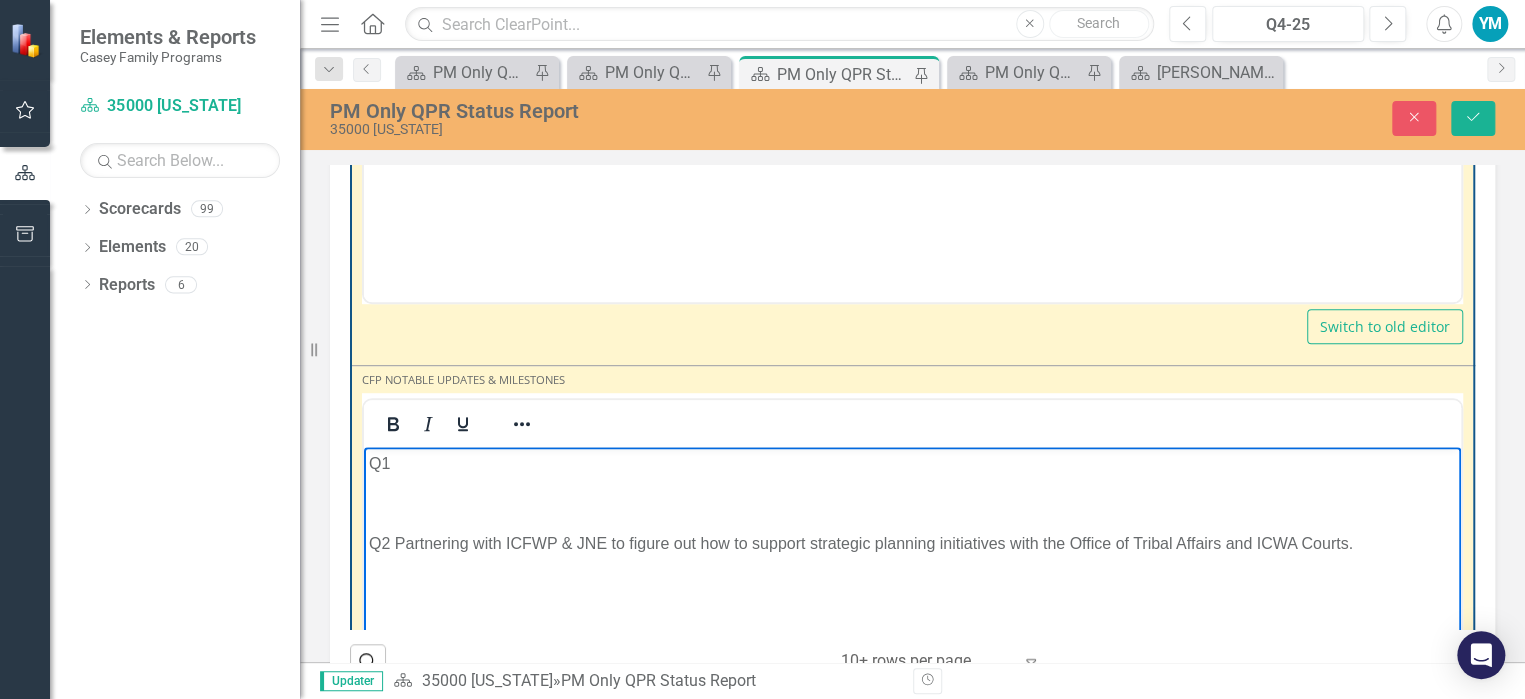 click at bounding box center [912, 504] 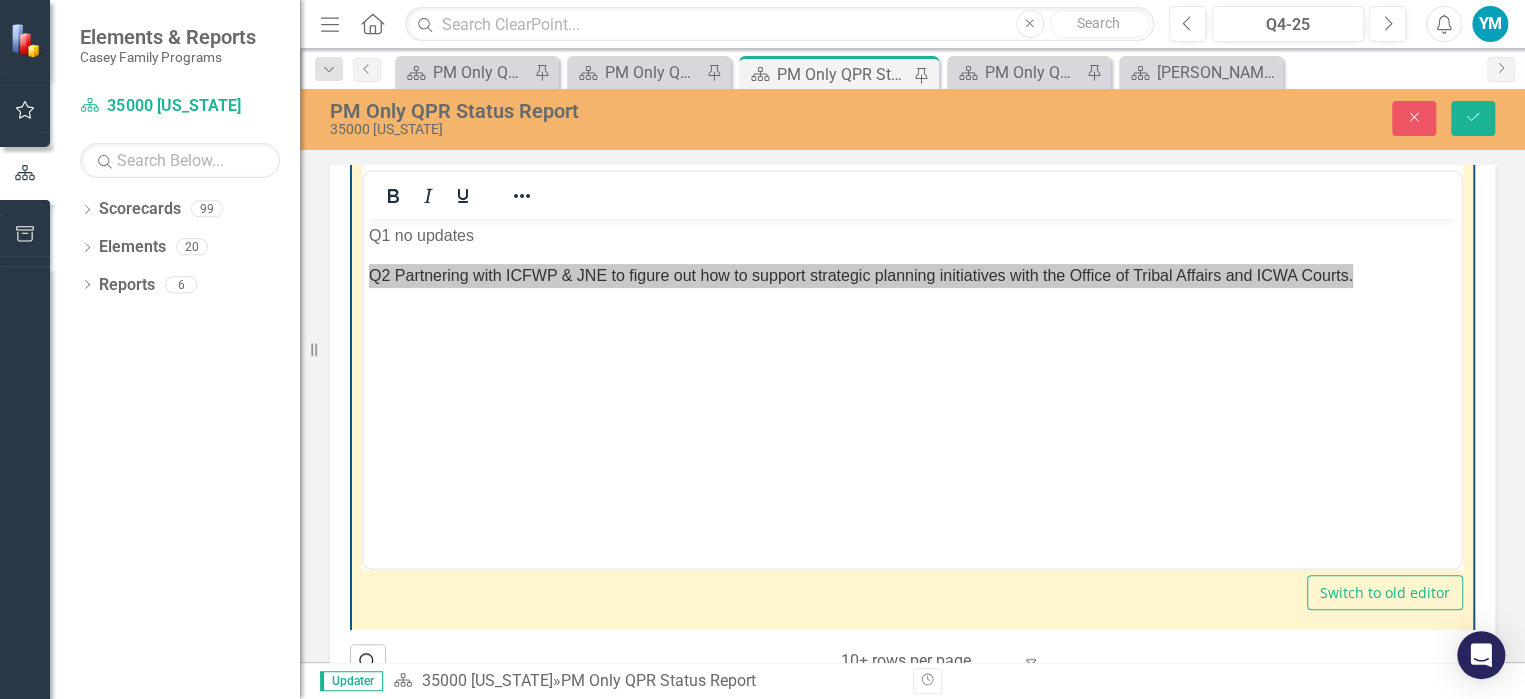 scroll, scrollTop: 200, scrollLeft: 0, axis: vertical 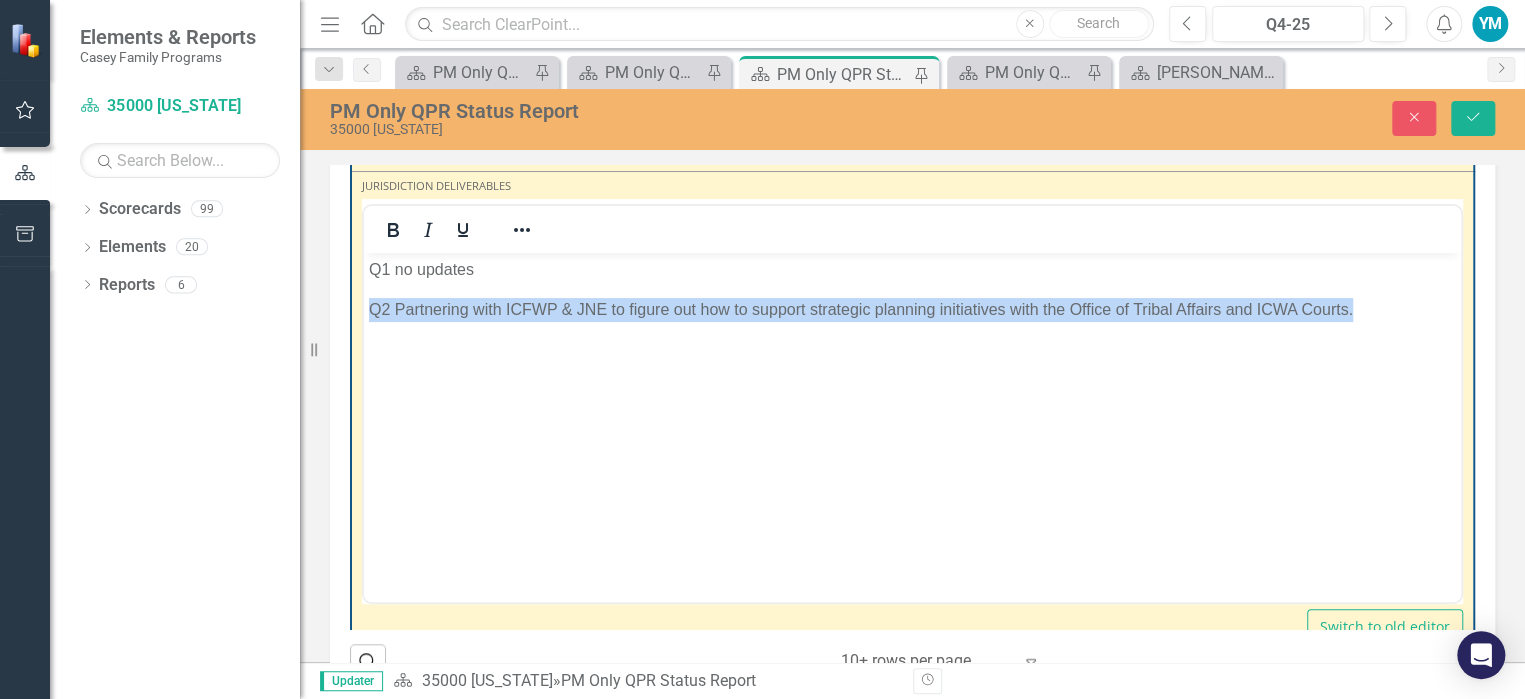 click on "Q2 Partnering with ICFWP & JNE to figure out how to support strategic planning initiatives with the Office of Tribal Affairs and ICWA Courts." at bounding box center [912, 310] 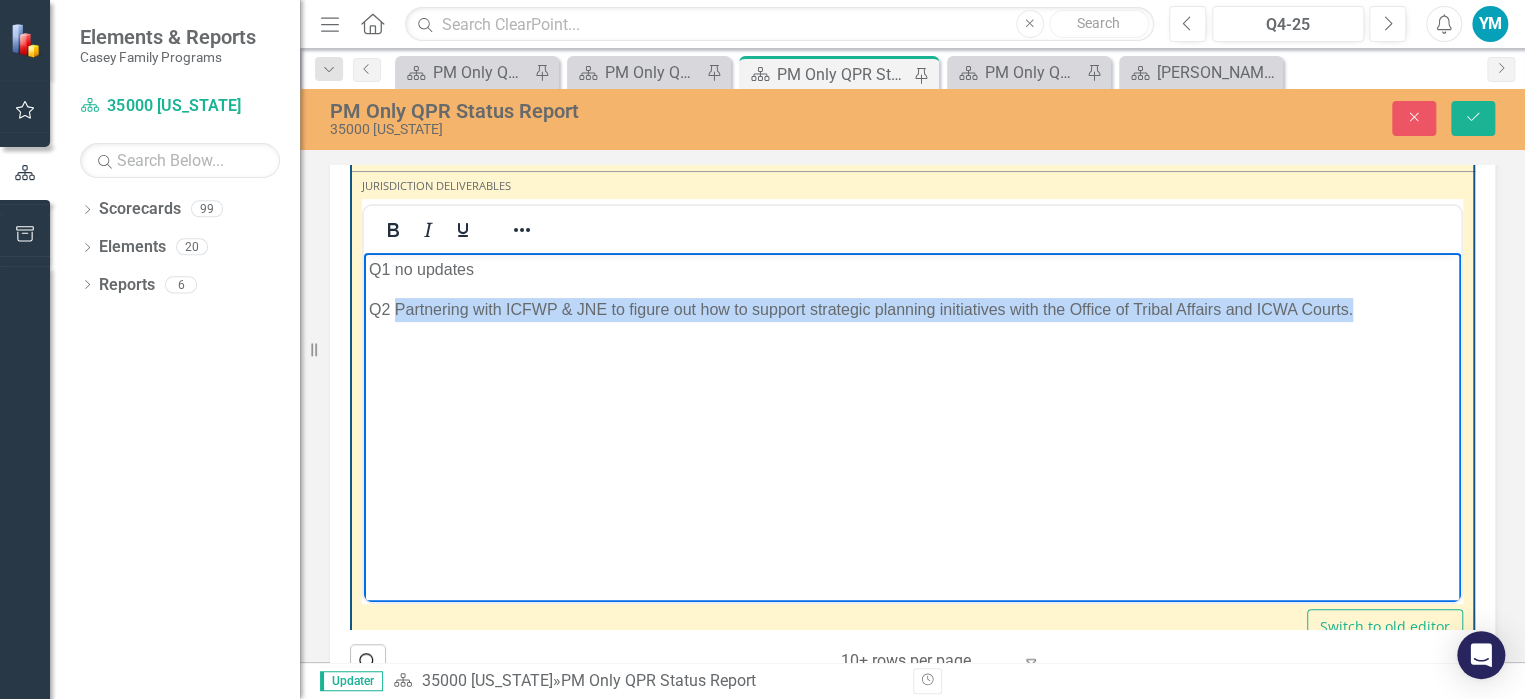 drag, startPoint x: 1347, startPoint y: 315, endPoint x: 396, endPoint y: 306, distance: 951.0426 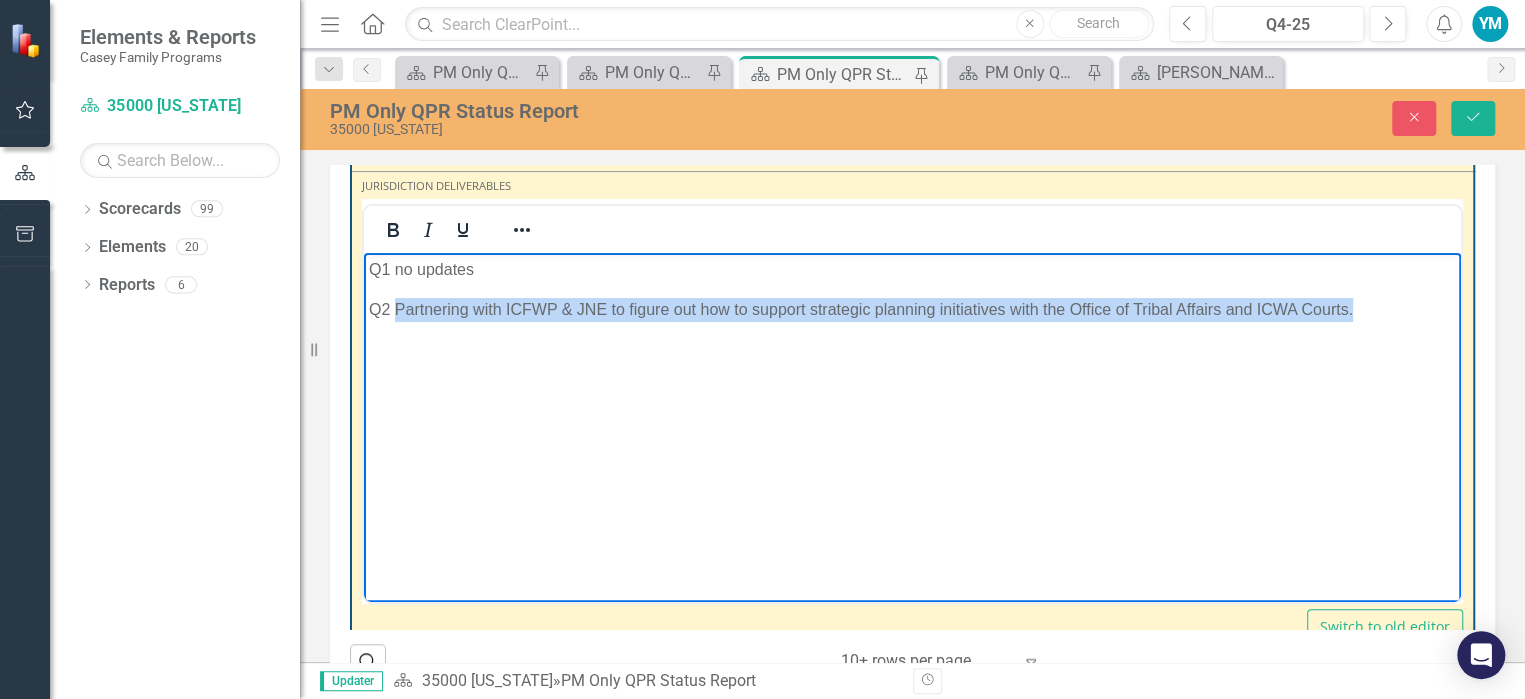click on "Q2 Partnering with ICFWP & JNE to figure out how to support strategic planning initiatives with the Office of Tribal Affairs and ICWA Courts." at bounding box center [912, 310] 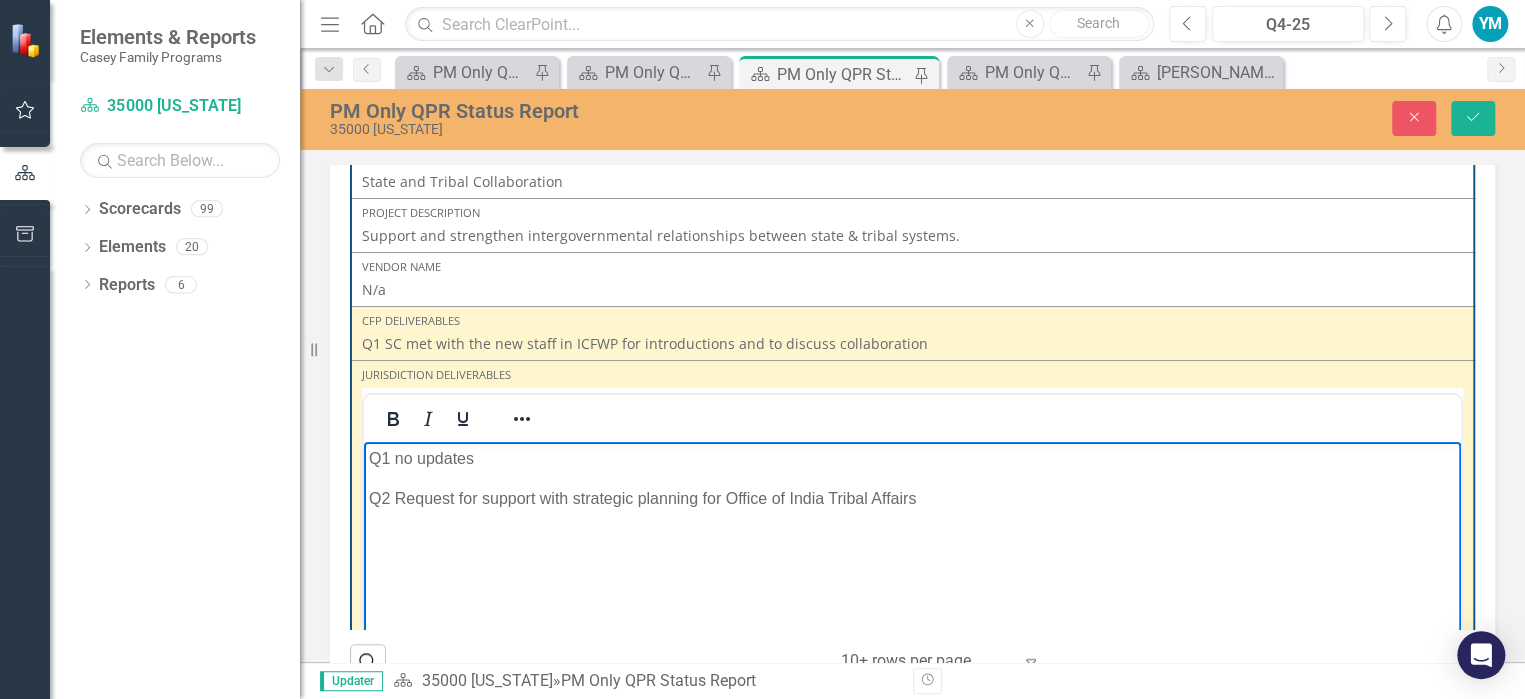 scroll, scrollTop: 0, scrollLeft: 0, axis: both 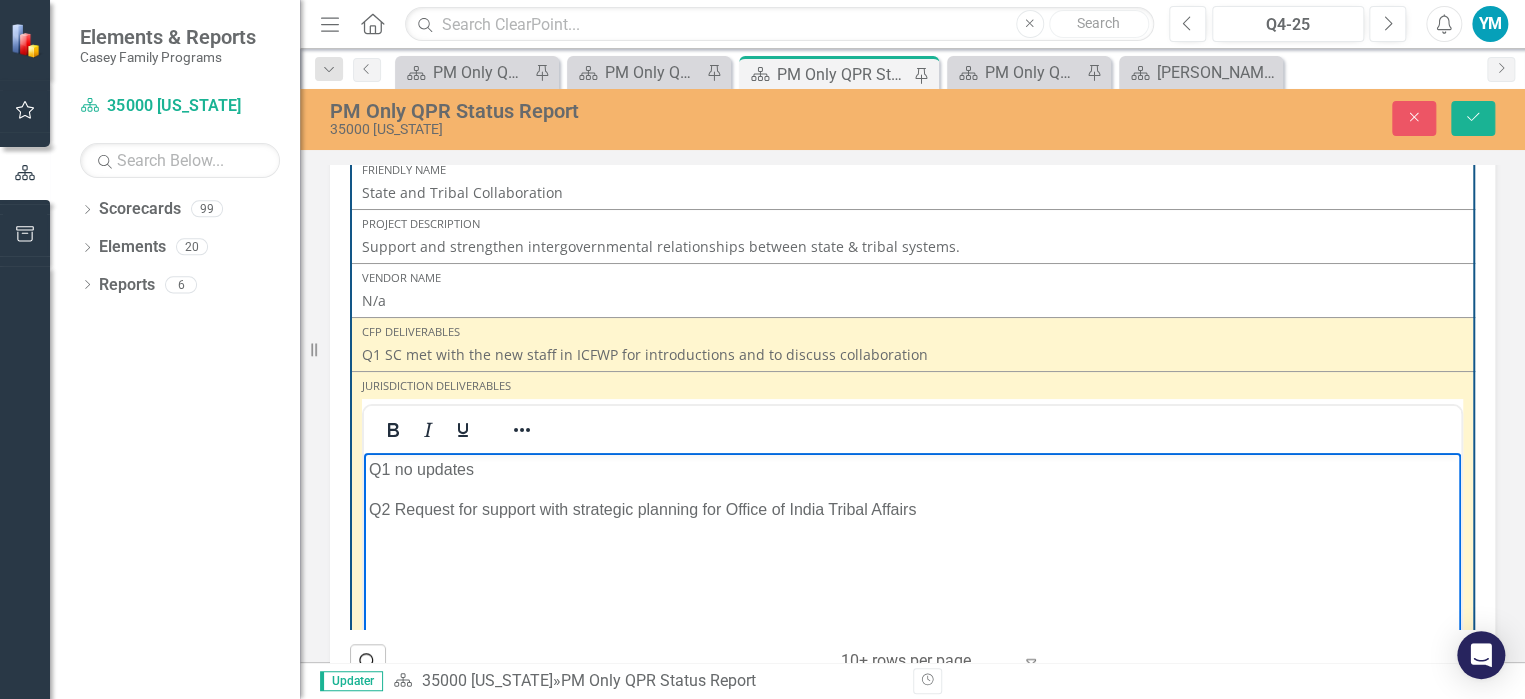 click on "Q2 Request for support with strategic planning for Office of India Tribal Affairs" at bounding box center [912, 510] 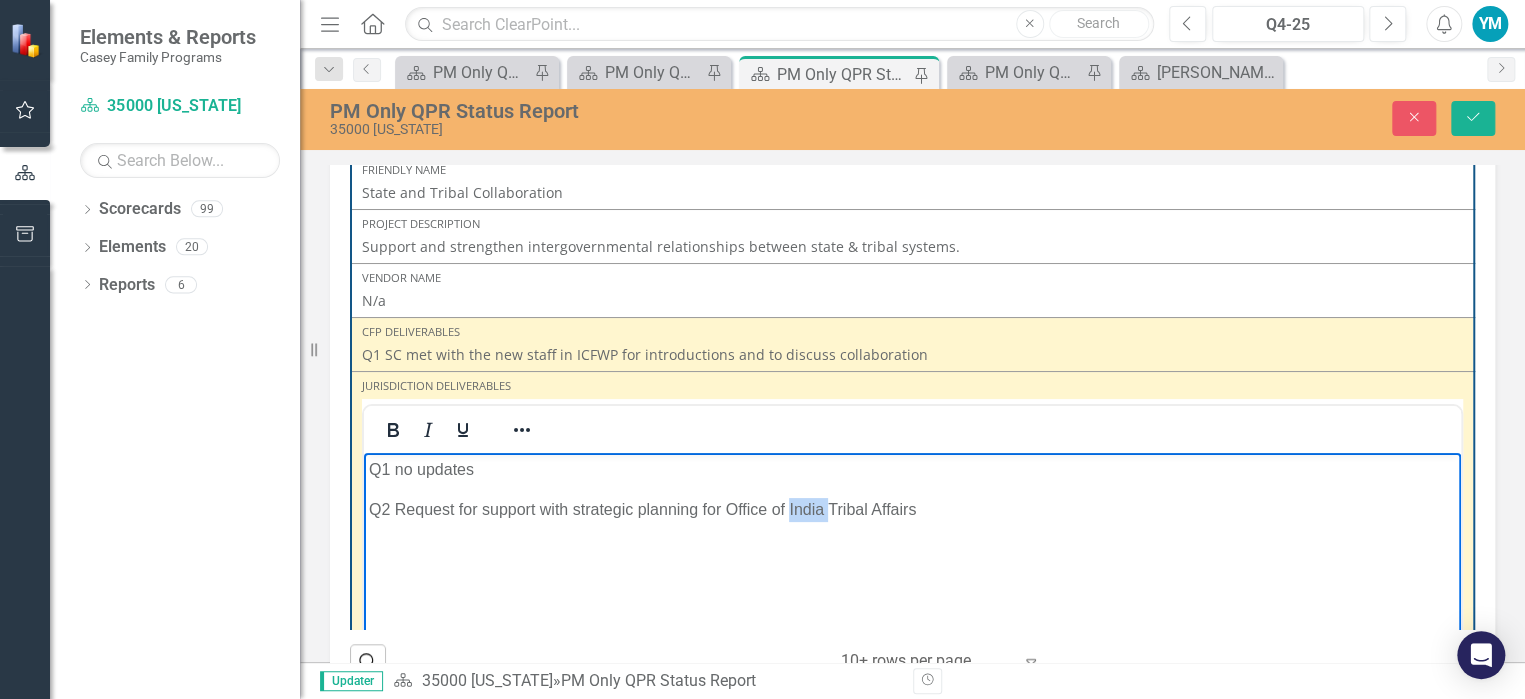 drag, startPoint x: 827, startPoint y: 511, endPoint x: 788, endPoint y: 509, distance: 39.051247 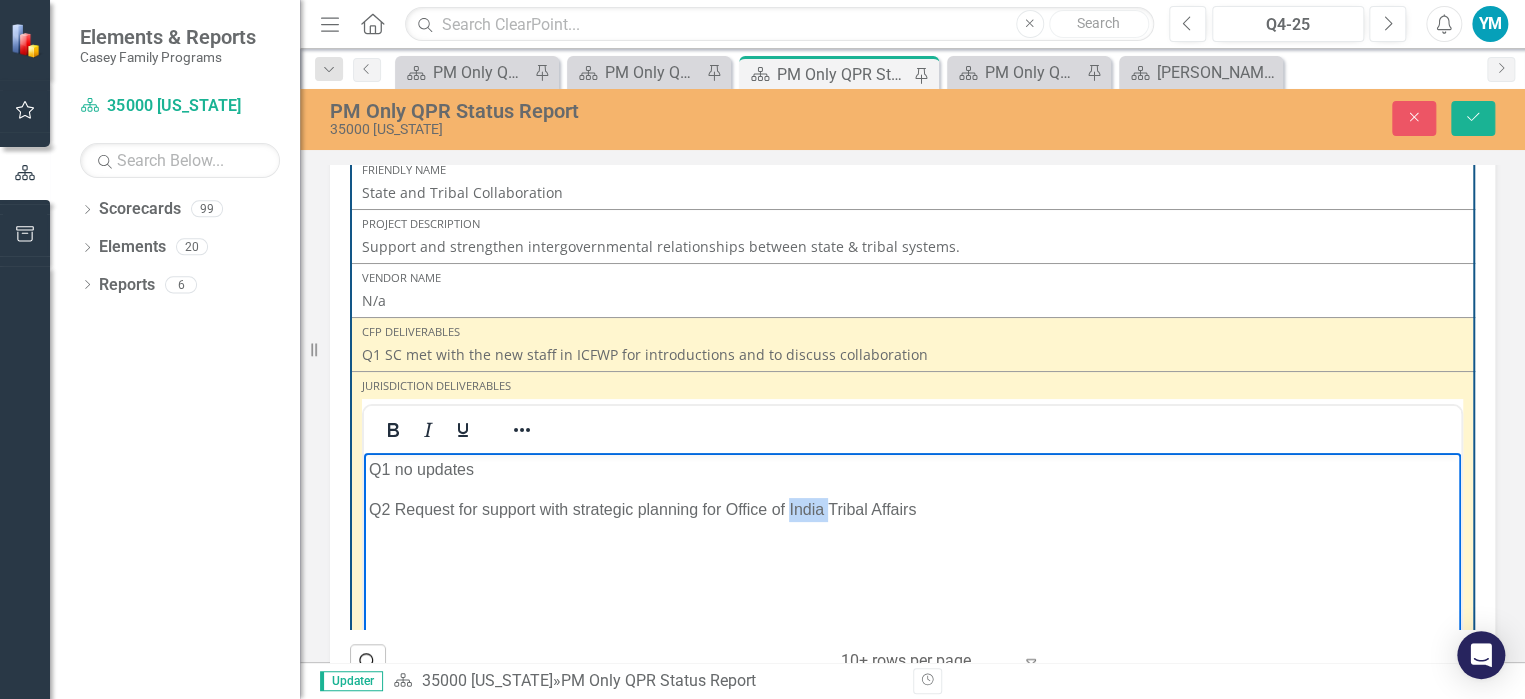 click on "Q2 Request for support with strategic planning for Office of India Tribal Affairs" at bounding box center [912, 510] 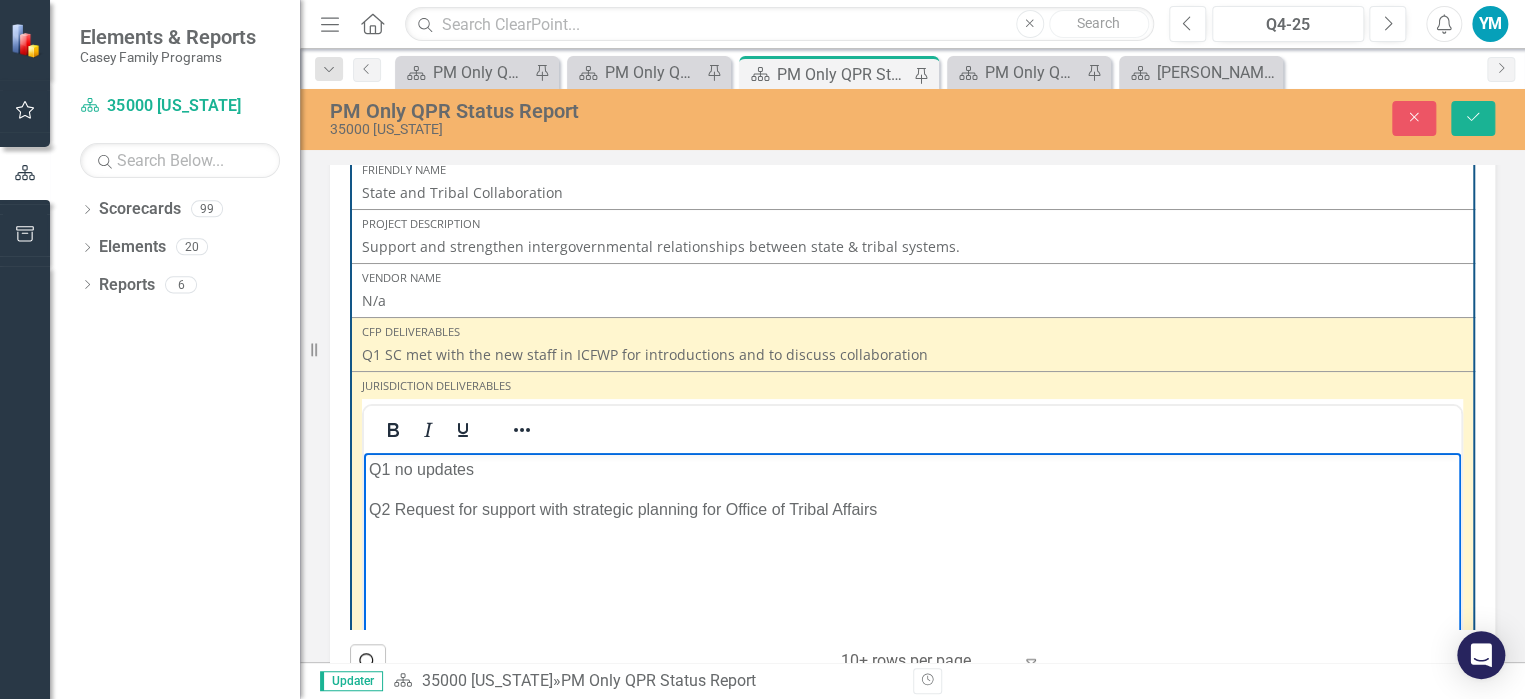 drag, startPoint x: 888, startPoint y: 512, endPoint x: 714, endPoint y: 978, distance: 497.42538 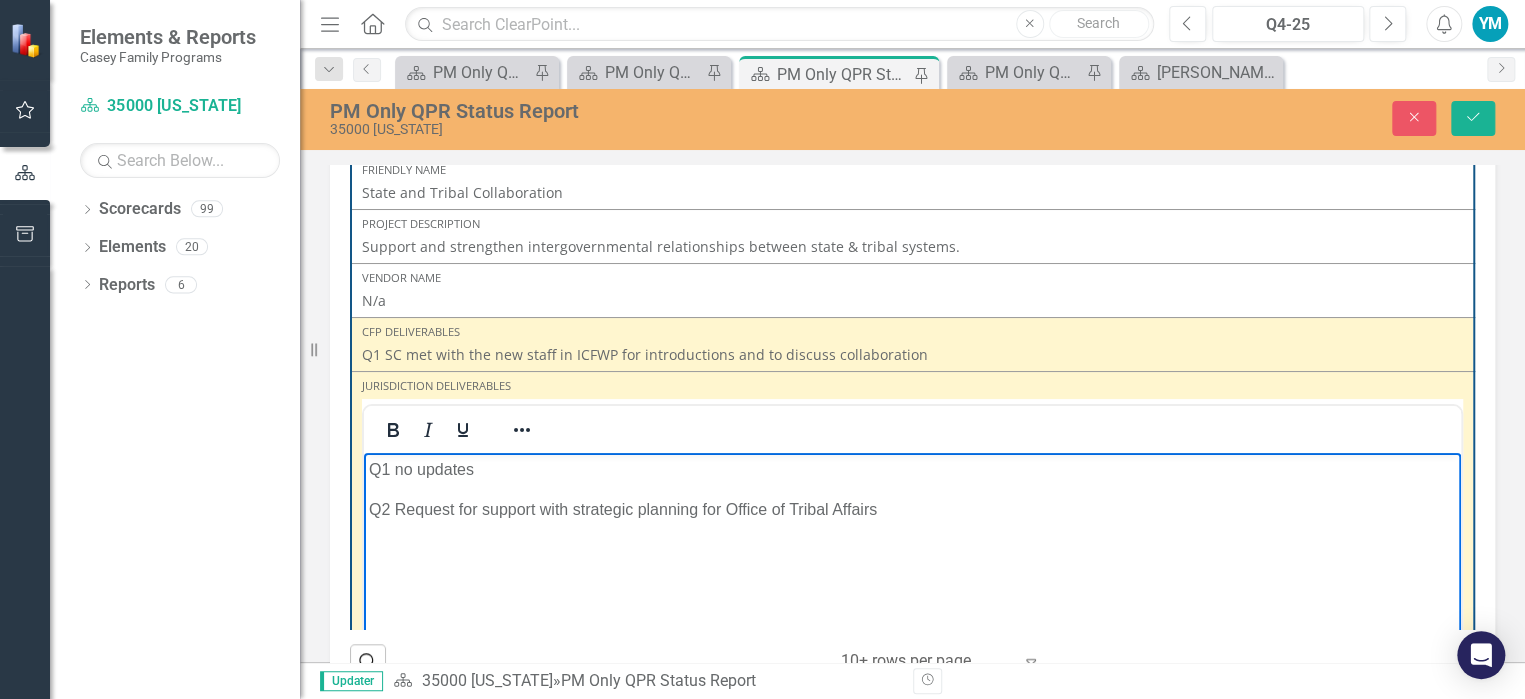 click on "Q1 no updates  Q2 Request for support with strategic planning for Office of Tribal Affairs" at bounding box center (912, 603) 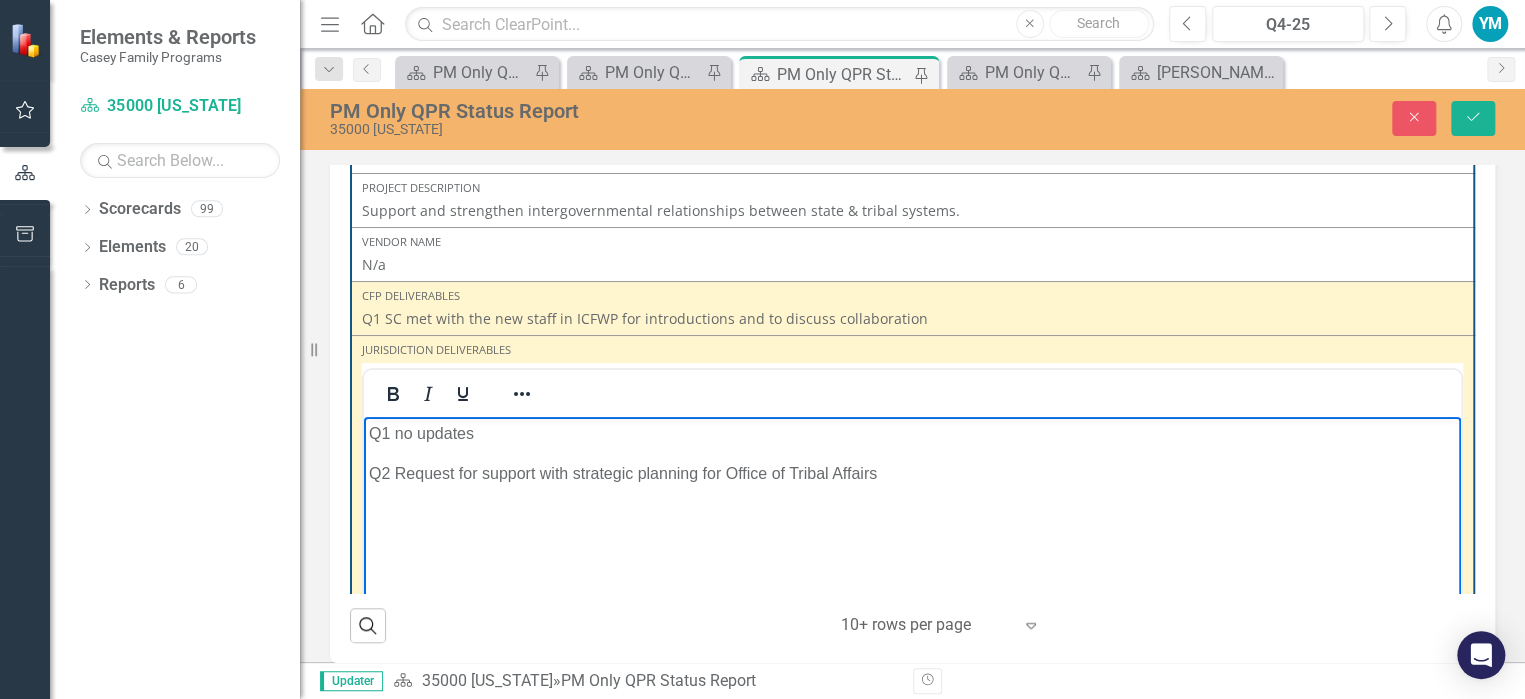 scroll, scrollTop: 665, scrollLeft: 0, axis: vertical 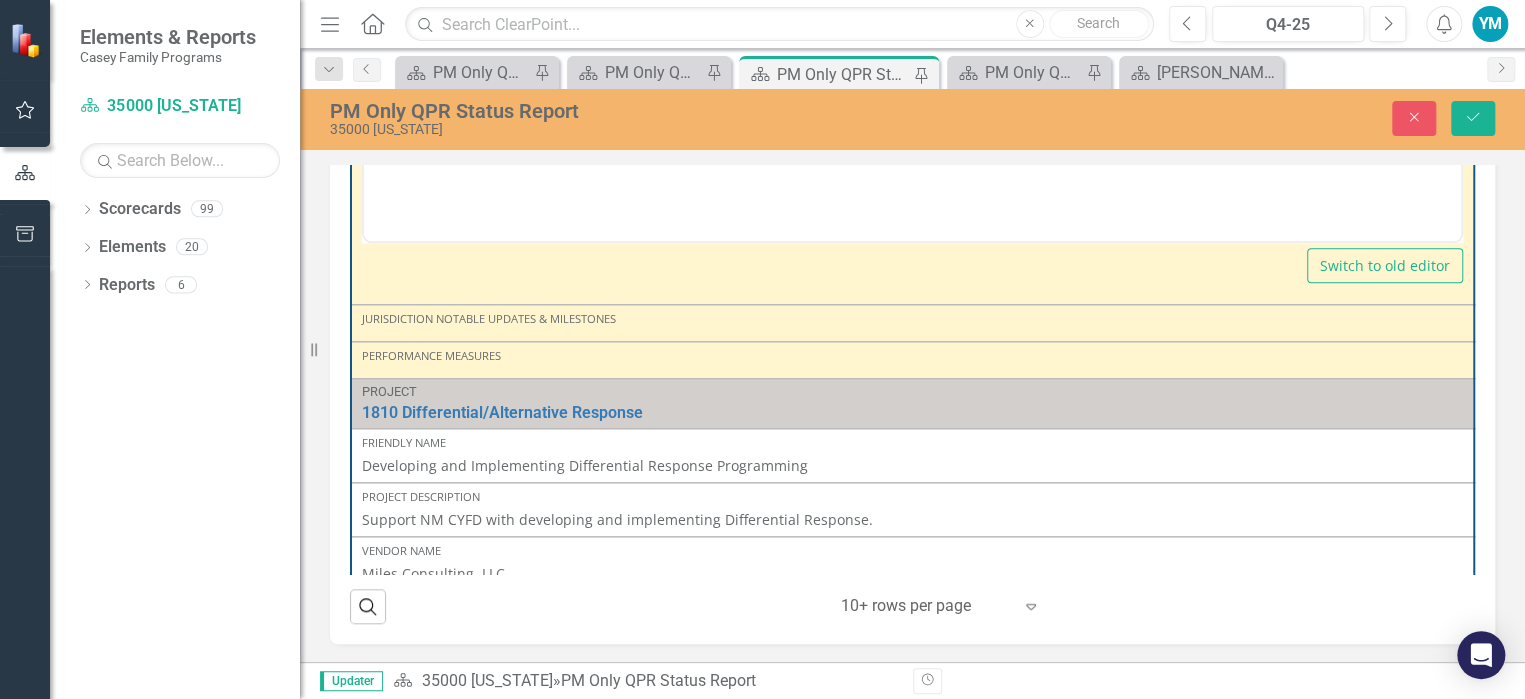 click on "Jurisdiction Notable Updates & Milestones" at bounding box center (912, 323) 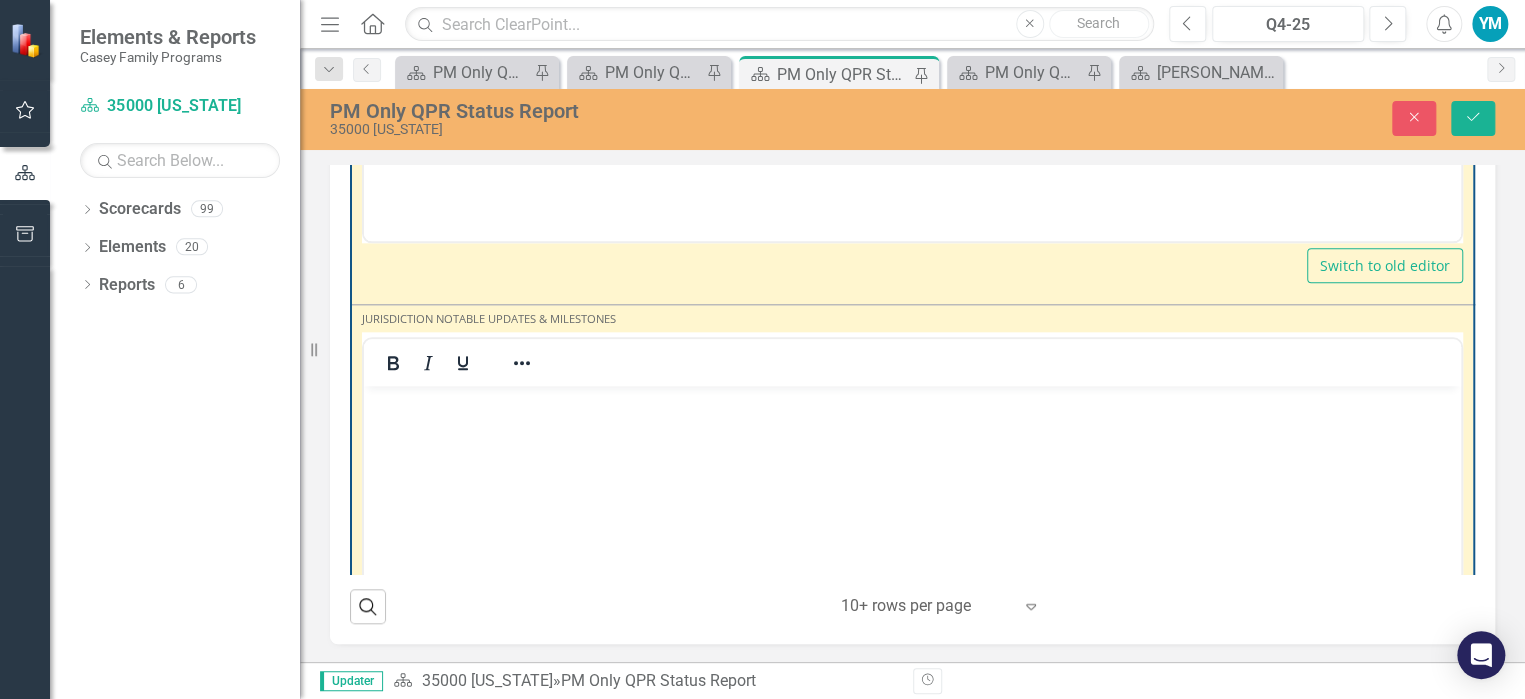 scroll, scrollTop: 0, scrollLeft: 0, axis: both 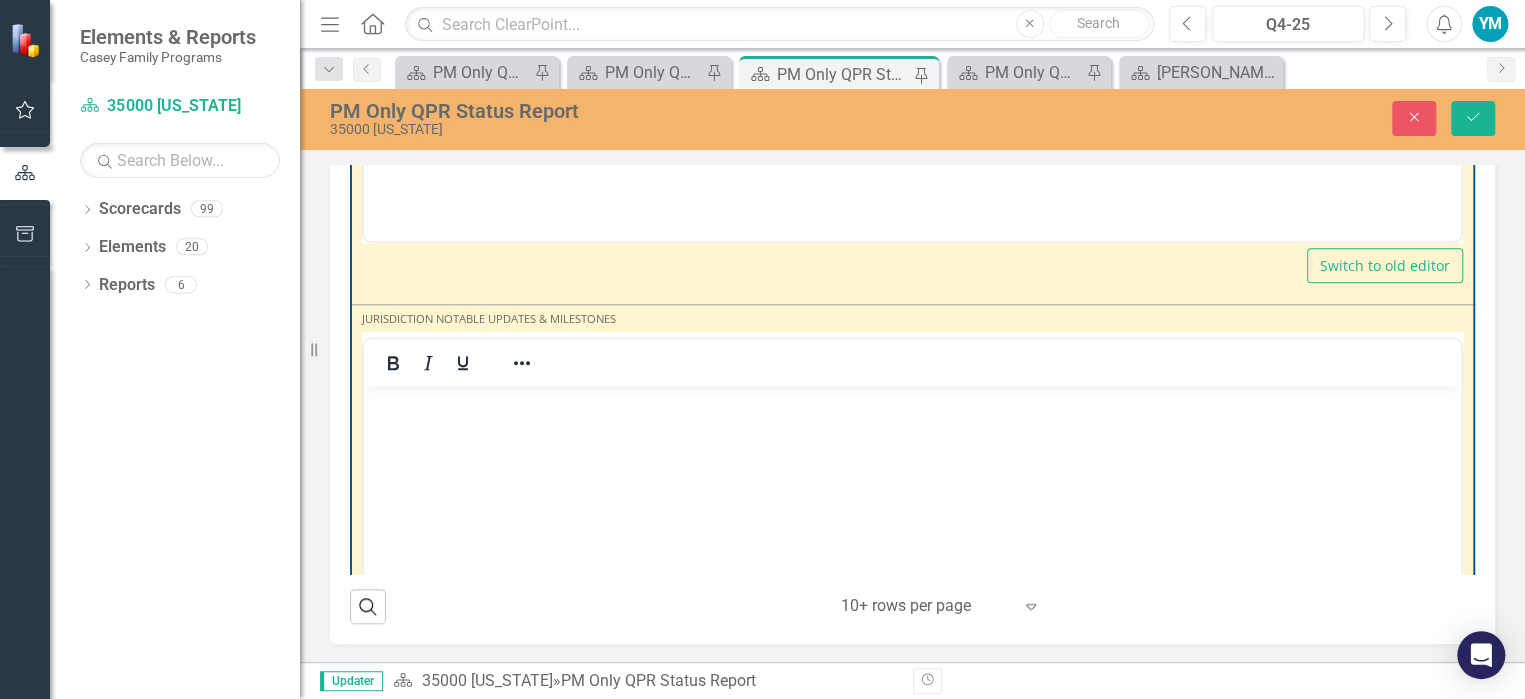 click at bounding box center [912, 403] 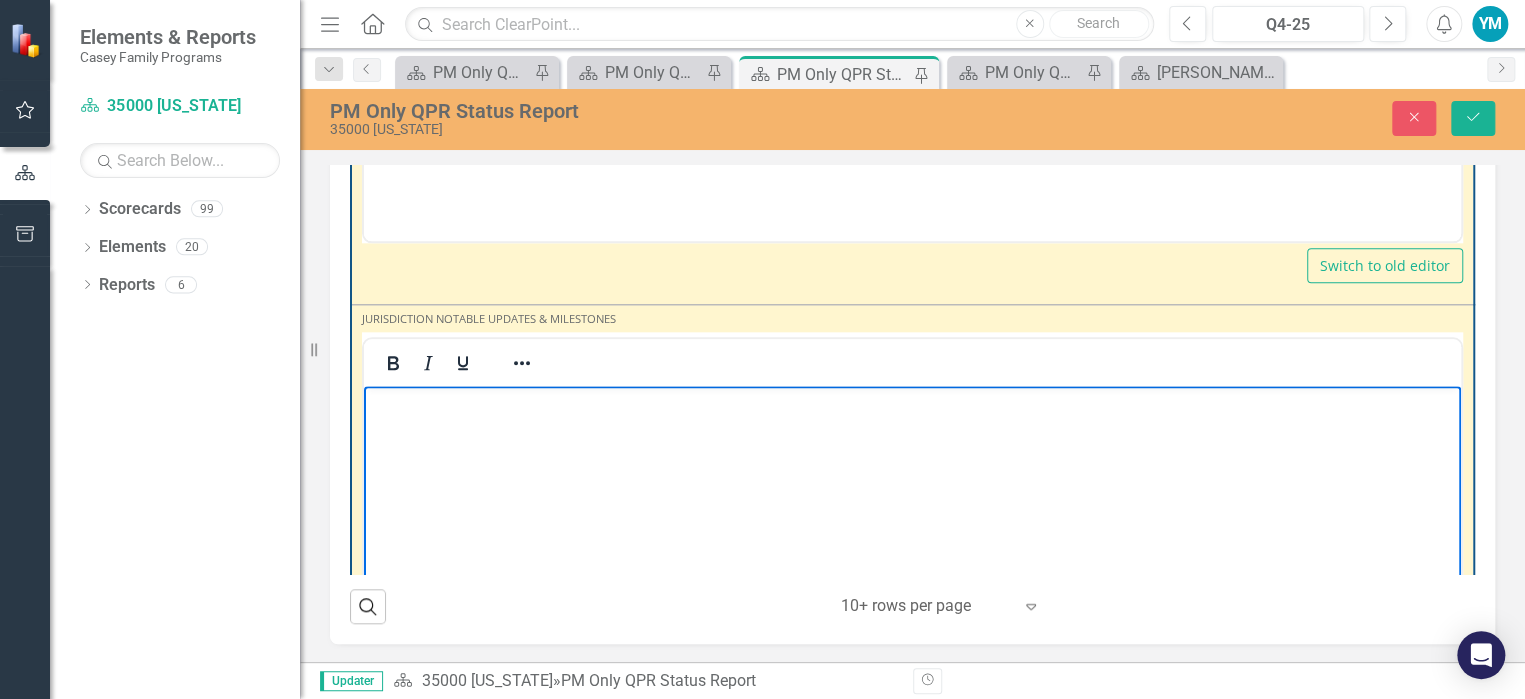 type 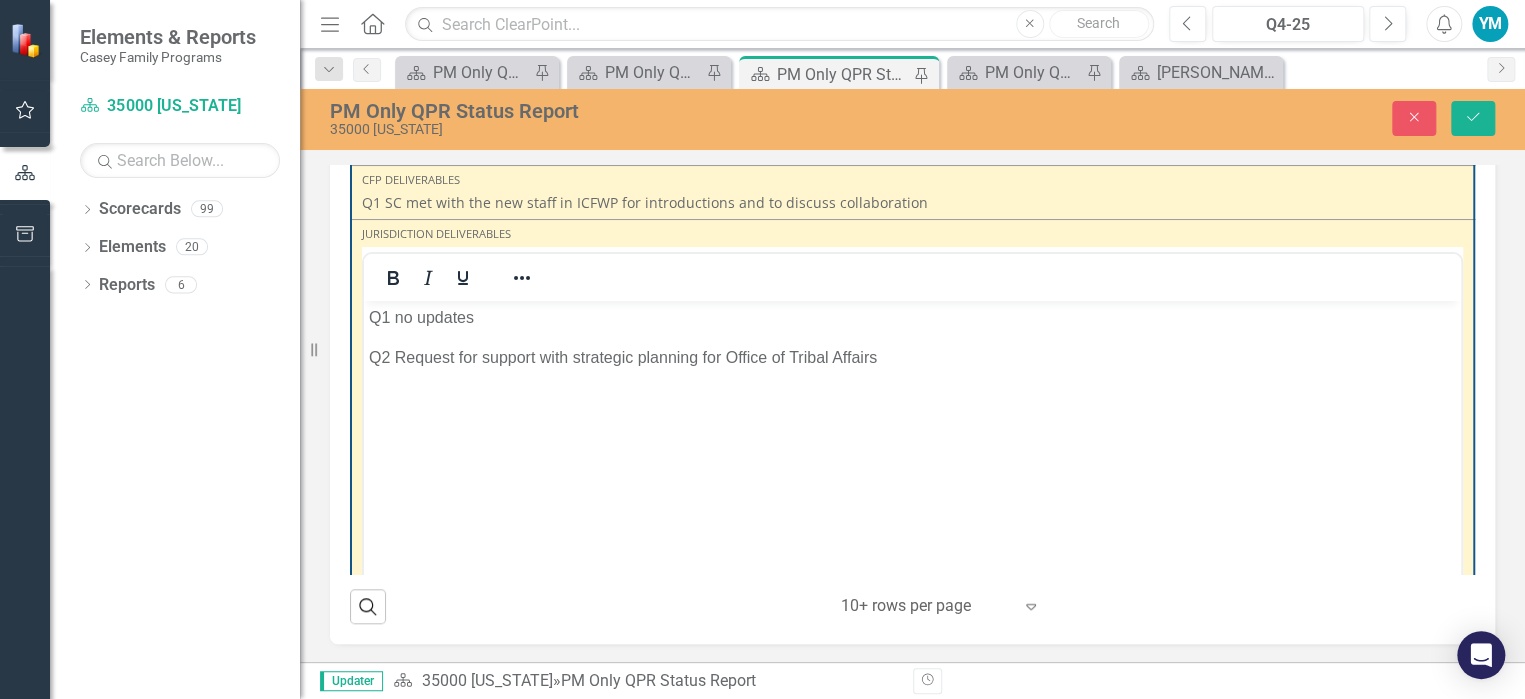 scroll, scrollTop: 0, scrollLeft: 0, axis: both 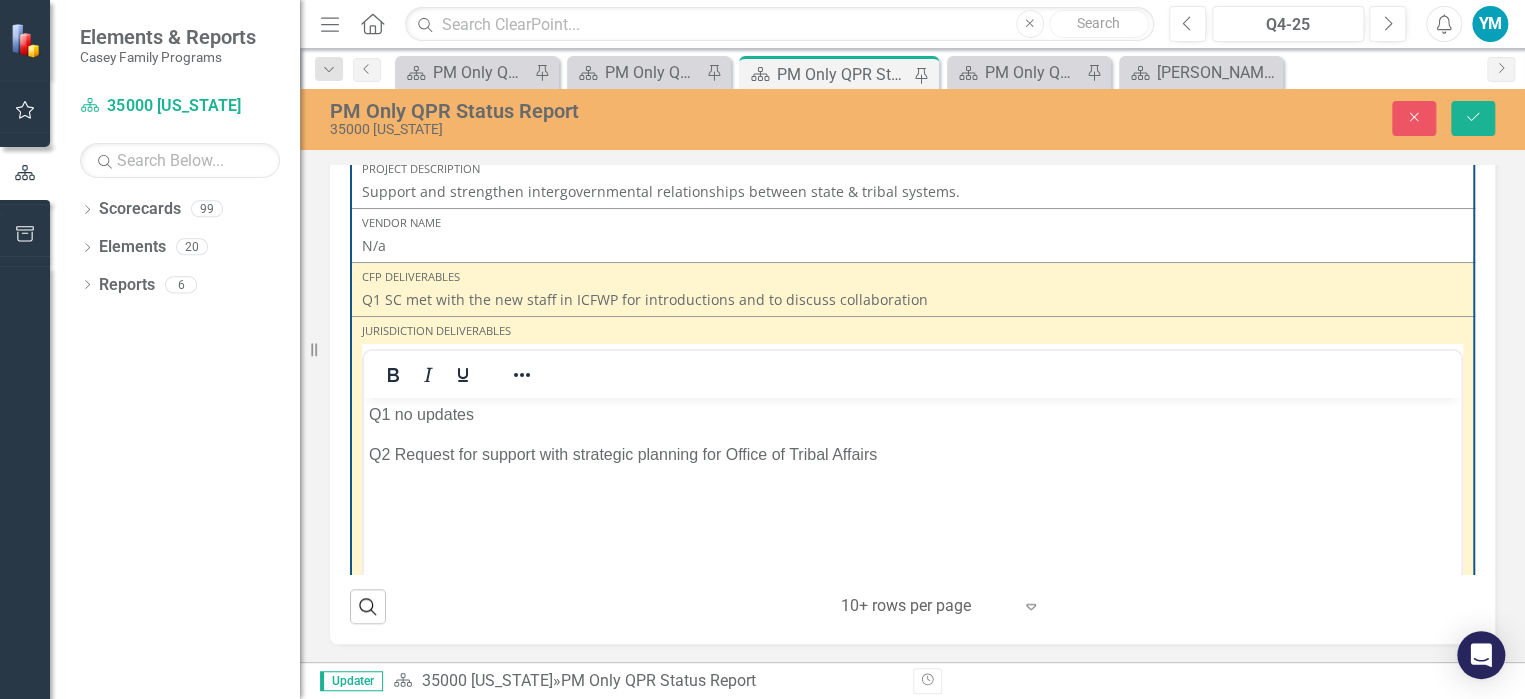 click on "Q1 no updates  Q2 Request for support with strategic planning for Office of Tribal Affairs" at bounding box center [912, 548] 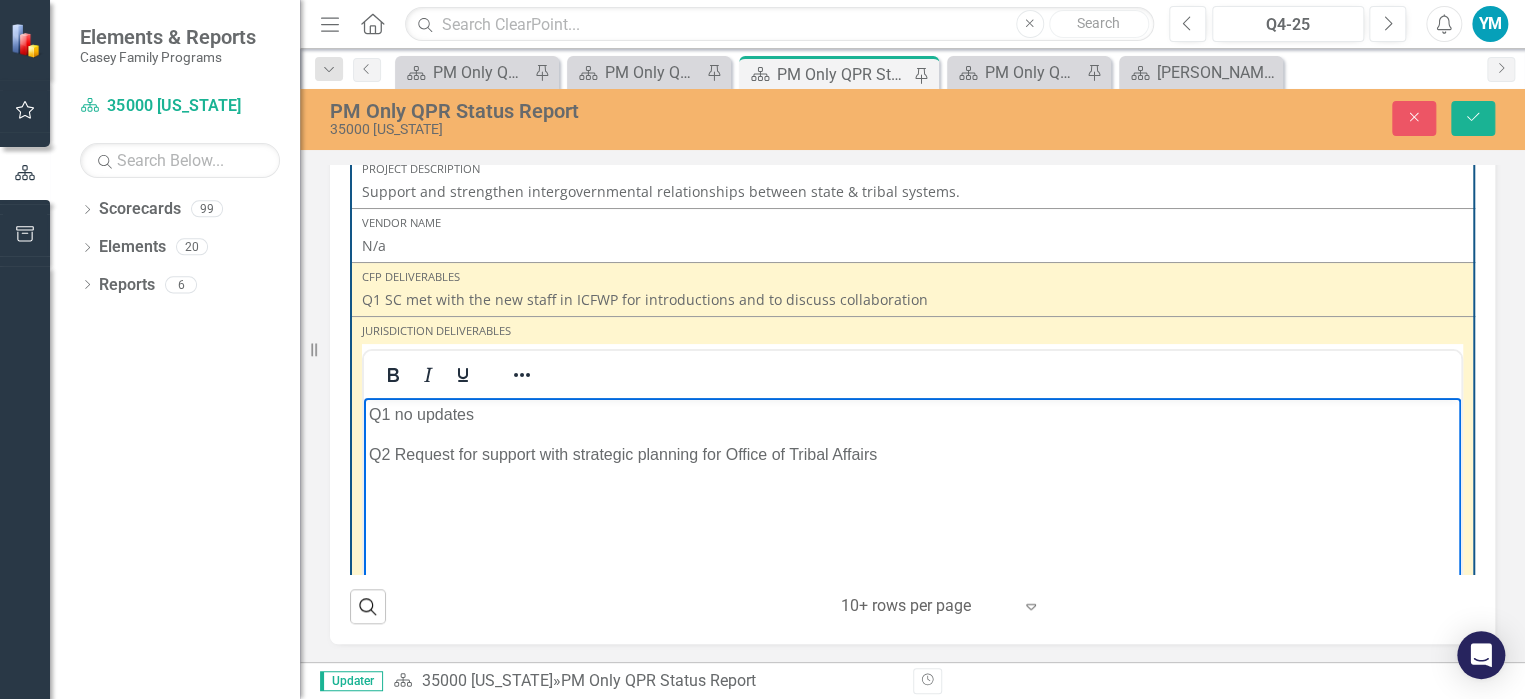 drag, startPoint x: 892, startPoint y: 462, endPoint x: 396, endPoint y: 447, distance: 496.22678 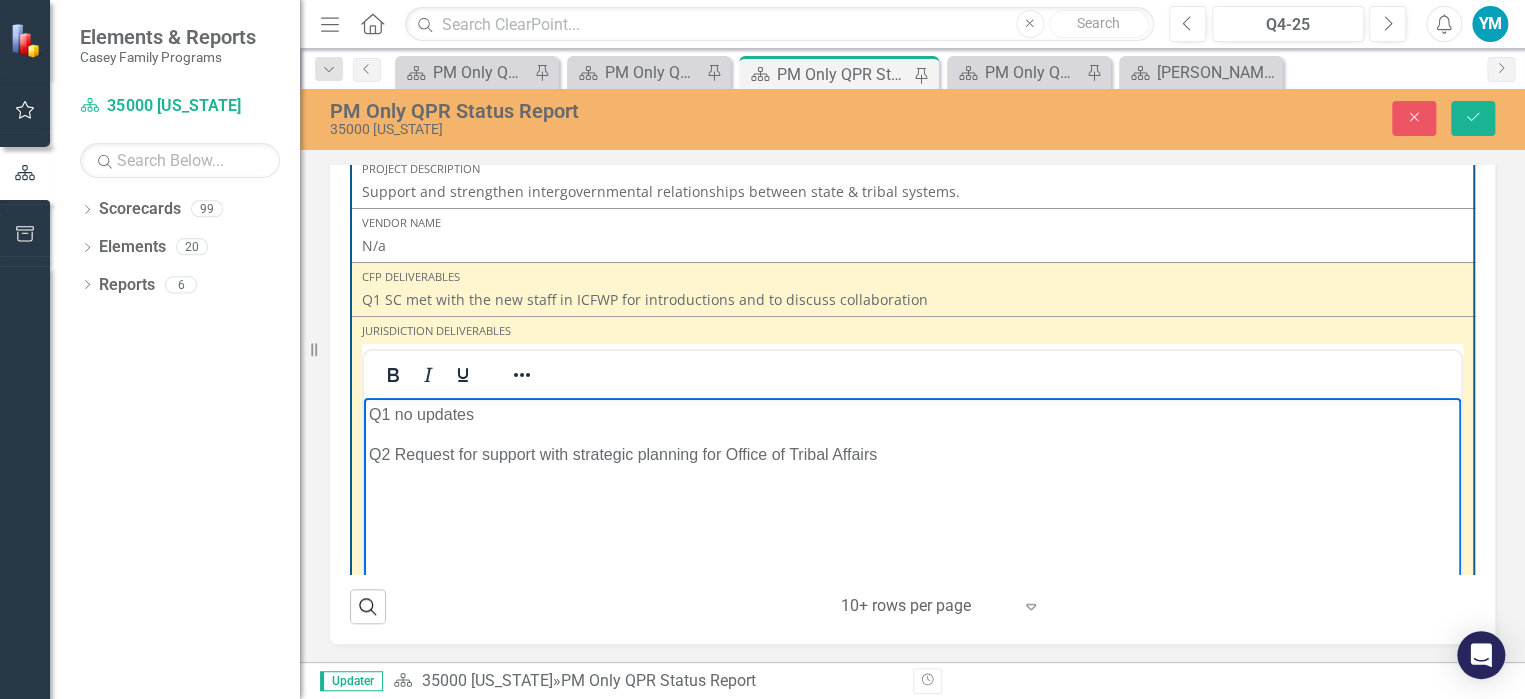 click on "Q2 Request for support with strategic planning for Office of Tribal Affairs" at bounding box center (912, 455) 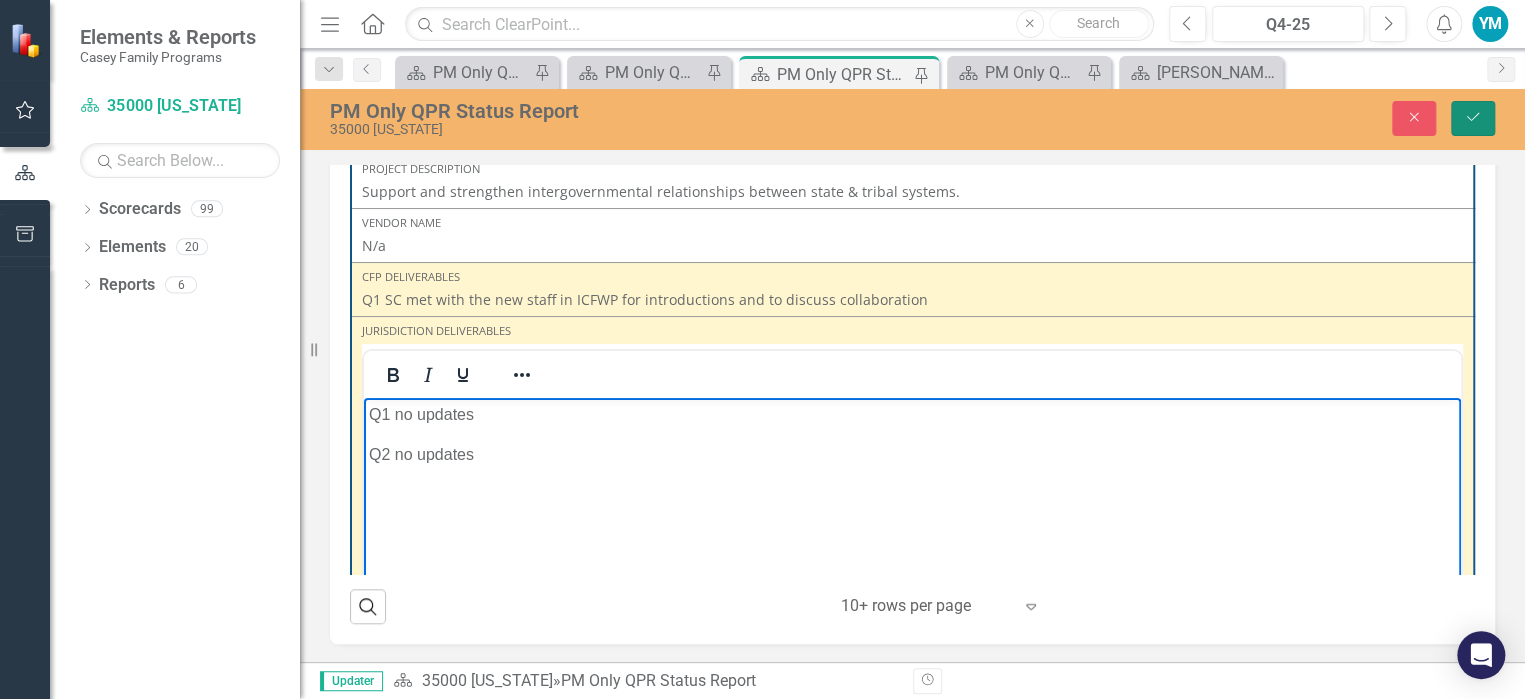 click on "Save" at bounding box center [1473, 118] 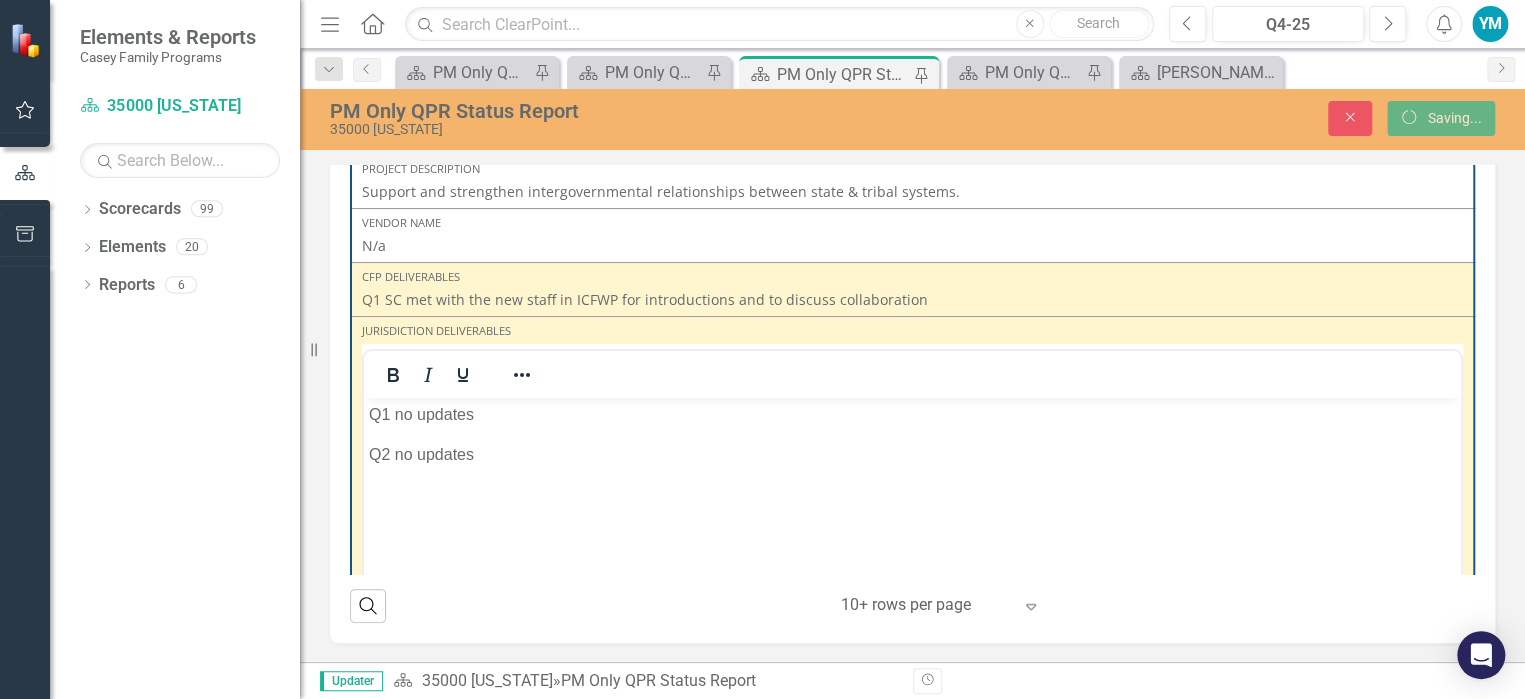 scroll, scrollTop: 654, scrollLeft: 0, axis: vertical 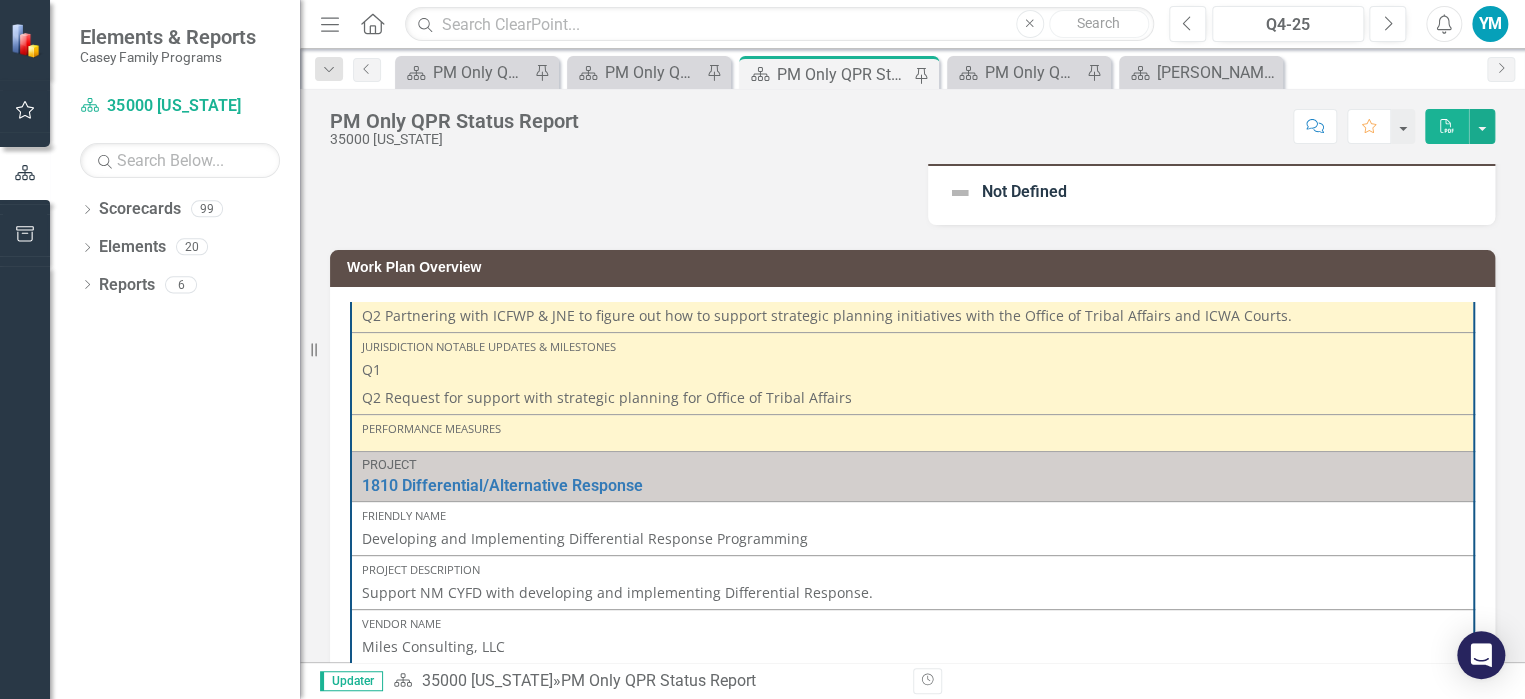 click on "Q2 Request for support with strategic planning for Office of Tribal Affairs" at bounding box center (912, 396) 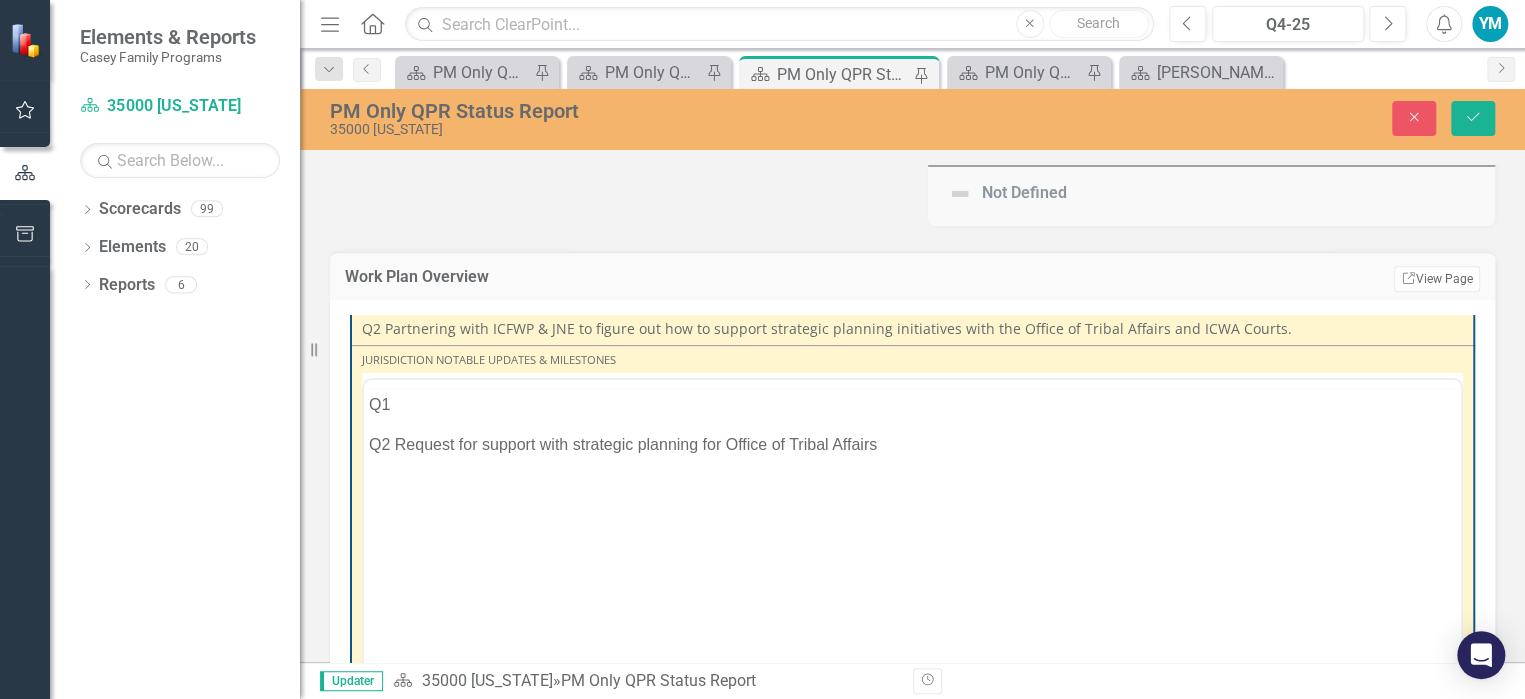 scroll, scrollTop: 0, scrollLeft: 0, axis: both 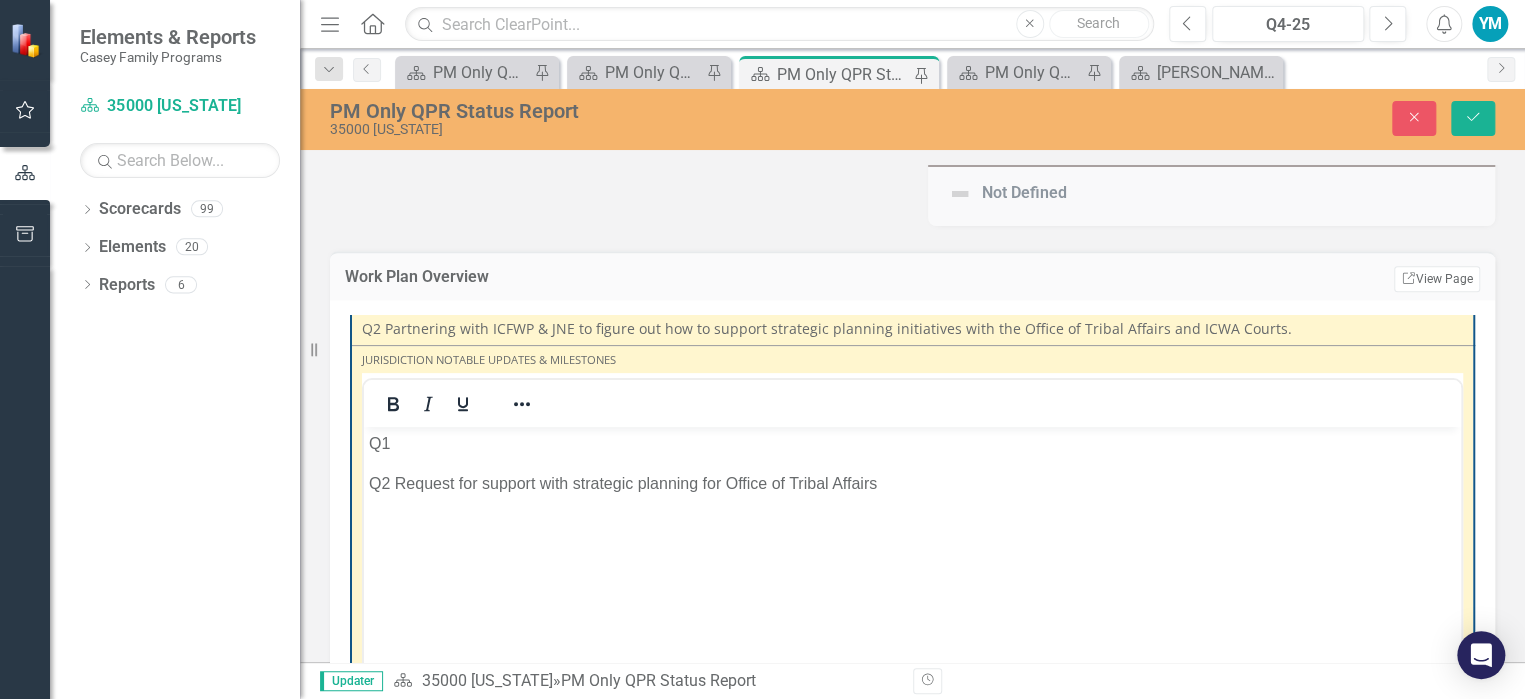 click on "Q2 Request for support with strategic planning for Office of Tribal Affairs" at bounding box center (912, 484) 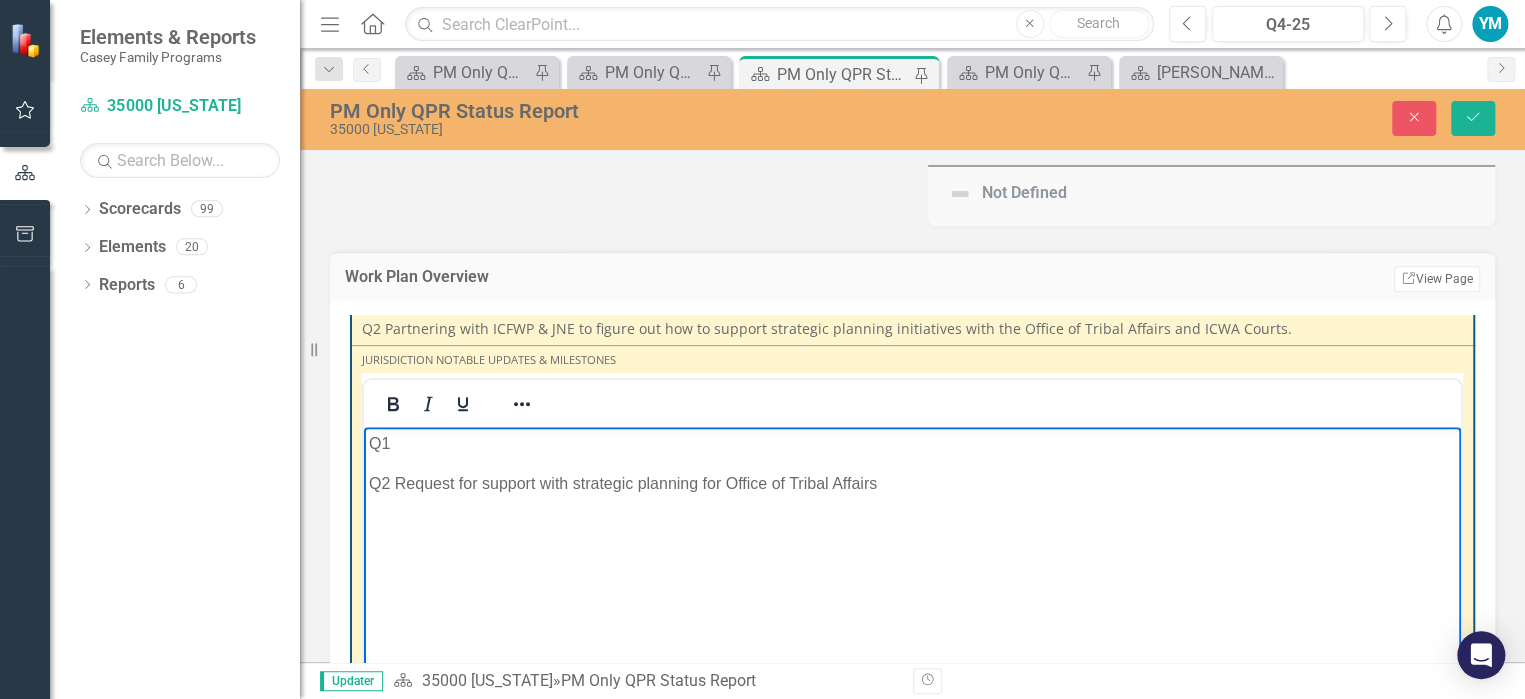 type 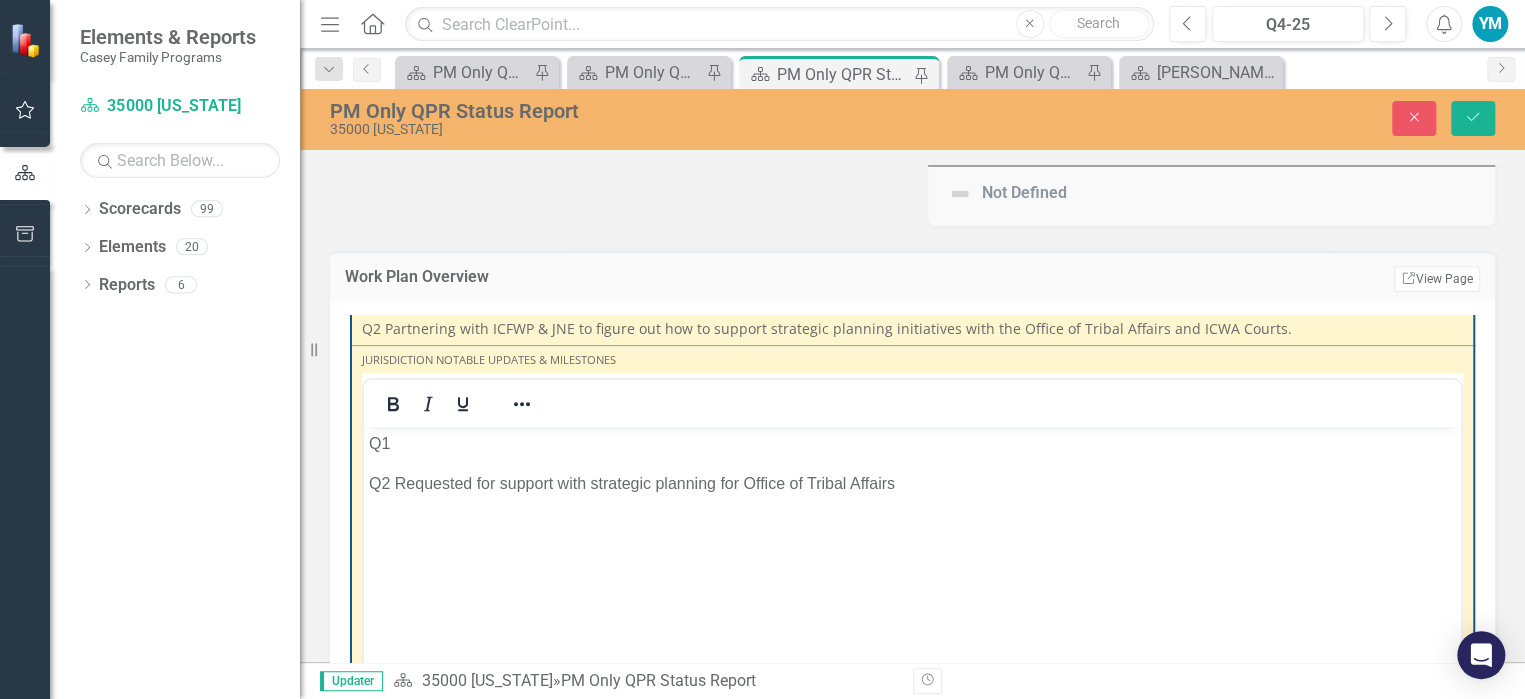 click on "Save" at bounding box center (1473, 118) 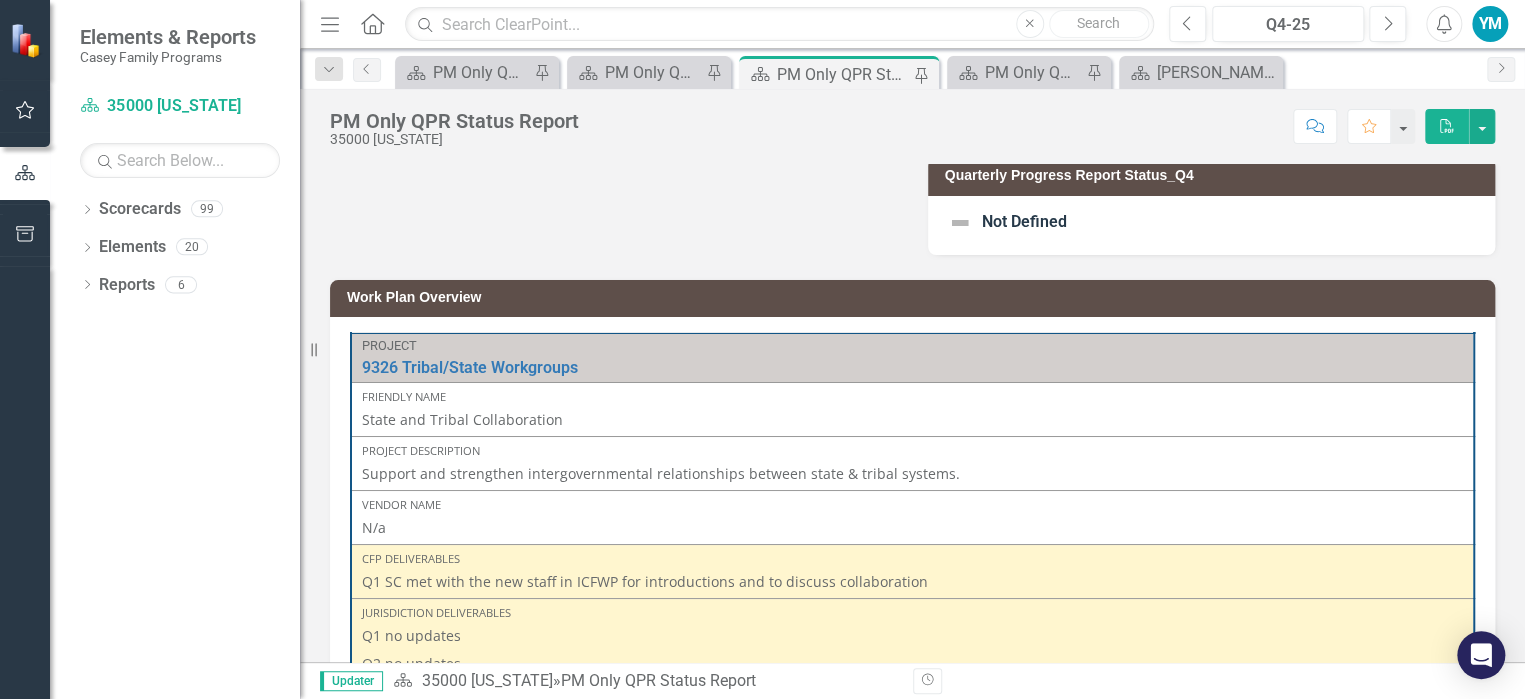 scroll, scrollTop: 400, scrollLeft: 0, axis: vertical 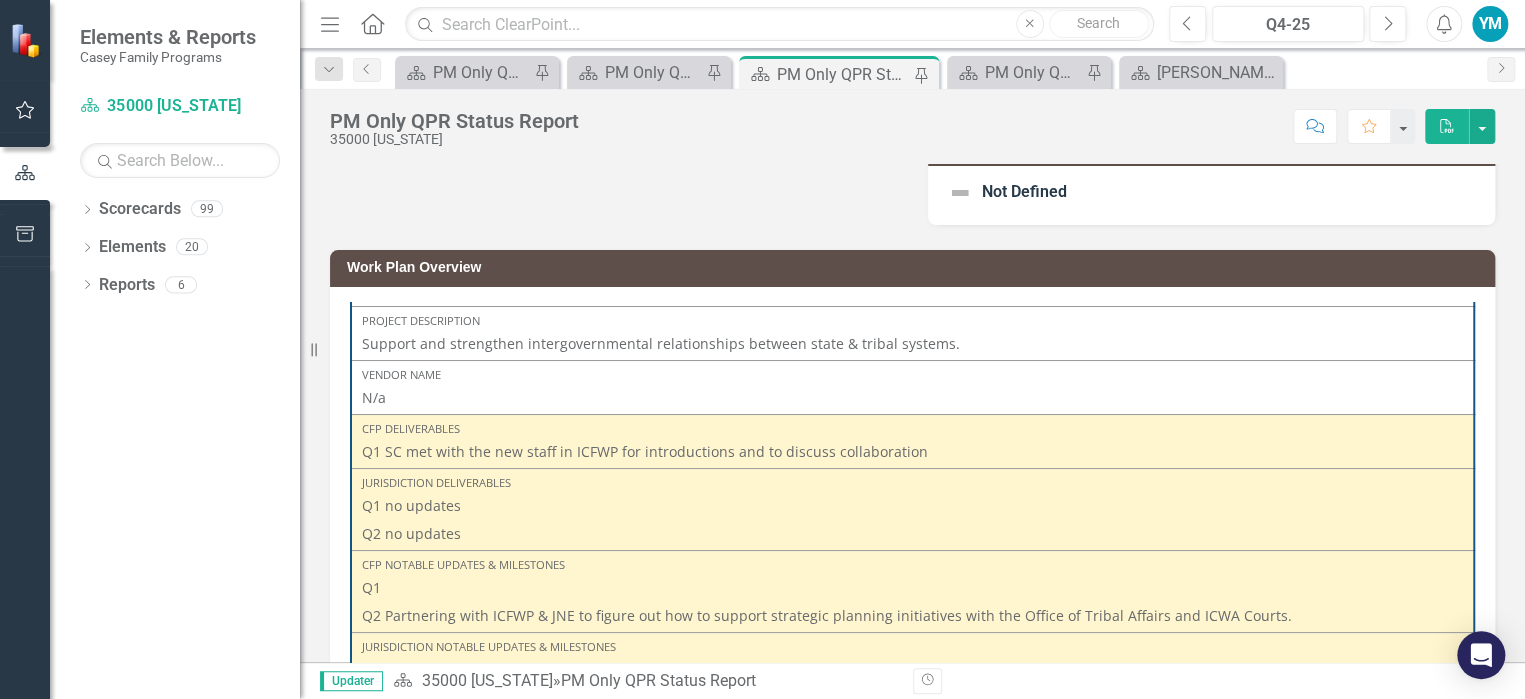 click on "Q1 SC met with the new staff in ICFWP for introductions and to discuss collaboration" at bounding box center [912, 452] 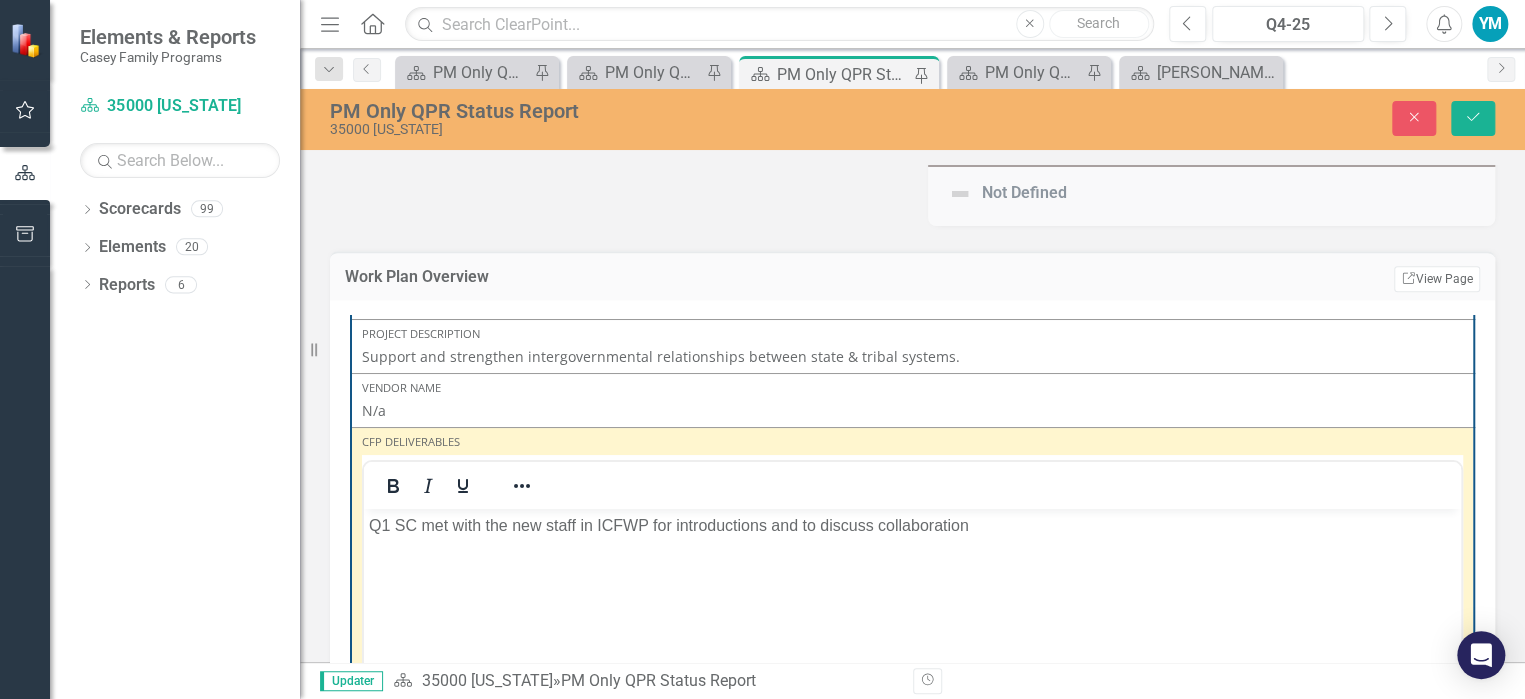 scroll, scrollTop: 0, scrollLeft: 0, axis: both 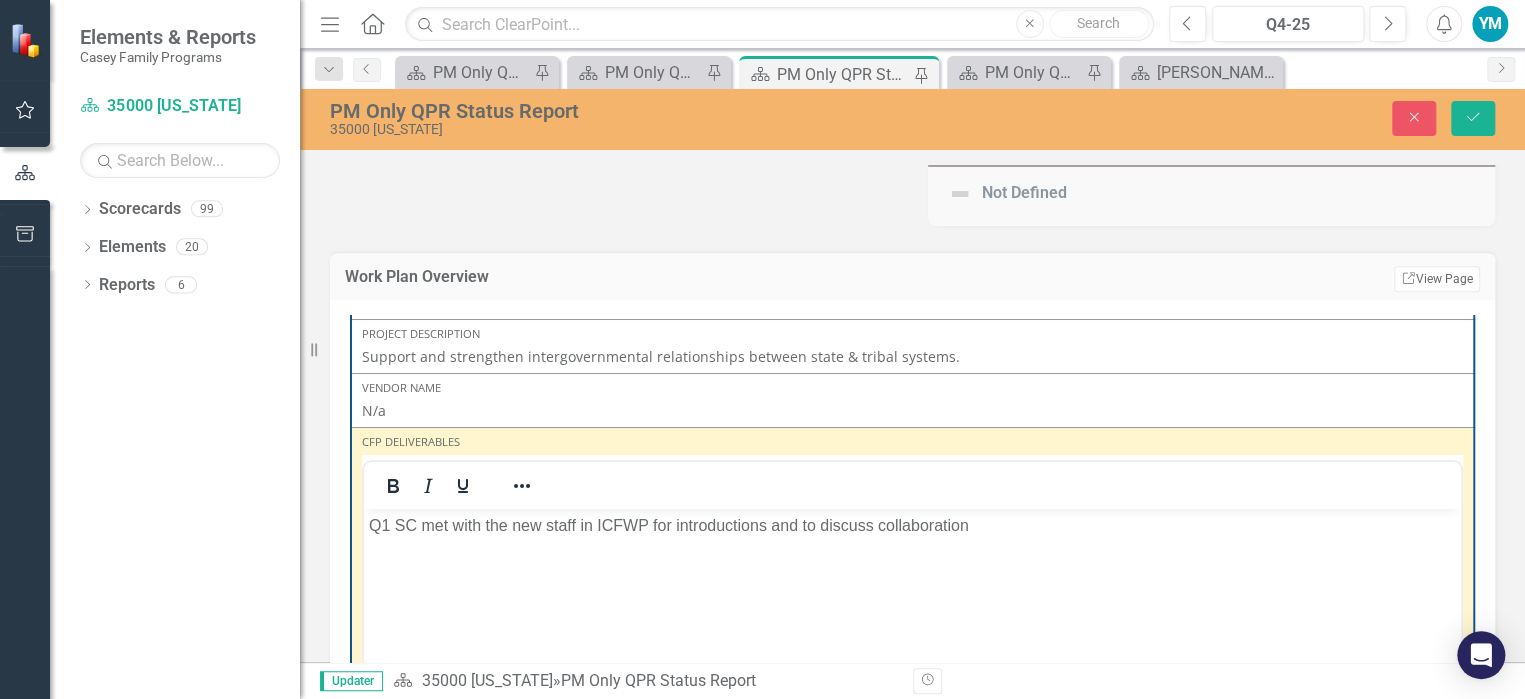click on "Q1 SC met with the new staff in ICFWP for introductions and to discuss collaboration" at bounding box center [912, 526] 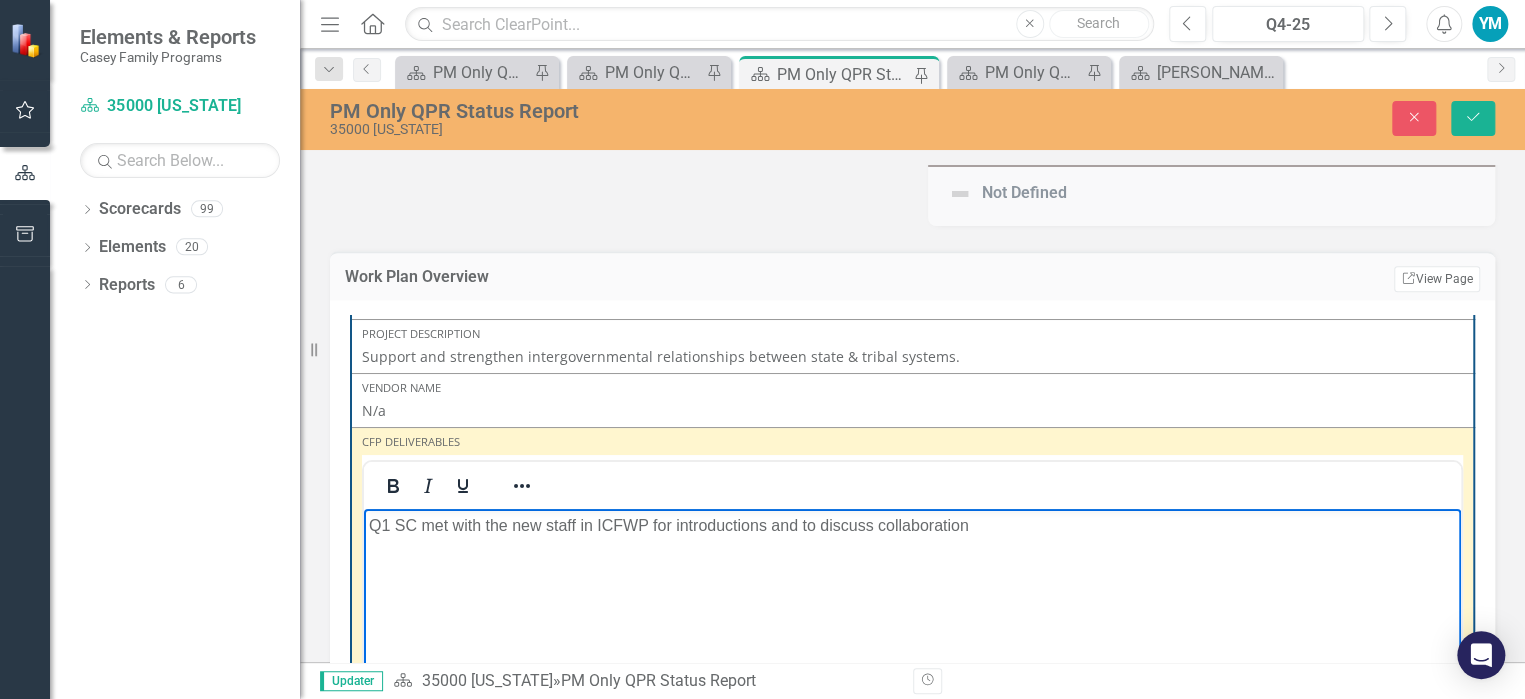 type 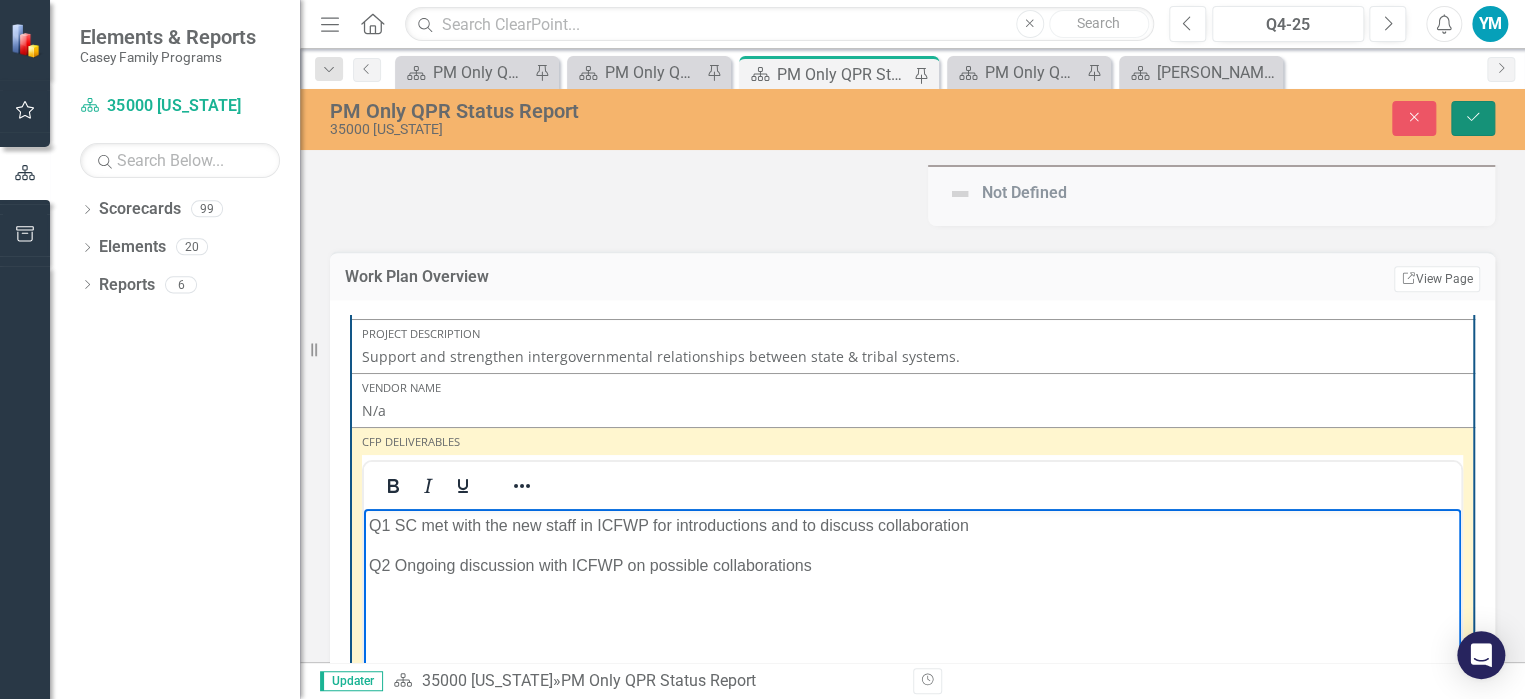 click on "Save" at bounding box center [1473, 118] 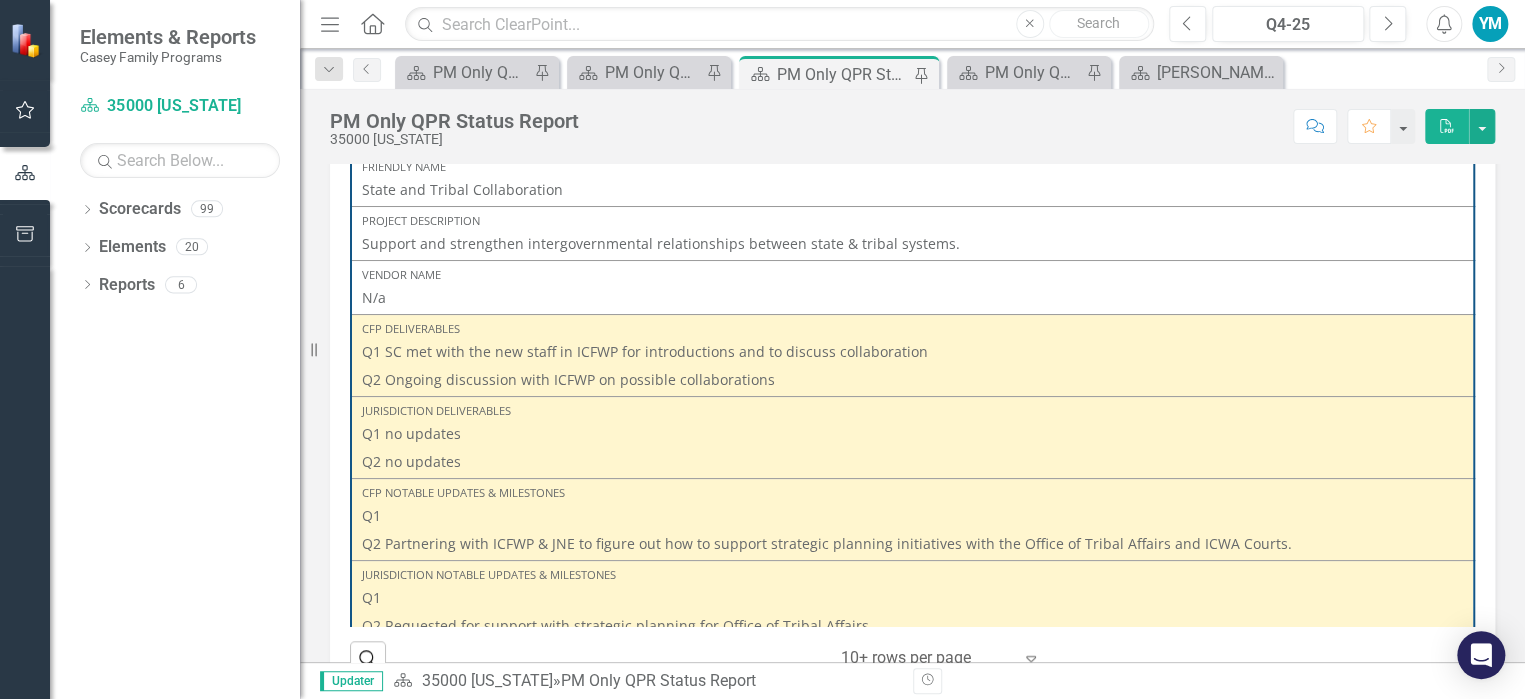 scroll, scrollTop: 653, scrollLeft: 0, axis: vertical 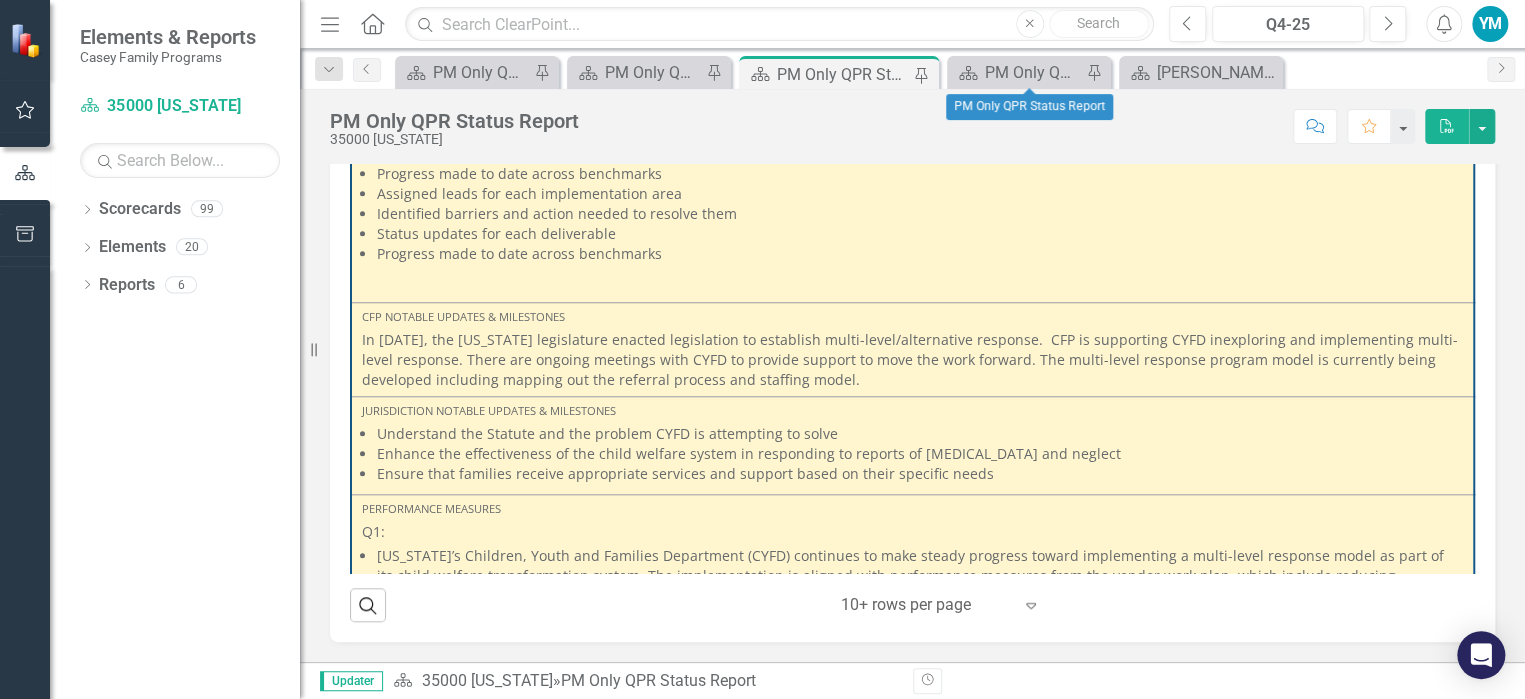 click on "Scorecard PM Only QPR Status Report Pin" at bounding box center [1029, 72] 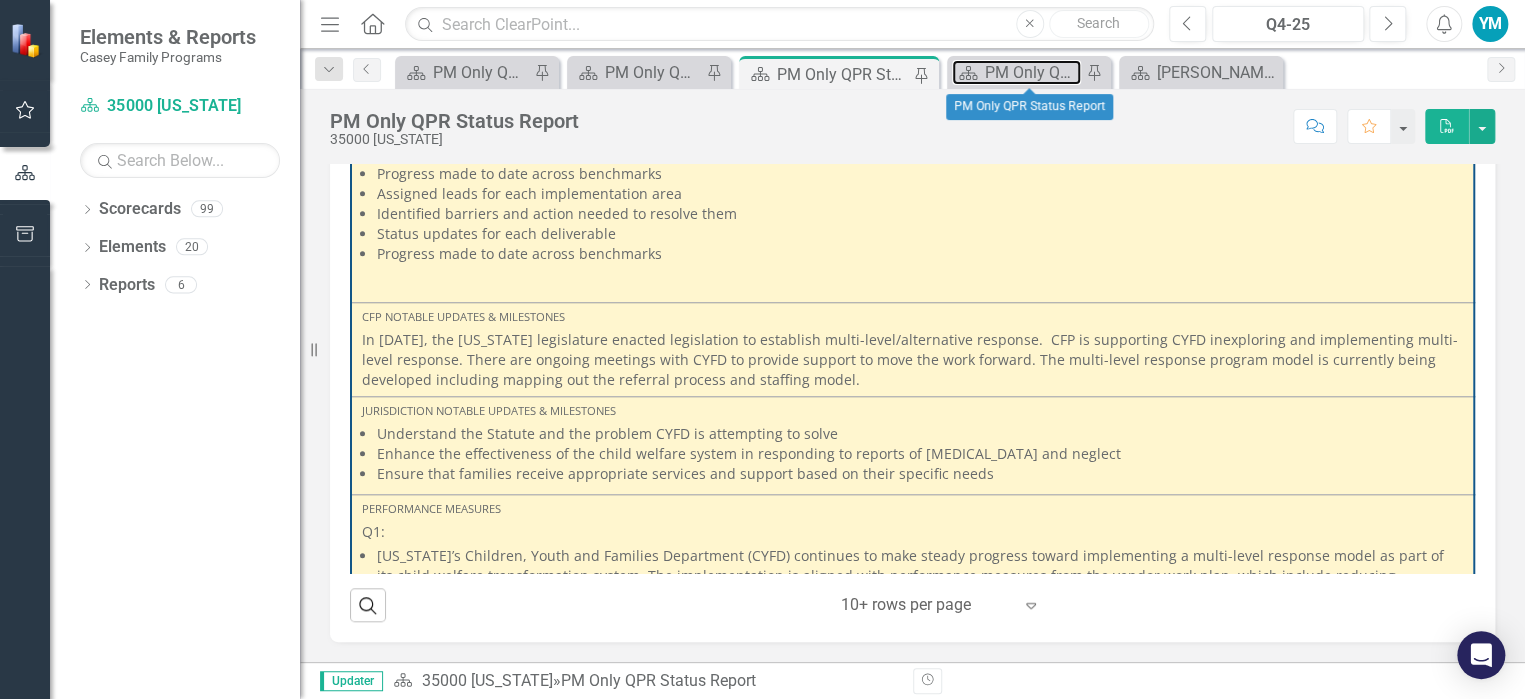 click on "PM Only QPR Status Report" at bounding box center [1033, 72] 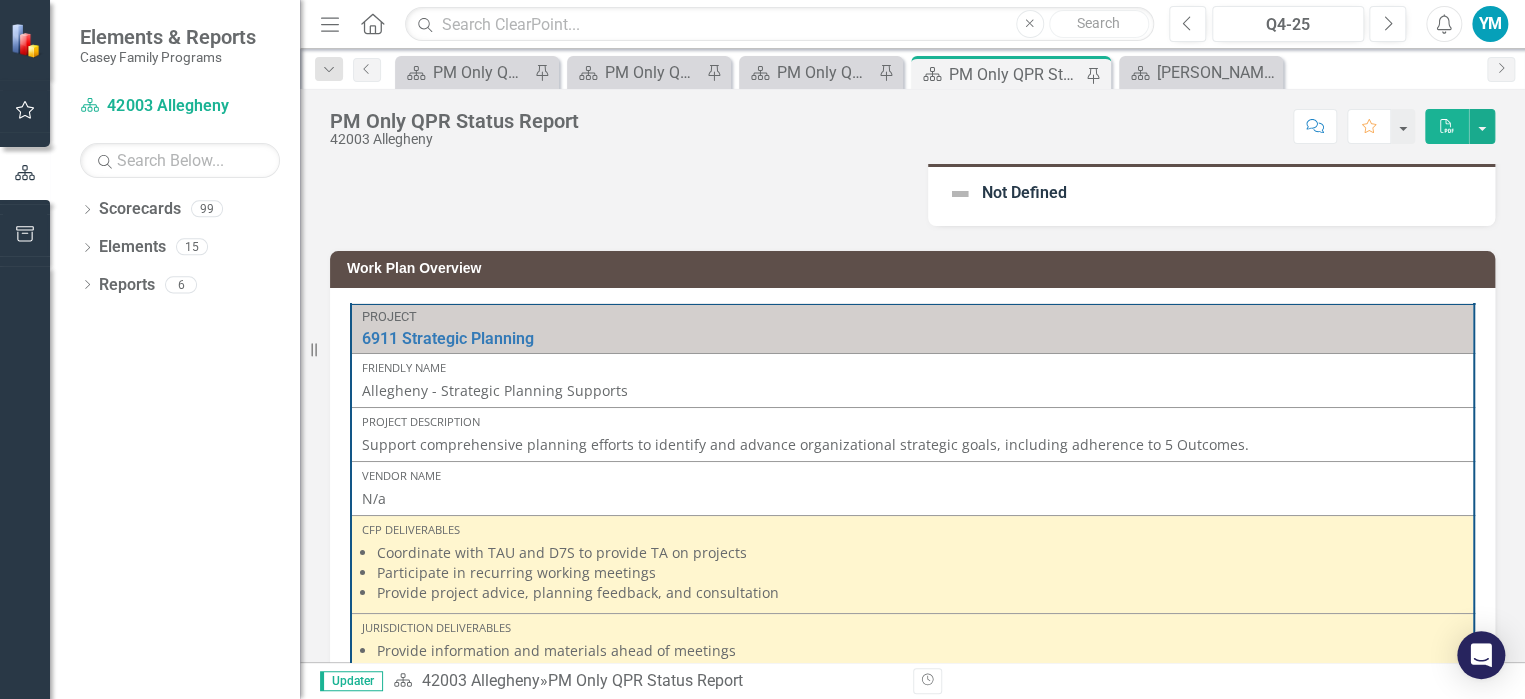 scroll, scrollTop: 429, scrollLeft: 0, axis: vertical 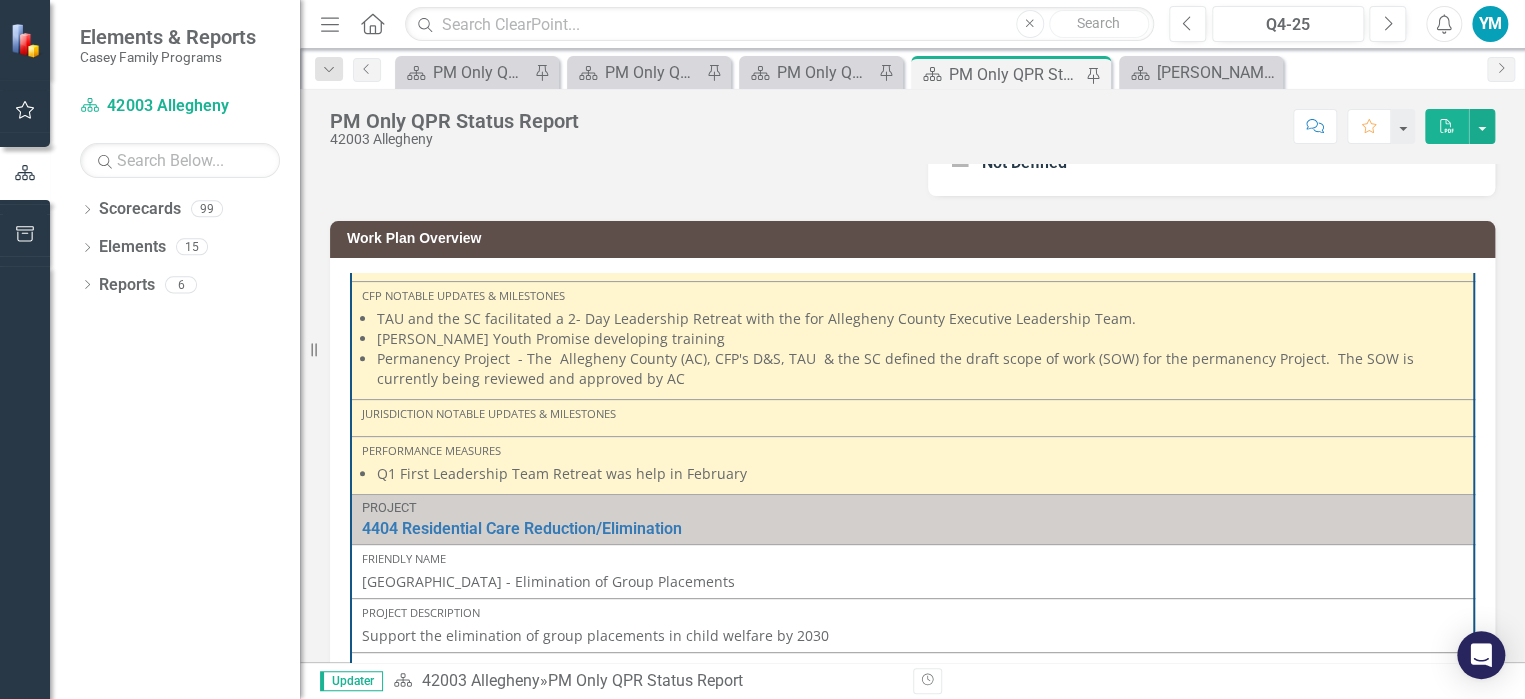 click on "Jurisdiction Notable Updates & Milestones" at bounding box center [912, 418] 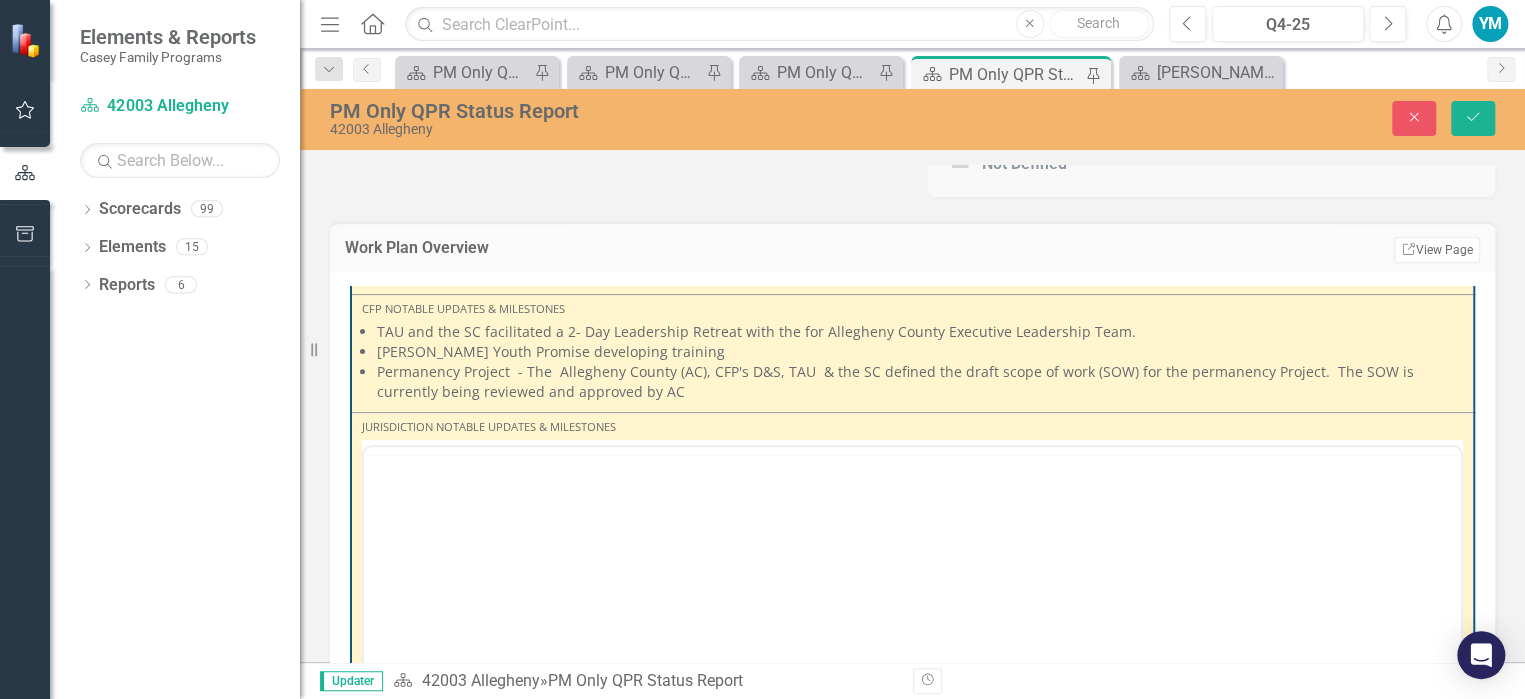 scroll, scrollTop: 0, scrollLeft: 0, axis: both 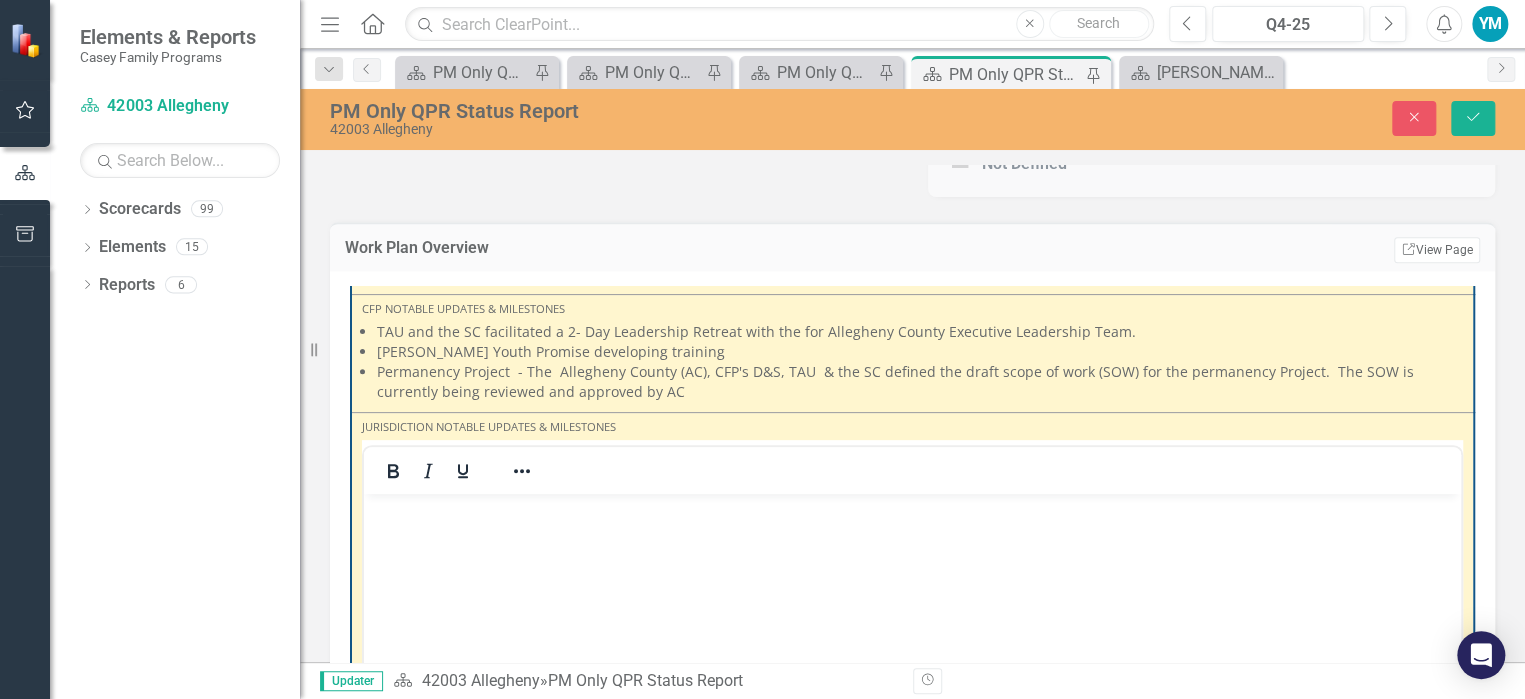 click at bounding box center (912, 511) 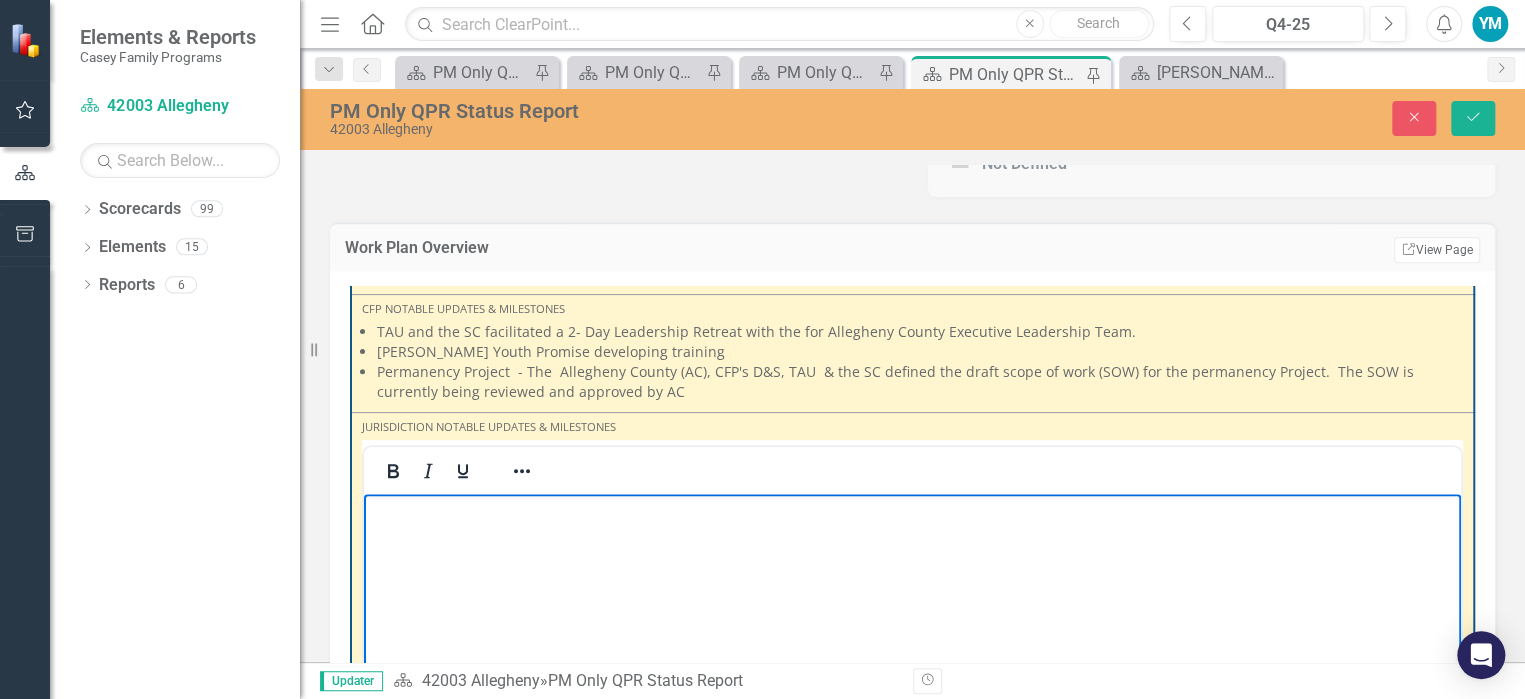 type 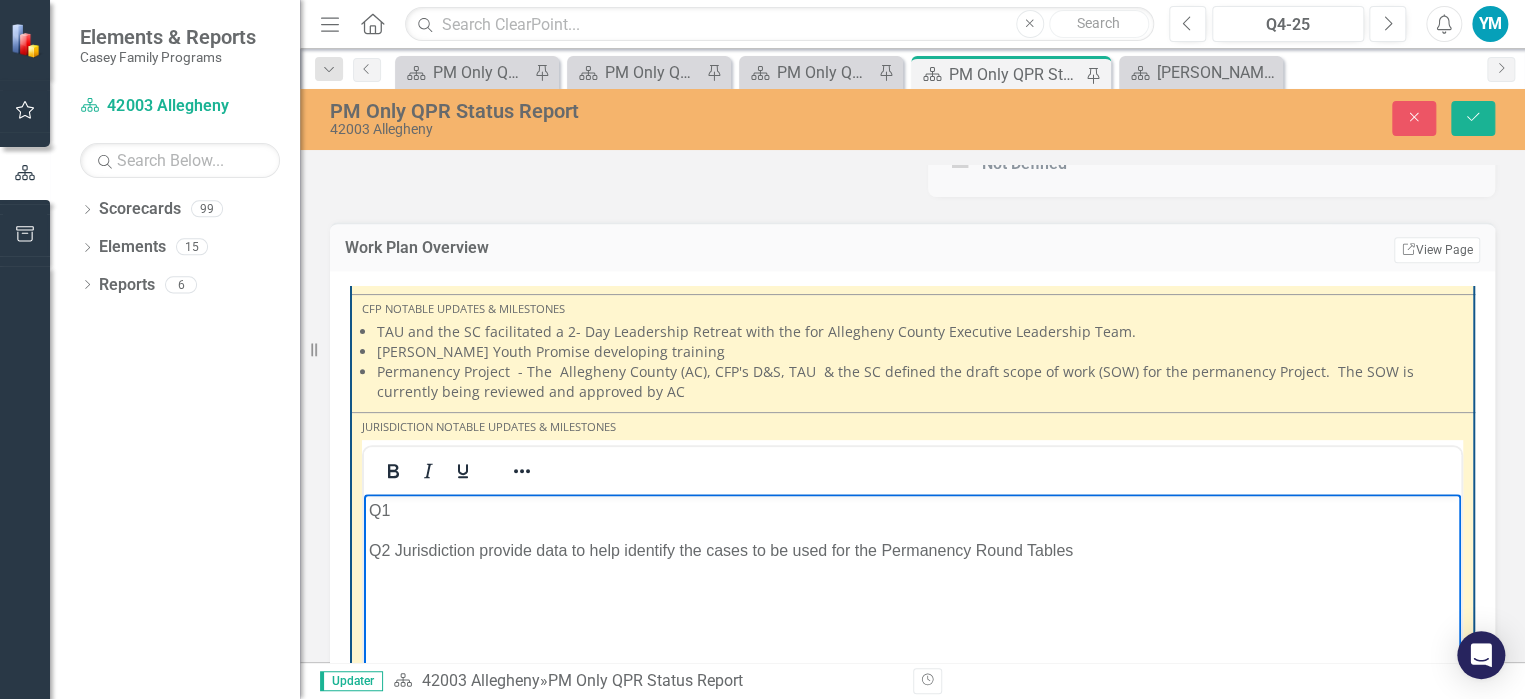 click on "Q1  Q2 Jurisdiction provide data to help identify the cases to be used for the Permanency Round Tables" at bounding box center (912, 644) 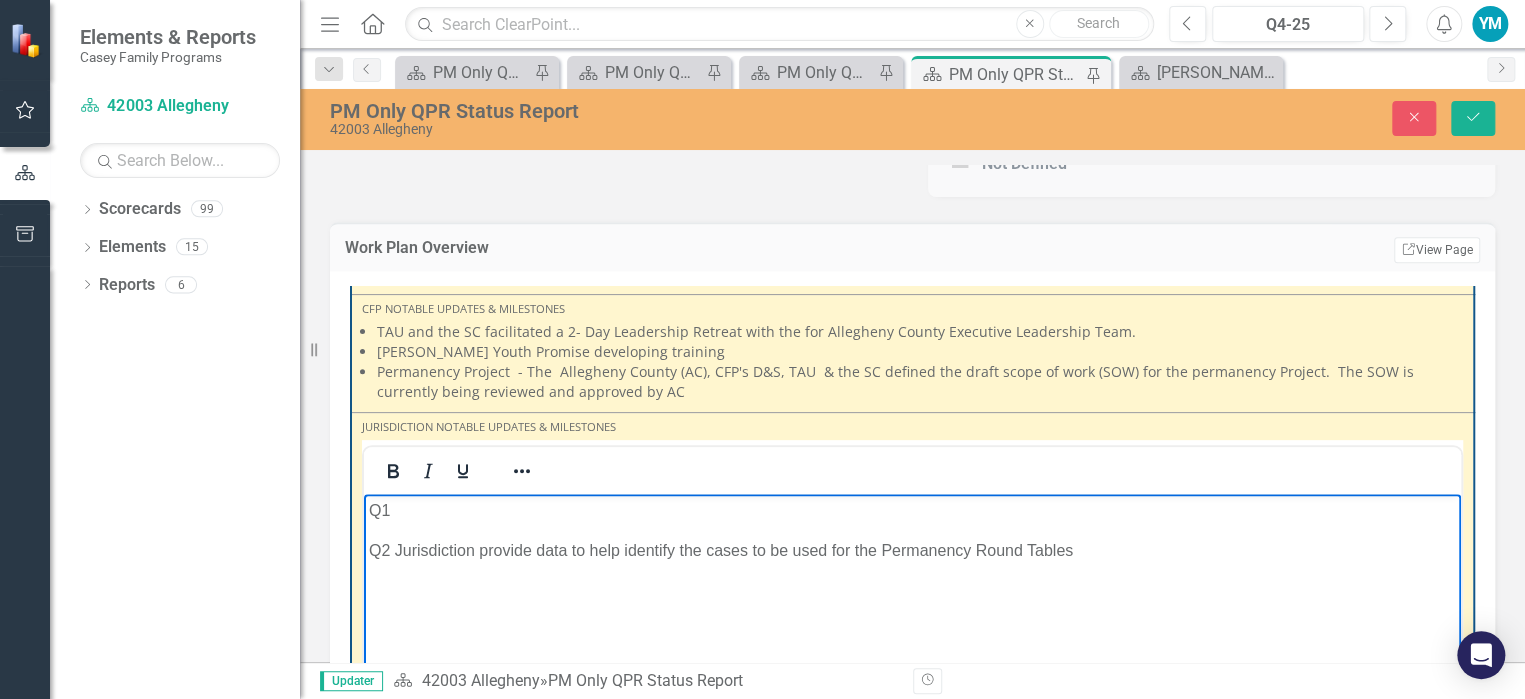 click on "Q2 Jurisdiction provide data to help identify the cases to be used for the Permanency Round Tables" at bounding box center [912, 551] 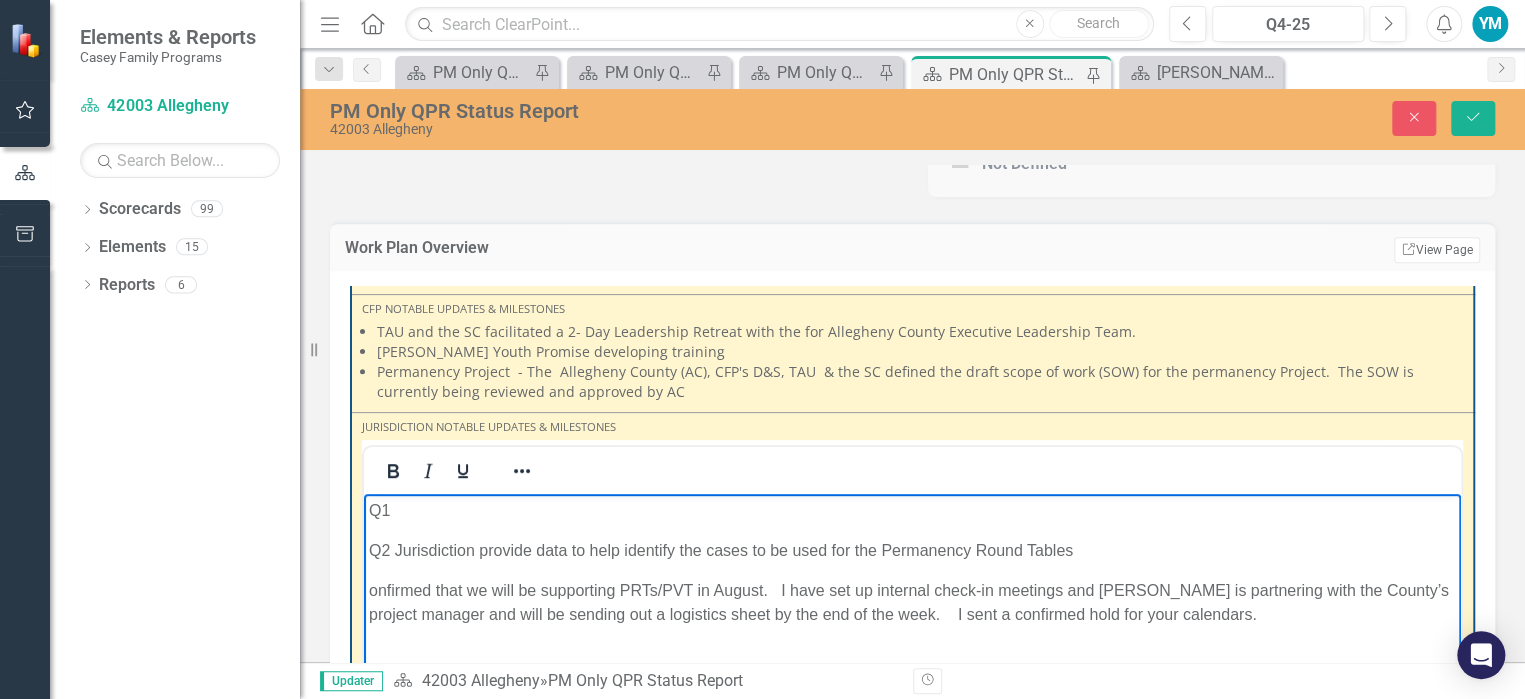 scroll, scrollTop: 682, scrollLeft: 0, axis: vertical 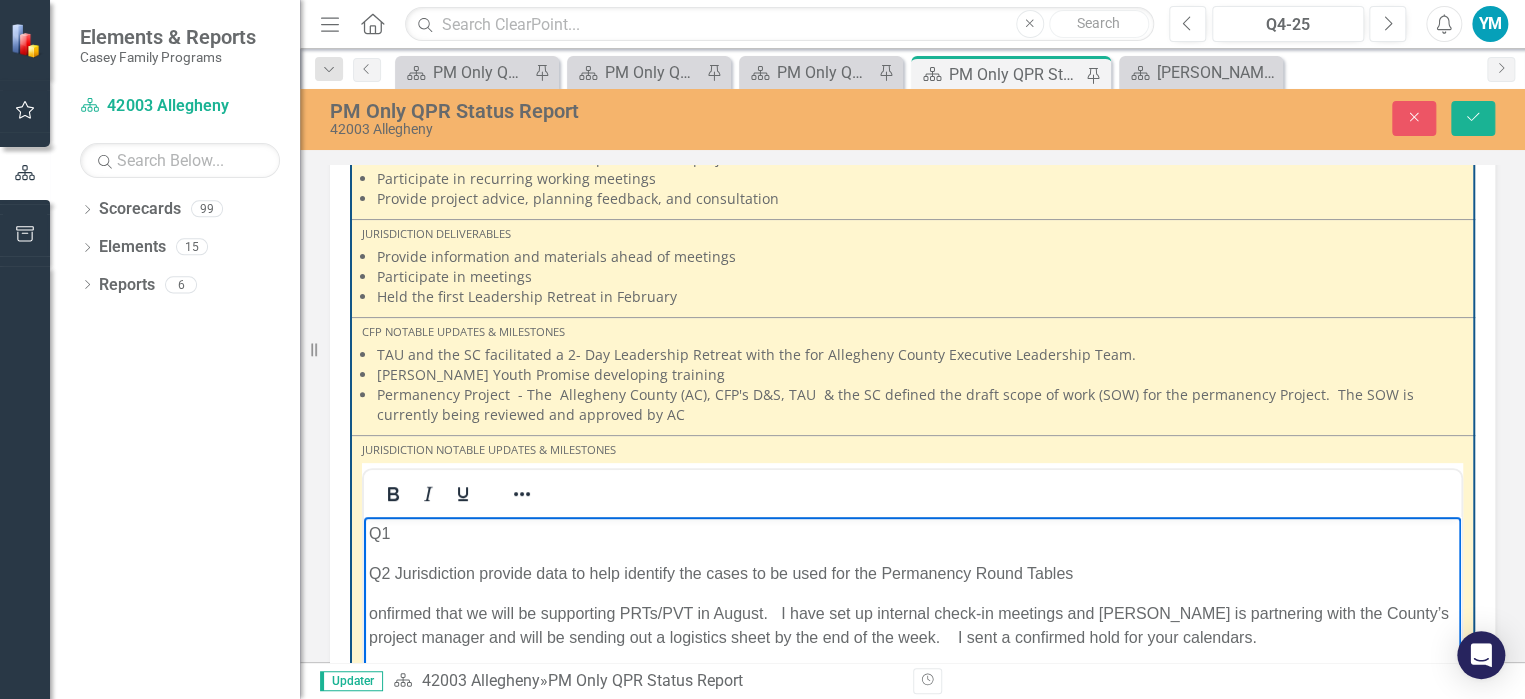drag, startPoint x: 1107, startPoint y: 565, endPoint x: 396, endPoint y: 564, distance: 711.00073 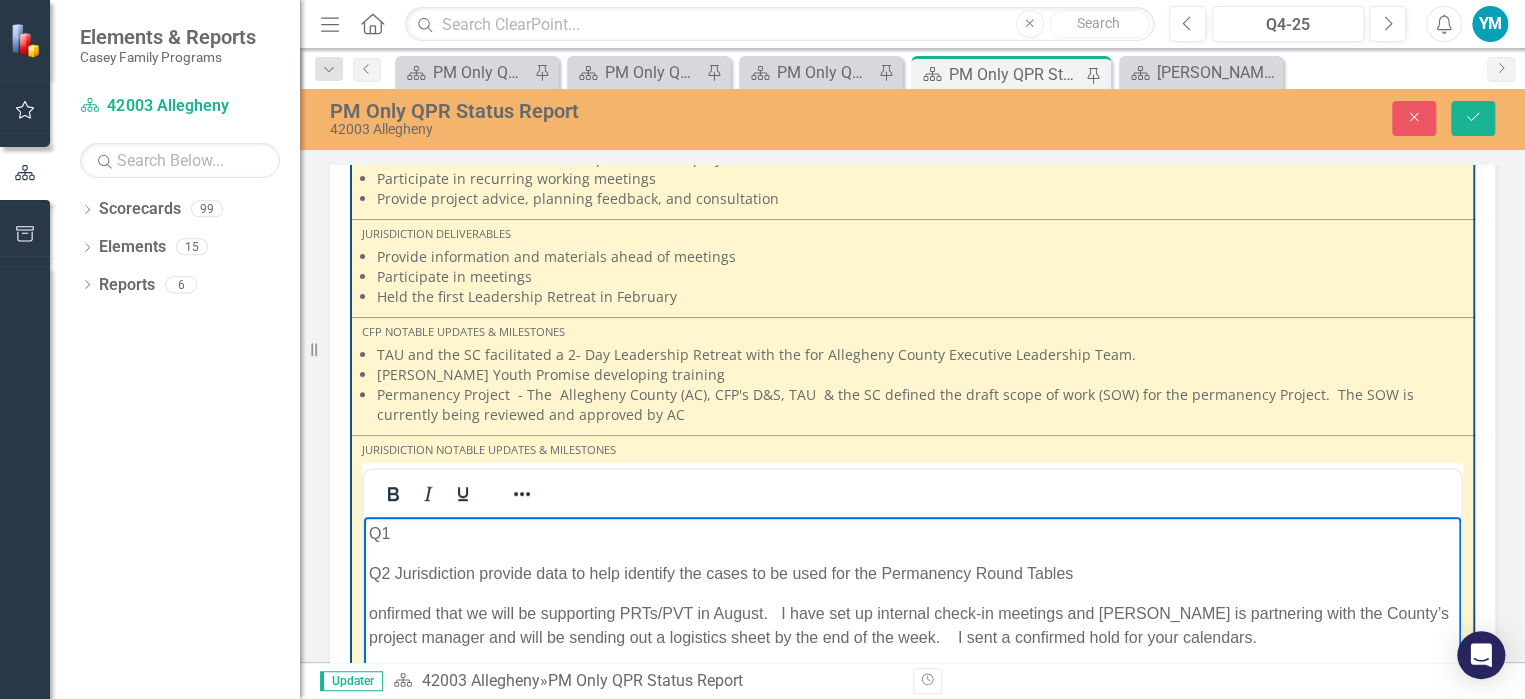 click on "Q2 Jurisdiction provide data to help identify the cases to be used for the Permanency Round Tables" at bounding box center (912, 574) 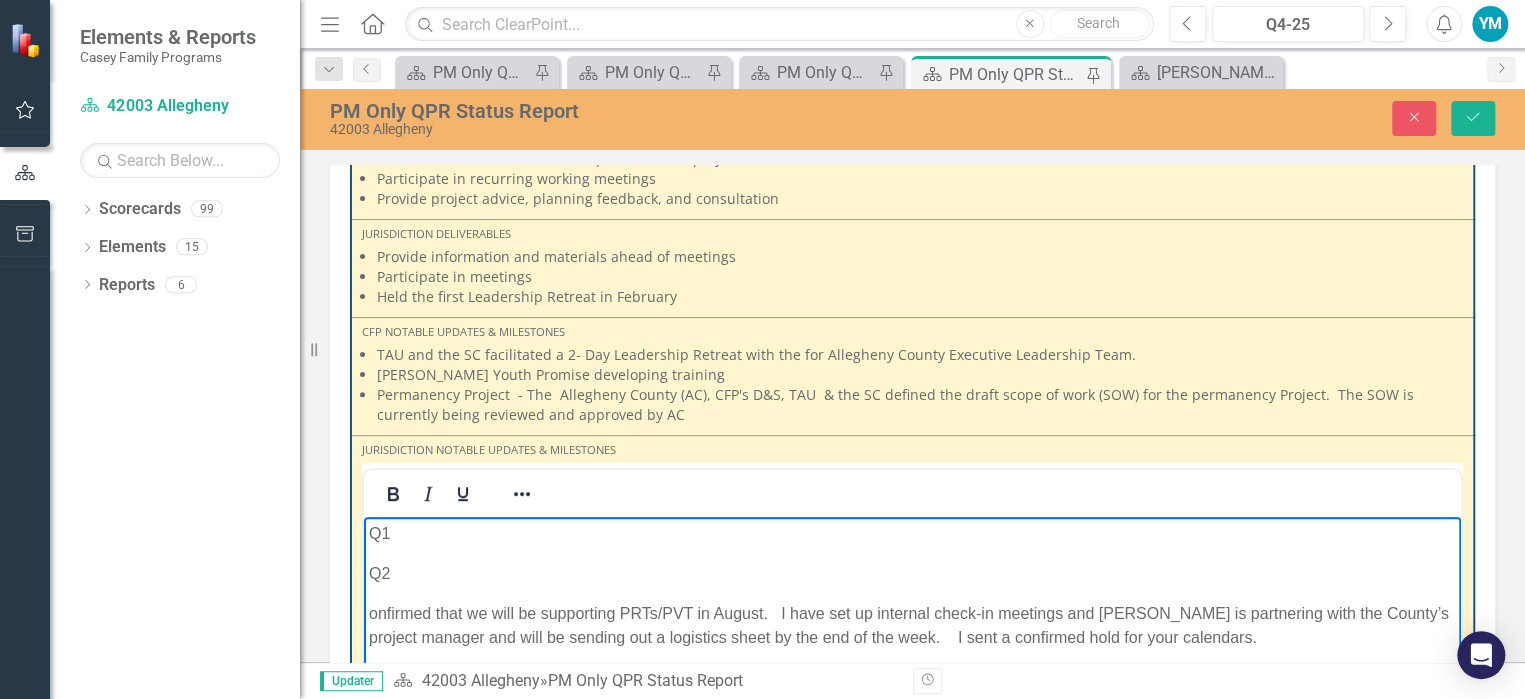 click on "Q1" at bounding box center [912, 534] 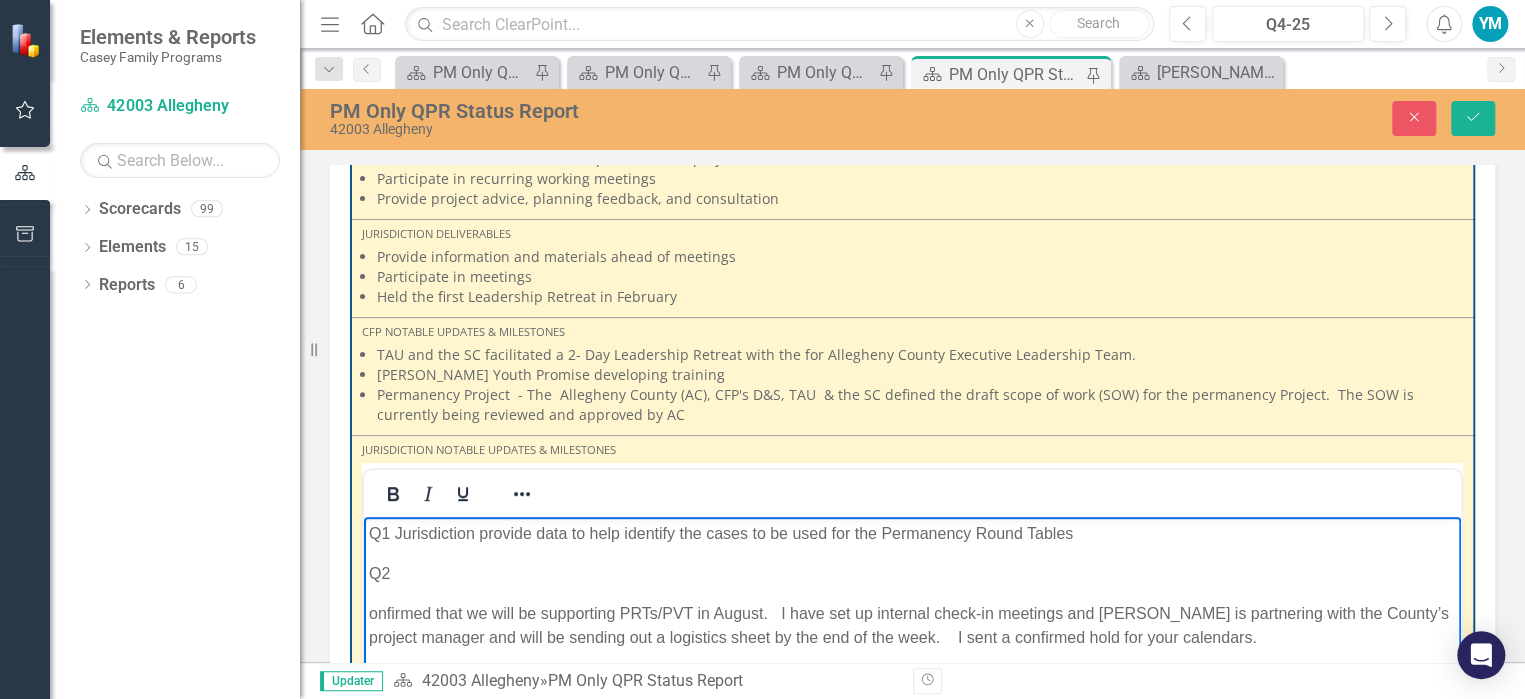 click on "onfirmed that we will be supporting PRTs/PVT in August.   I have set up internal check-in meetings and [PERSON_NAME] is partnering with the County’s project manager and will be sending out a logistics sheet by the end of the week.    I sent a confirmed hold for your calendars." at bounding box center (912, 626) 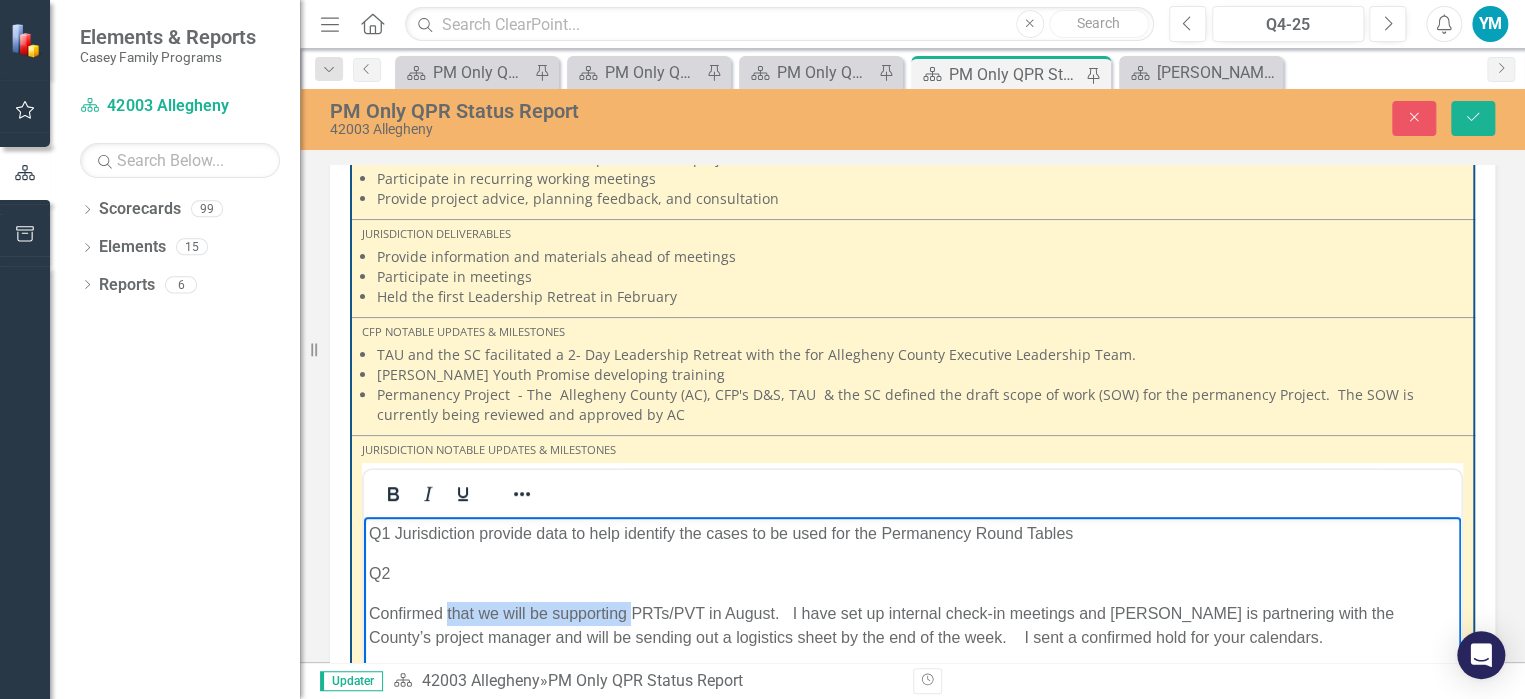 drag, startPoint x: 631, startPoint y: 608, endPoint x: 449, endPoint y: 609, distance: 182.00275 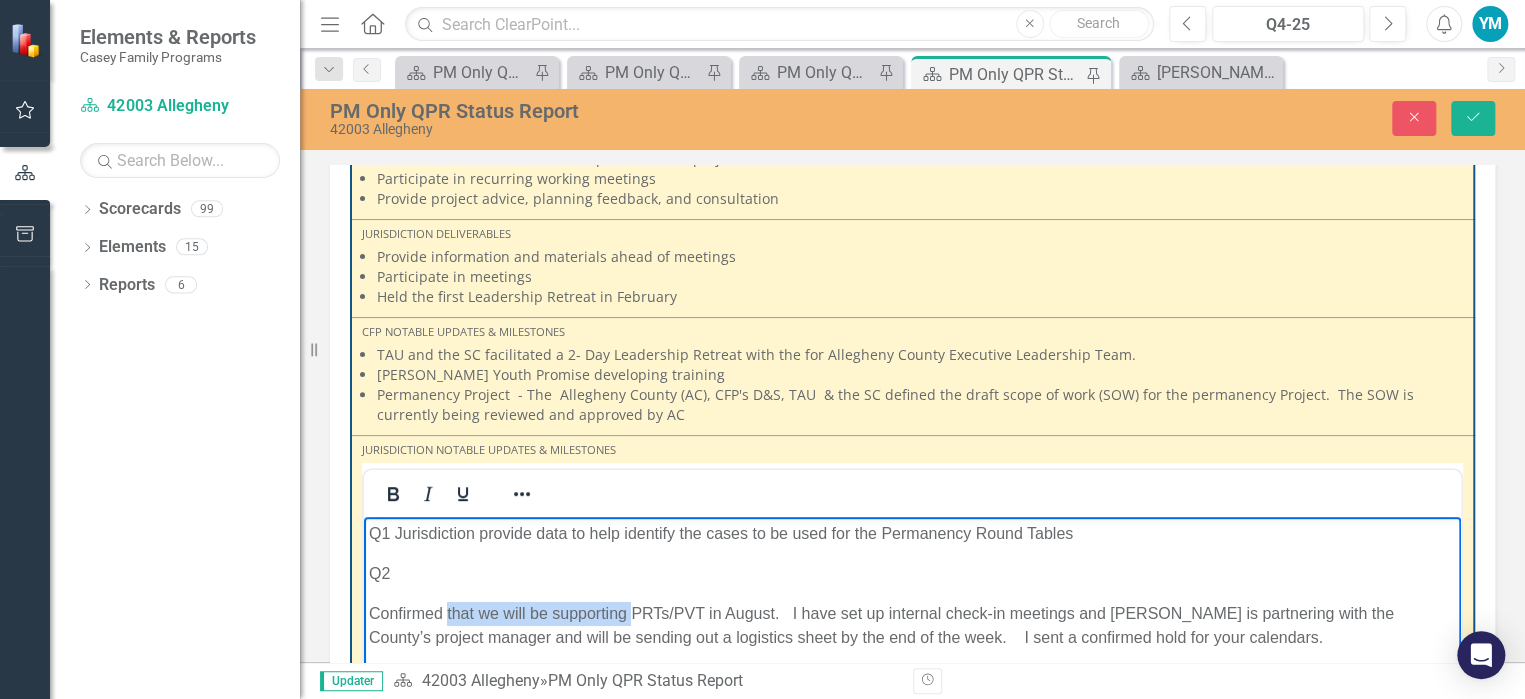 click on "Confirmed that we will be supporting PRTs/PVT in August.   I have set up internal check-in meetings and [PERSON_NAME] is partnering with the County’s project manager and will be sending out a logistics sheet by the end of the week.    I sent a confirmed hold for your calendars." at bounding box center (912, 626) 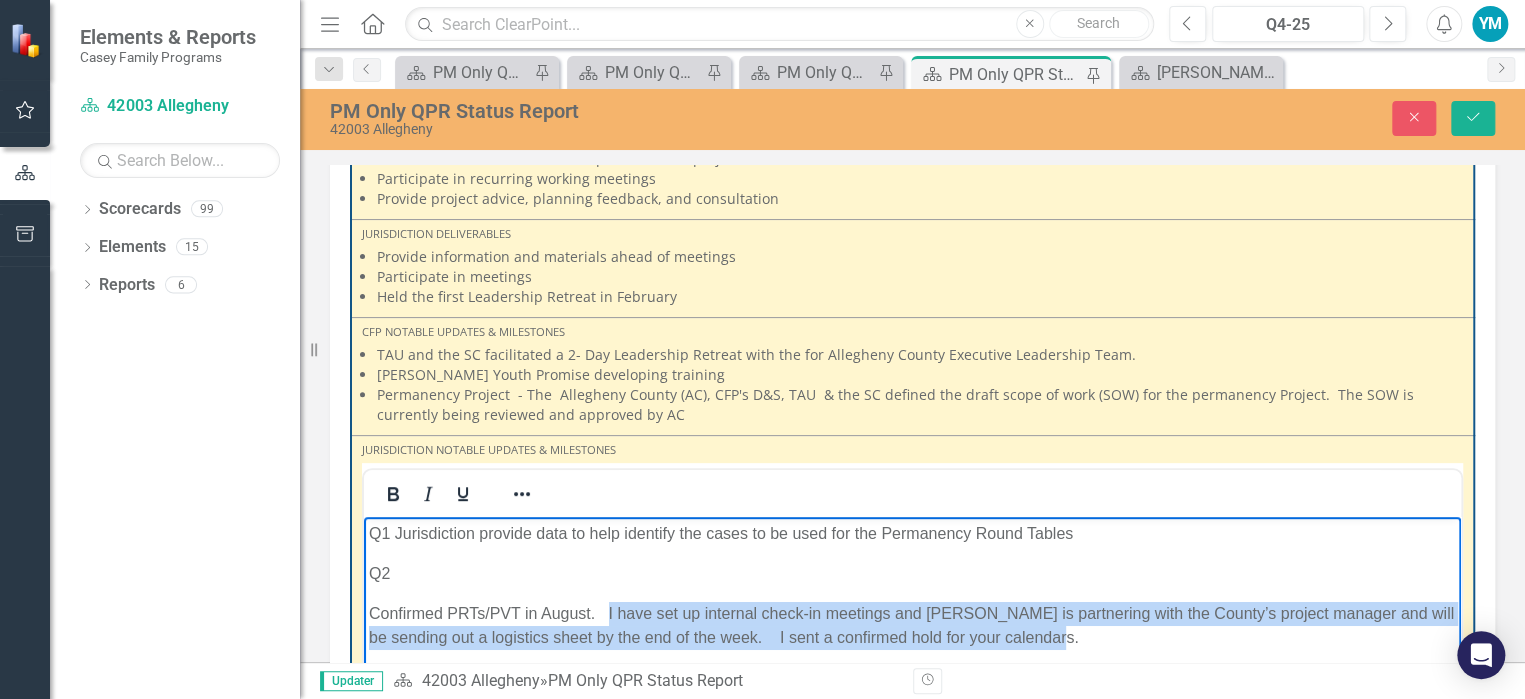 drag, startPoint x: 607, startPoint y: 607, endPoint x: 1102, endPoint y: 638, distance: 495.96976 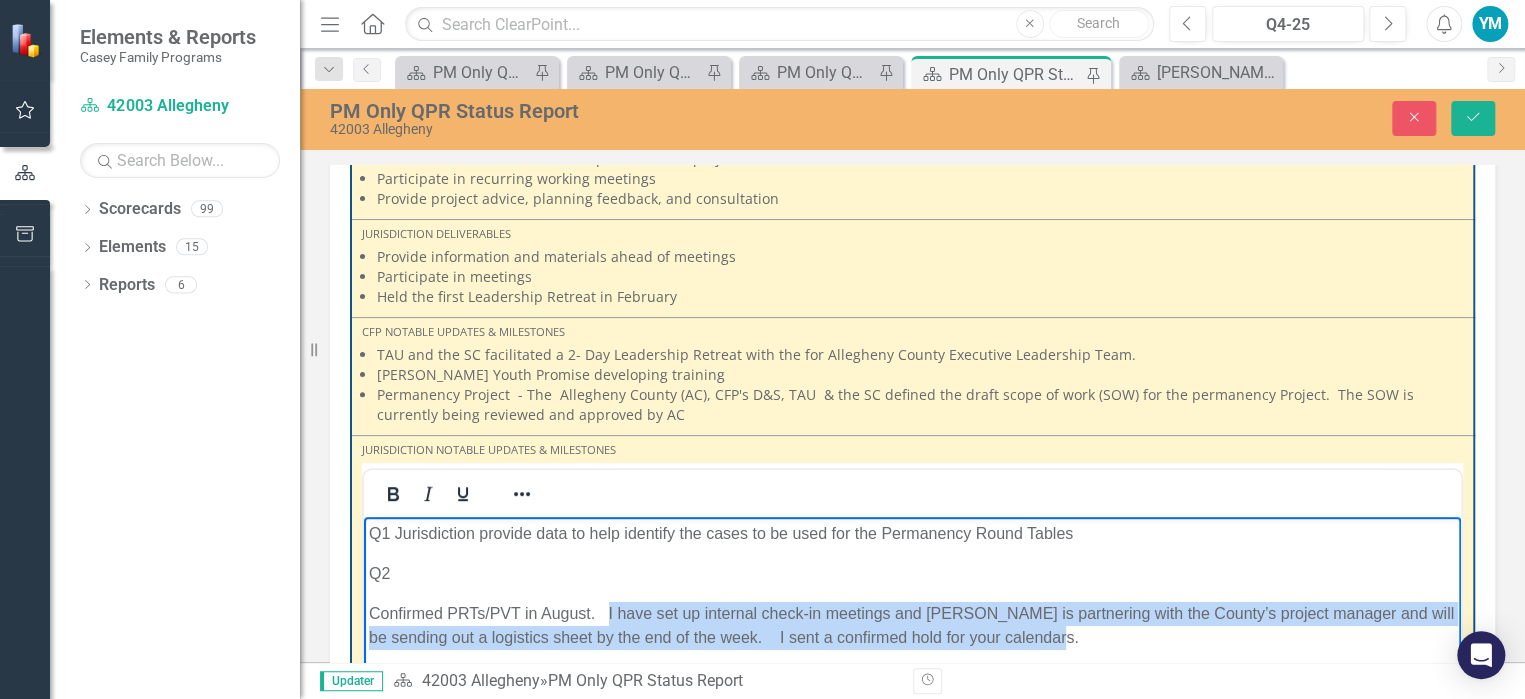 click on "Confirmed PRTs/PVT in August.   I have set up internal check-in meetings and [PERSON_NAME] is partnering with the County’s project manager and will be sending out a logistics sheet by the end of the week.    I sent a confirmed hold for your calendars." at bounding box center (912, 626) 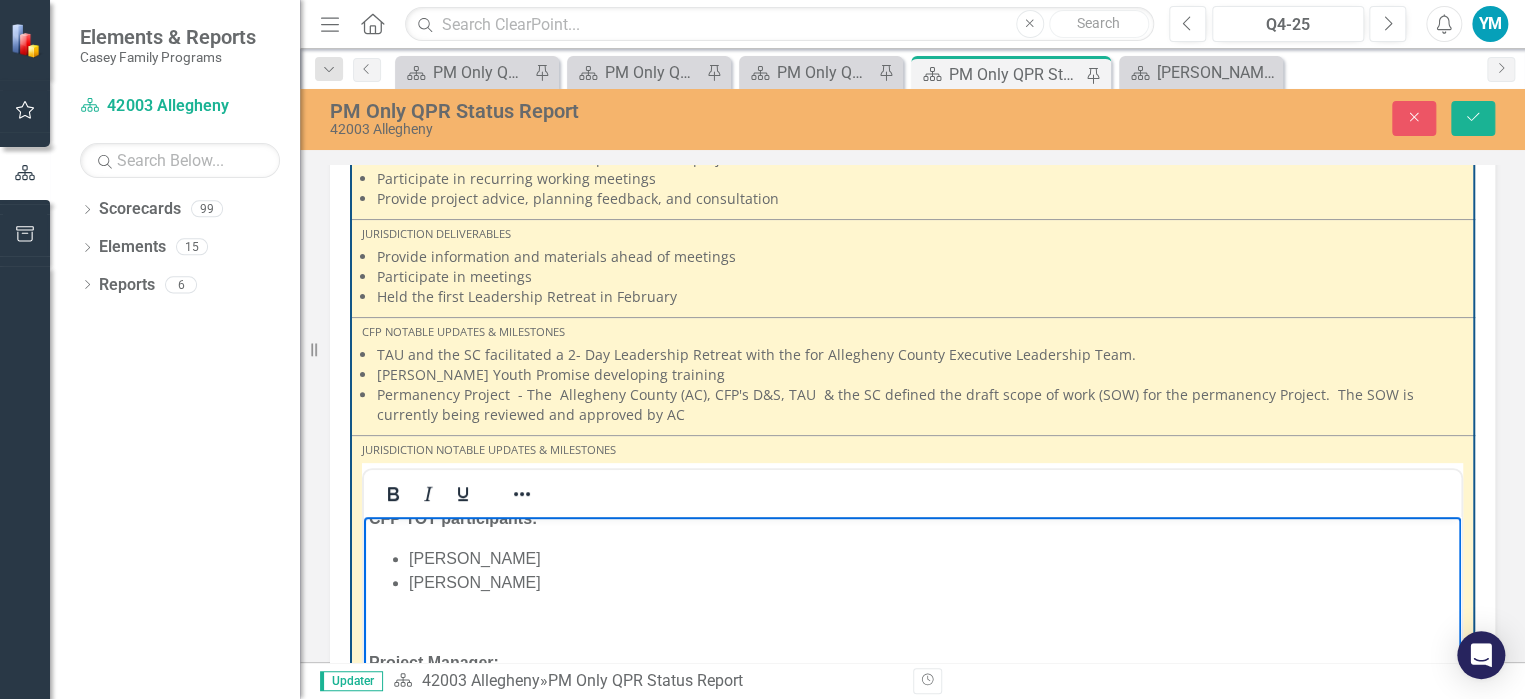 scroll, scrollTop: 659, scrollLeft: 0, axis: vertical 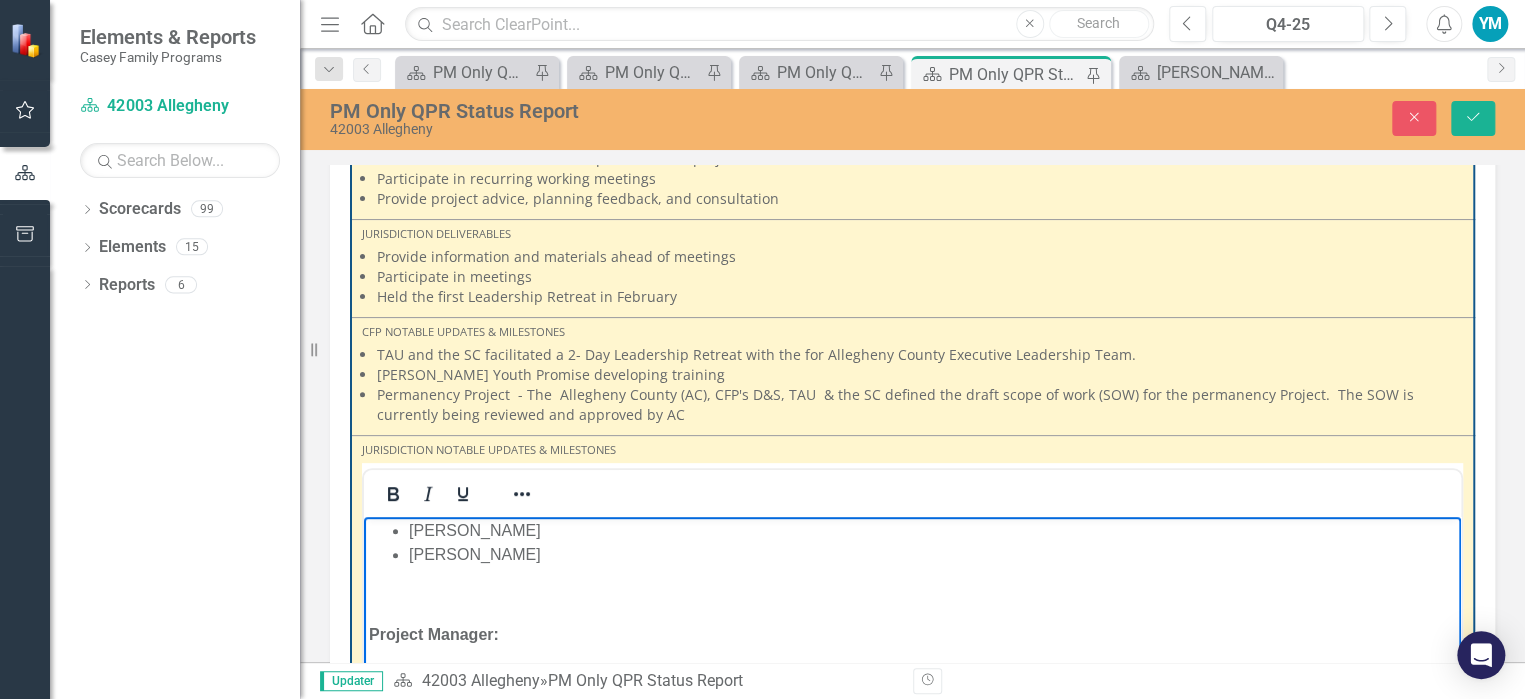 click at bounding box center [912, 595] 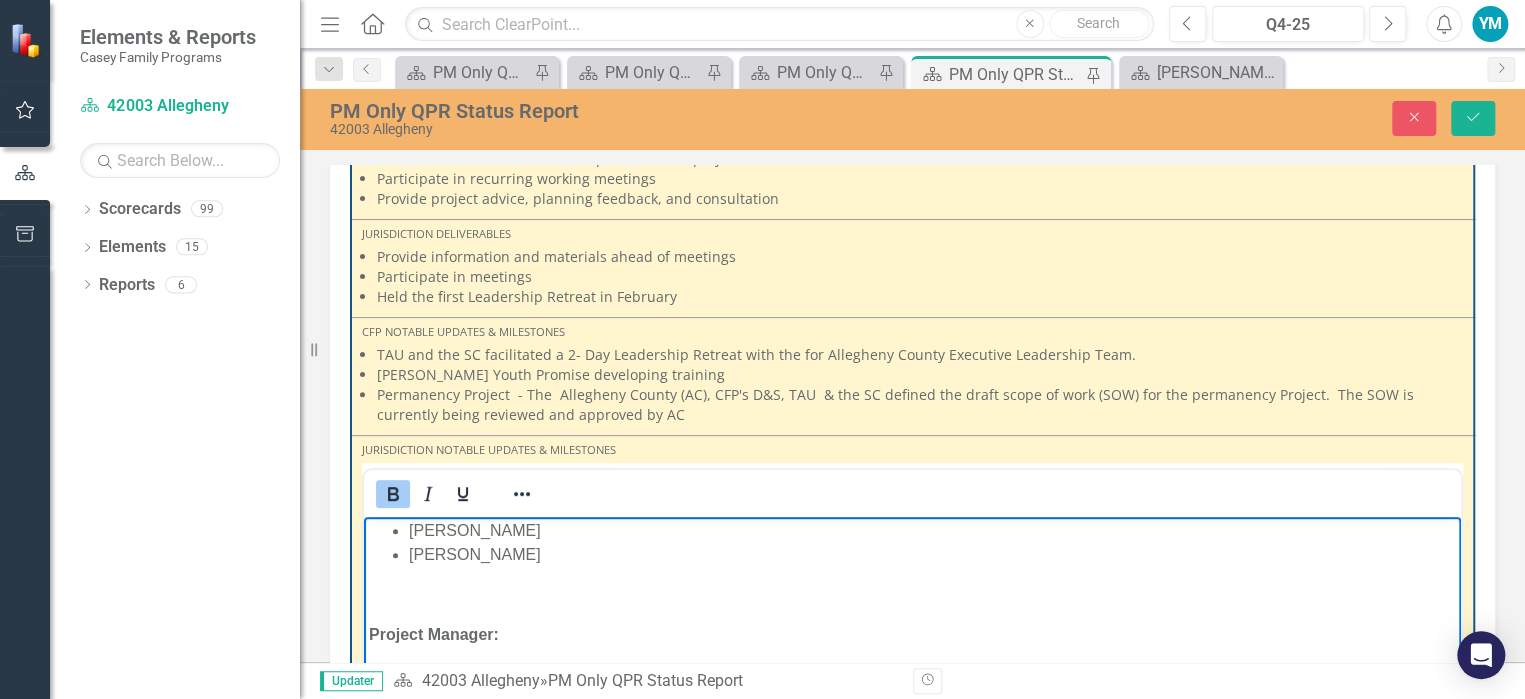 scroll, scrollTop: 619, scrollLeft: 0, axis: vertical 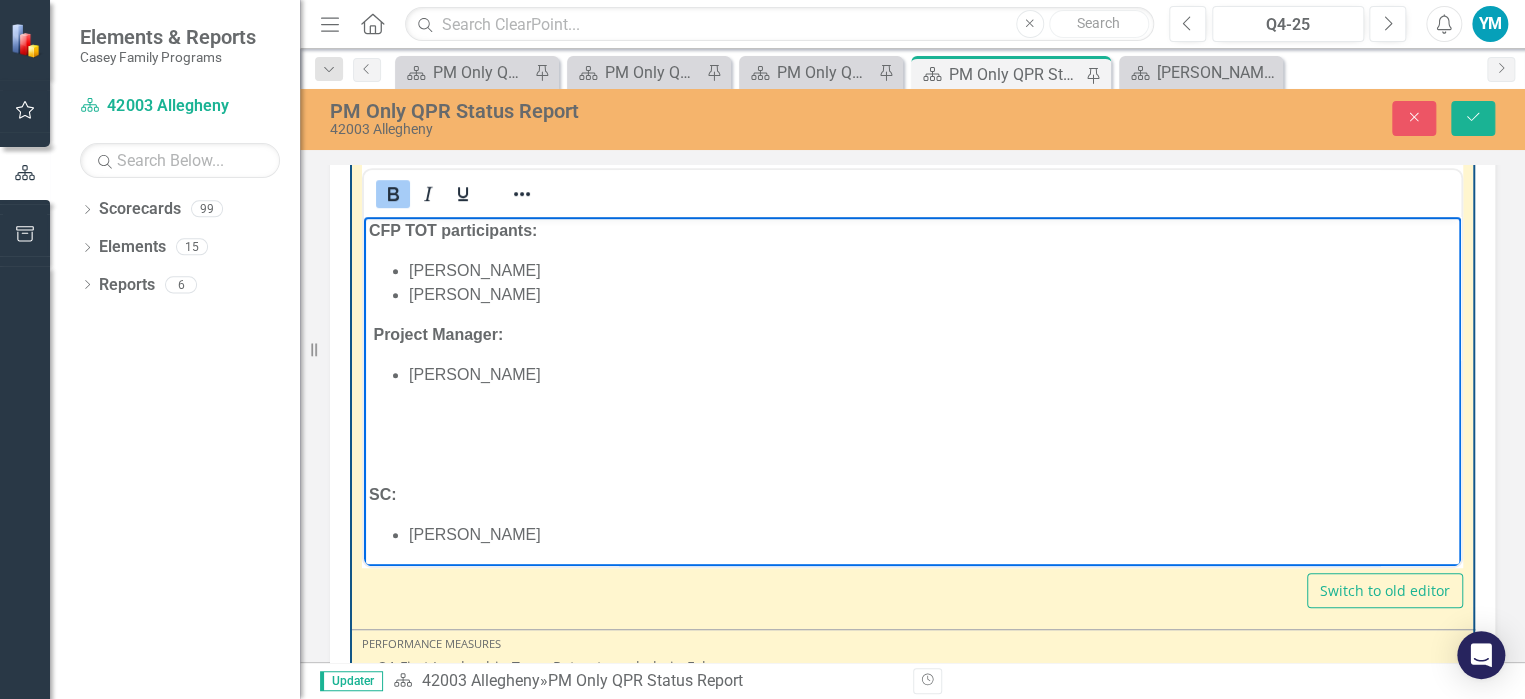 click at bounding box center (912, 415) 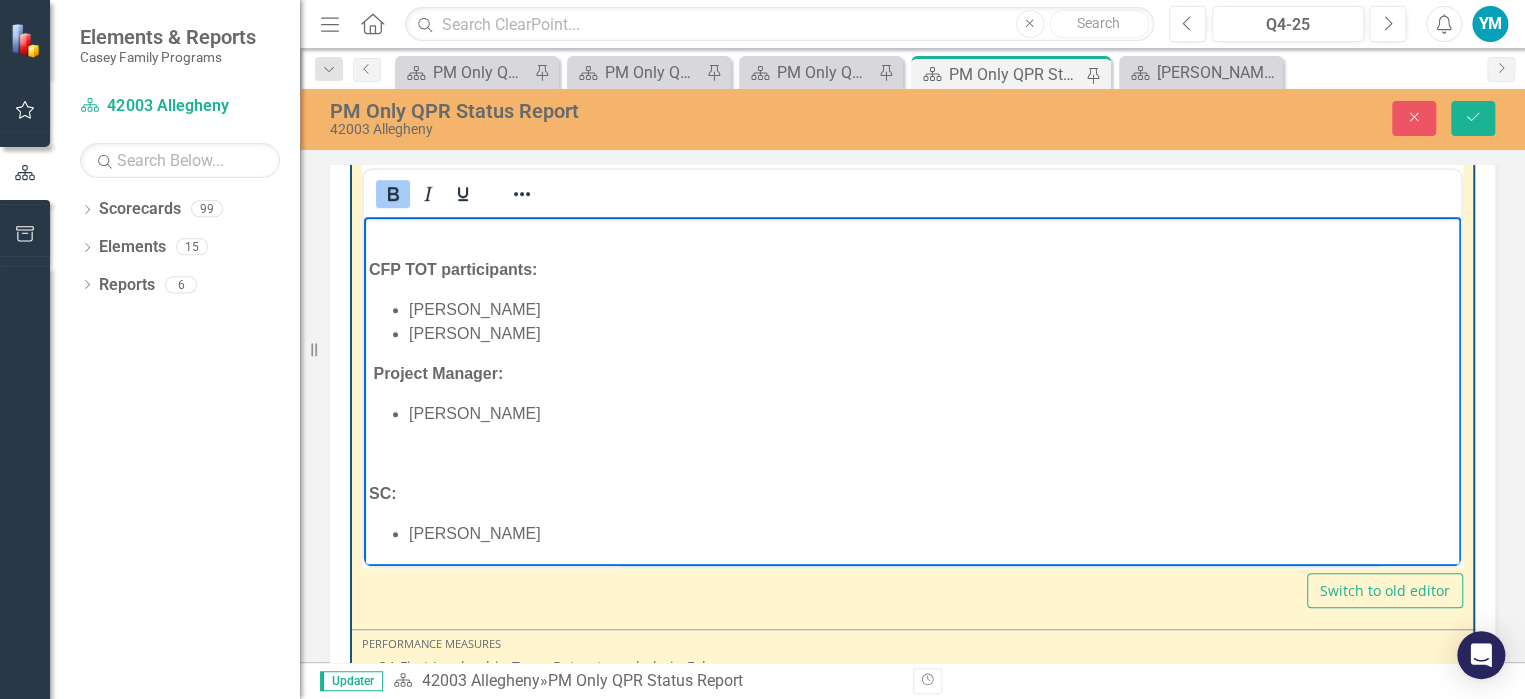 scroll, scrollTop: 539, scrollLeft: 0, axis: vertical 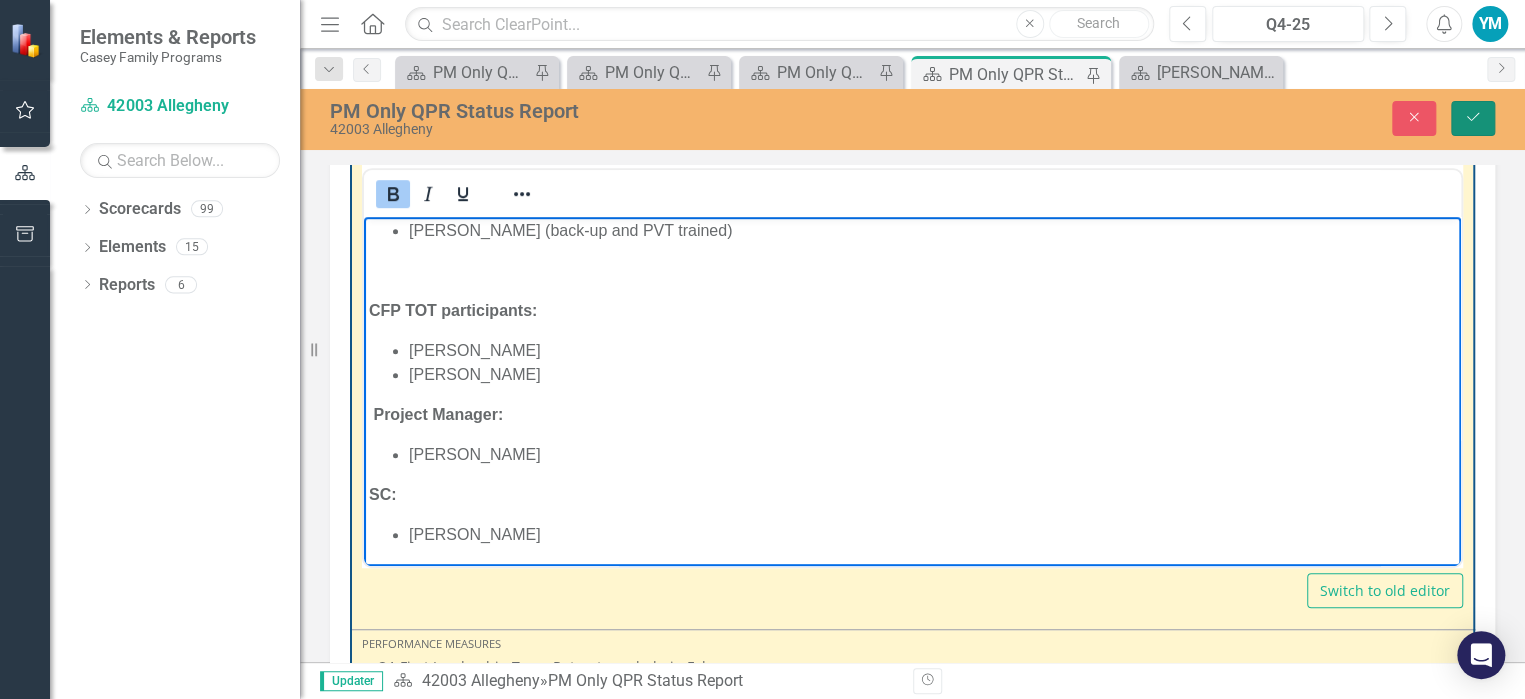 click on "Save" 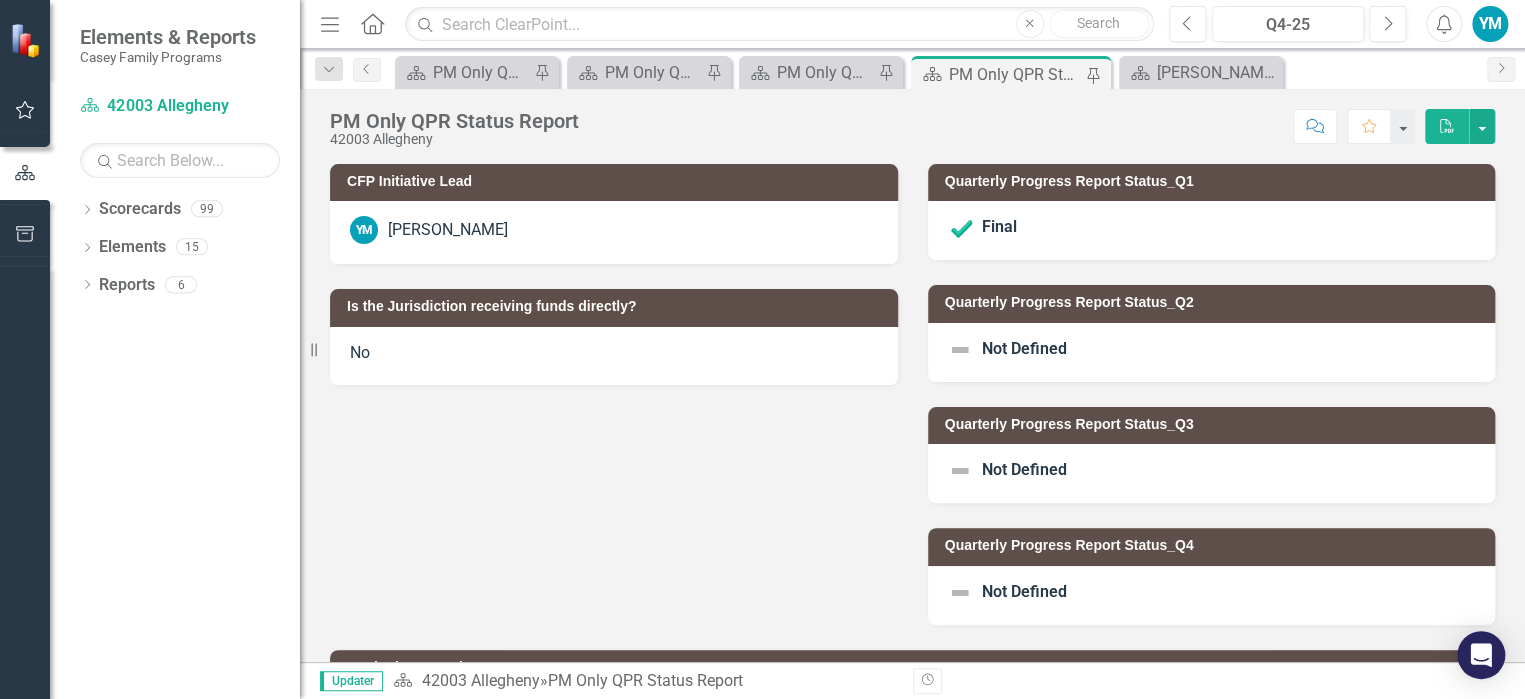 click on "CFP Initiative Lead YM [PERSON_NAME] Is the Jurisdiction receiving funds directly?  No Quarterly Progress Report Status_Q1 Final Quarterly Progress Report Status_Q2 Not Defined Quarterly Progress Report Status_Q3 Not Defined Quarterly Progress Report Status_Q4 Not Defined" at bounding box center (912, 382) 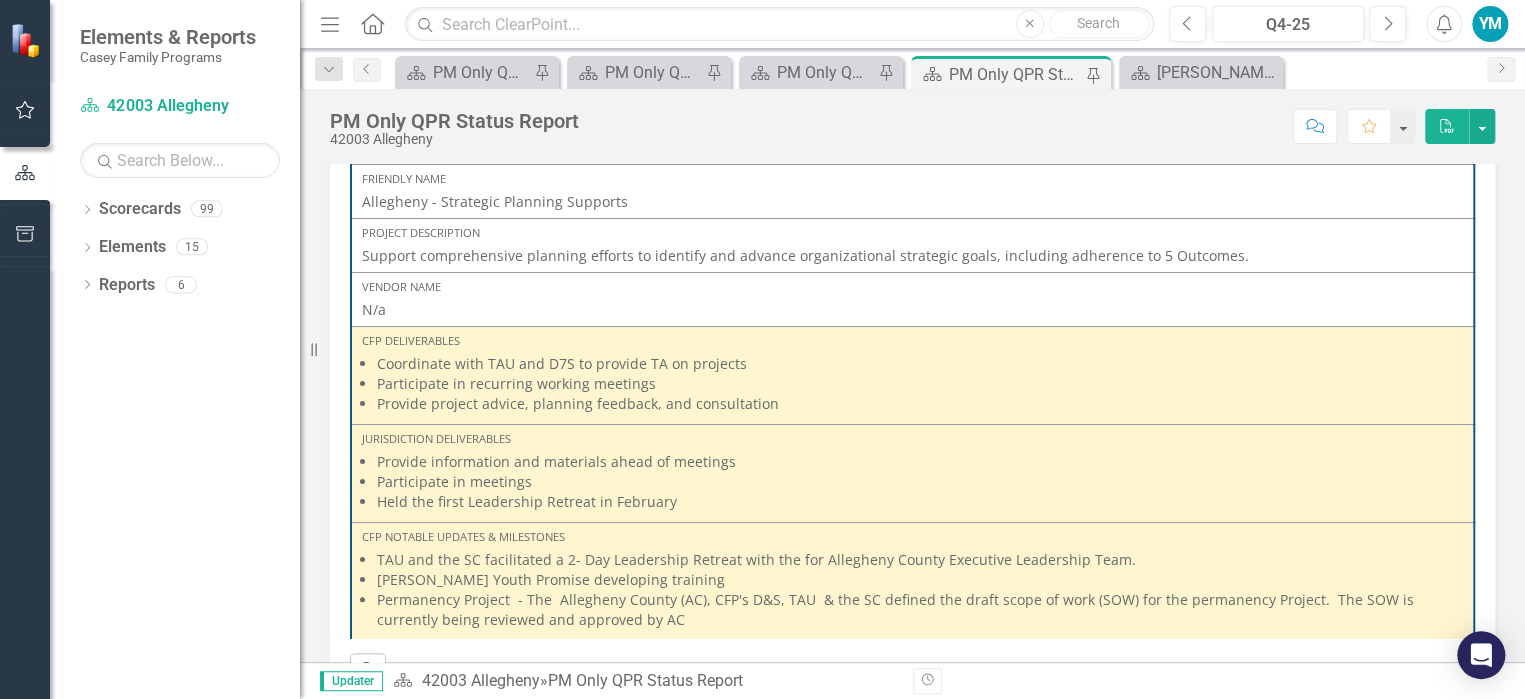 scroll, scrollTop: 600, scrollLeft: 0, axis: vertical 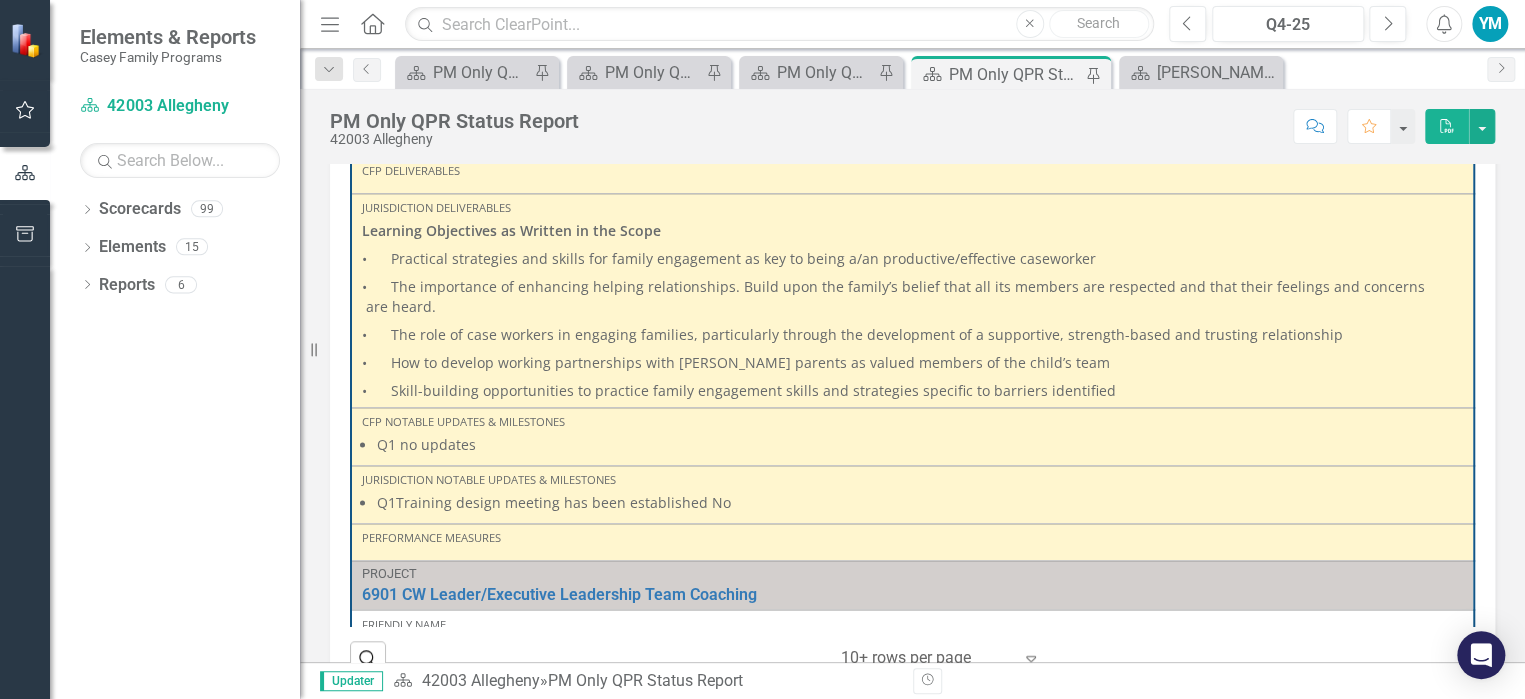 click on "Q1Training design meeting has been established No" at bounding box center [920, 503] 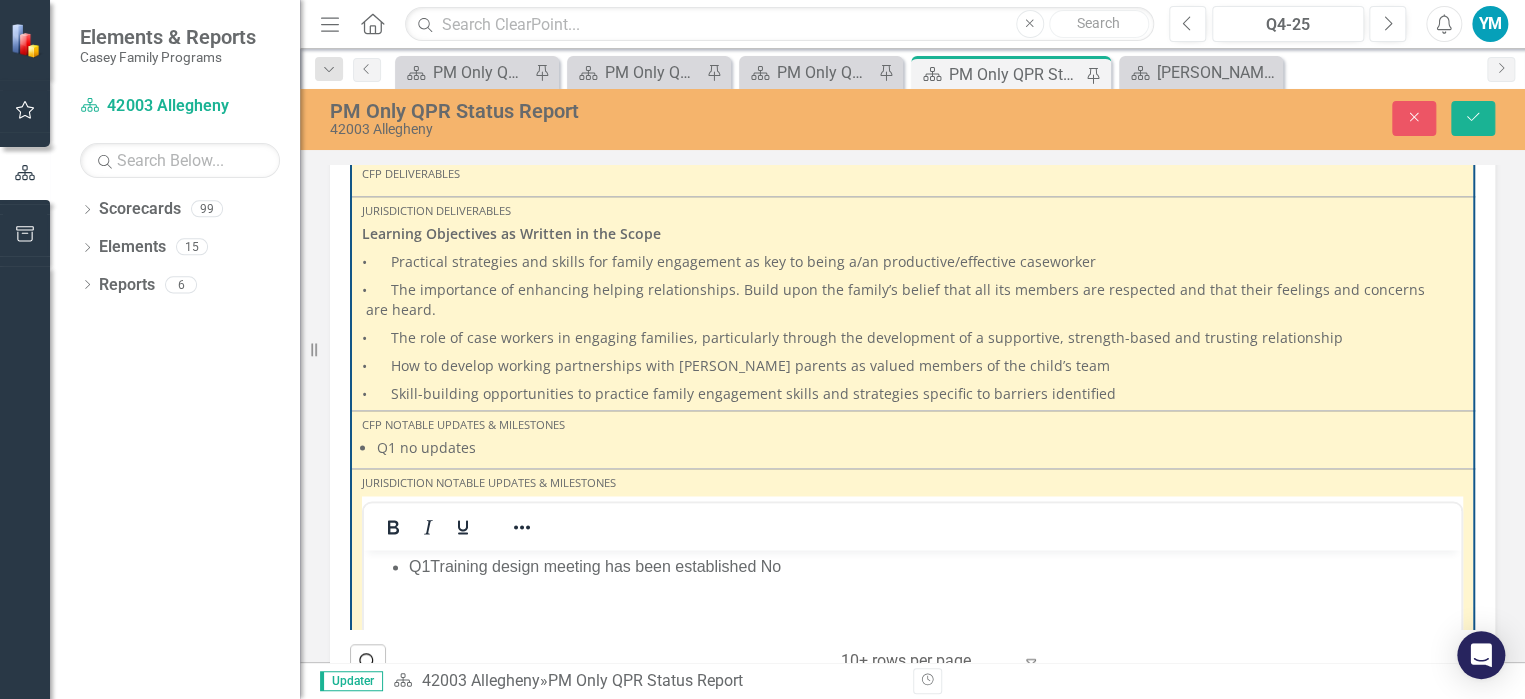 scroll, scrollTop: 0, scrollLeft: 0, axis: both 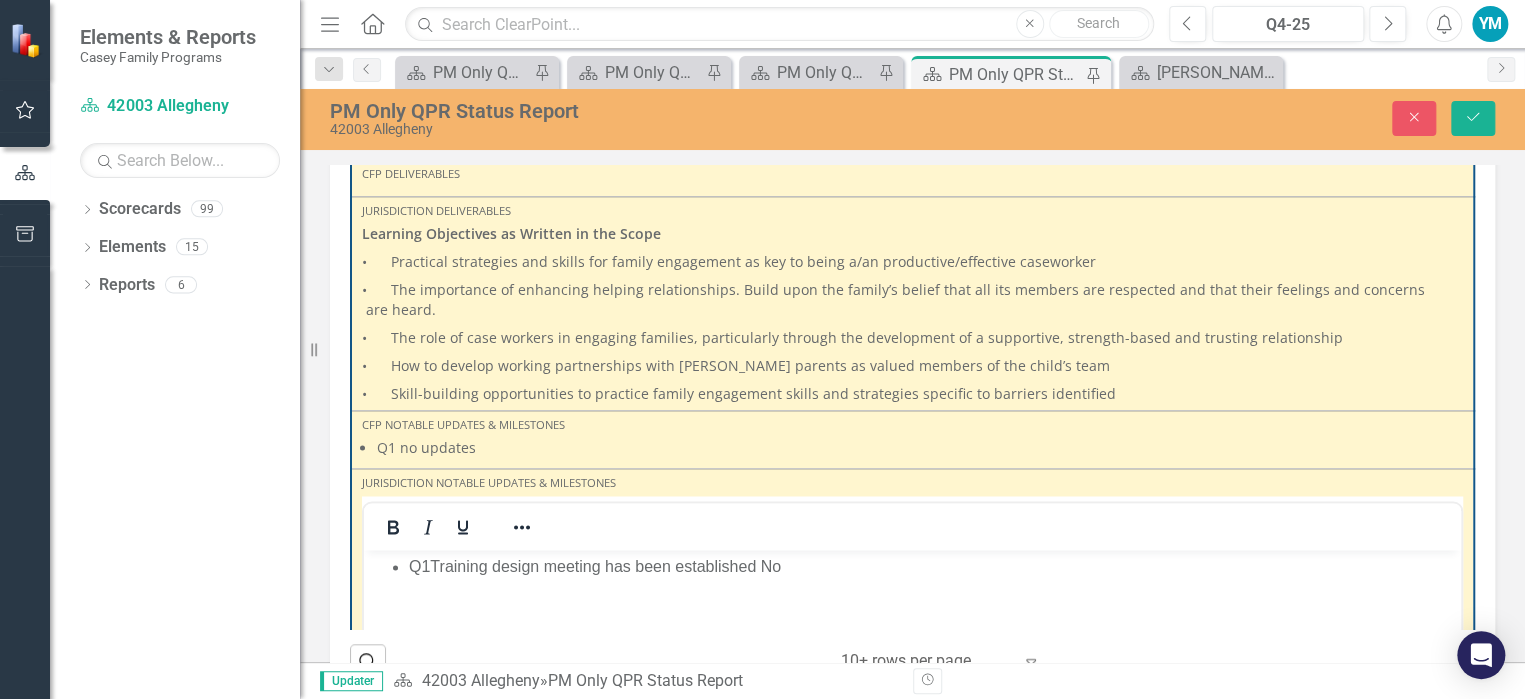 click on "Q1Training design meeting has been established No" at bounding box center [932, 566] 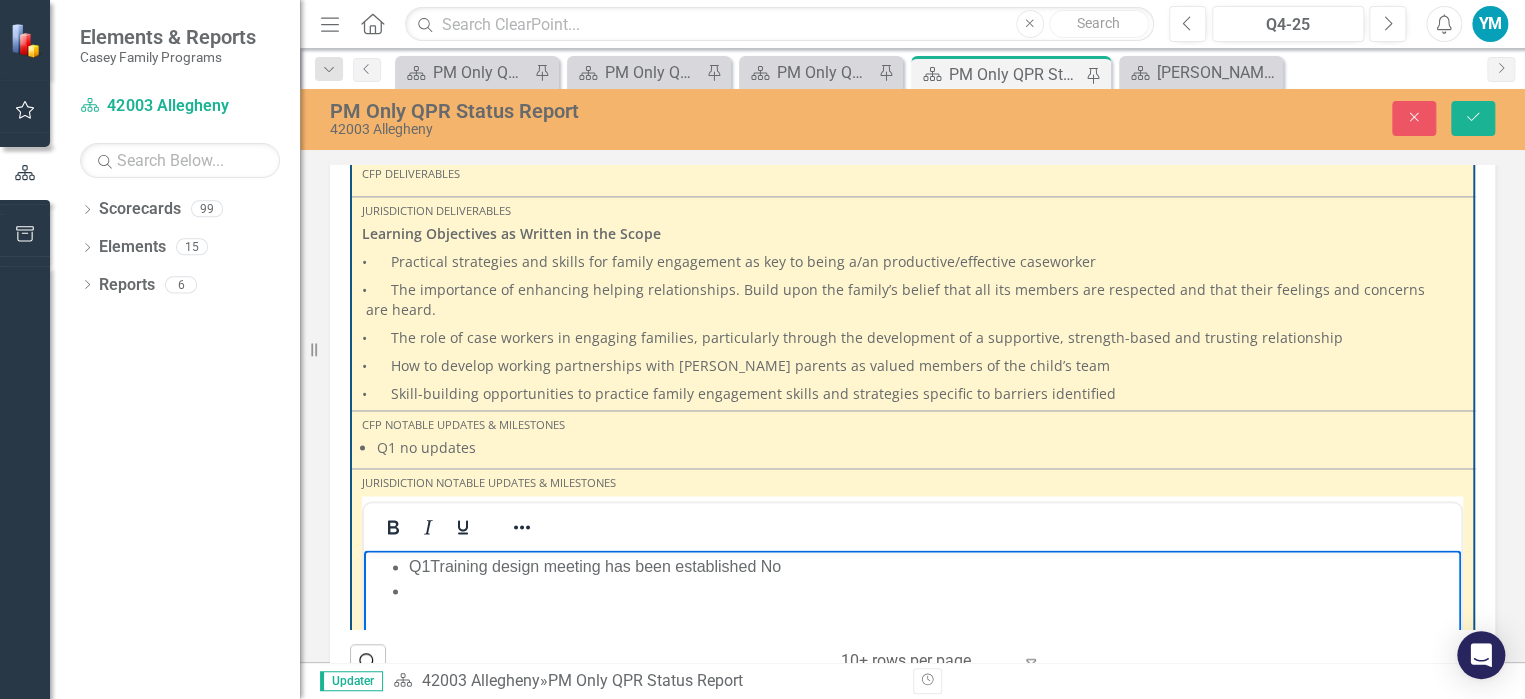 type 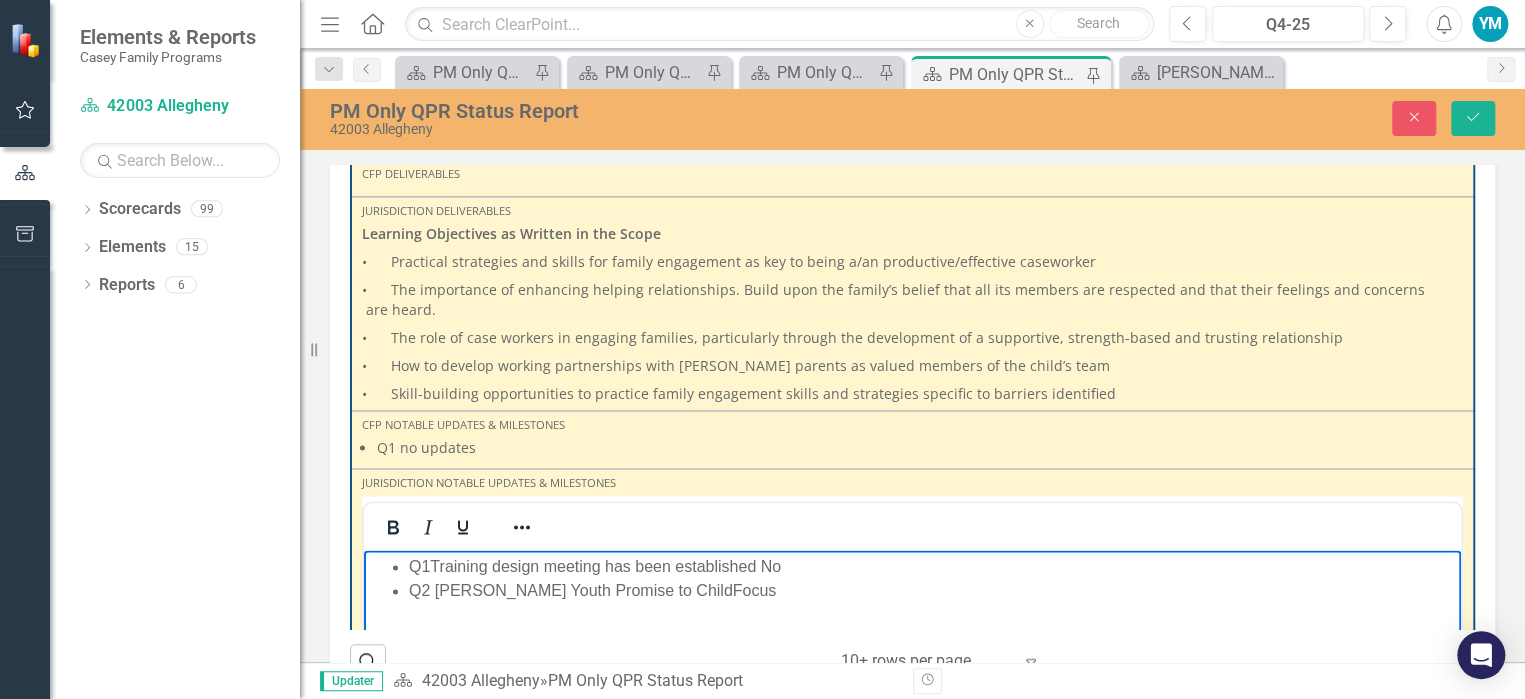 click on "Q2 [PERSON_NAME] Youth Promise to ChildFocus" at bounding box center (932, 590) 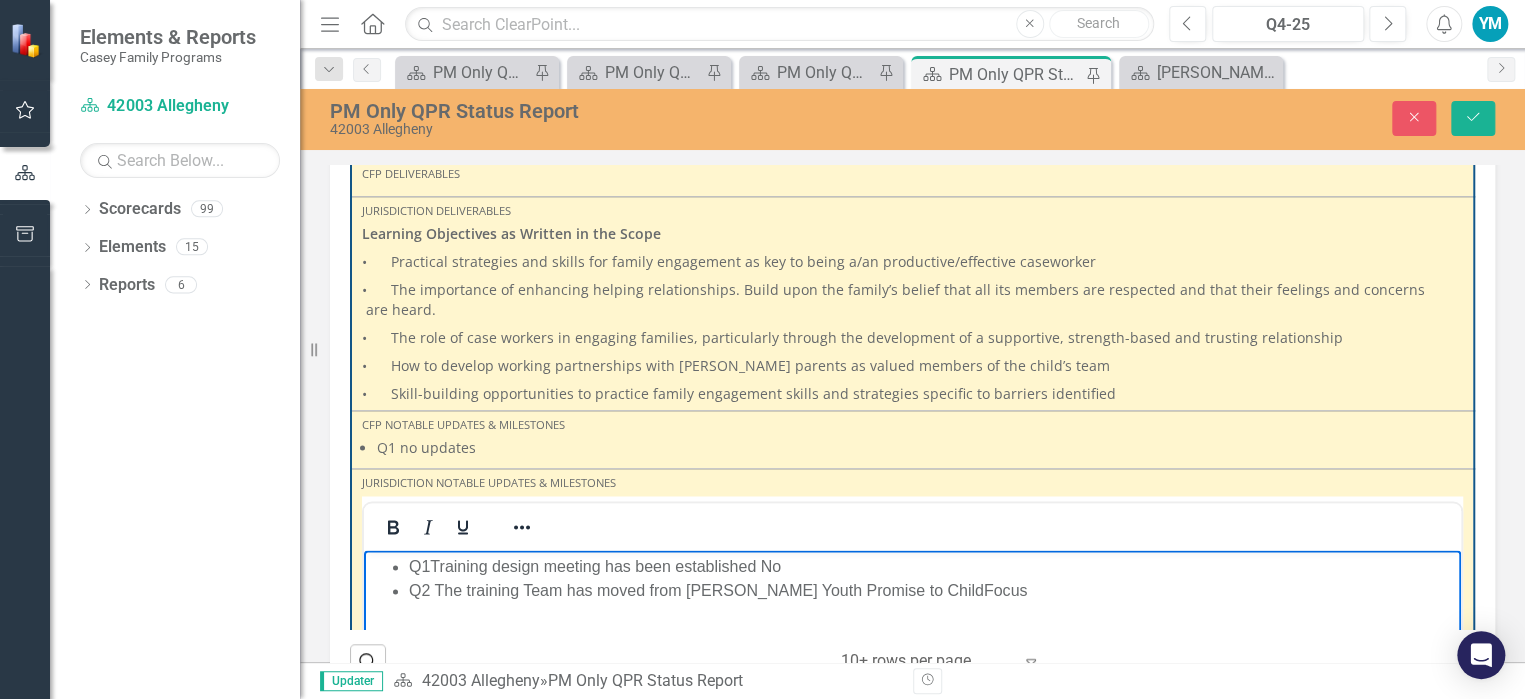 click on "Q2 The training Team has moved from [PERSON_NAME] Youth Promise to ChildFocus" at bounding box center [932, 590] 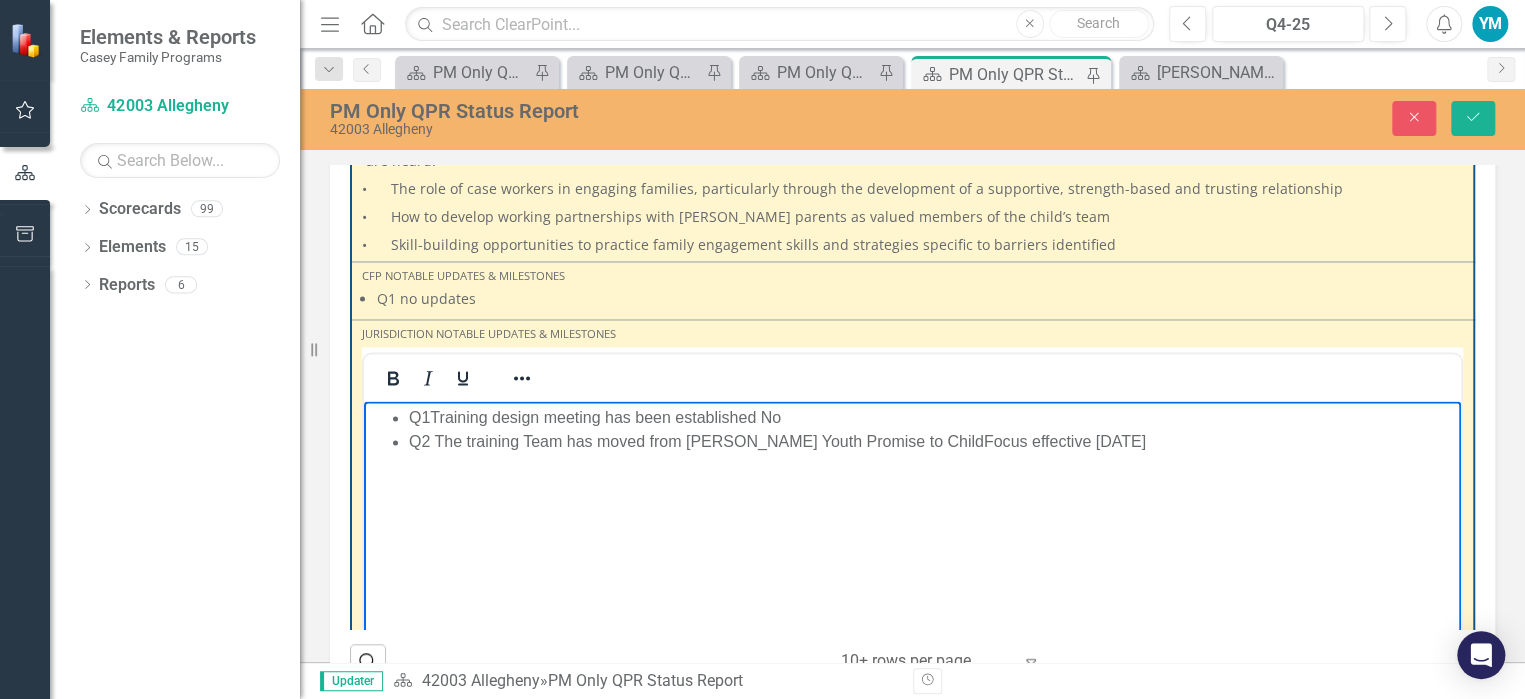 scroll, scrollTop: 1700, scrollLeft: 0, axis: vertical 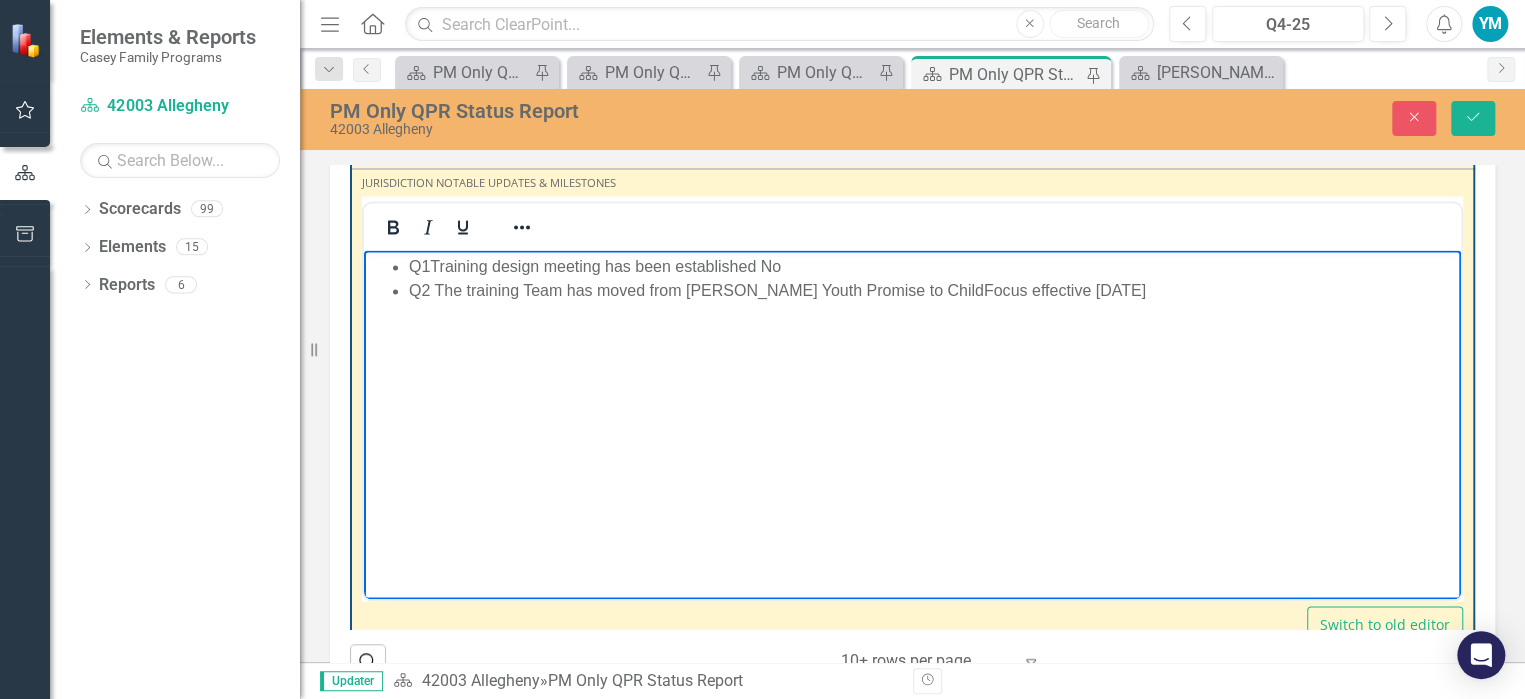 click on "Q2 The training Team has moved from [PERSON_NAME] Youth Promise to ChildFocus effective [DATE]" at bounding box center (932, 290) 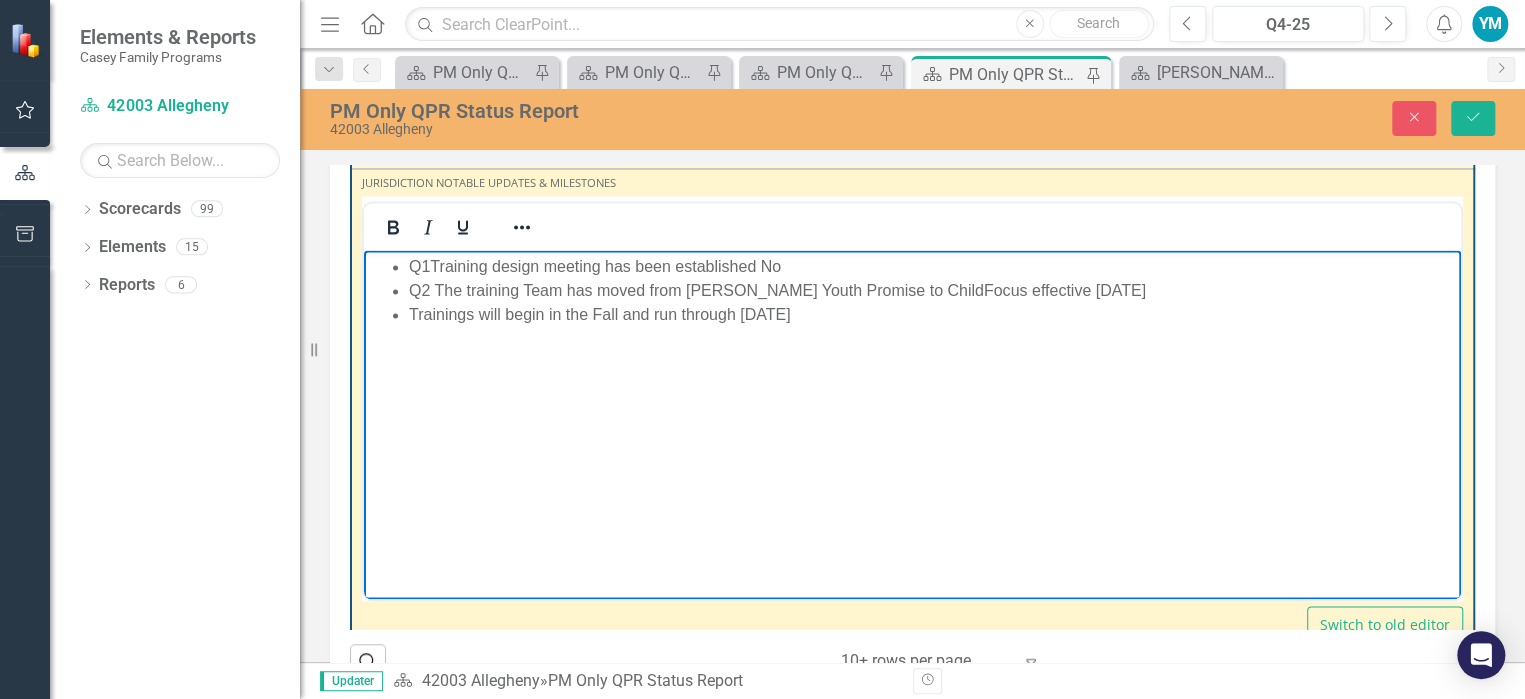 click on "Trainings will begin in the Fall and run through [DATE]" at bounding box center [932, 314] 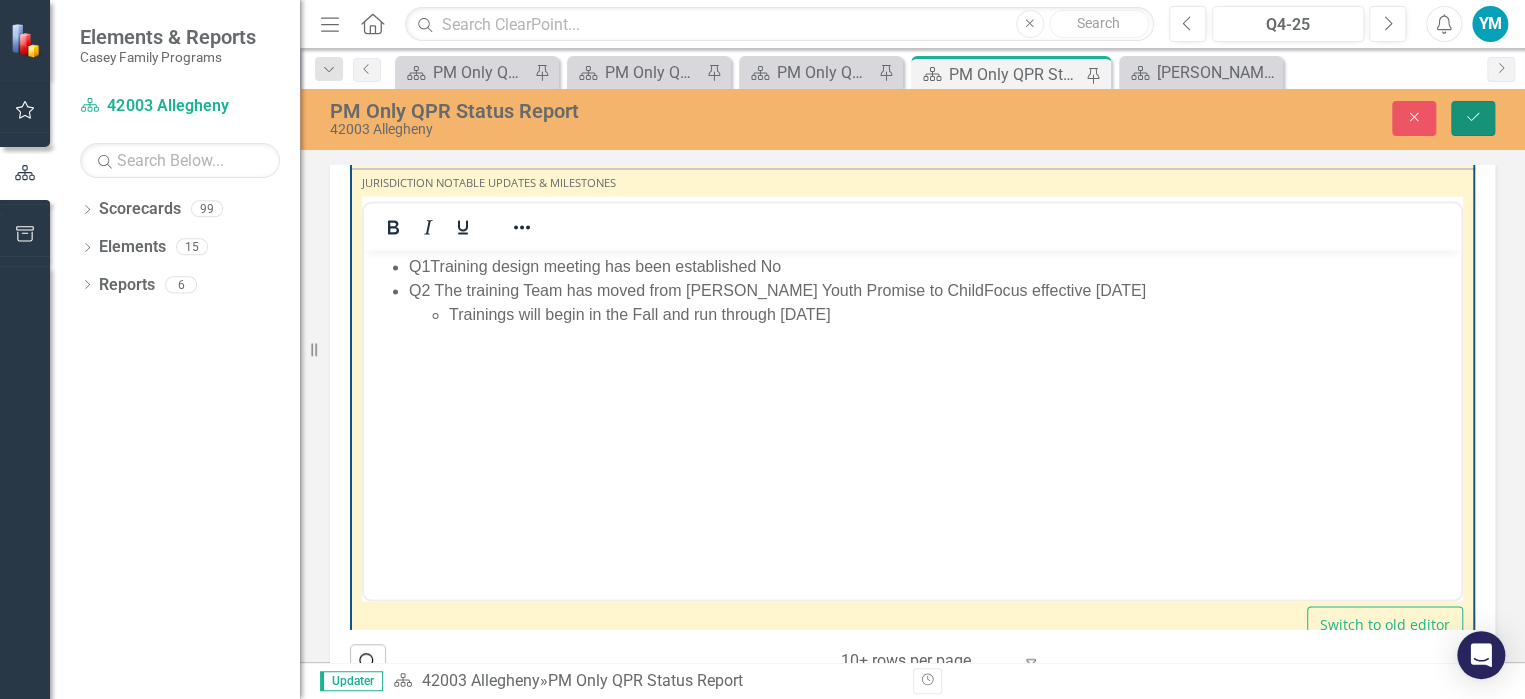 click on "Save" at bounding box center (1473, 118) 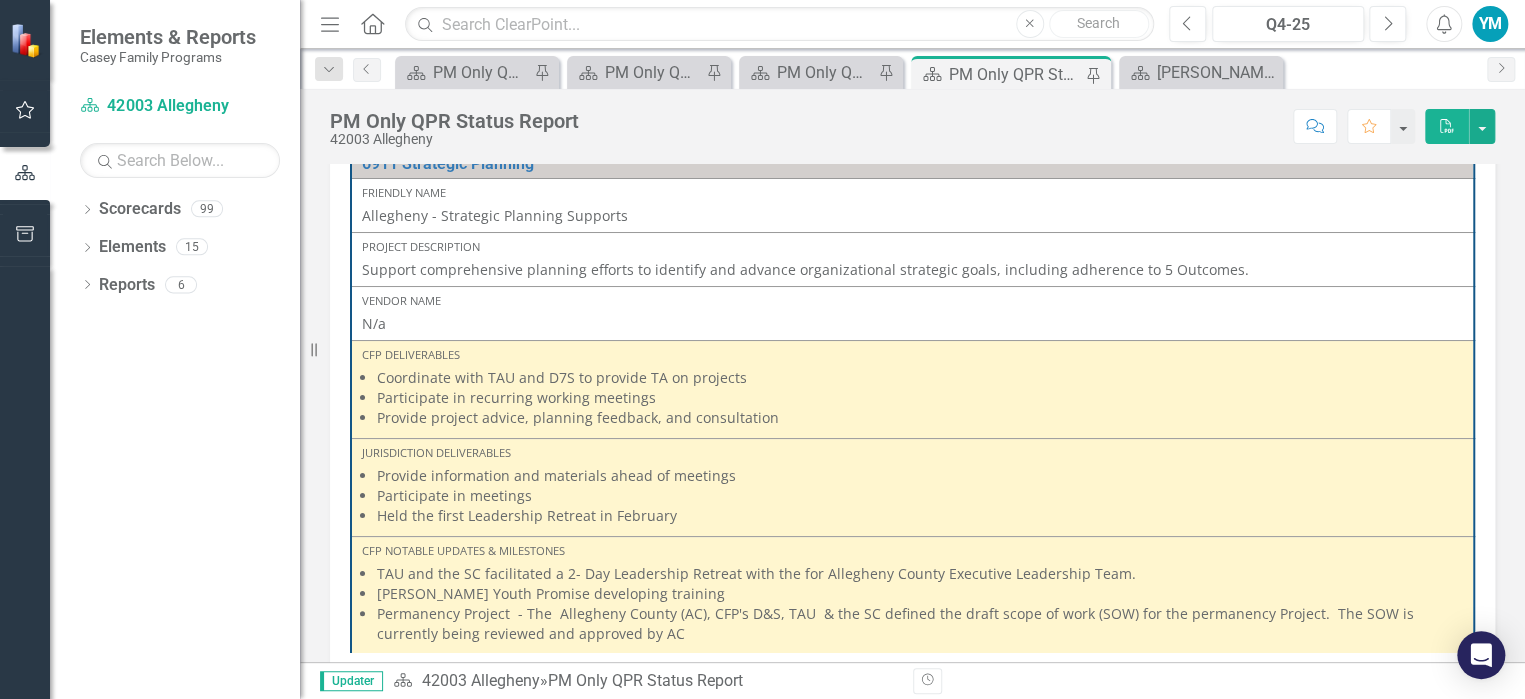 scroll, scrollTop: 653, scrollLeft: 0, axis: vertical 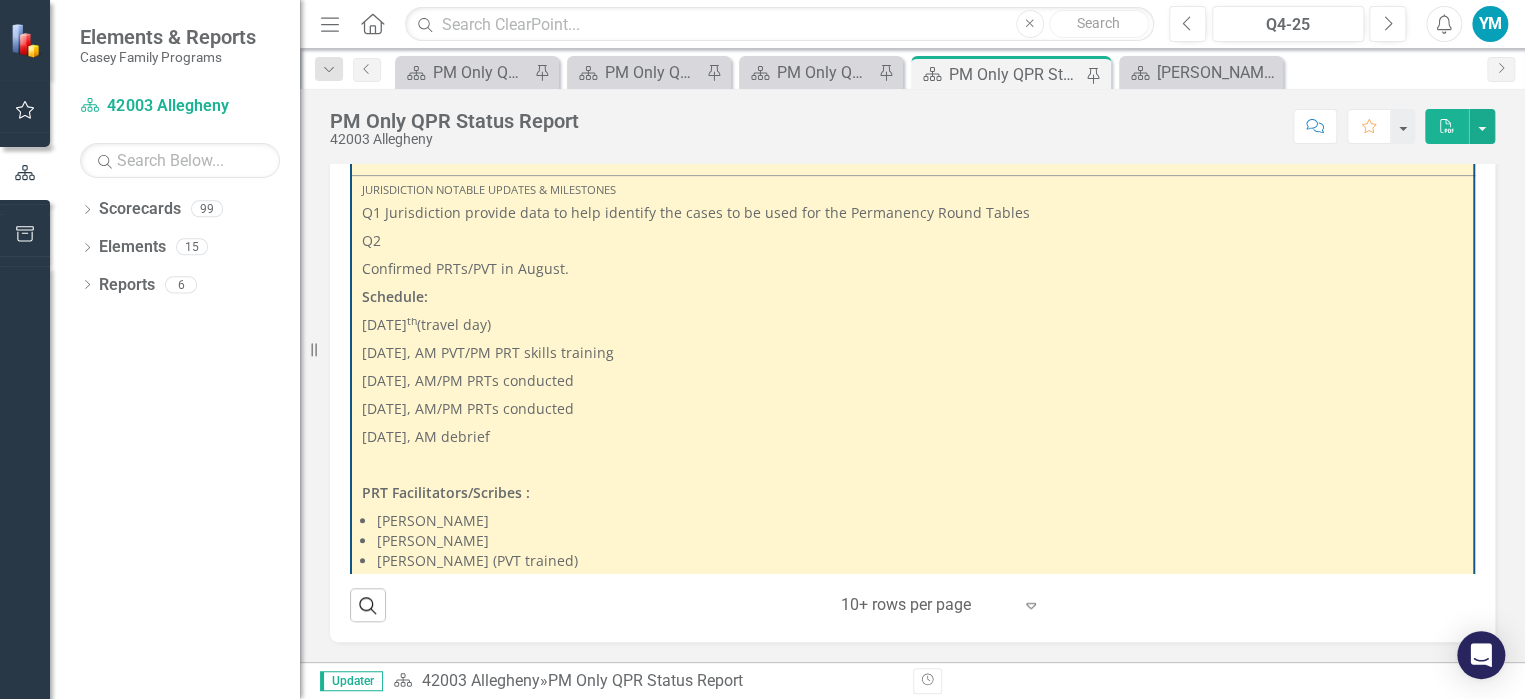 click at bounding box center (912, 465) 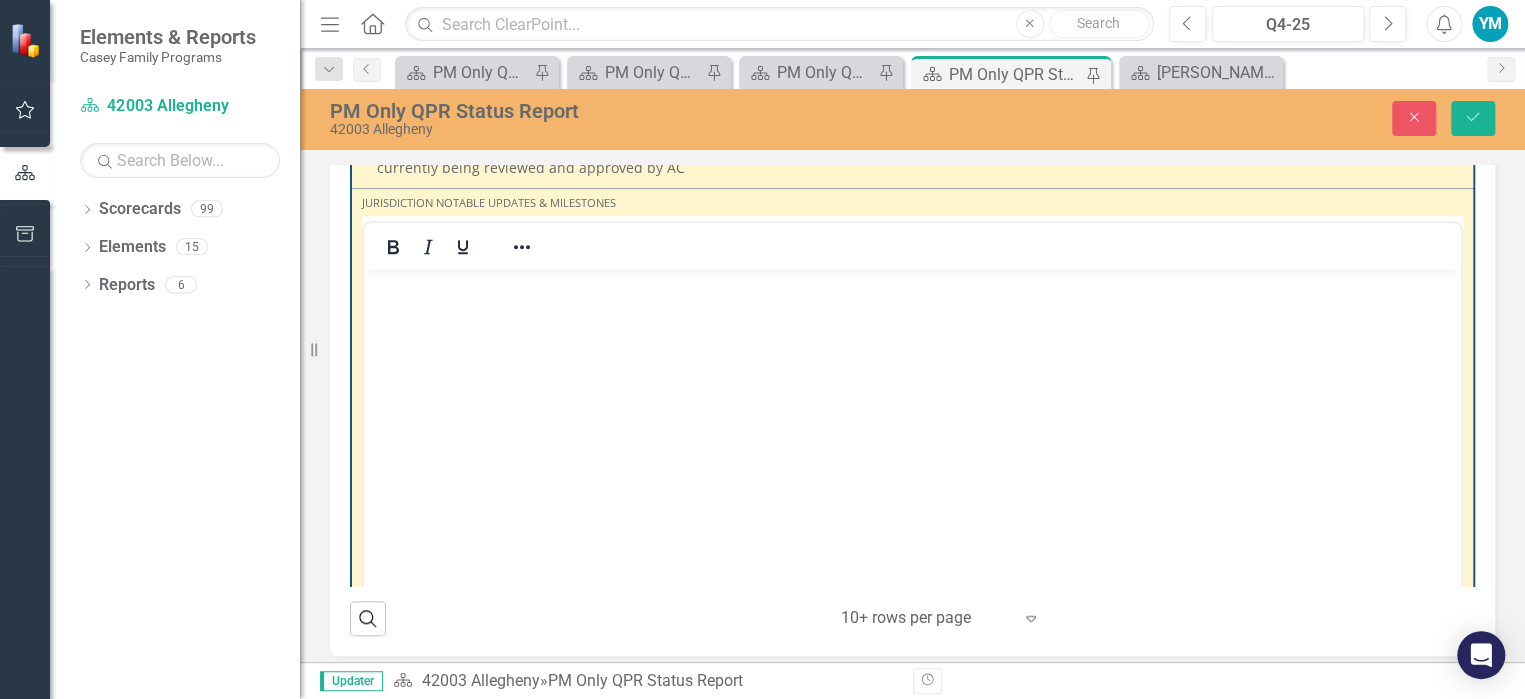 scroll, scrollTop: 663, scrollLeft: 0, axis: vertical 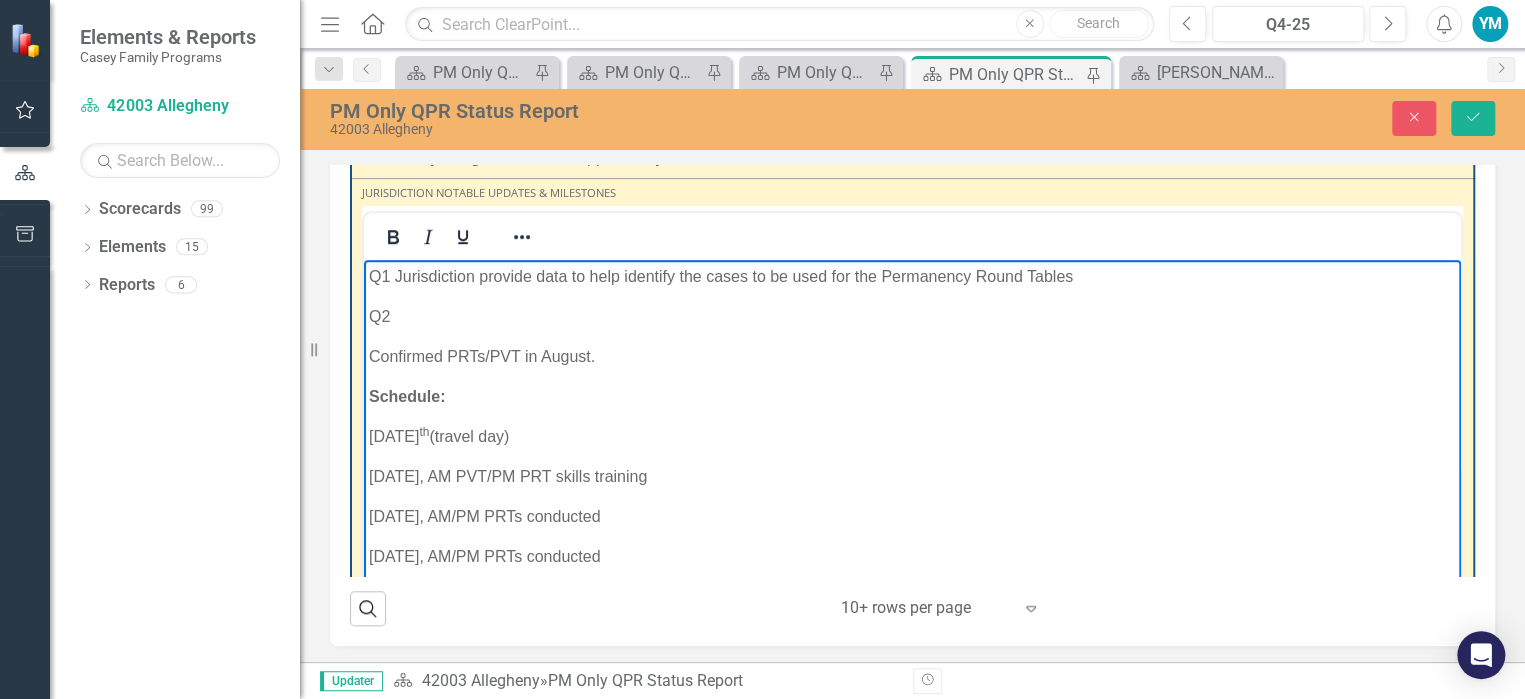 drag, startPoint x: 615, startPoint y: 399, endPoint x: 329, endPoint y: 444, distance: 289.51855 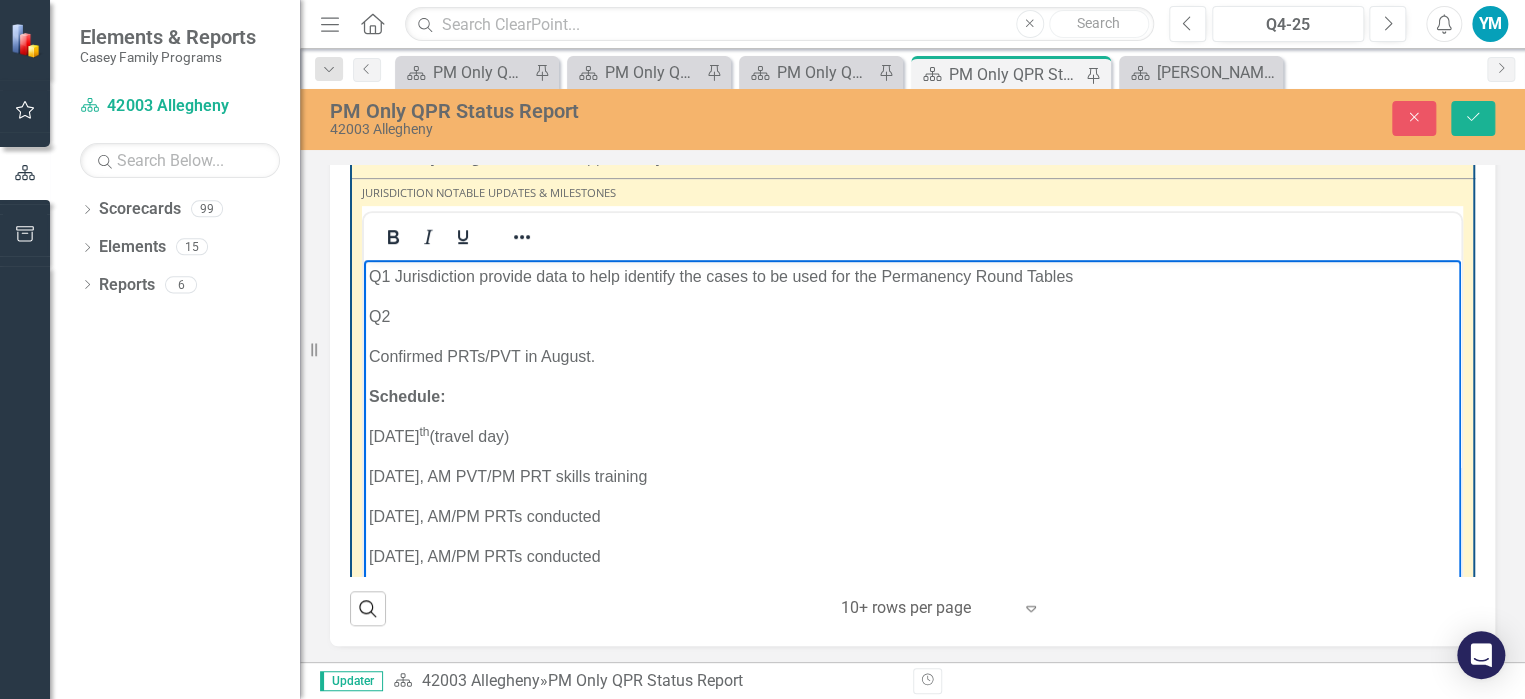 click on "Q1 Jurisdiction provide data to help identify the cases to be used for the Permanency Round Tables  Q2  Confirmed PRTs/PVT in August.    Schedule:  [DATE]  (travel day) [DATE], AM PVT/PM PRT skills training [DATE], AM/PM PRTs conducted [DATE], AM/PM PRTs conducted [DATE], AM debrief PRT Facilitators/Scribes :  [PERSON_NAME] [PERSON_NAME] [PERSON_NAME] (PVT trained) [PERSON_NAME] [PERSON_NAME] (back-up and PVT trained) CFP TOT participants:  [PERSON_NAME] [PERSON_NAME]   Project Manager:  [PERSON_NAME] SC:  [PERSON_NAME]" at bounding box center (912, 705) 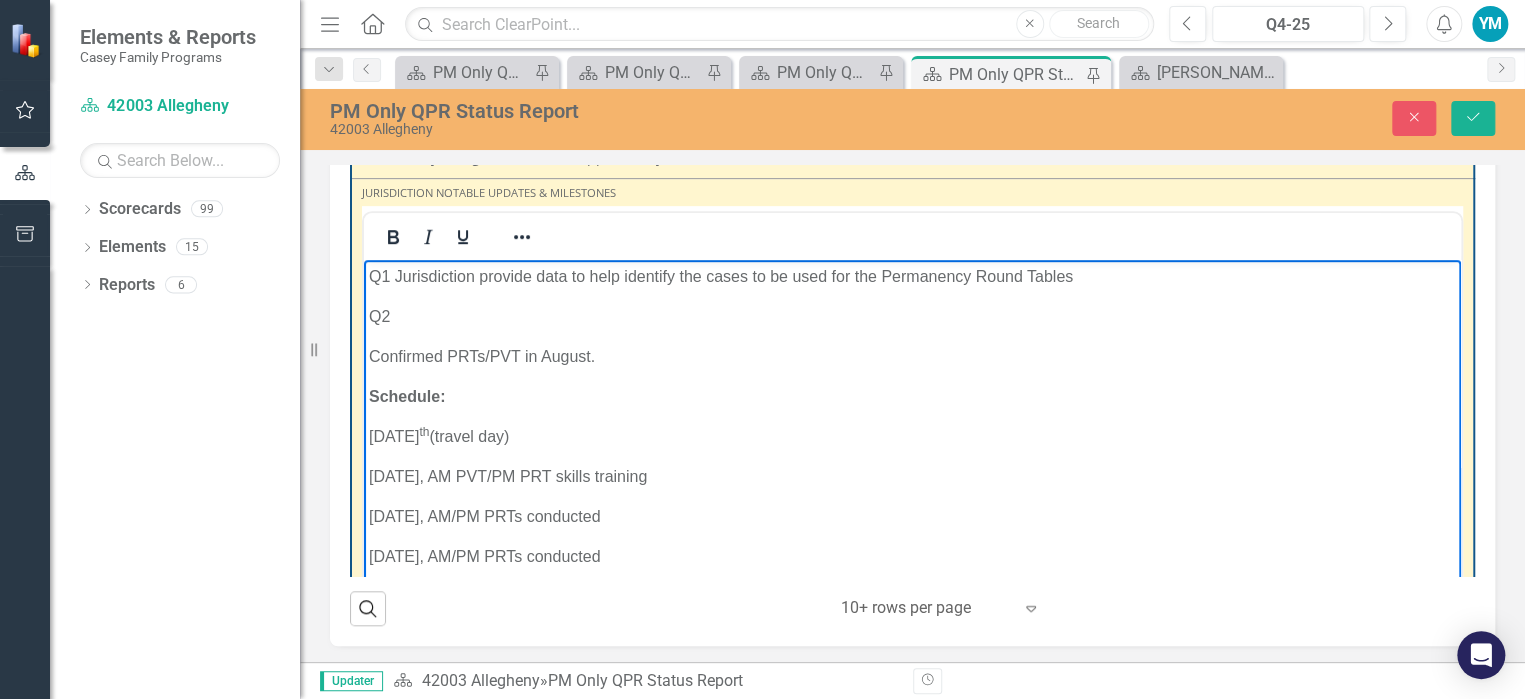 scroll, scrollTop: 200, scrollLeft: 0, axis: vertical 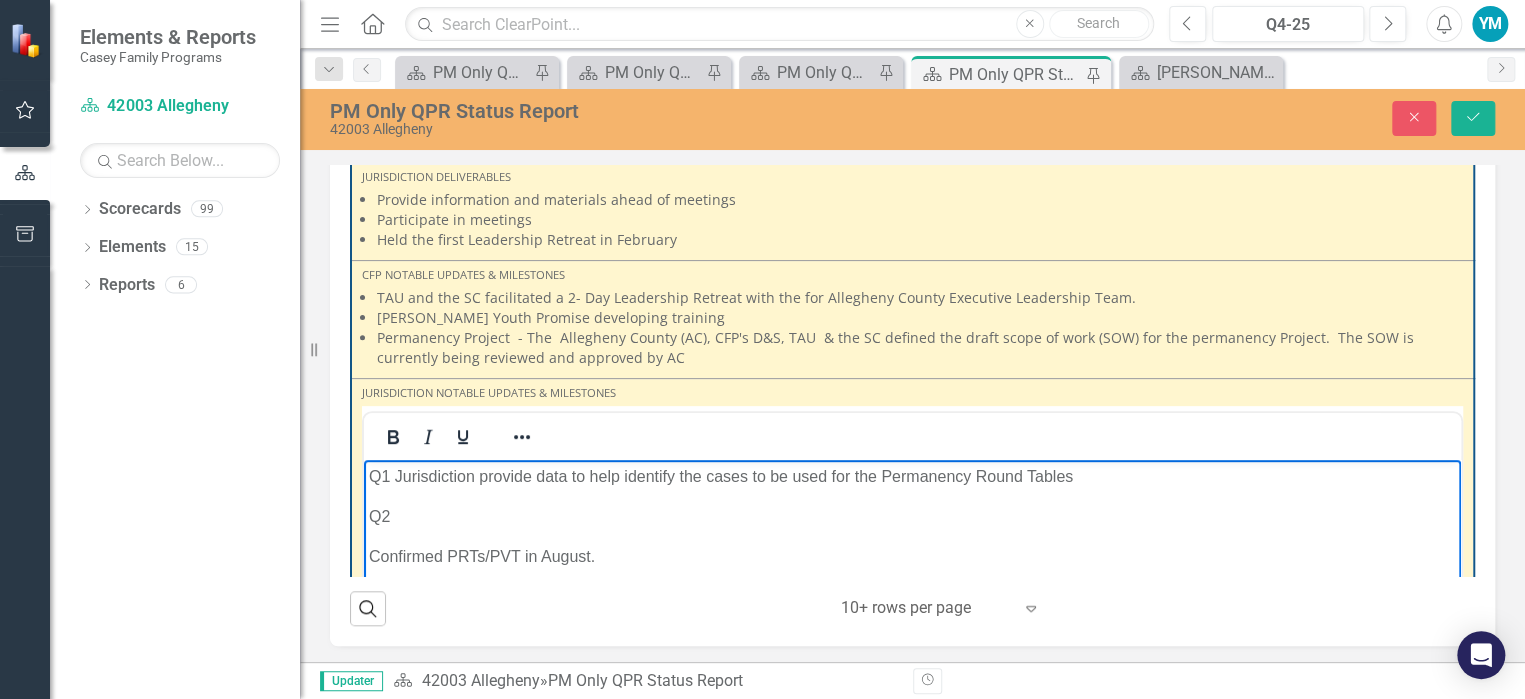 click 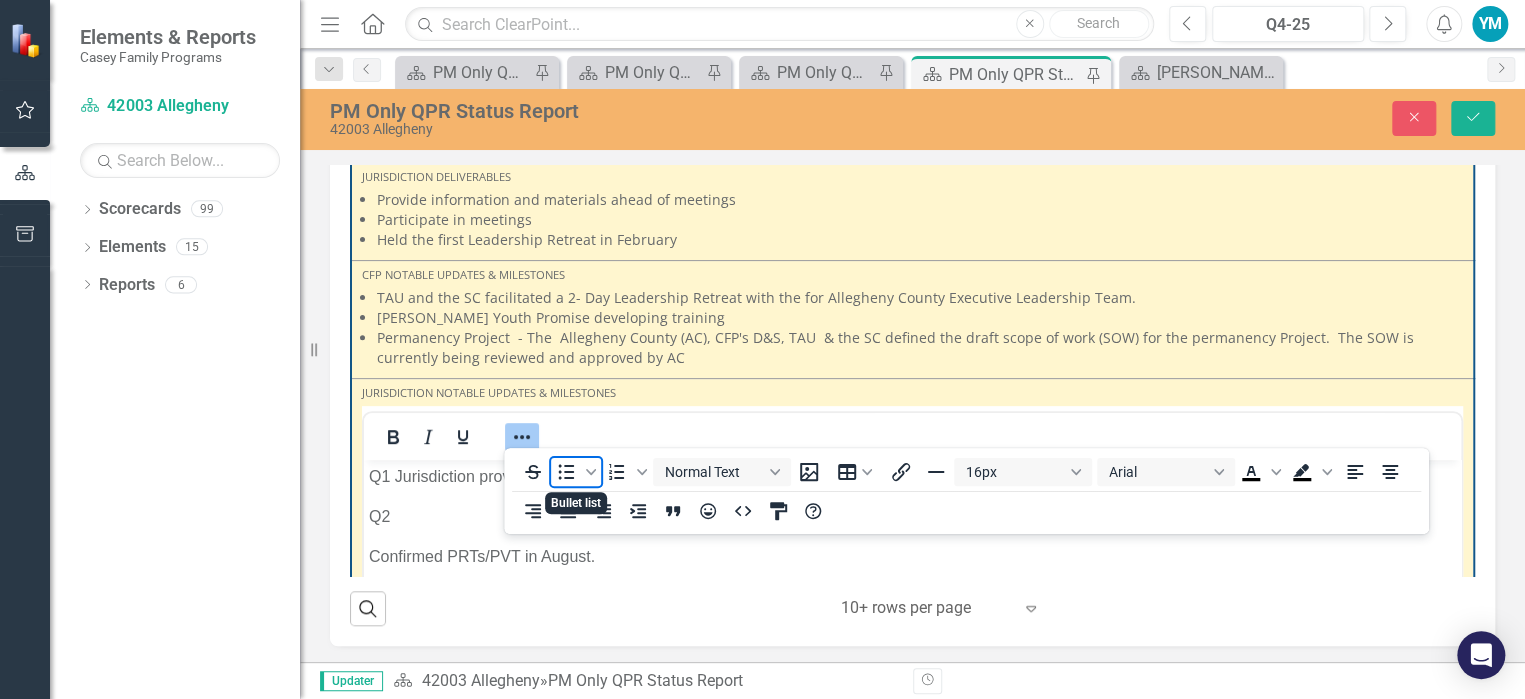 click 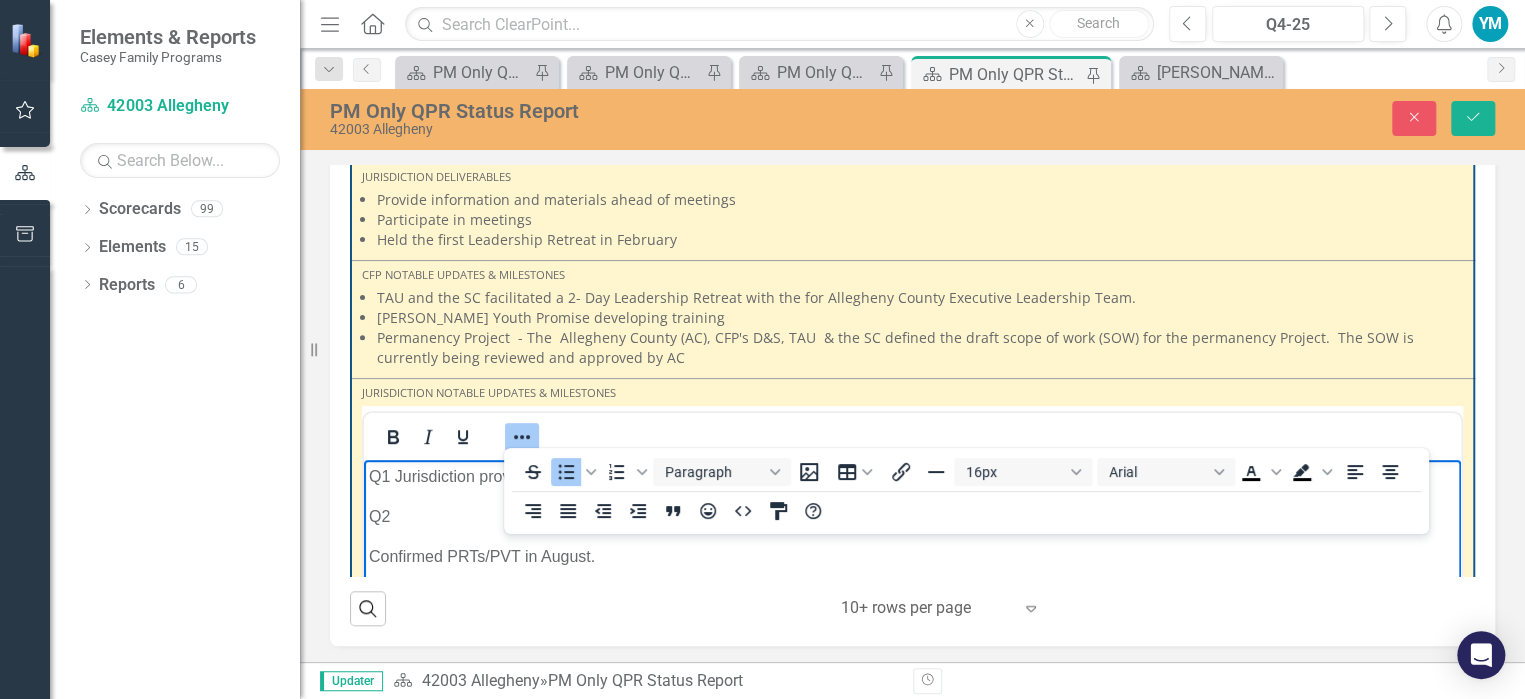 click on "‹ Previous 1 (current) › Next 10+ rows per page Expand" at bounding box center (935, 608) 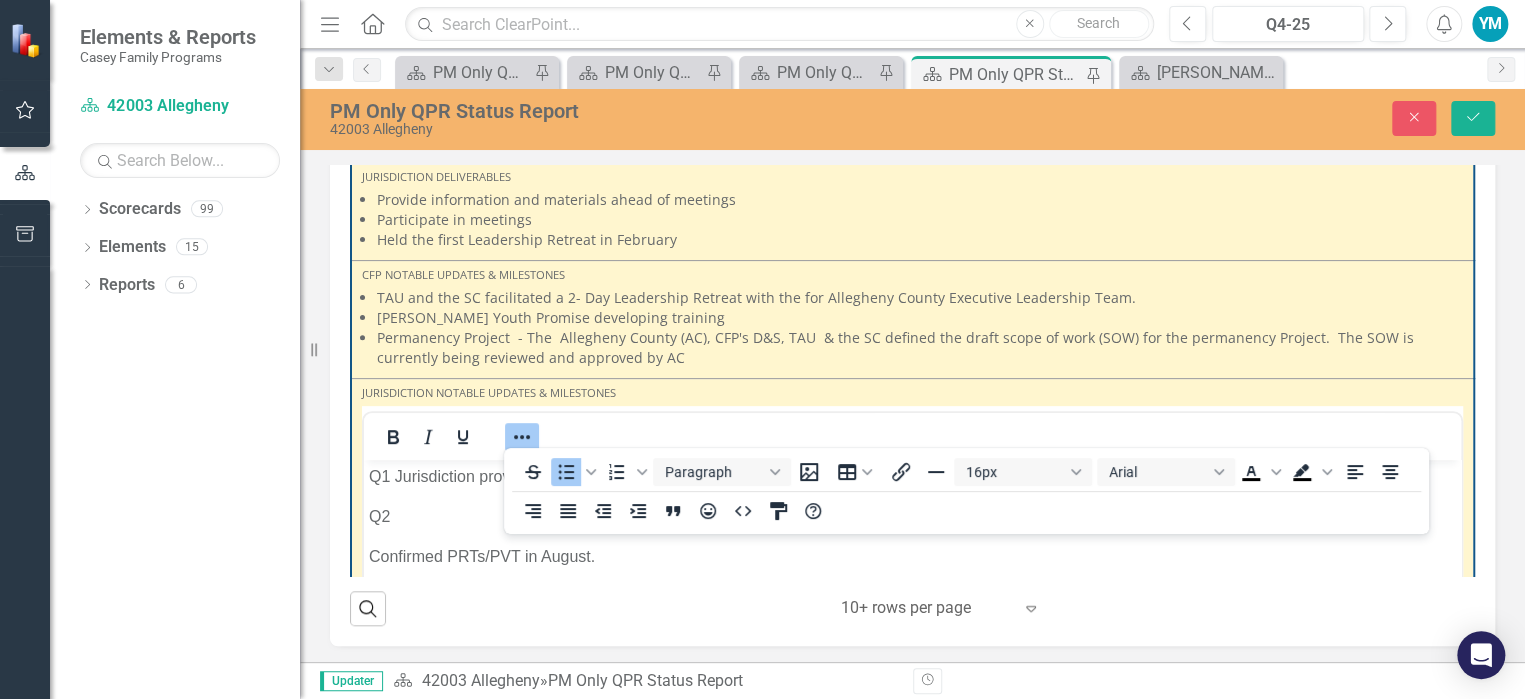 scroll, scrollTop: 200, scrollLeft: 0, axis: vertical 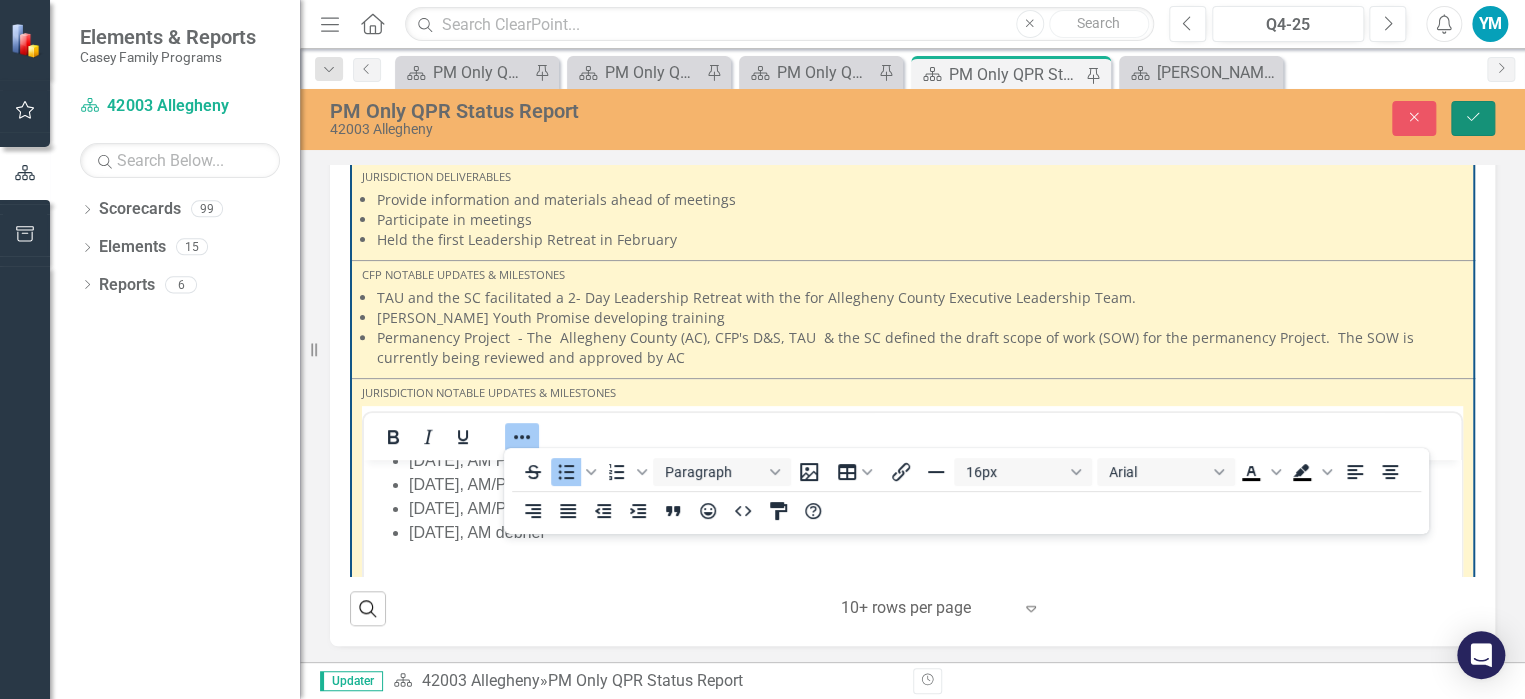 click on "Save" 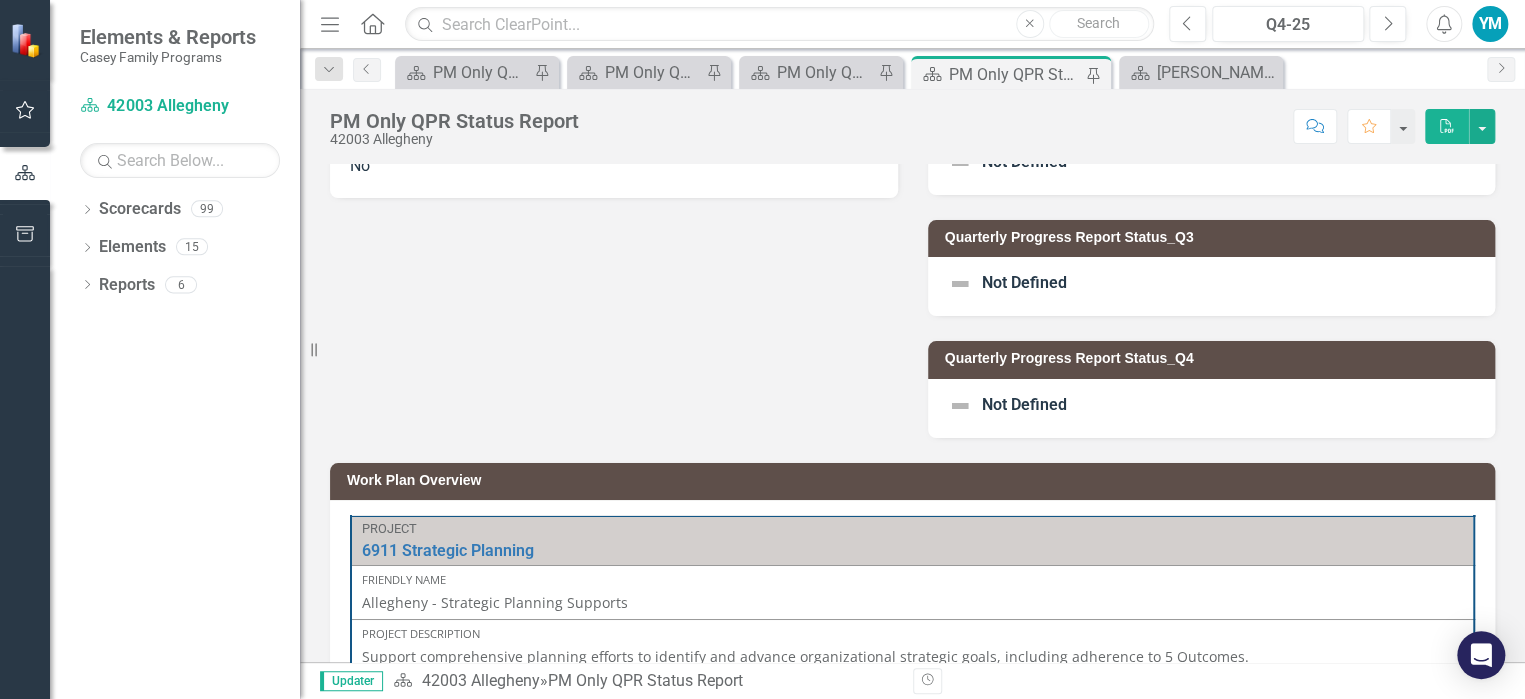 scroll, scrollTop: 300, scrollLeft: 0, axis: vertical 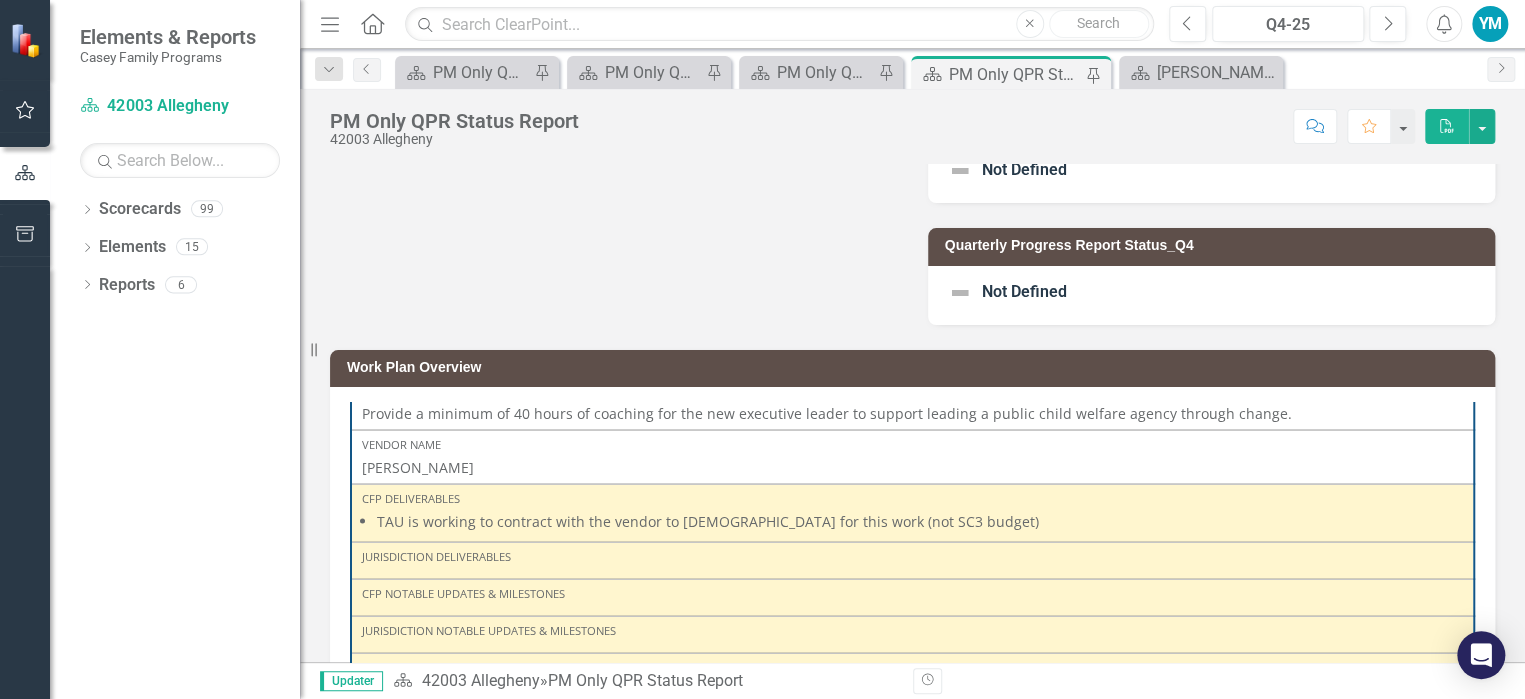 click on "TAU is working to contract with the vendor to [DEMOGRAPHIC_DATA] for this work (not SC3 budget)" at bounding box center (920, 521) 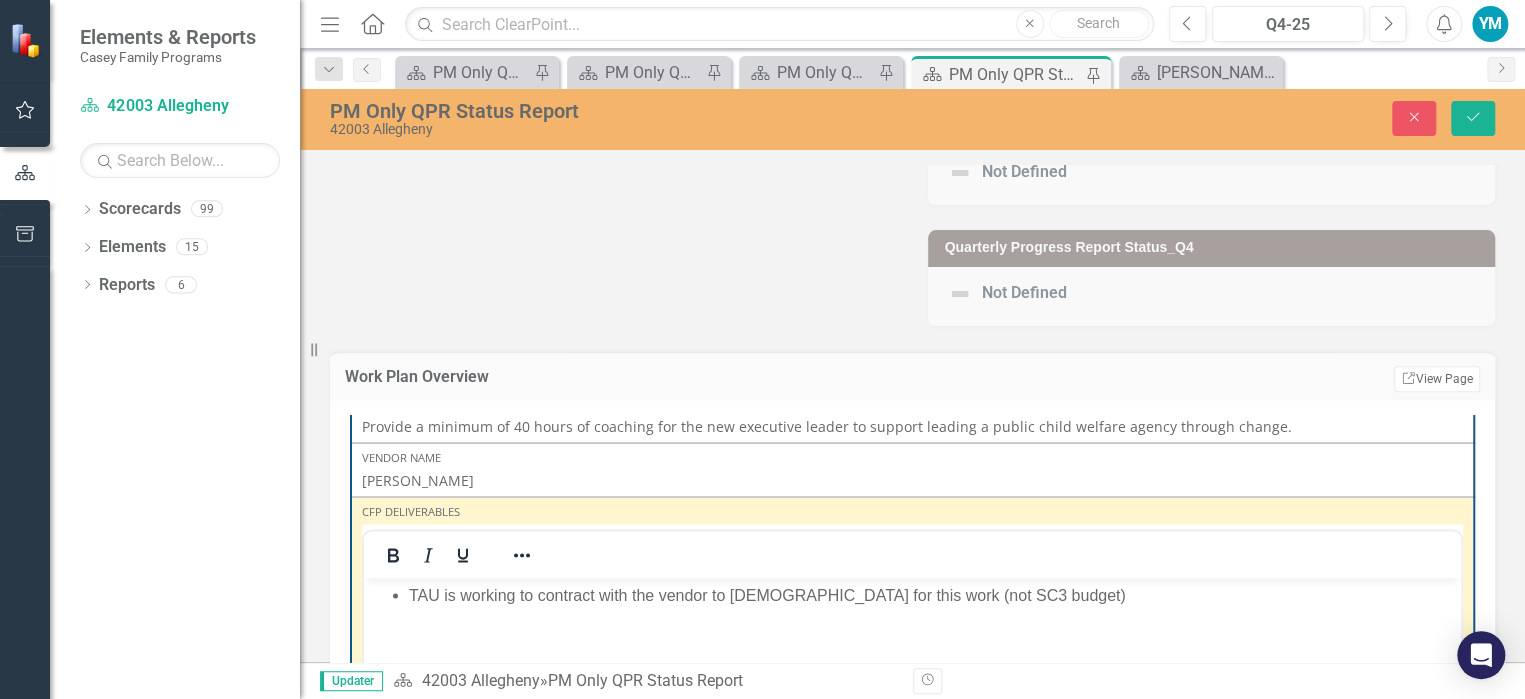 scroll, scrollTop: 0, scrollLeft: 0, axis: both 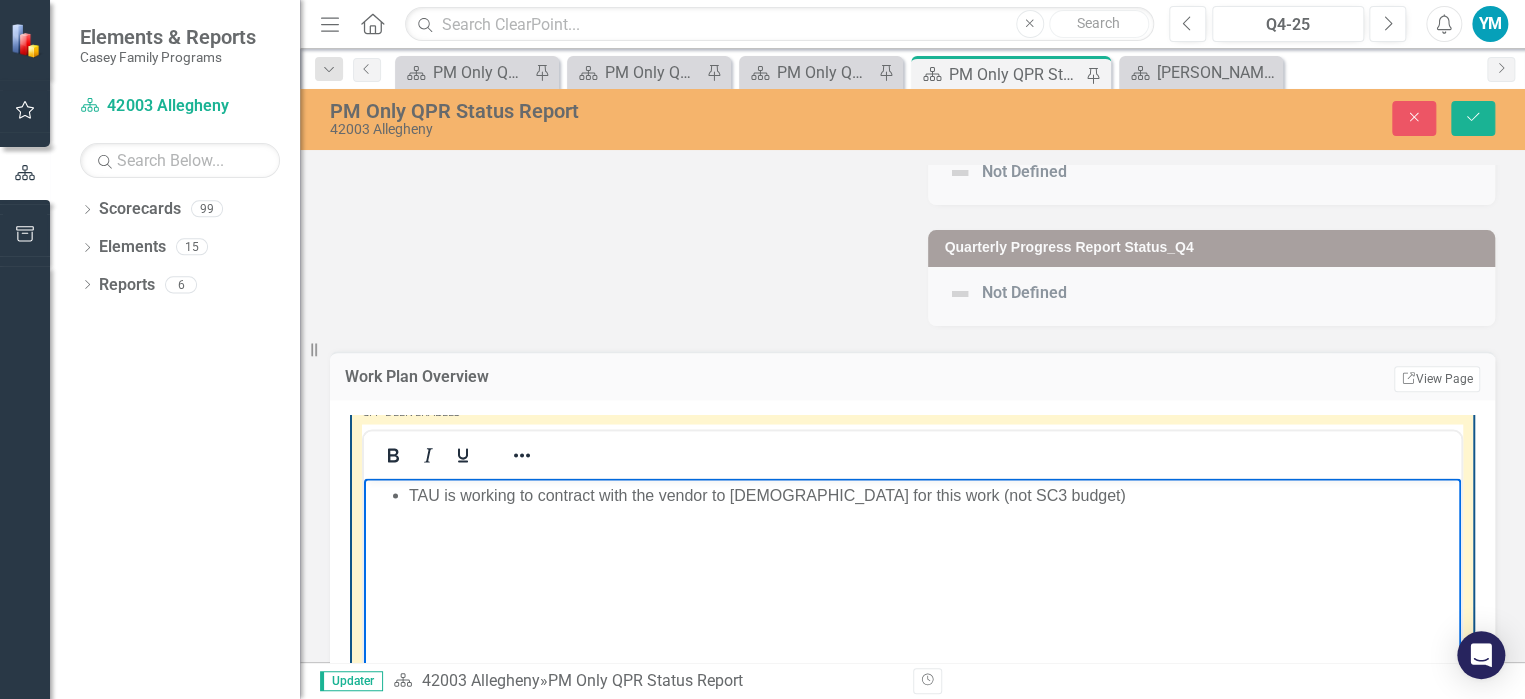 click on "TAU is working to contract with the vendor to [DEMOGRAPHIC_DATA] for this work (not SC3 budget)" at bounding box center (932, 495) 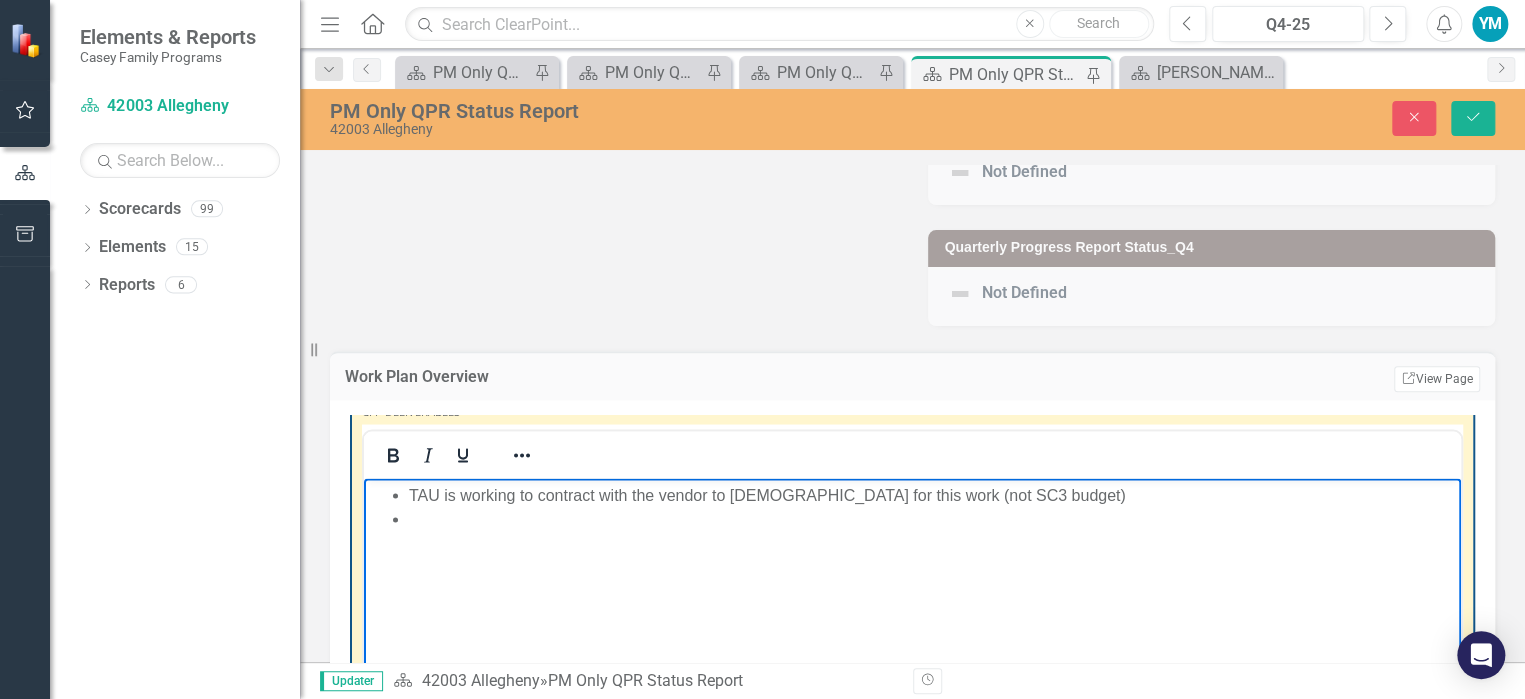 type 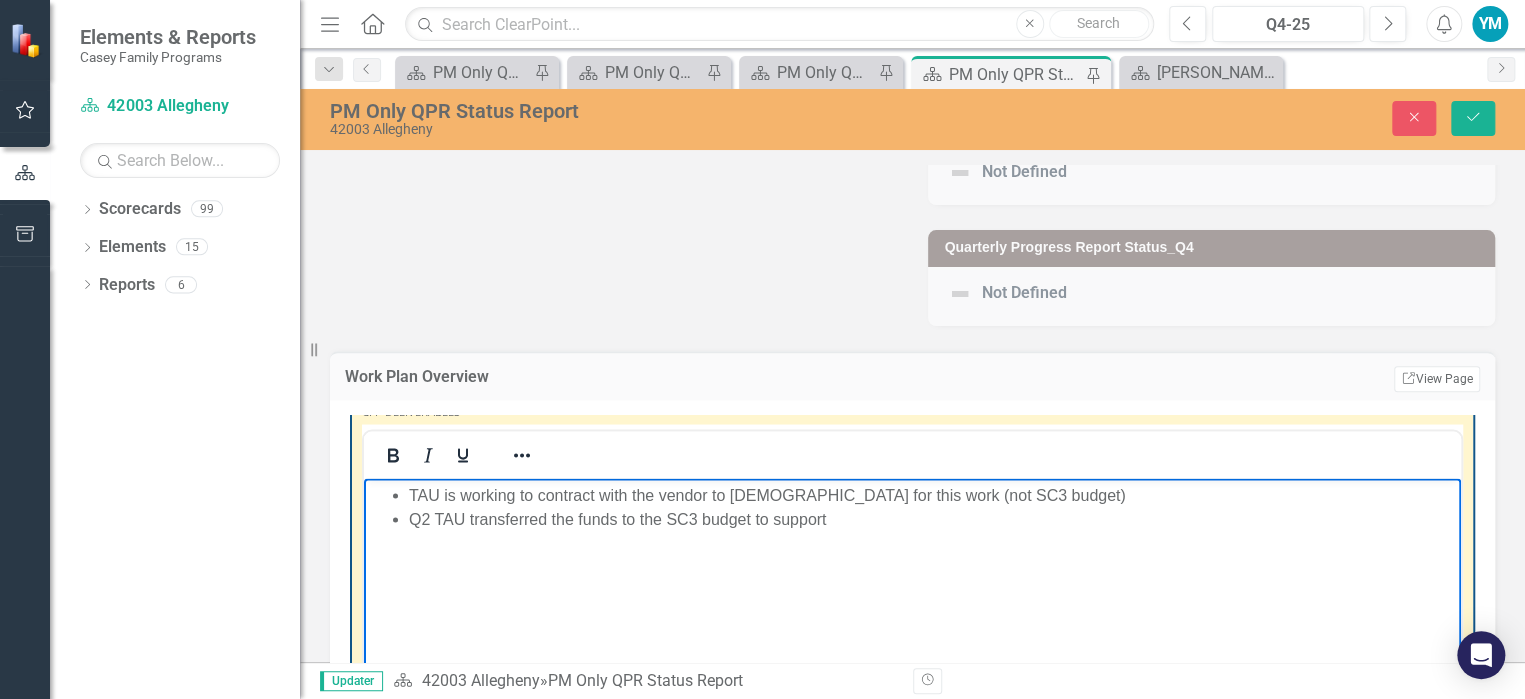 click on "Q2 TAU transferred the funds to the SC3 budget to support" at bounding box center (932, 519) 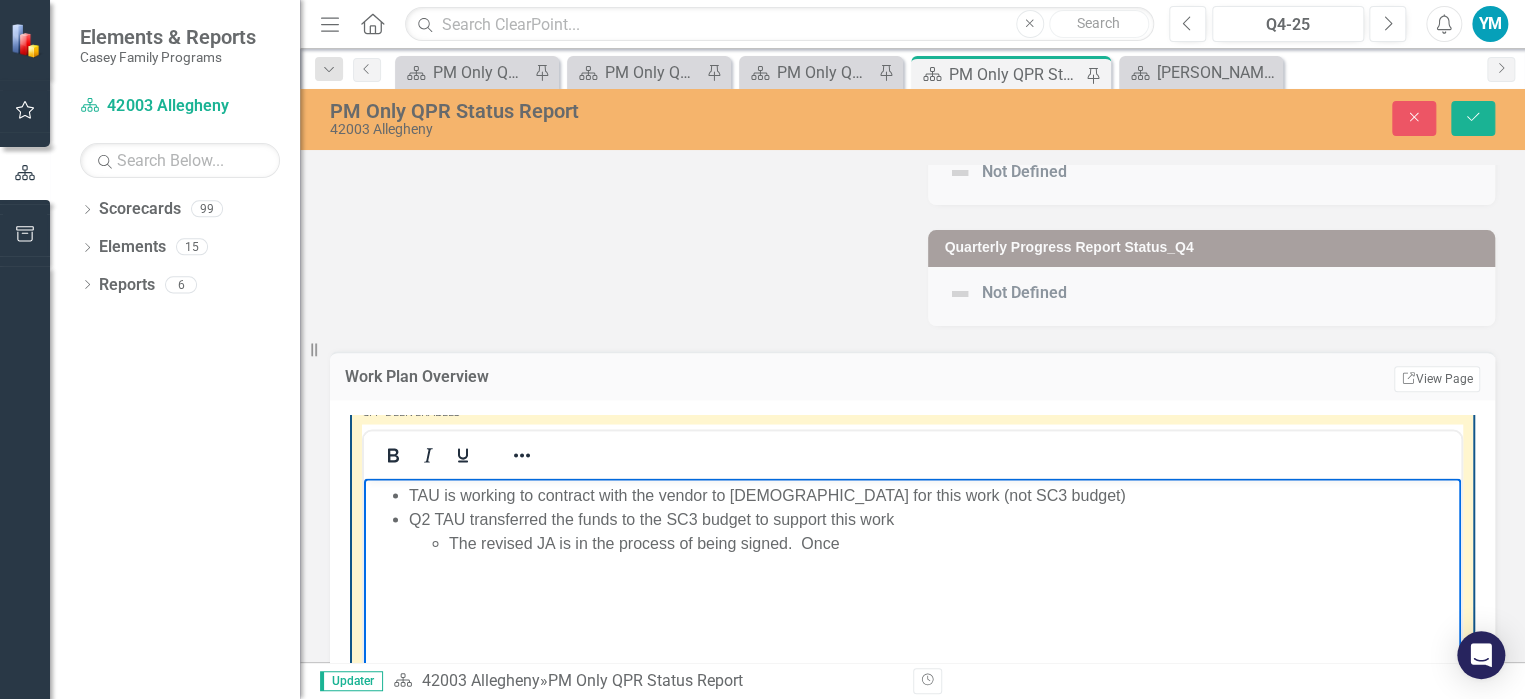 click on "The revised JA is in the process of being signed.  Once" at bounding box center [952, 543] 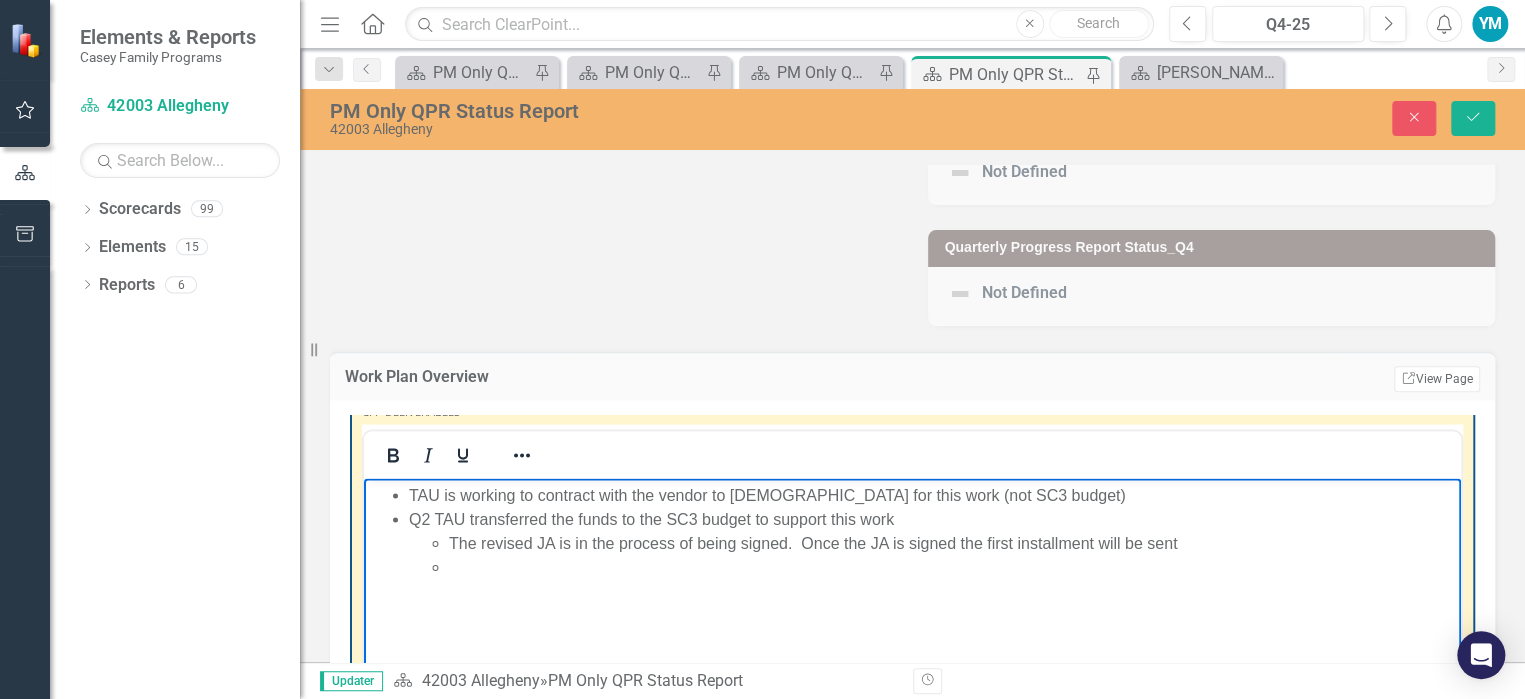 click at bounding box center [952, 567] 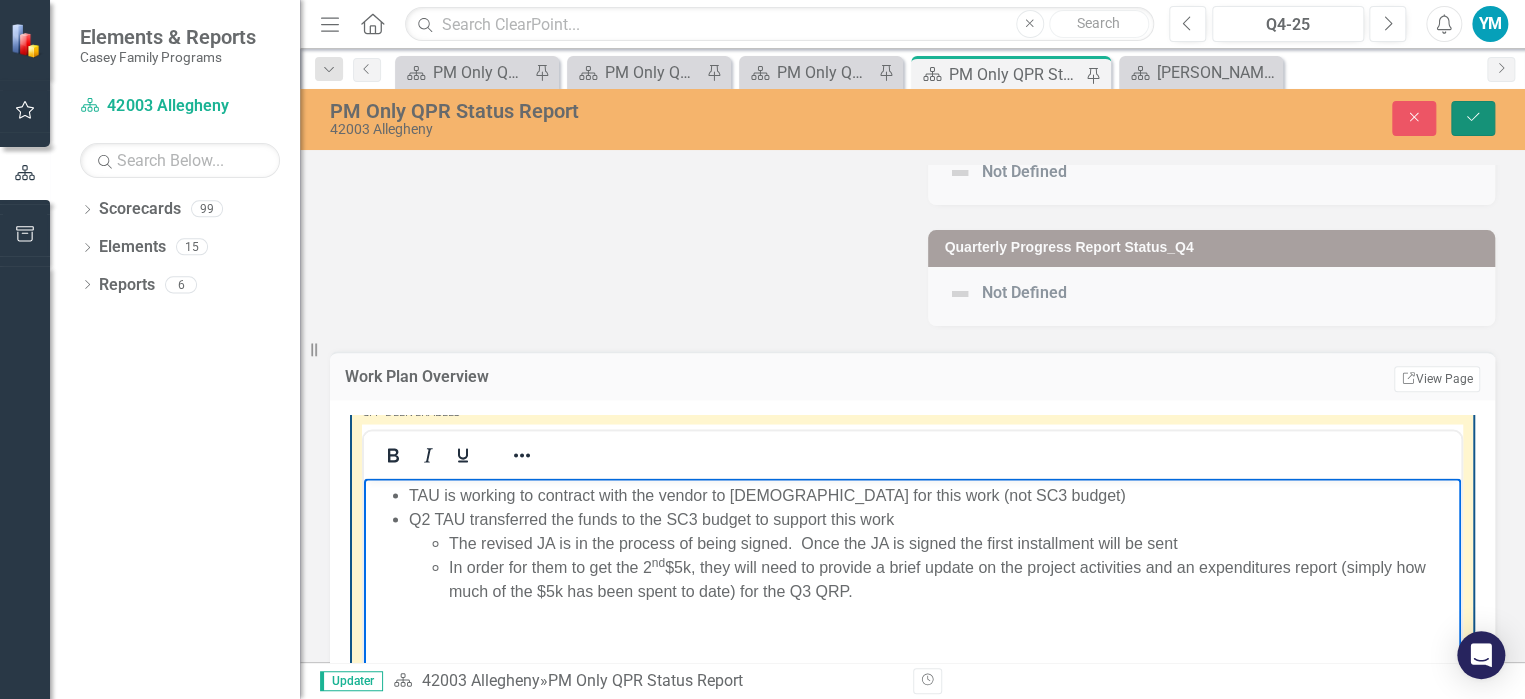 click on "Save" at bounding box center [1473, 118] 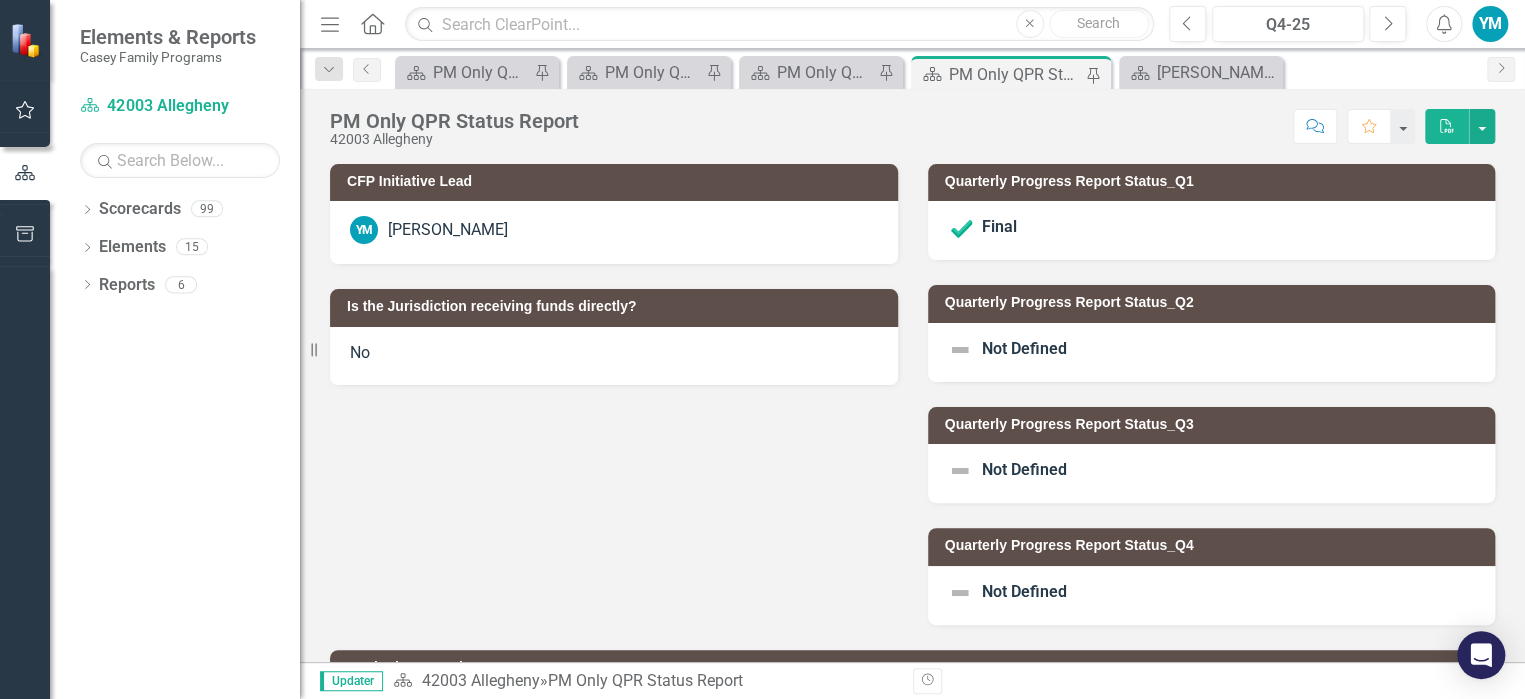 scroll, scrollTop: 500, scrollLeft: 0, axis: vertical 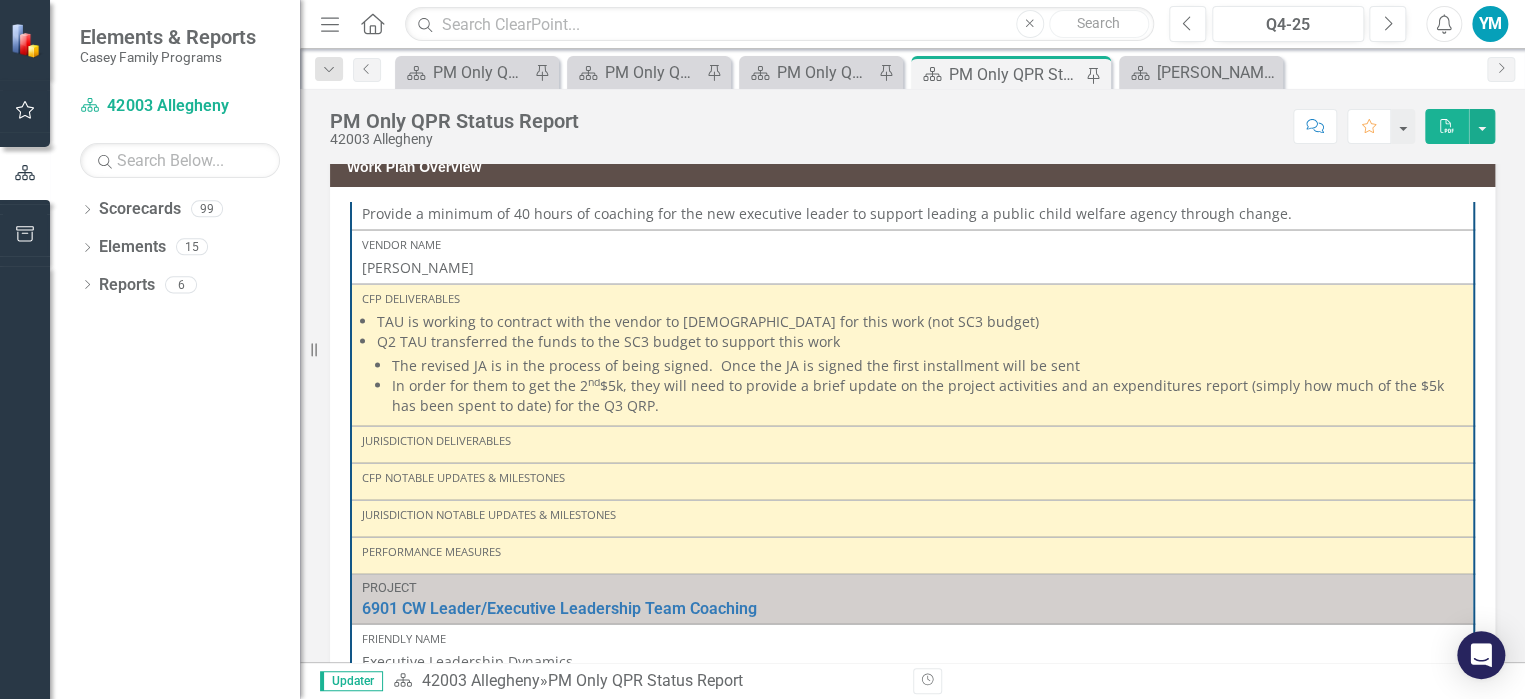 click on "In order for them to get the 2 nd  $5k, they will need to provide a brief update on the project activities and an expenditures report (simply how much of the $5k has been spent to date) for the Q3 QRP." at bounding box center (927, 395) 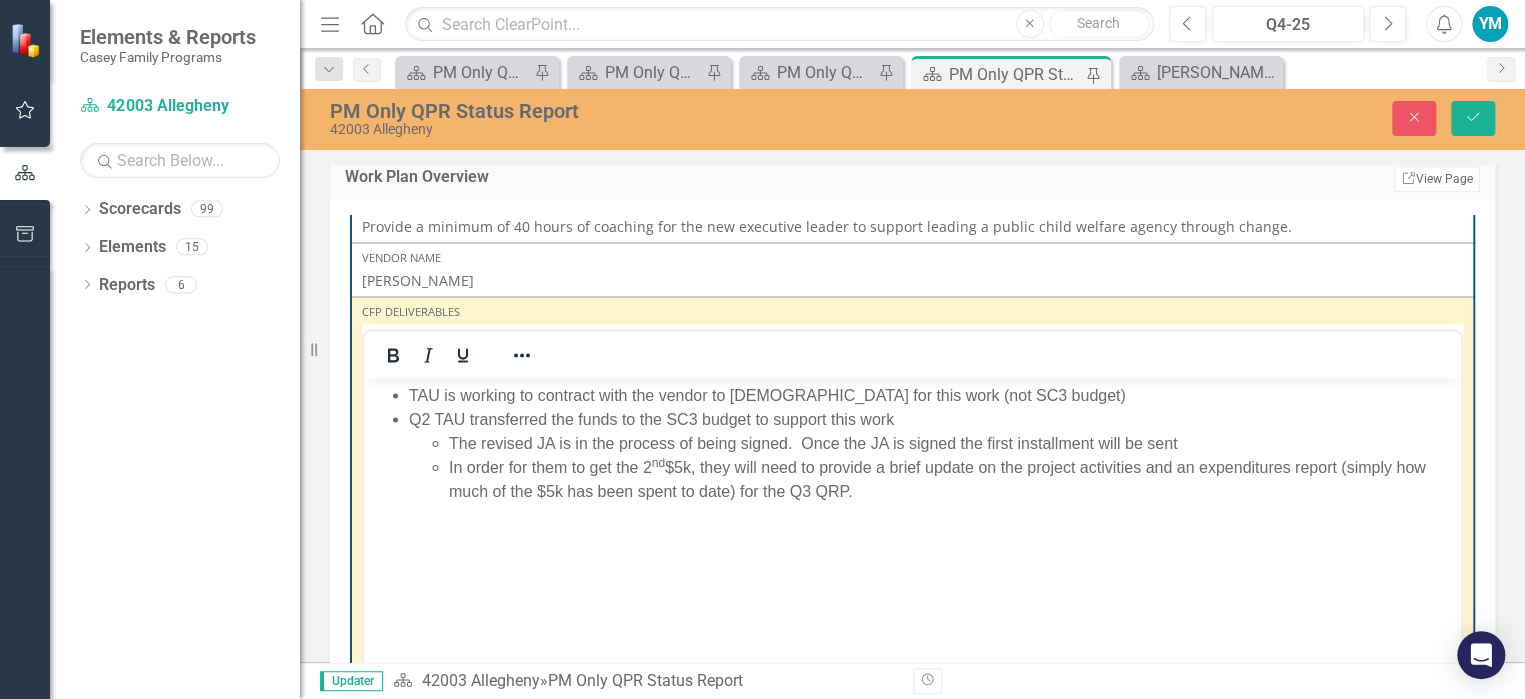scroll, scrollTop: 0, scrollLeft: 0, axis: both 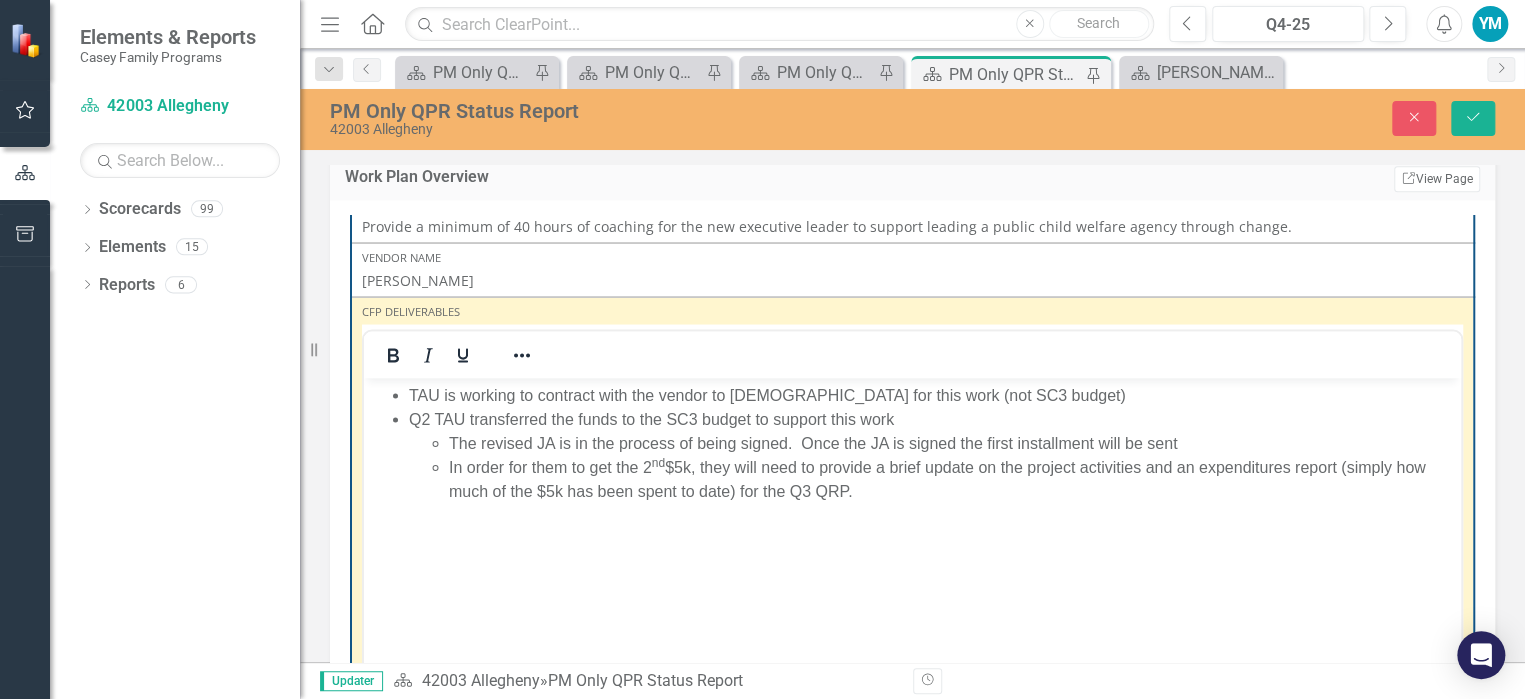 click on "Q2 TAU transferred the funds to the SC3 budget to support this work The revised JA is in the process of being signed.  Once the JA is signed the first installment will be sent In order for them to get the 2 nd  $5k, they will need to provide a brief update on the project activities and an expenditures report (simply how much of the $5k has been spent to date) for the Q3 QRP." at bounding box center (932, 455) 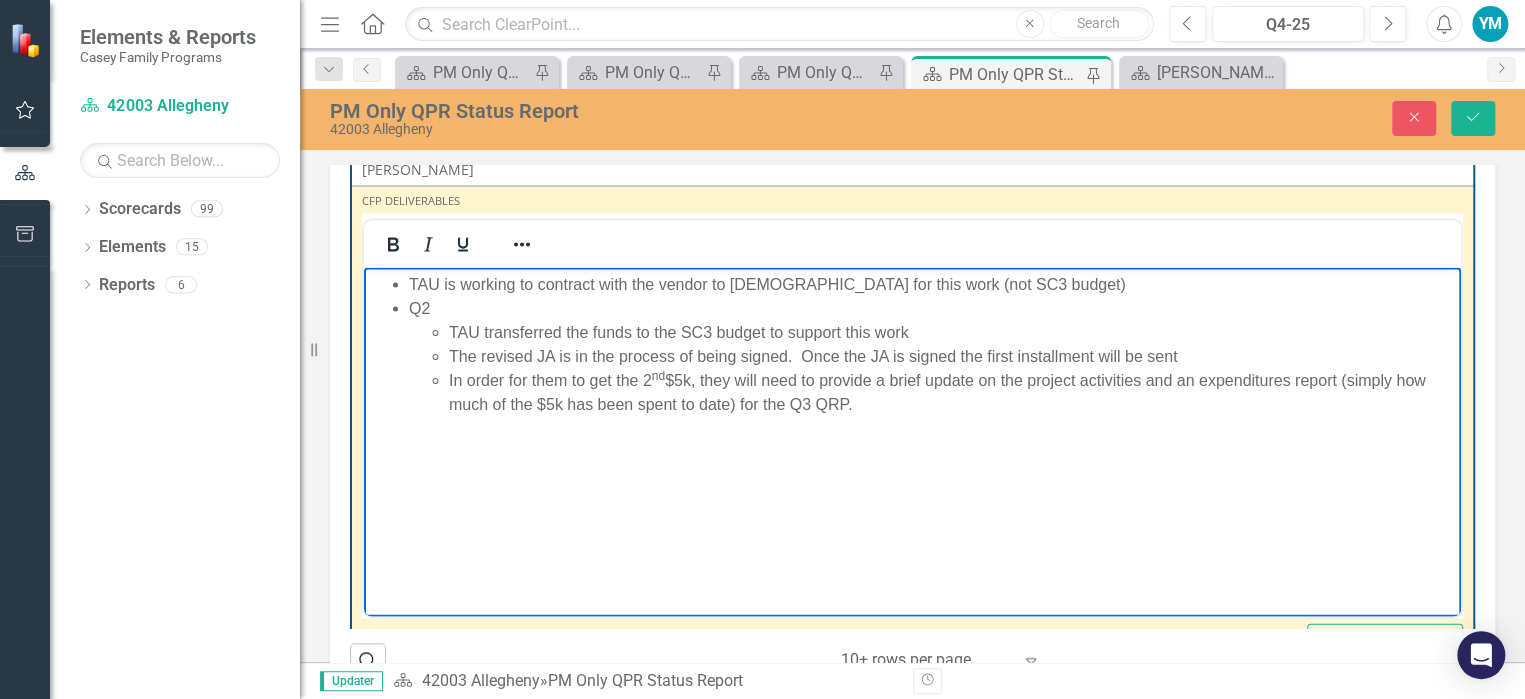 scroll, scrollTop: 665, scrollLeft: 0, axis: vertical 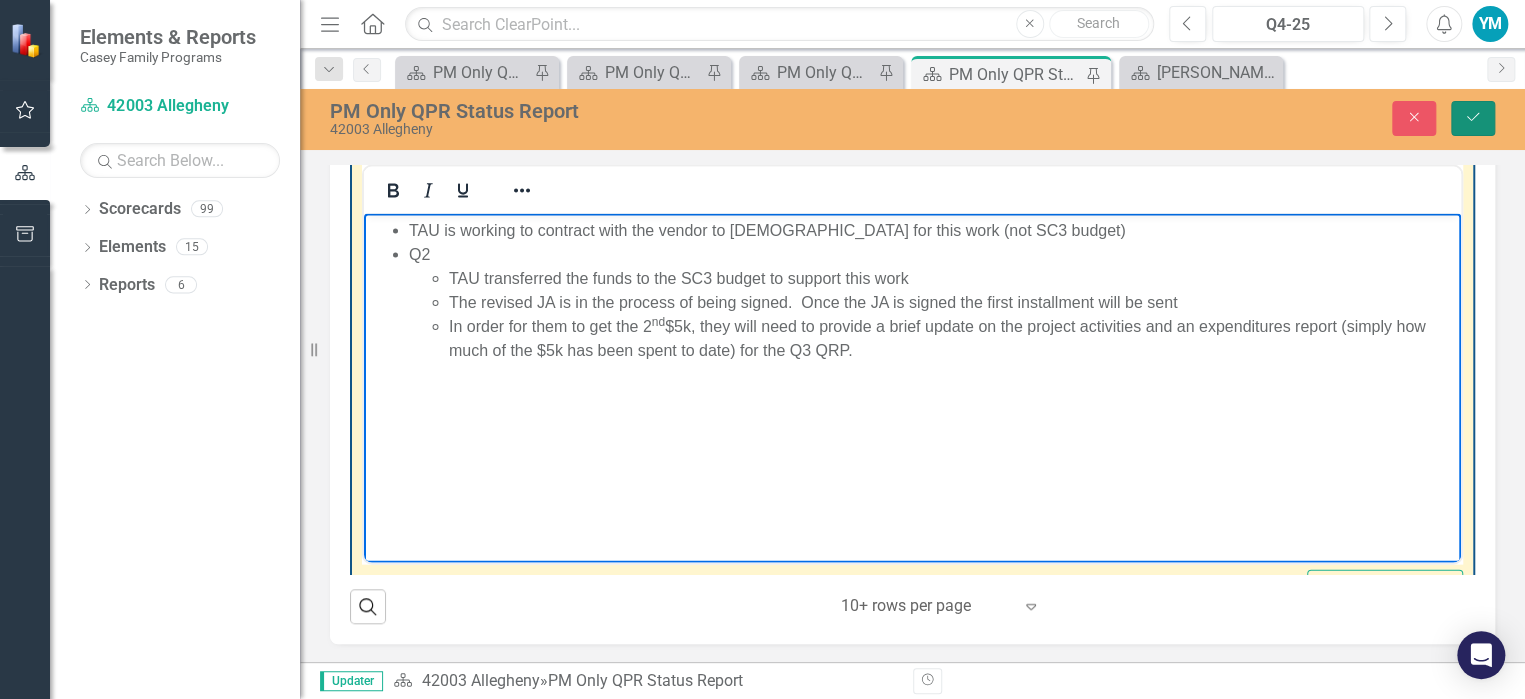 click on "Save" at bounding box center (1473, 118) 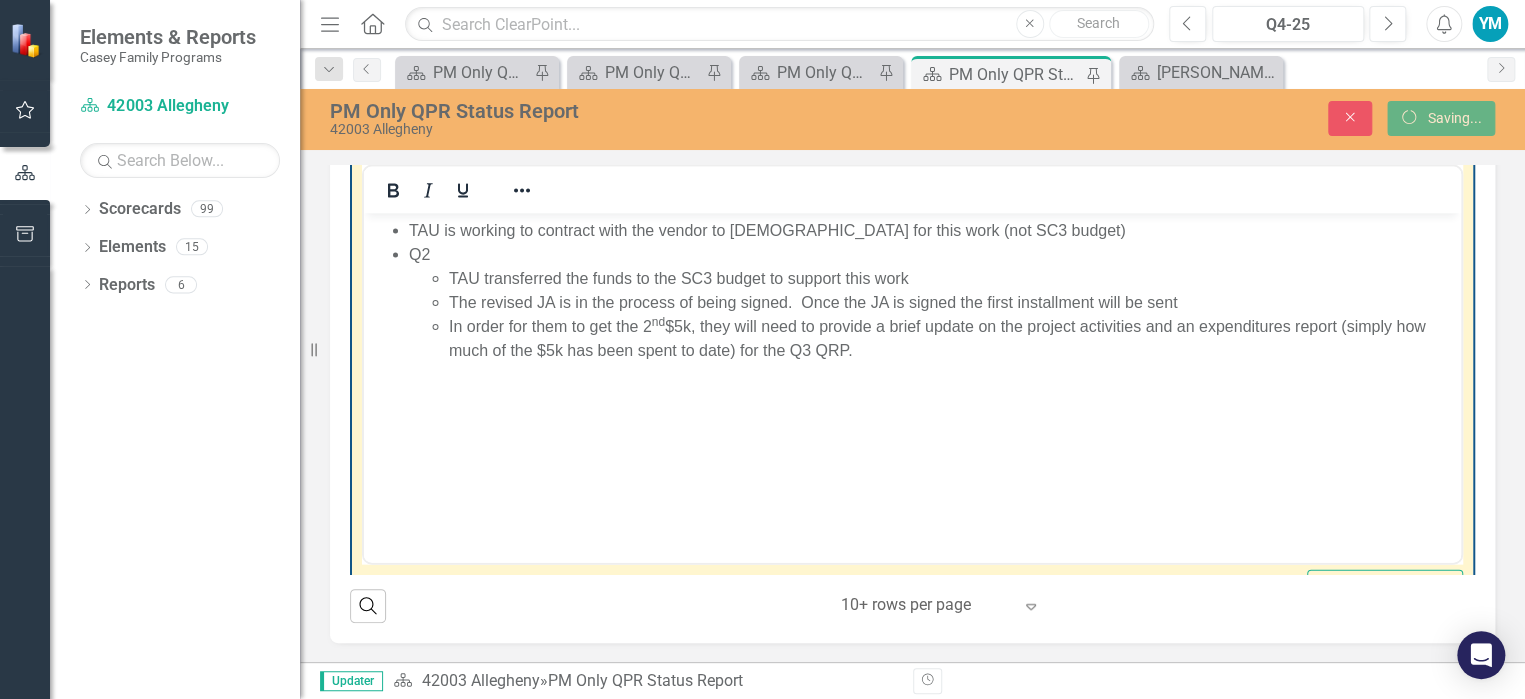 scroll, scrollTop: 0, scrollLeft: 0, axis: both 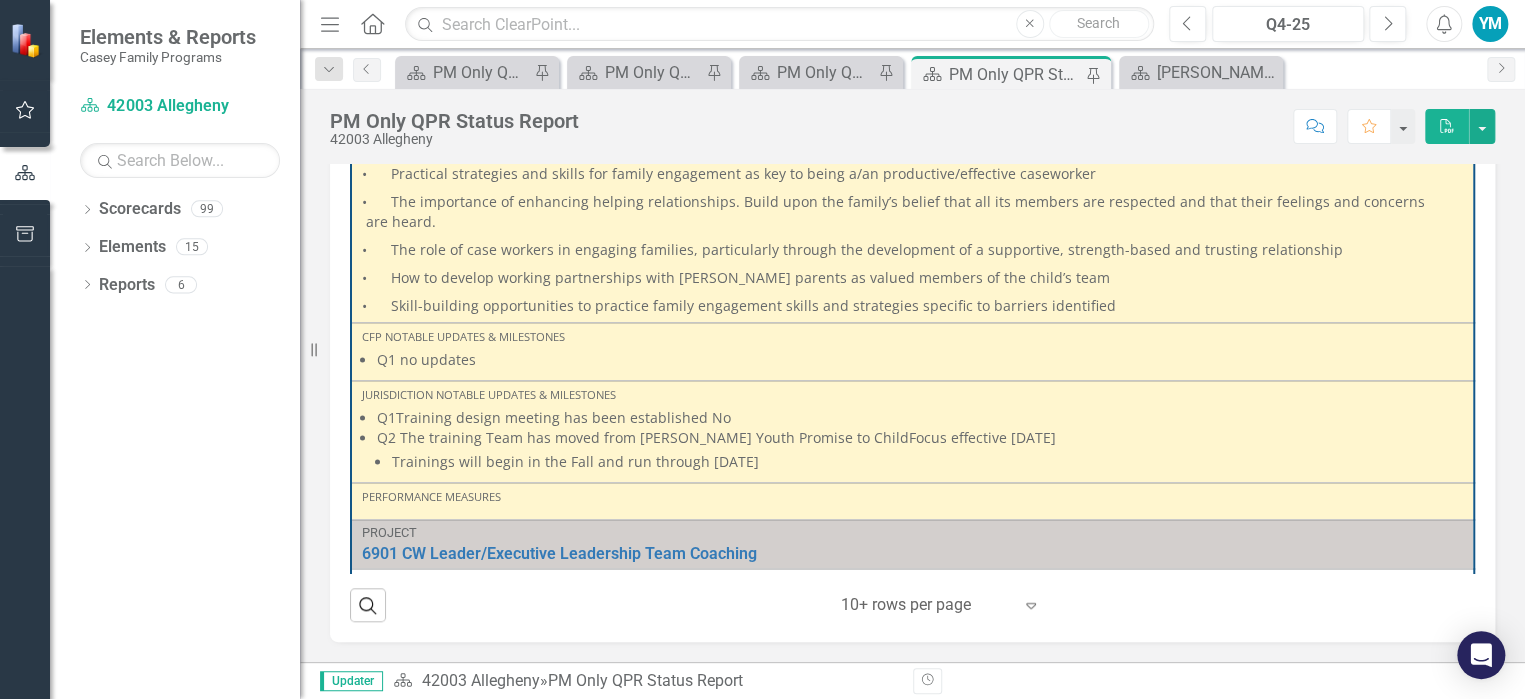 click on "Trainings will begin in the Fall and run through [DATE]" at bounding box center (927, 462) 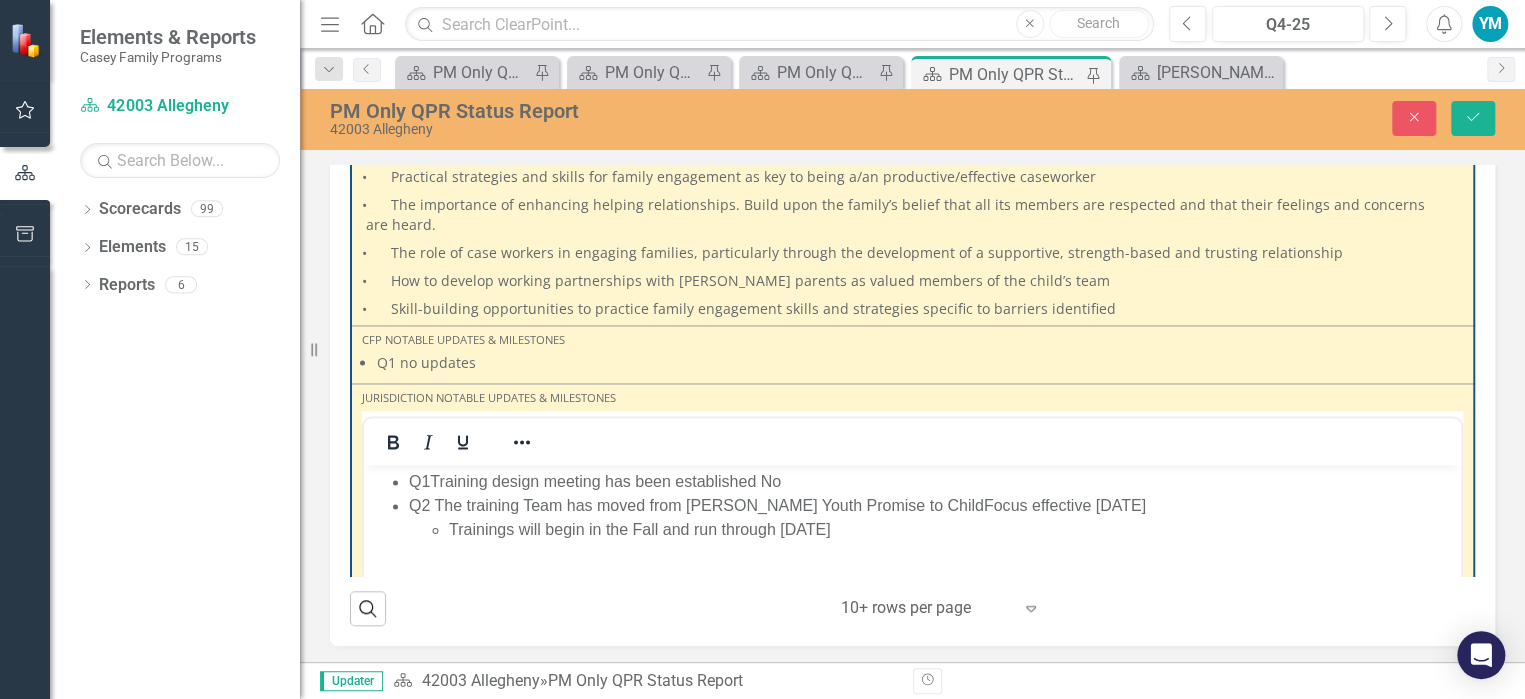 scroll, scrollTop: 0, scrollLeft: 0, axis: both 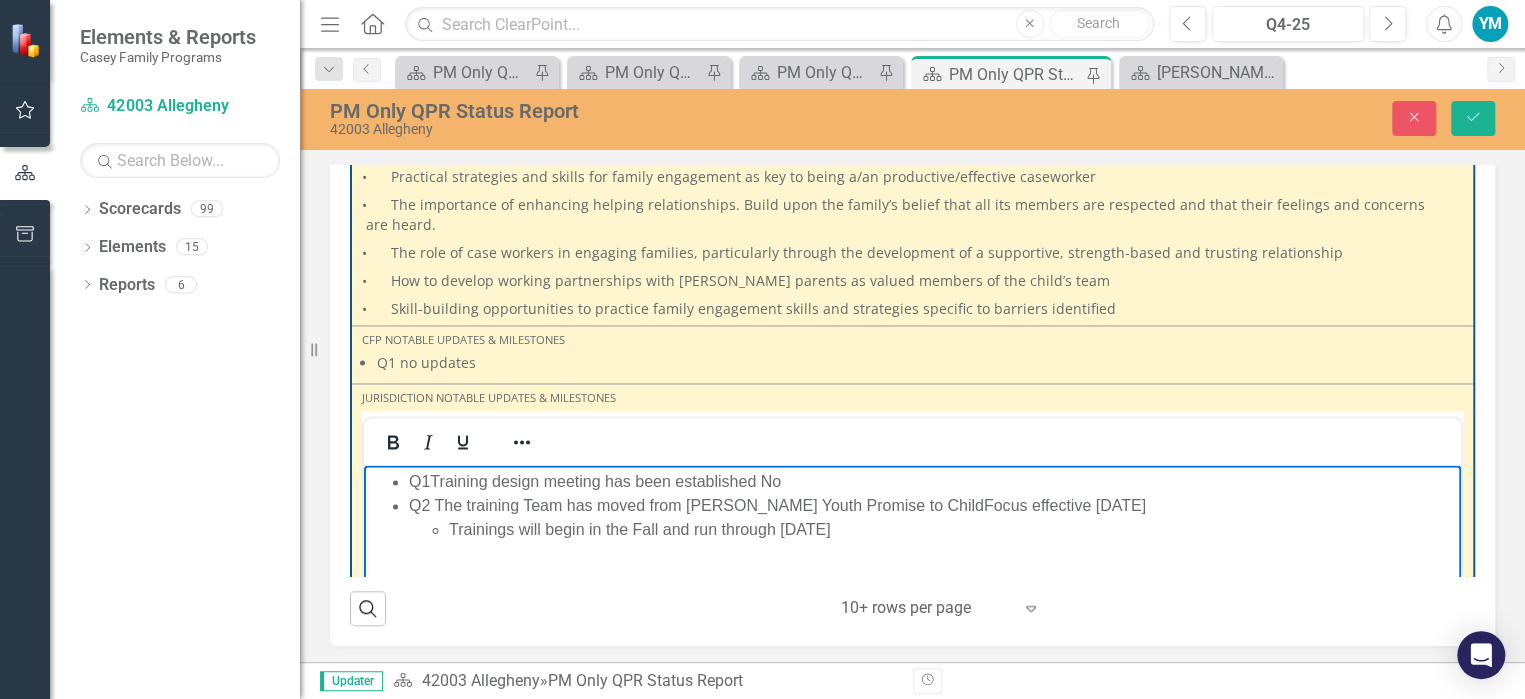 click on "Trainings will begin in the Fall and run through [DATE]" at bounding box center [952, 529] 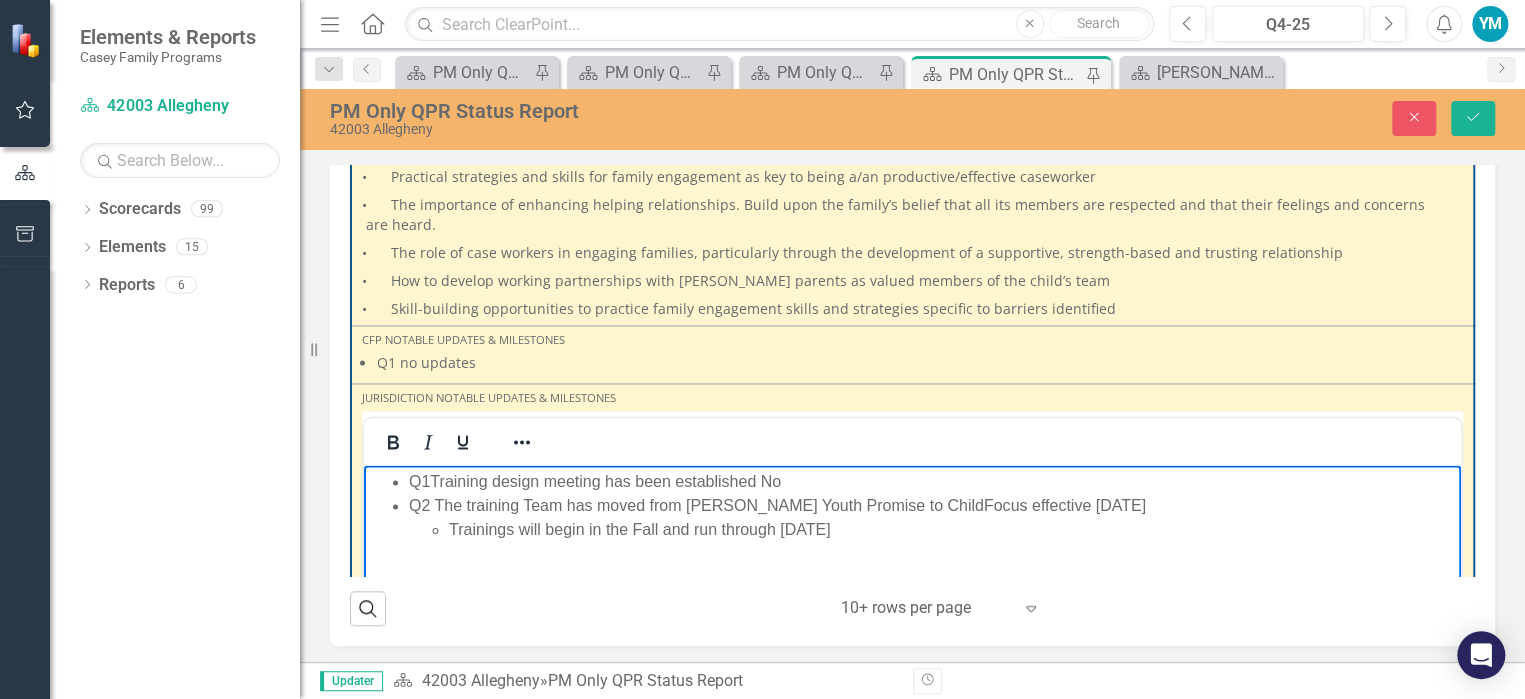 click 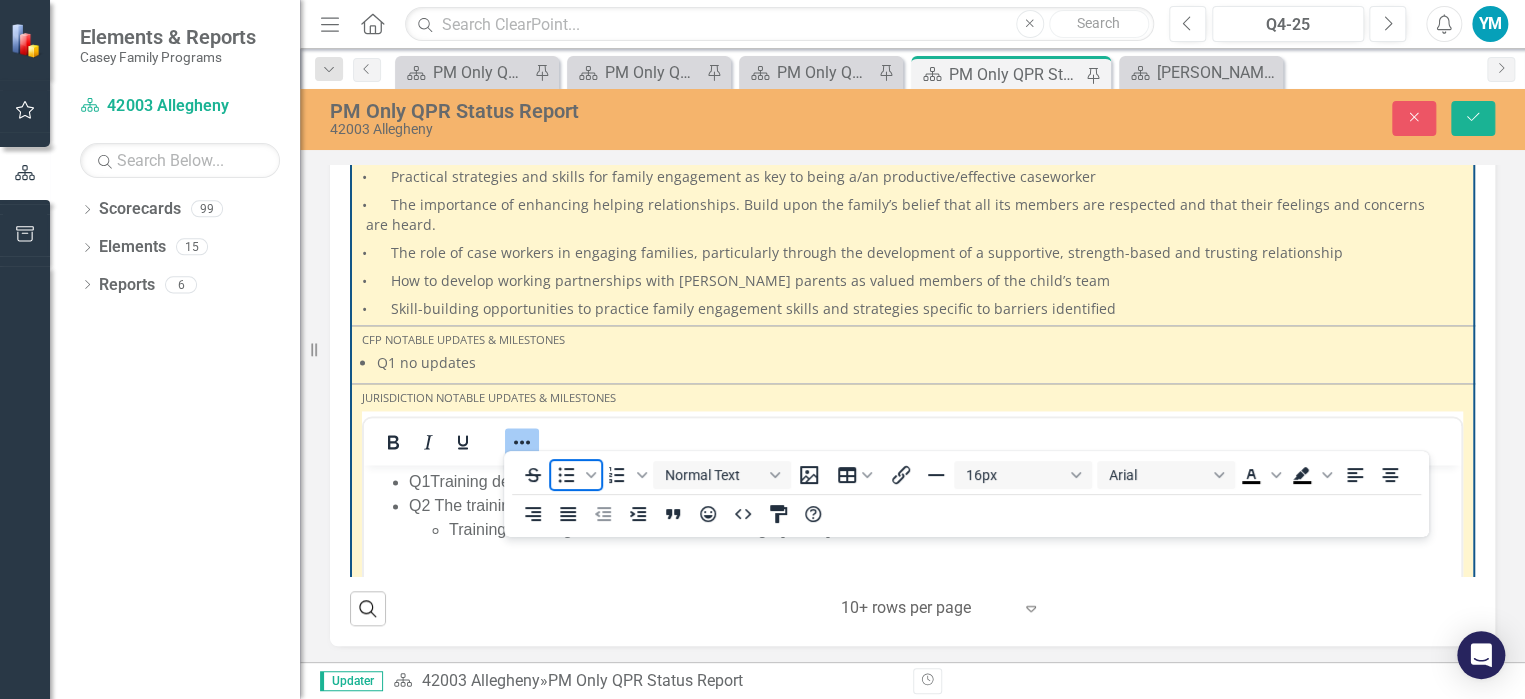 click 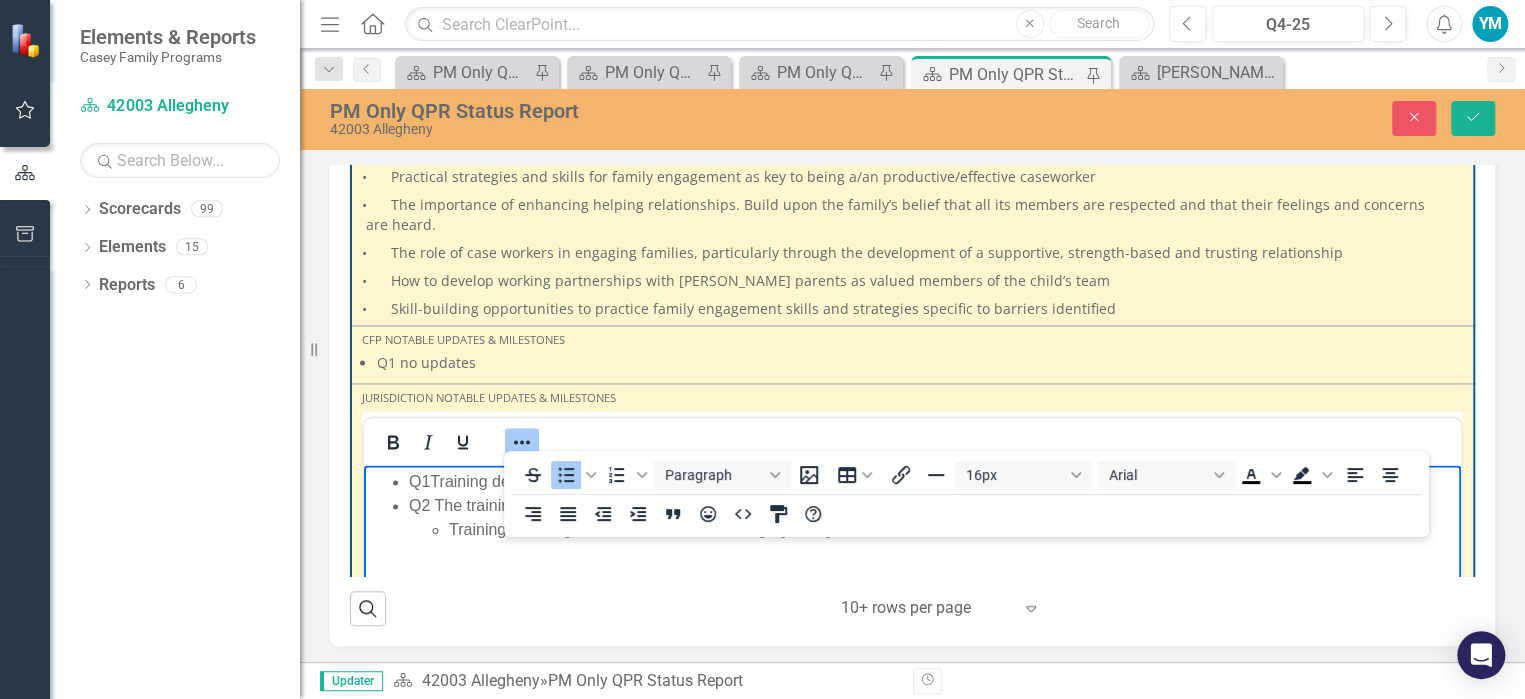 scroll, scrollTop: 1700, scrollLeft: 0, axis: vertical 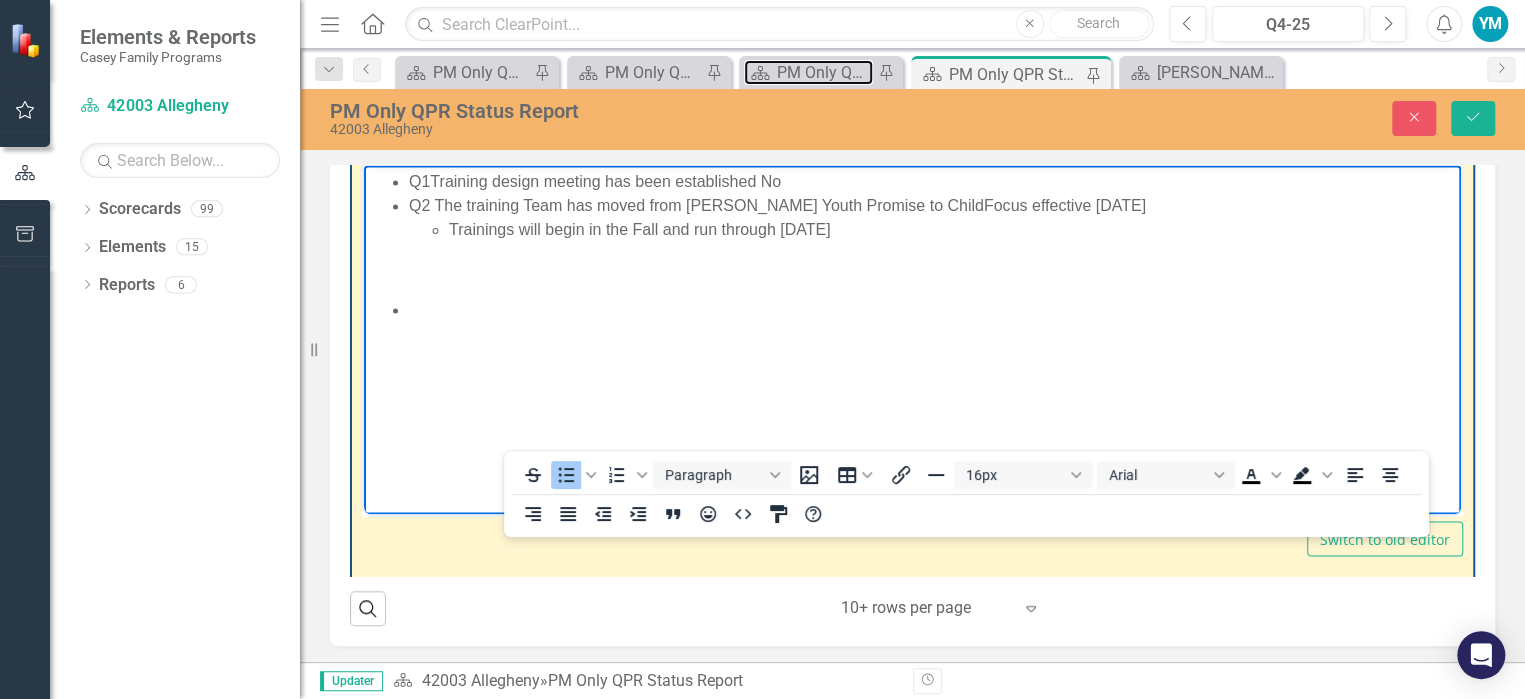 click on "PM Only QPR Status Report" at bounding box center (825, 72) 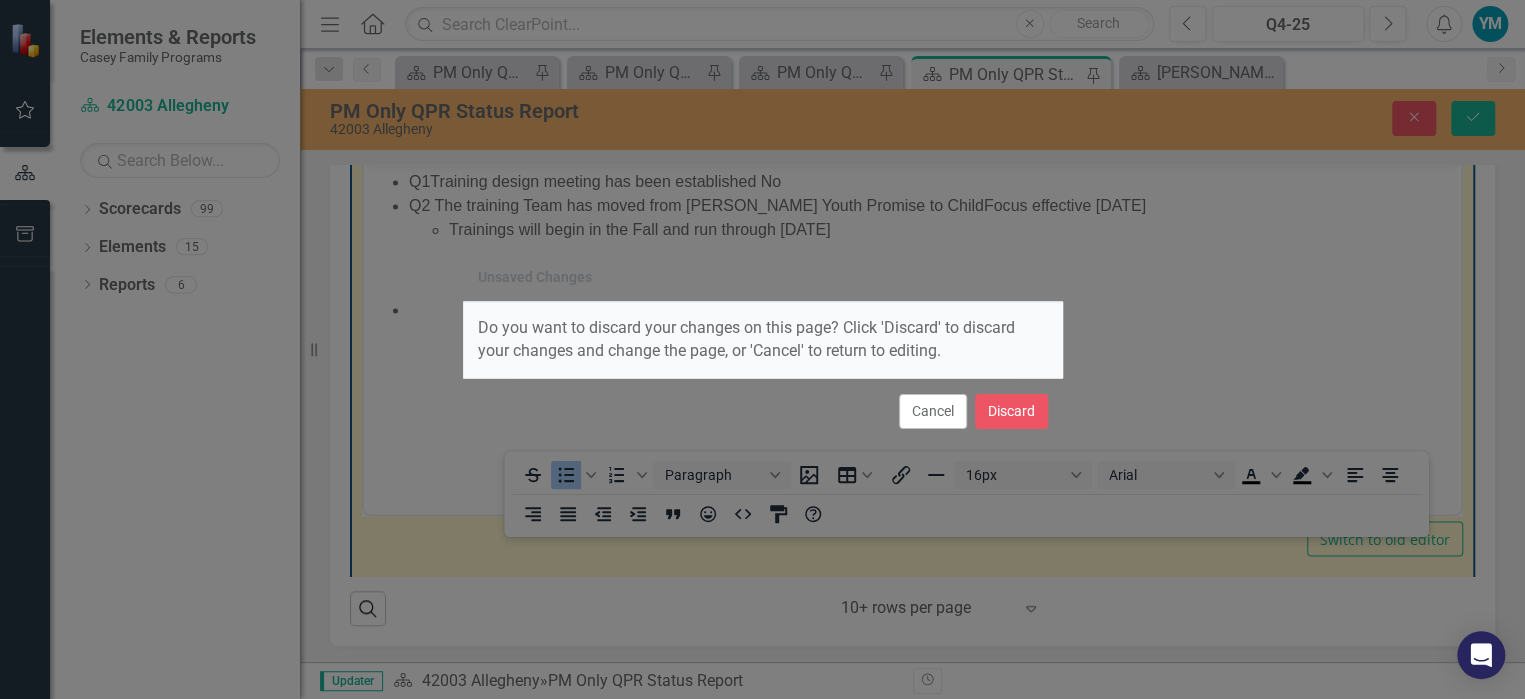 click on "Cancel" at bounding box center (933, 411) 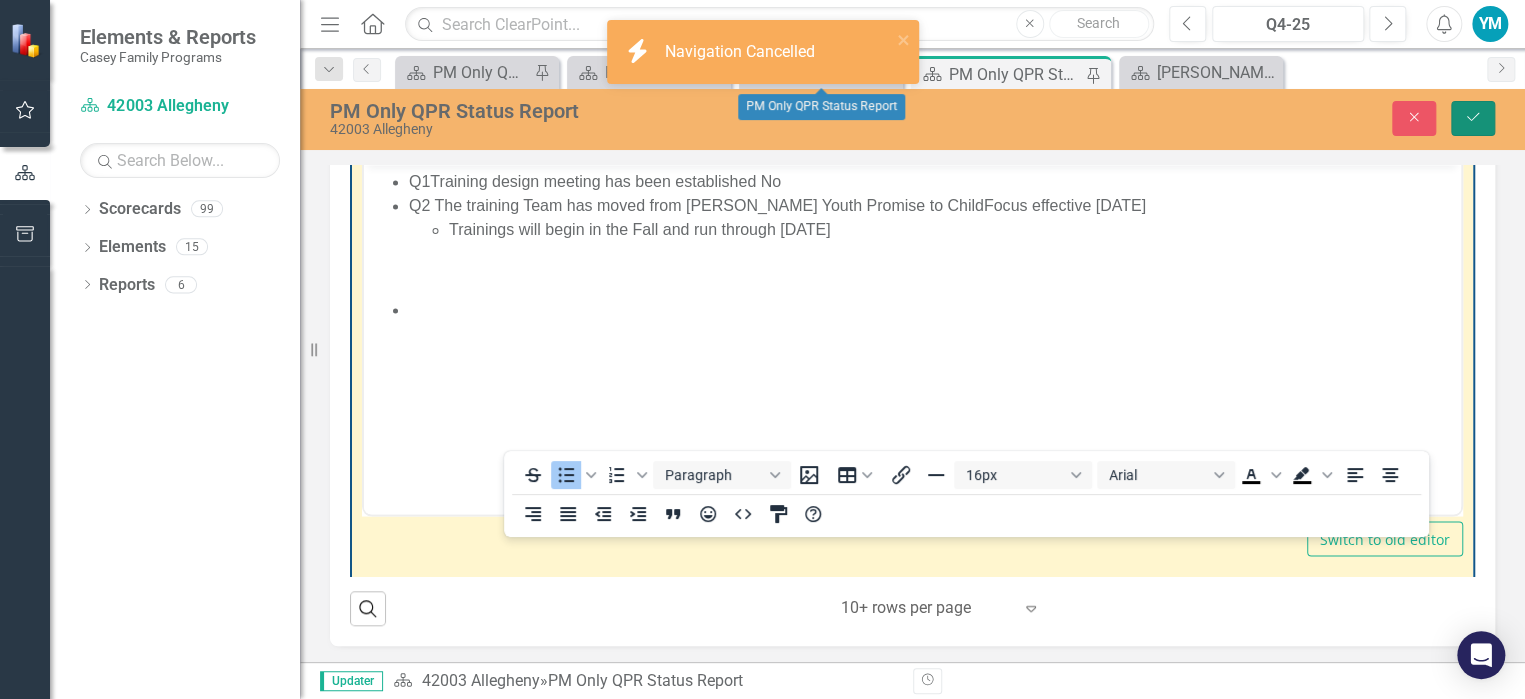 click on "Save" 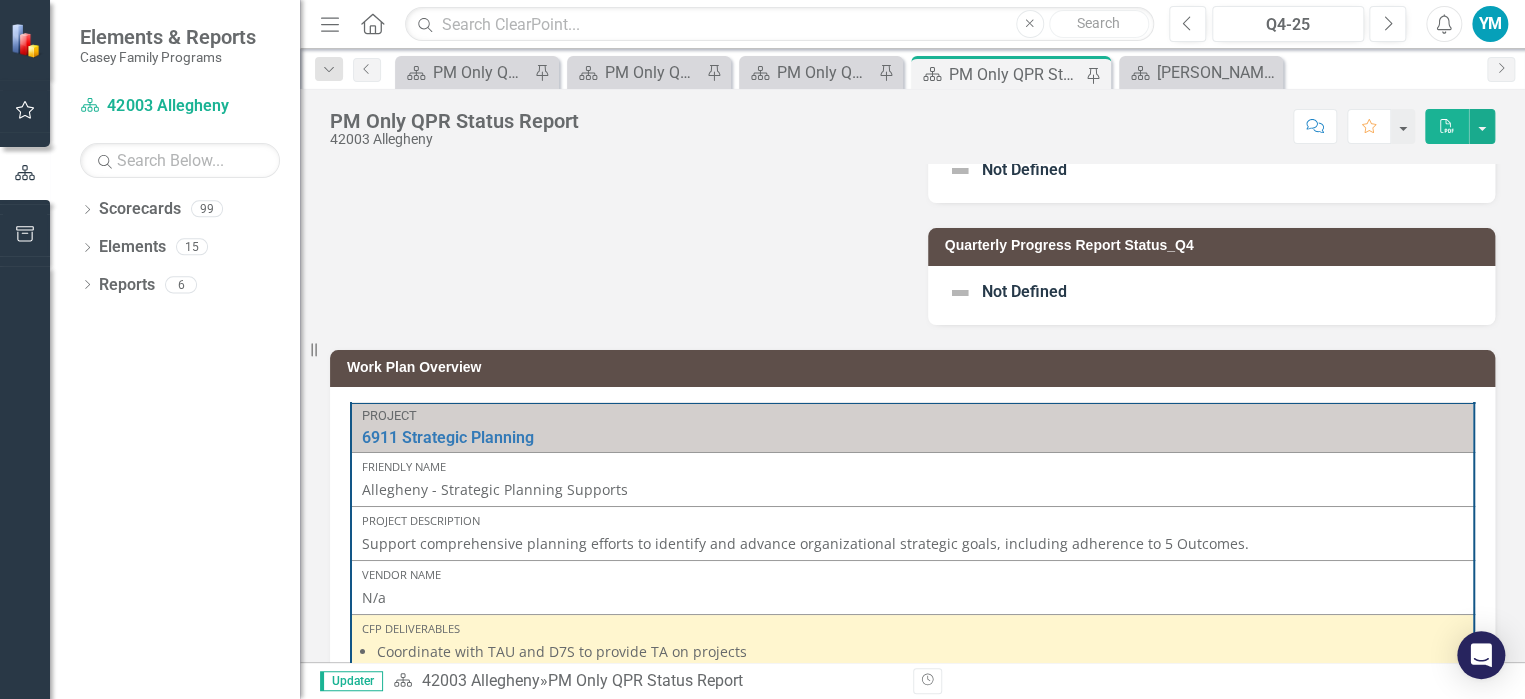 scroll, scrollTop: 500, scrollLeft: 0, axis: vertical 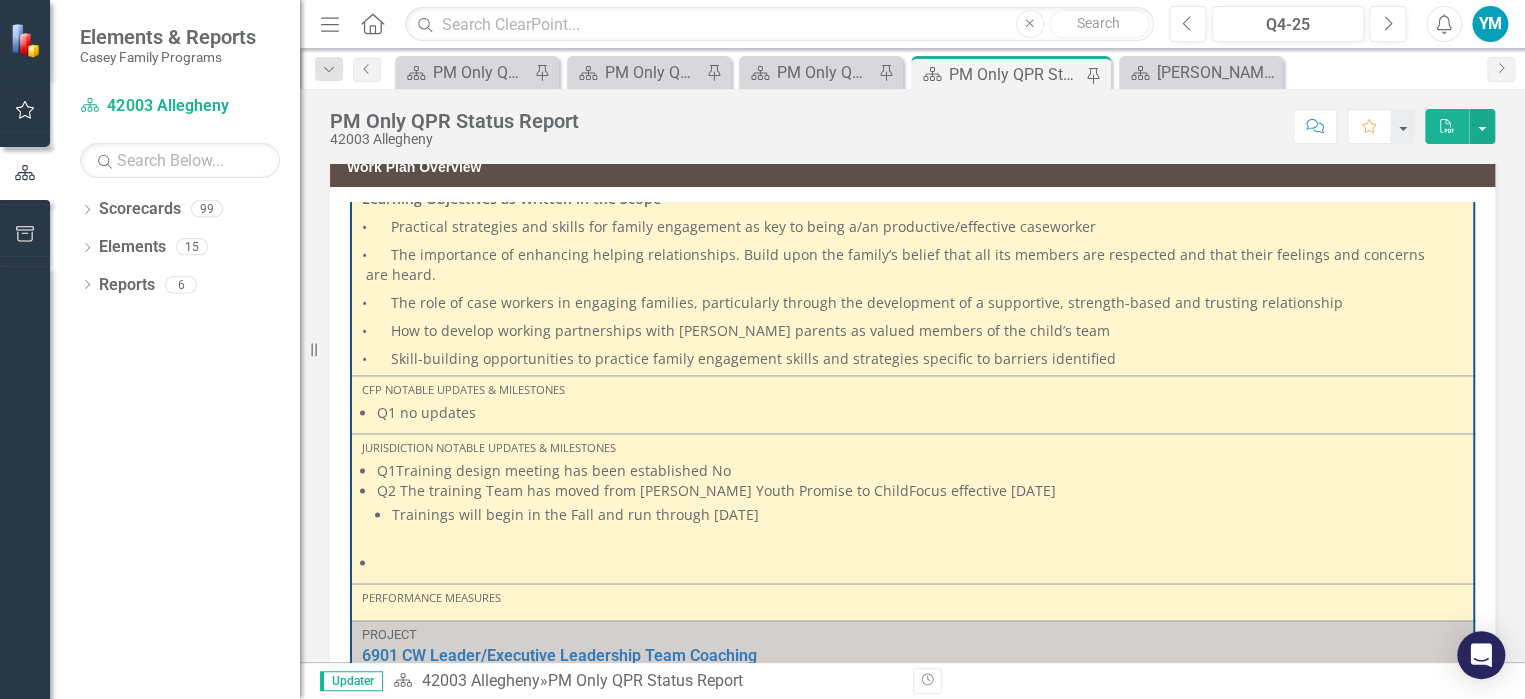 click at bounding box center (920, 563) 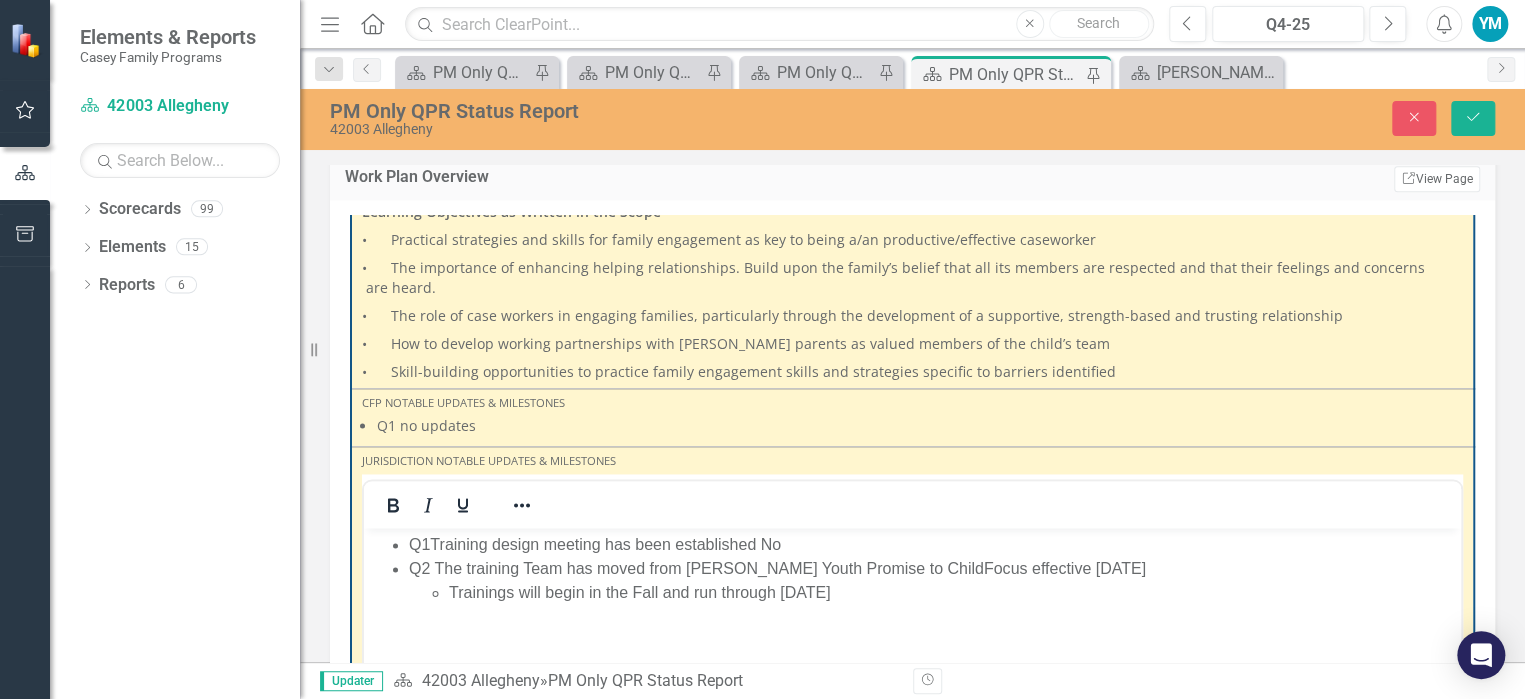scroll, scrollTop: 0, scrollLeft: 0, axis: both 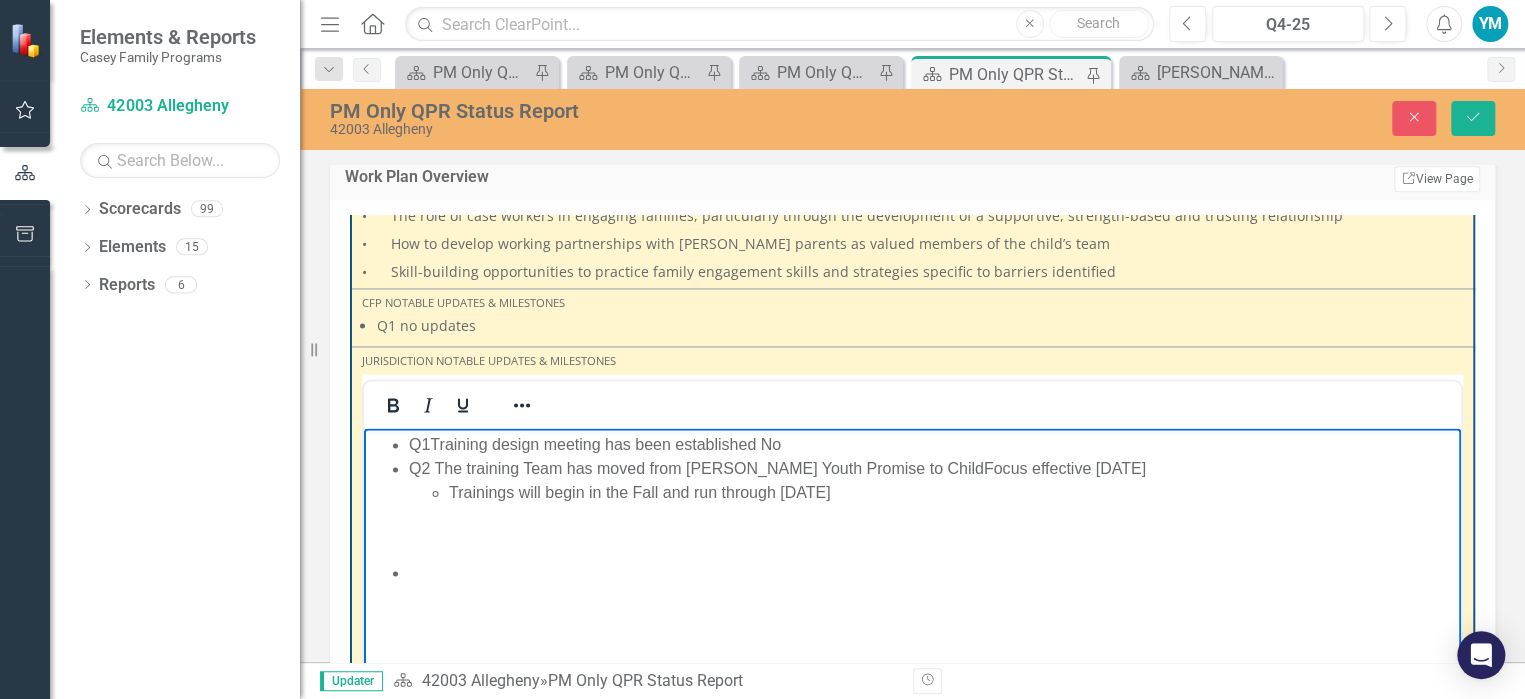 click at bounding box center [912, 572] 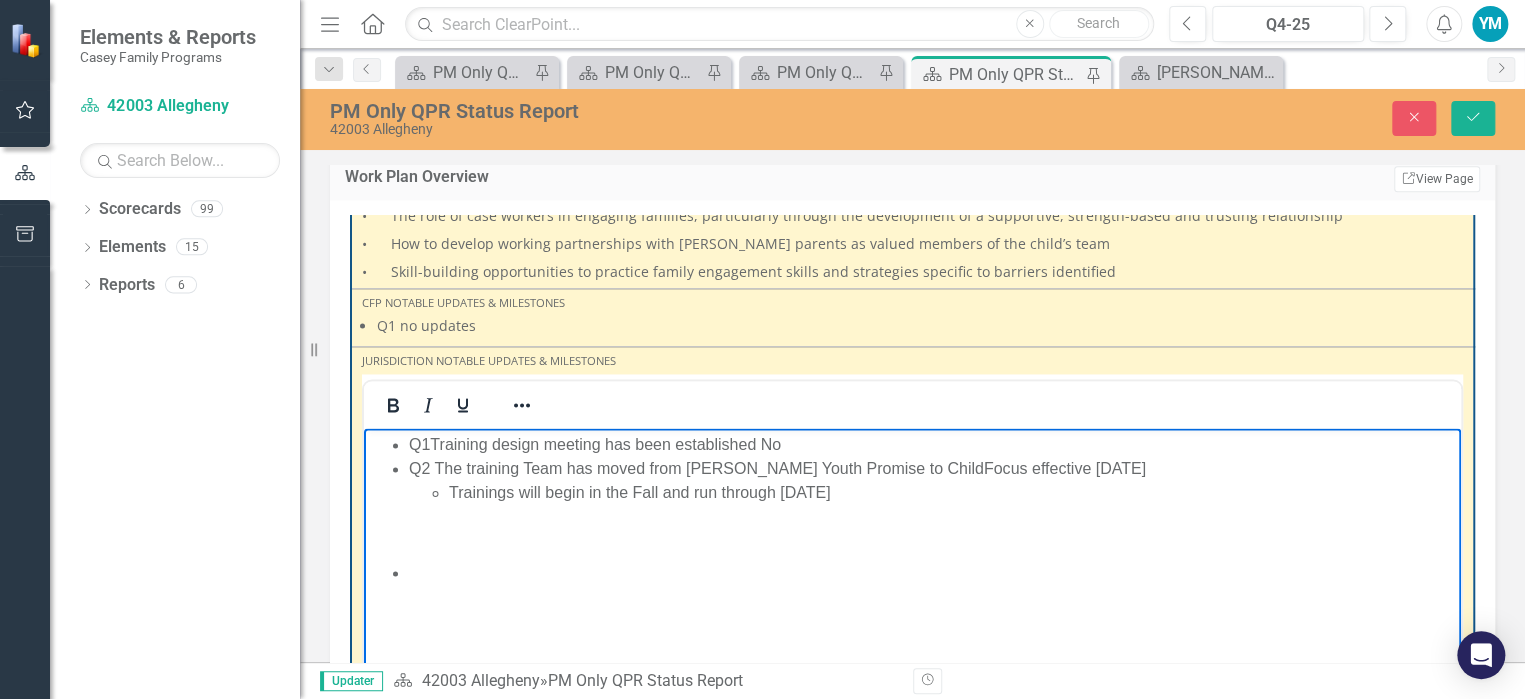 type 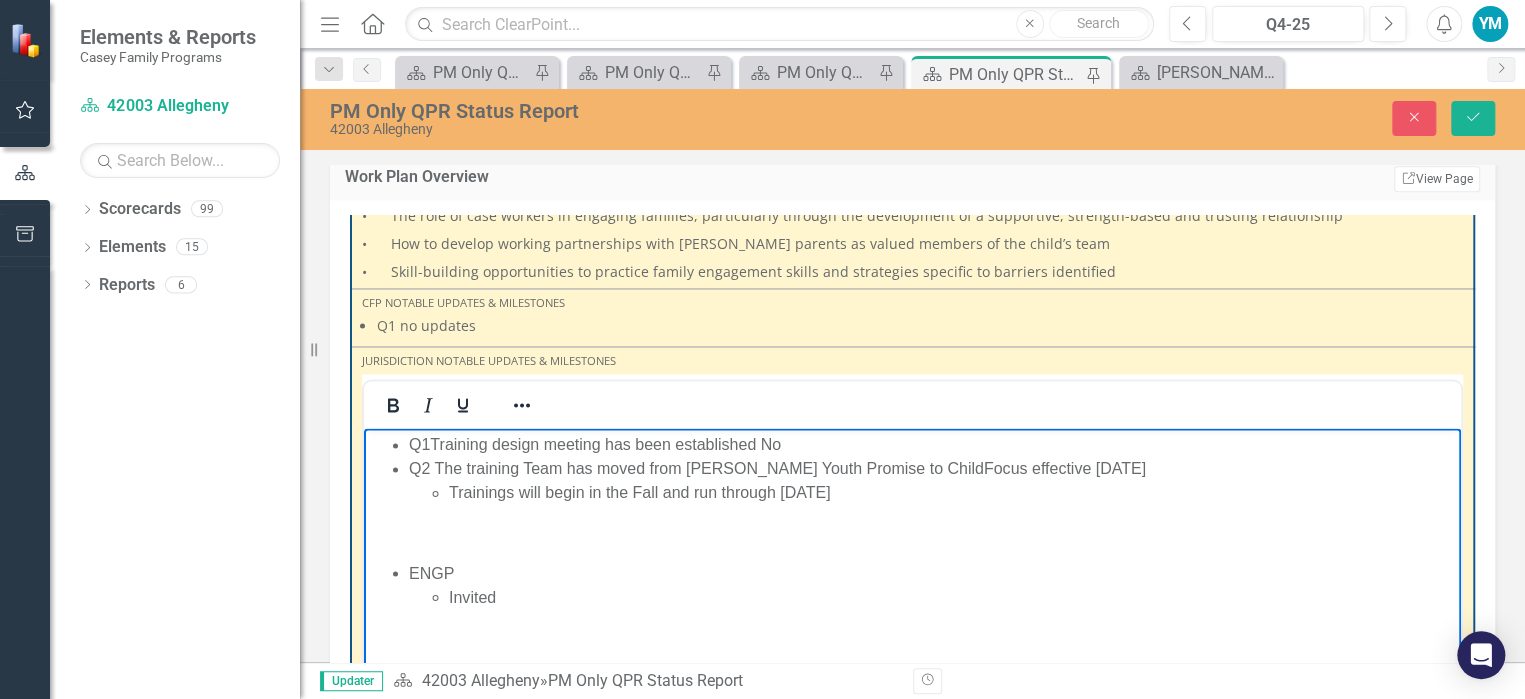 click on "Invited" at bounding box center [952, 596] 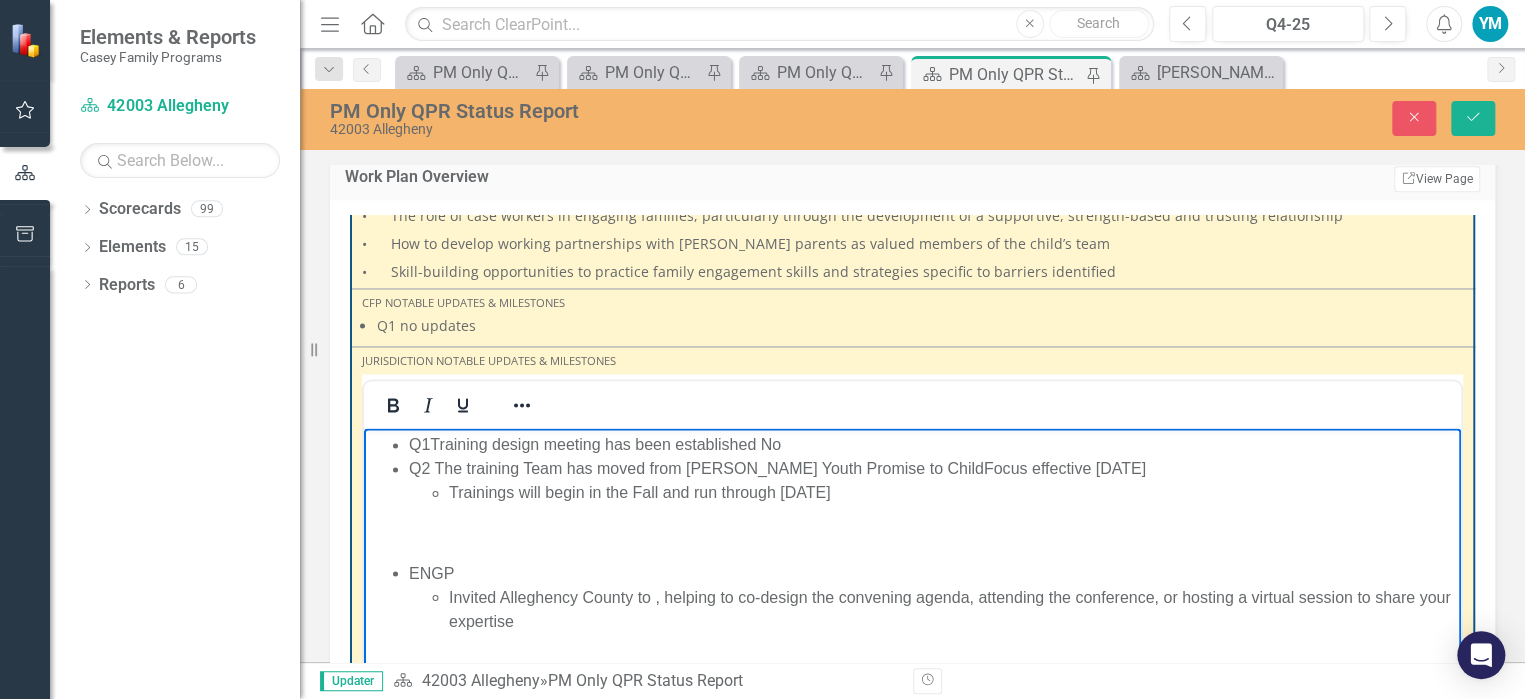 click on "Invited Alleghency County to , helping to co-design the convening agenda, attending the conference, or hosting a virtual session to share your expertise" at bounding box center (952, 608) 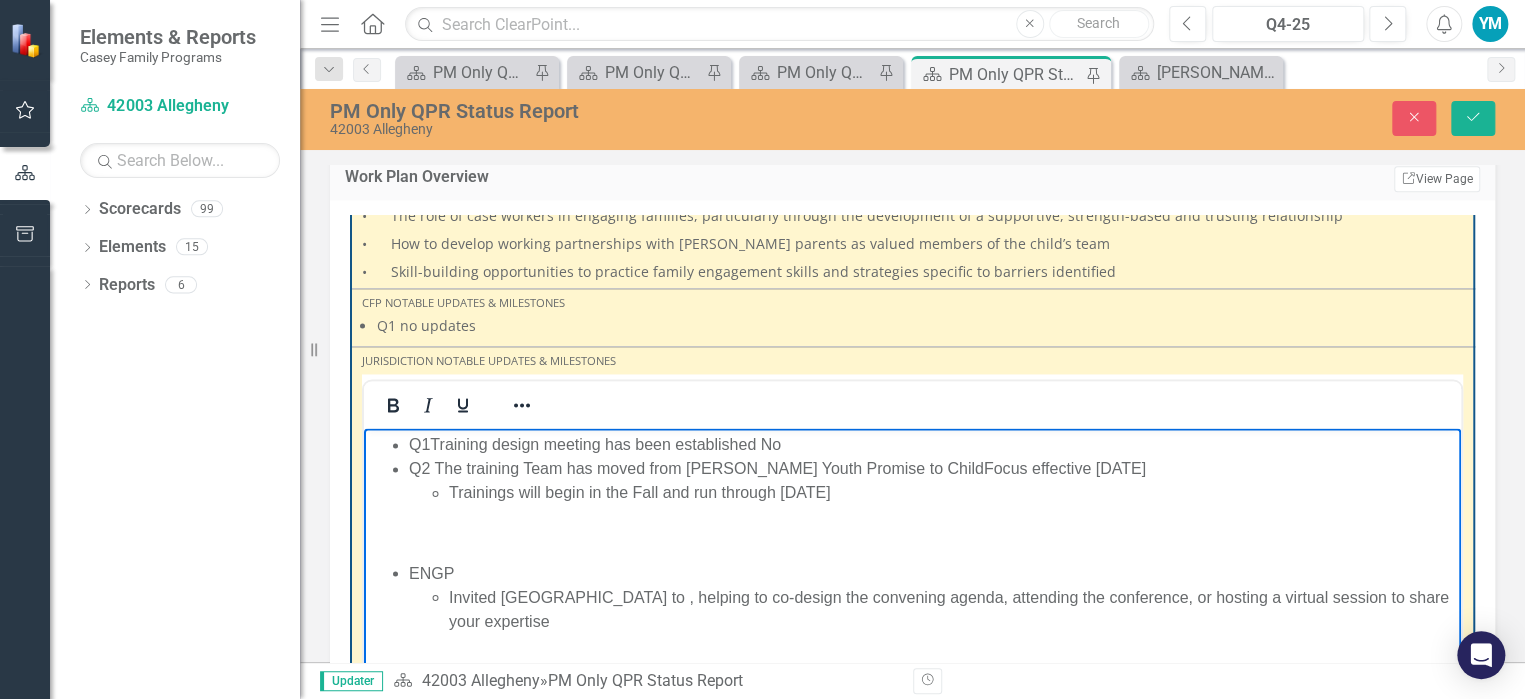 click on "Invited [GEOGRAPHIC_DATA] to , helping to co-design the convening agenda, attending the conference, or hosting a virtual session to share your expertise" at bounding box center (952, 608) 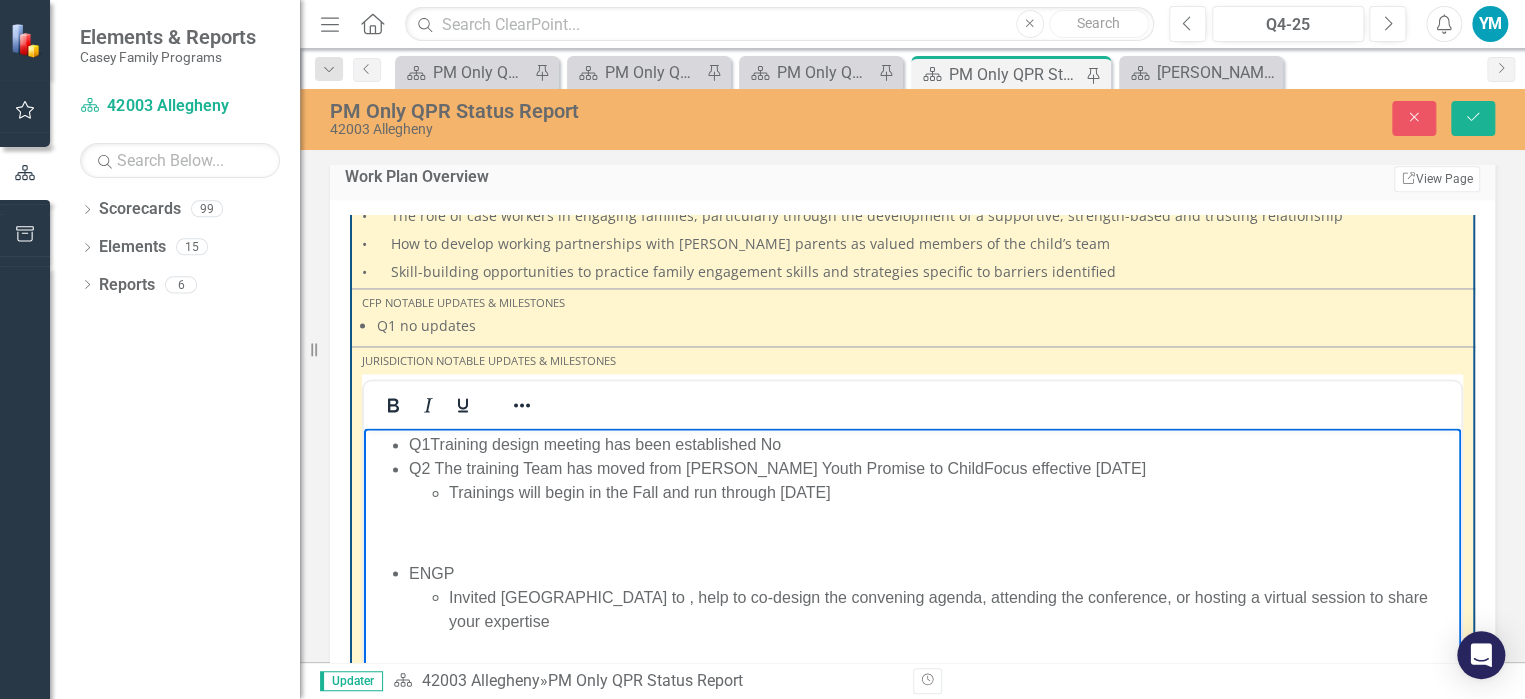 drag, startPoint x: 1395, startPoint y: 586, endPoint x: 1422, endPoint y: 600, distance: 30.413813 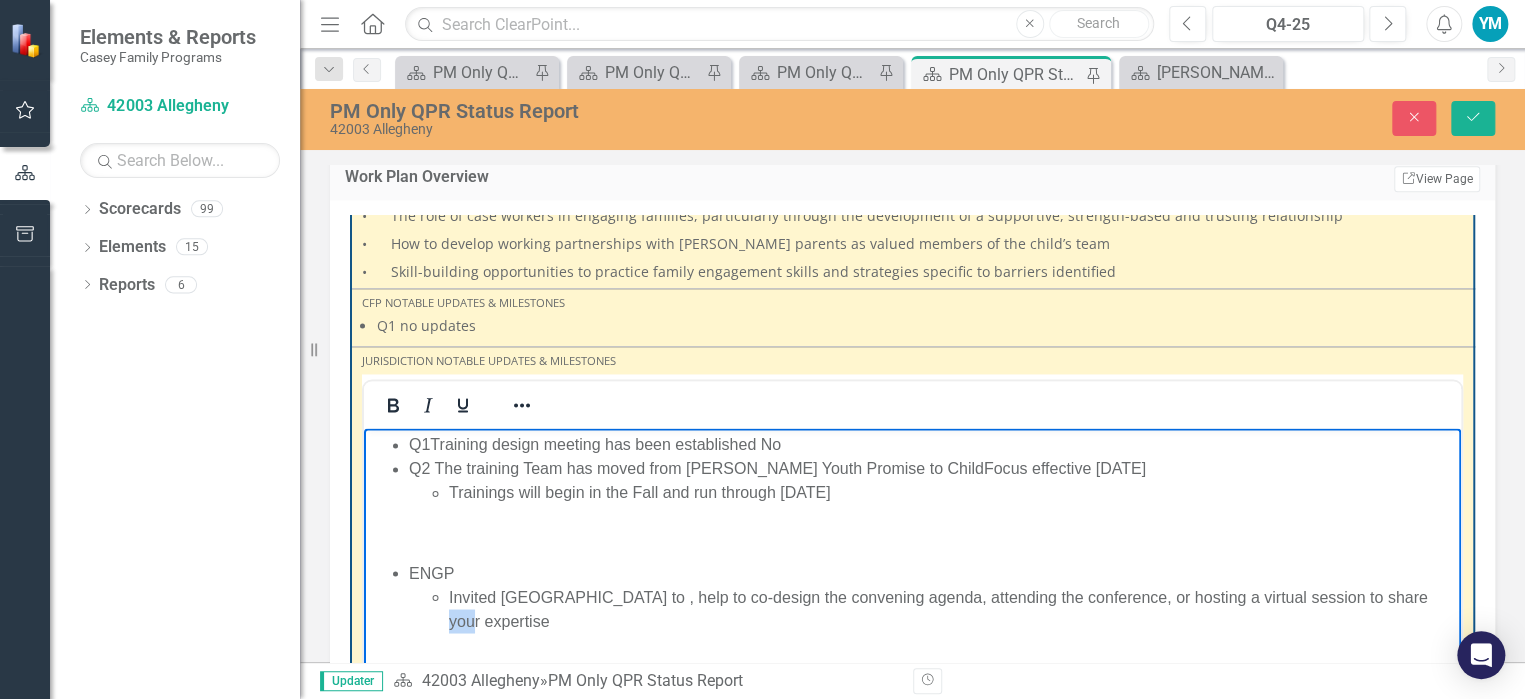 drag, startPoint x: 1421, startPoint y: 595, endPoint x: 1393, endPoint y: 594, distance: 28.01785 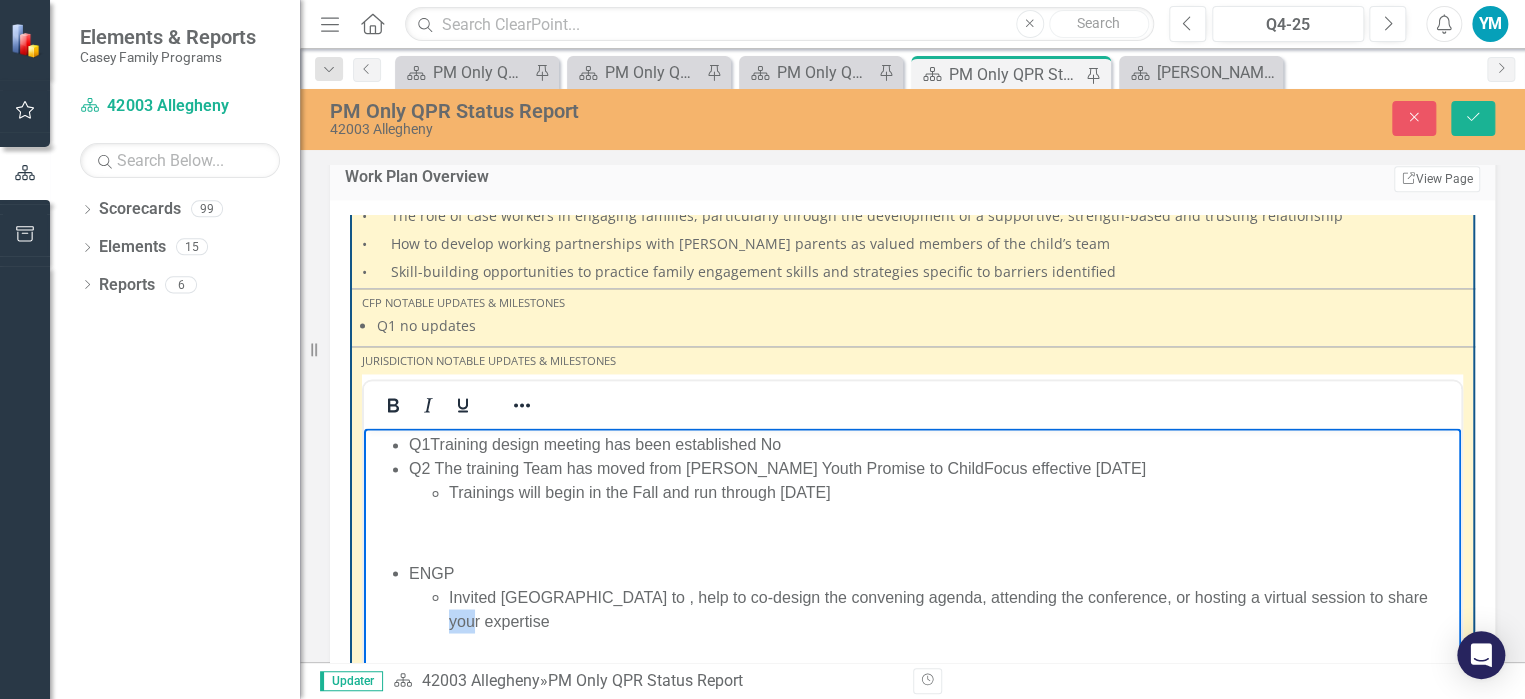 click on "Invited [GEOGRAPHIC_DATA] to , help to co-design the convening agenda, attending the conference, or hosting a virtual session to share your expertise" at bounding box center [952, 608] 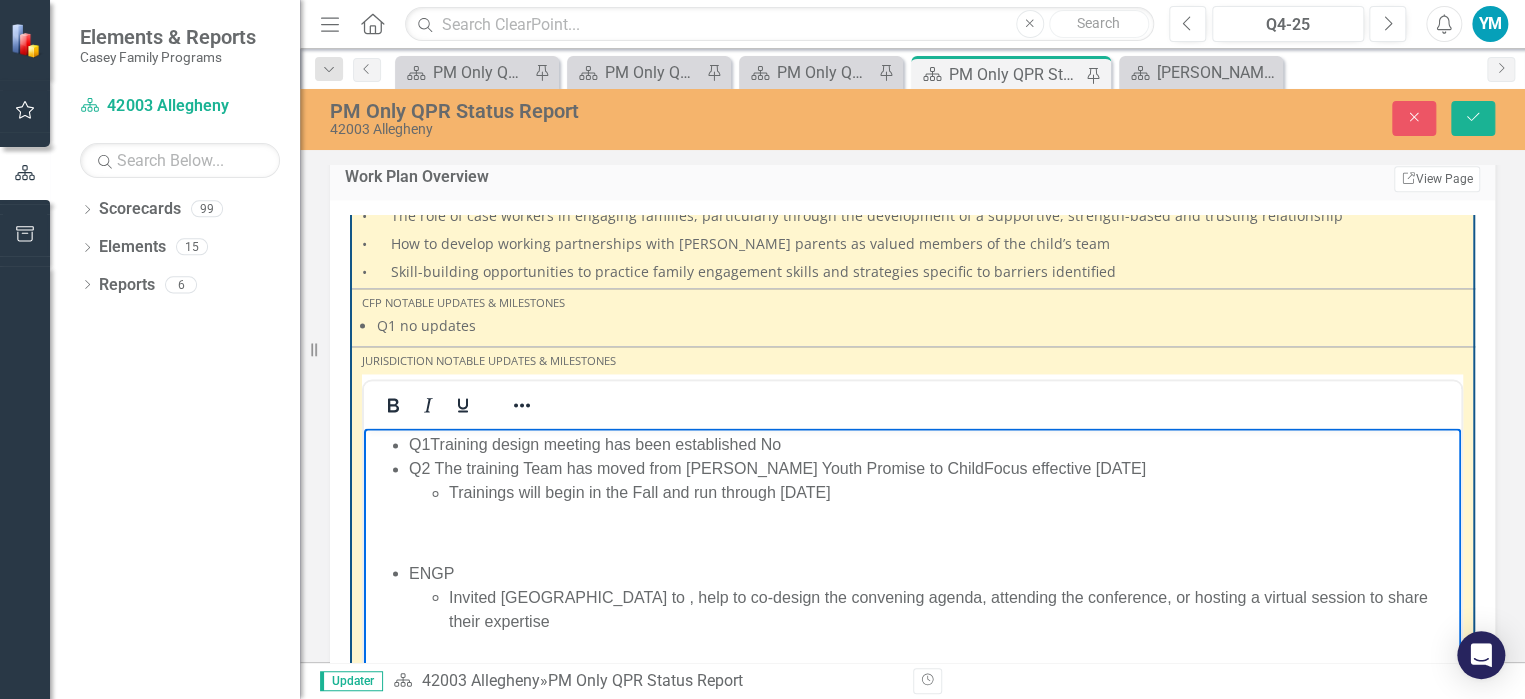 click on "Invited [GEOGRAPHIC_DATA] to , help to co-design the convening agenda, attending the conference, or hosting a virtual session to share their expertise" at bounding box center [952, 608] 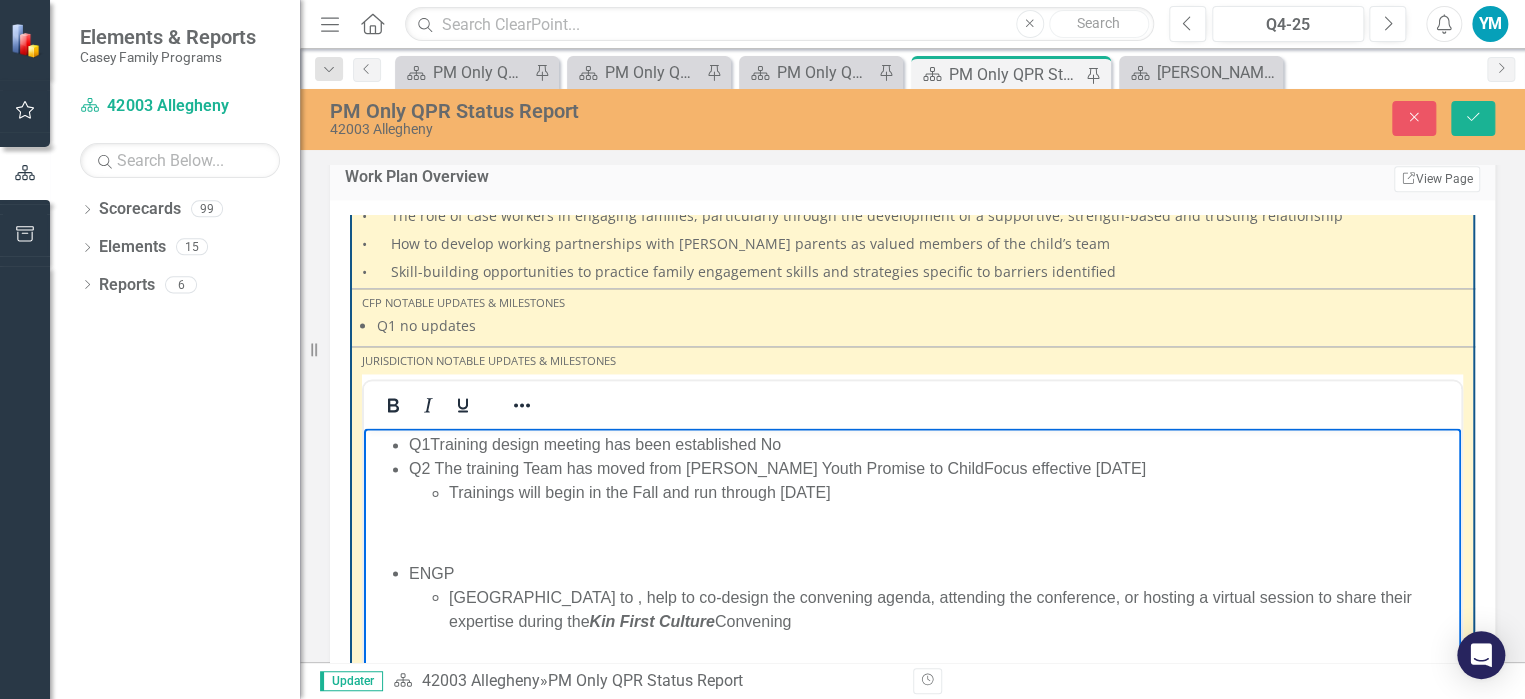 click on "Invited [GEOGRAPHIC_DATA] to , help to co-design the convening agenda, attending the conference, or hosting a virtual session to share their expertise during the  Kin First Culture  Convening" at bounding box center (952, 608) 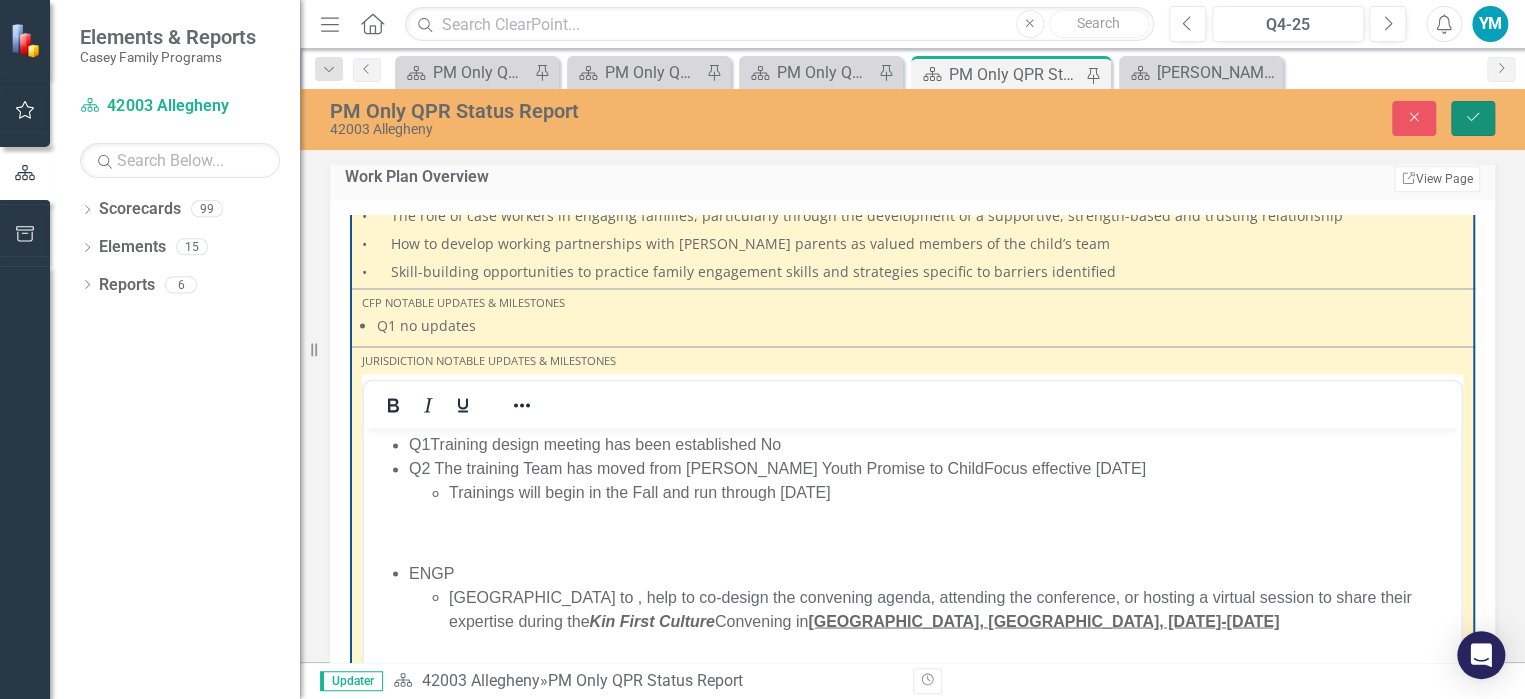 click on "Save" 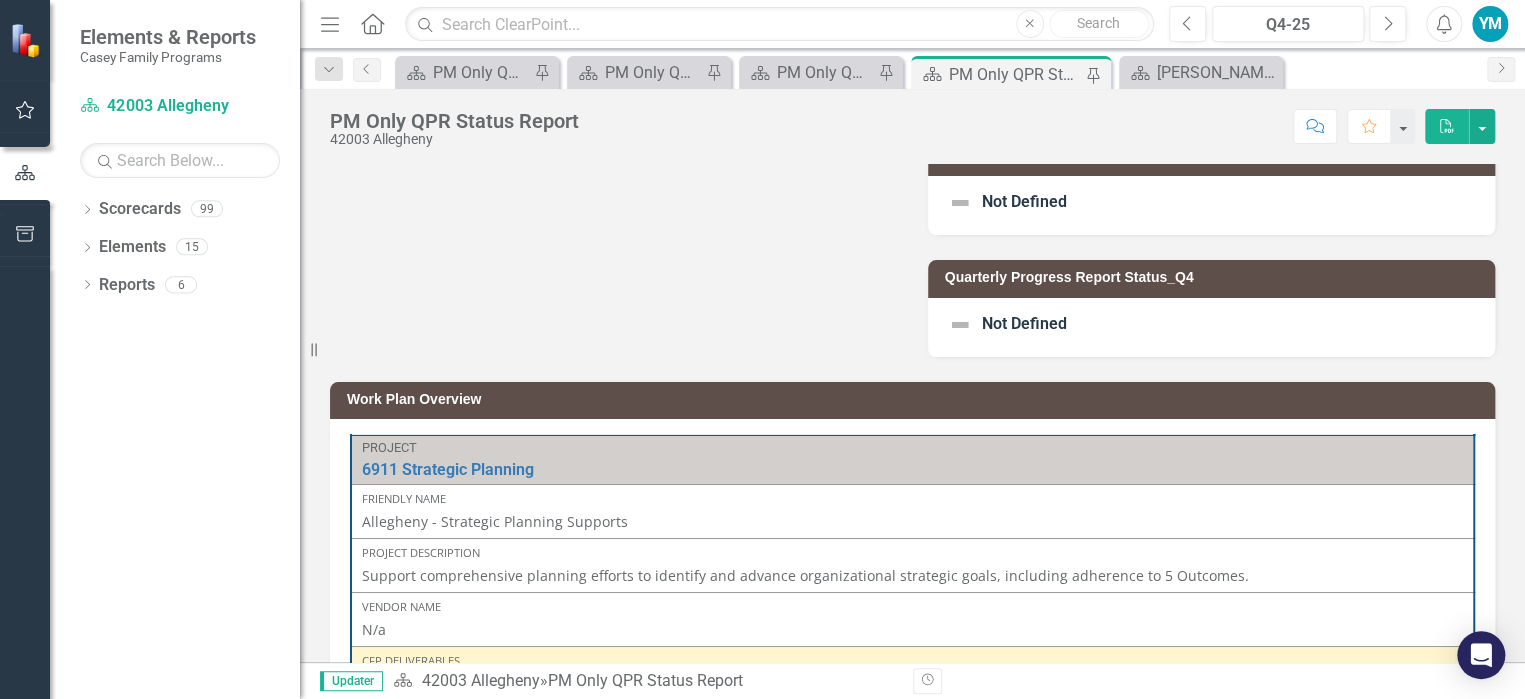 scroll, scrollTop: 400, scrollLeft: 0, axis: vertical 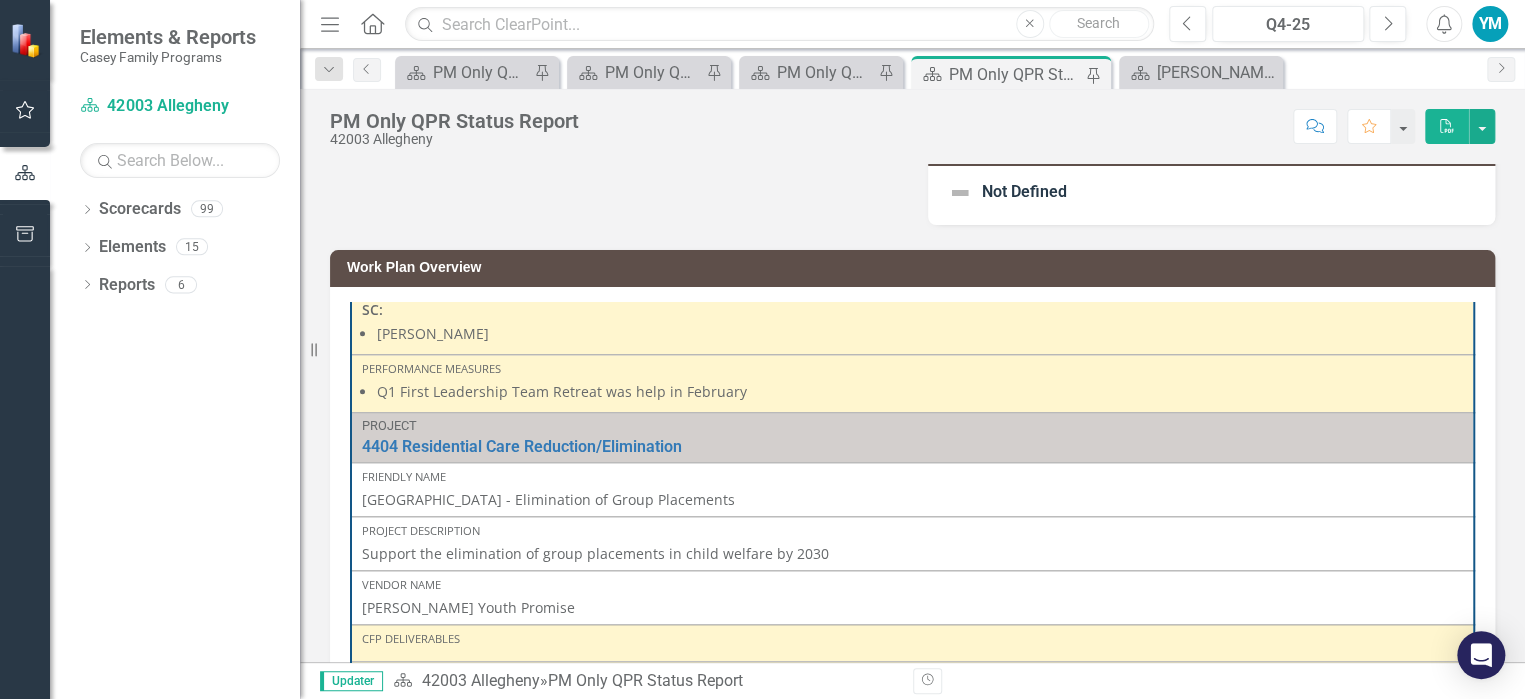click on "Q1 First Leadership Team Retreat was help in February" at bounding box center [920, 392] 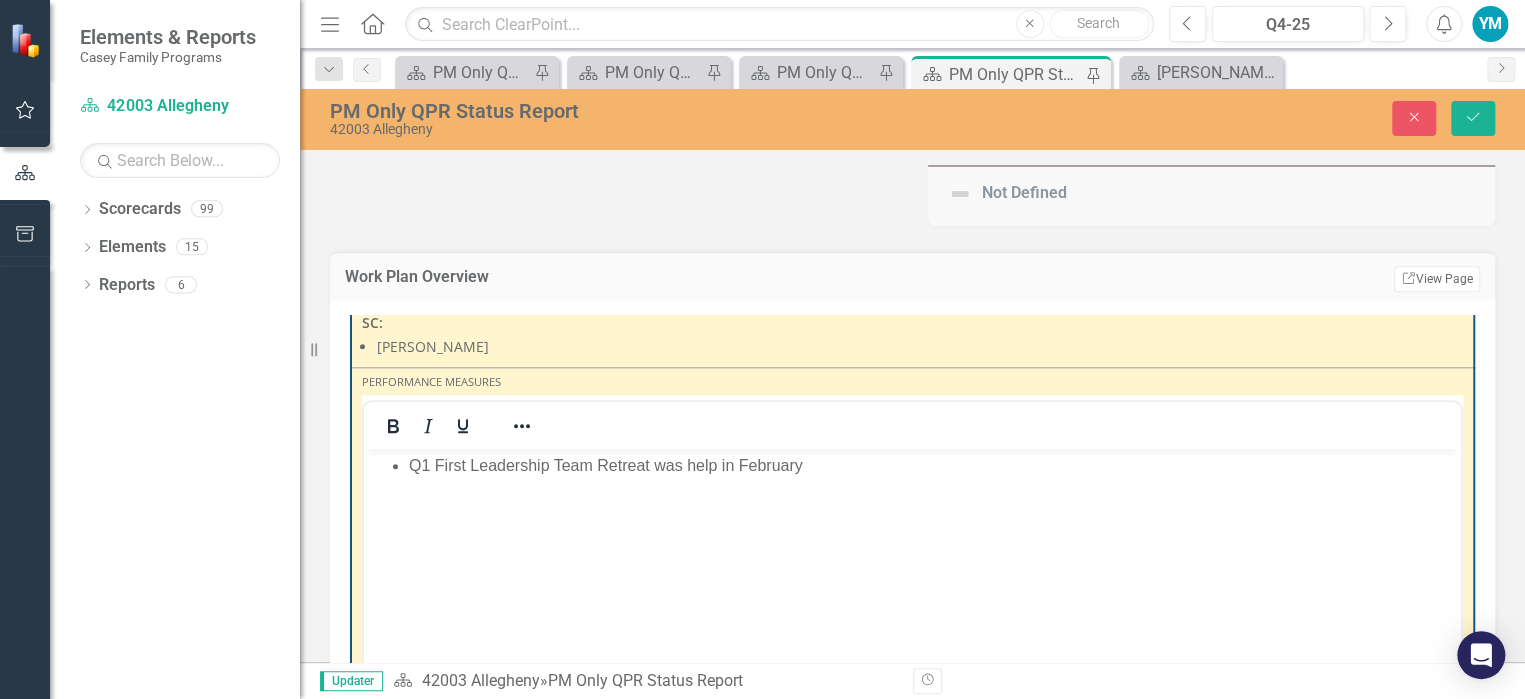 scroll, scrollTop: 0, scrollLeft: 0, axis: both 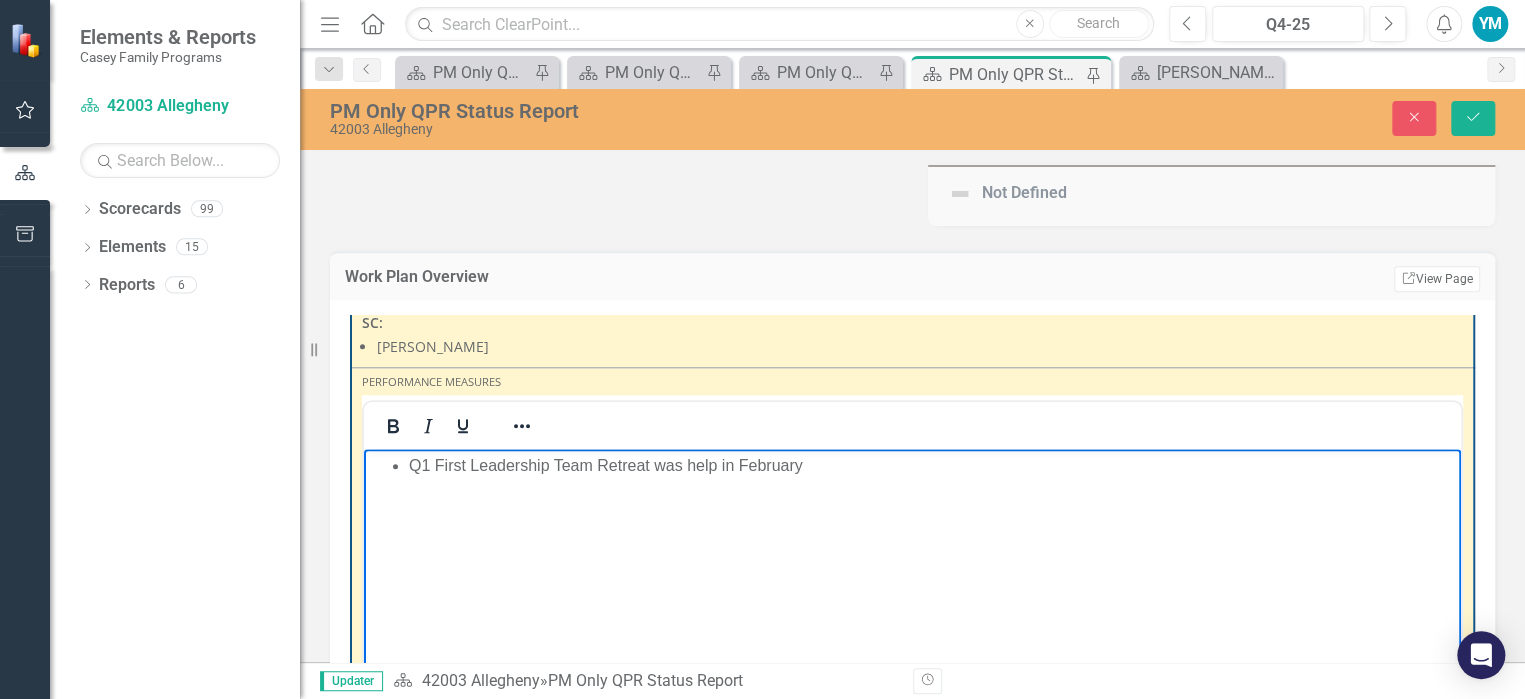 click on "Q1 First Leadership Team Retreat was help in February" at bounding box center [932, 466] 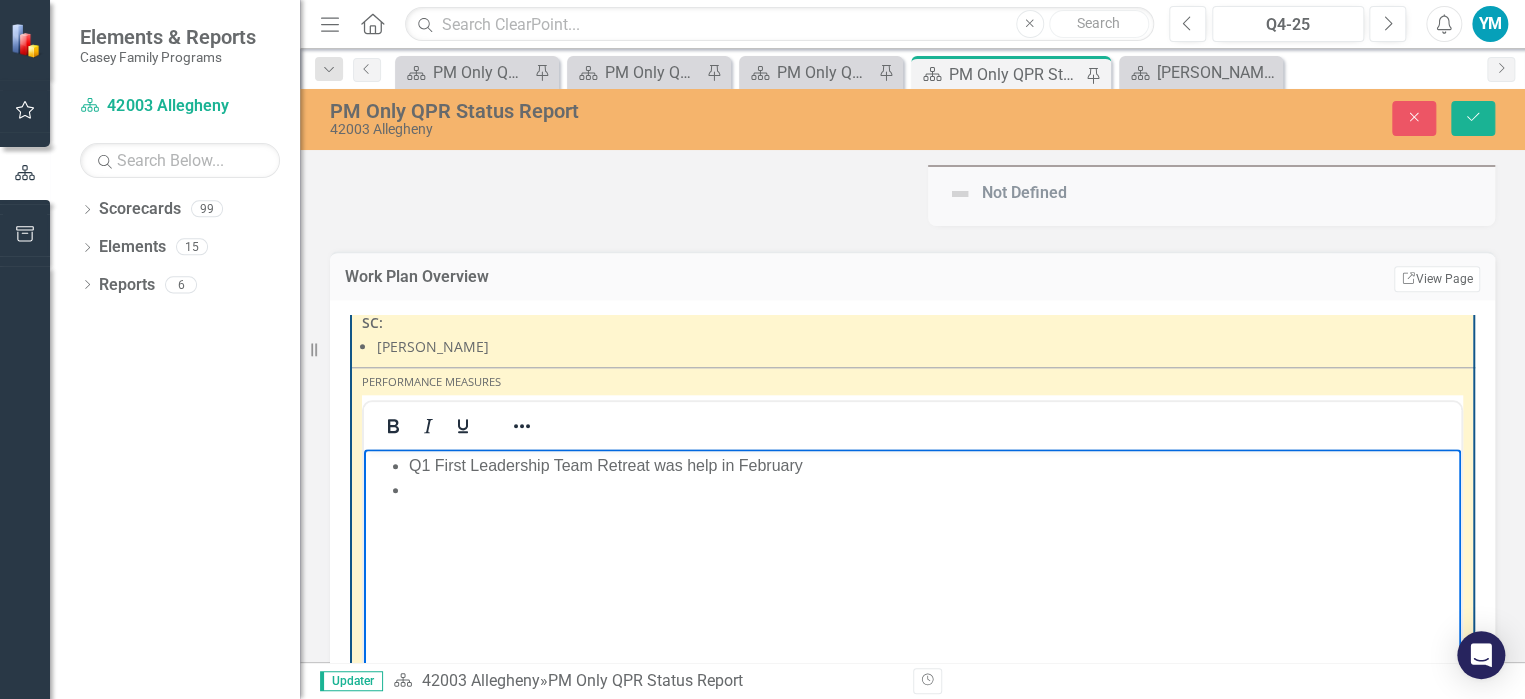 type 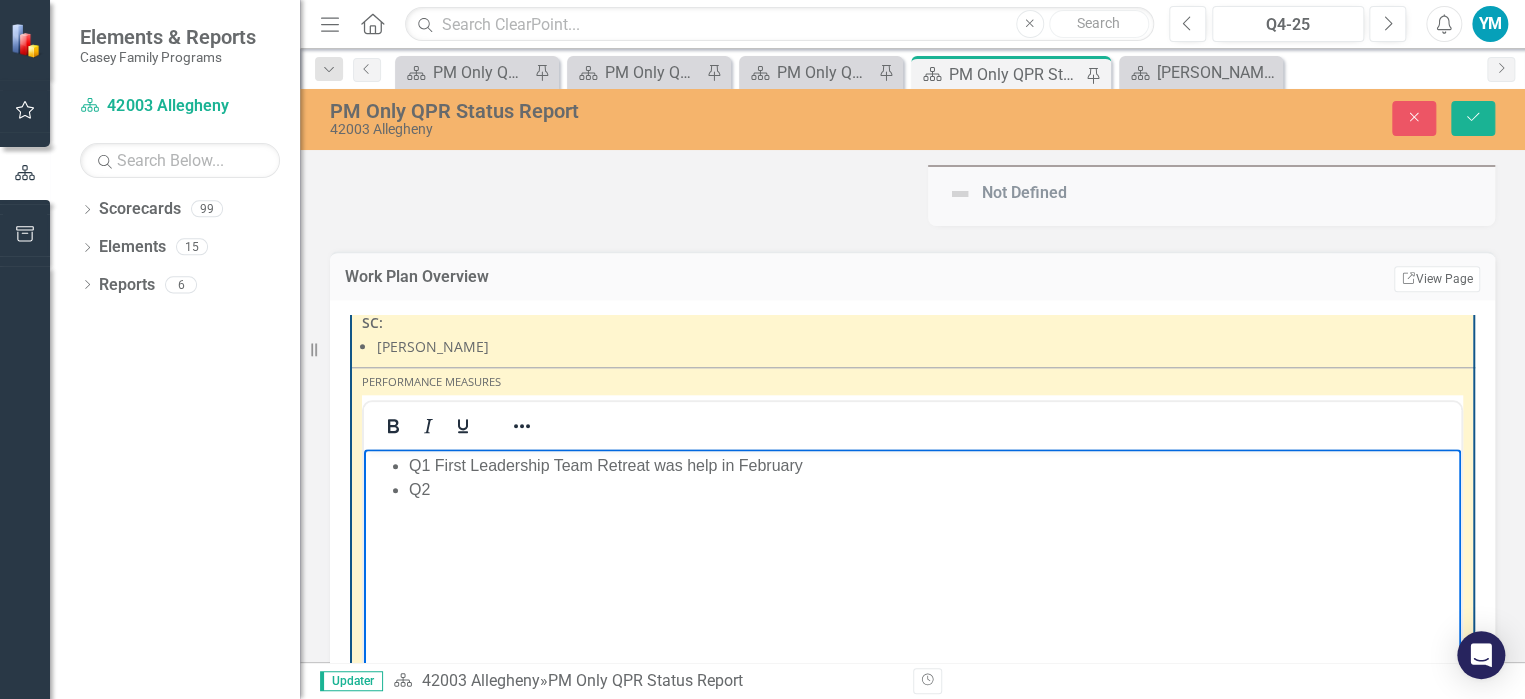 click on "Q2" at bounding box center [932, 490] 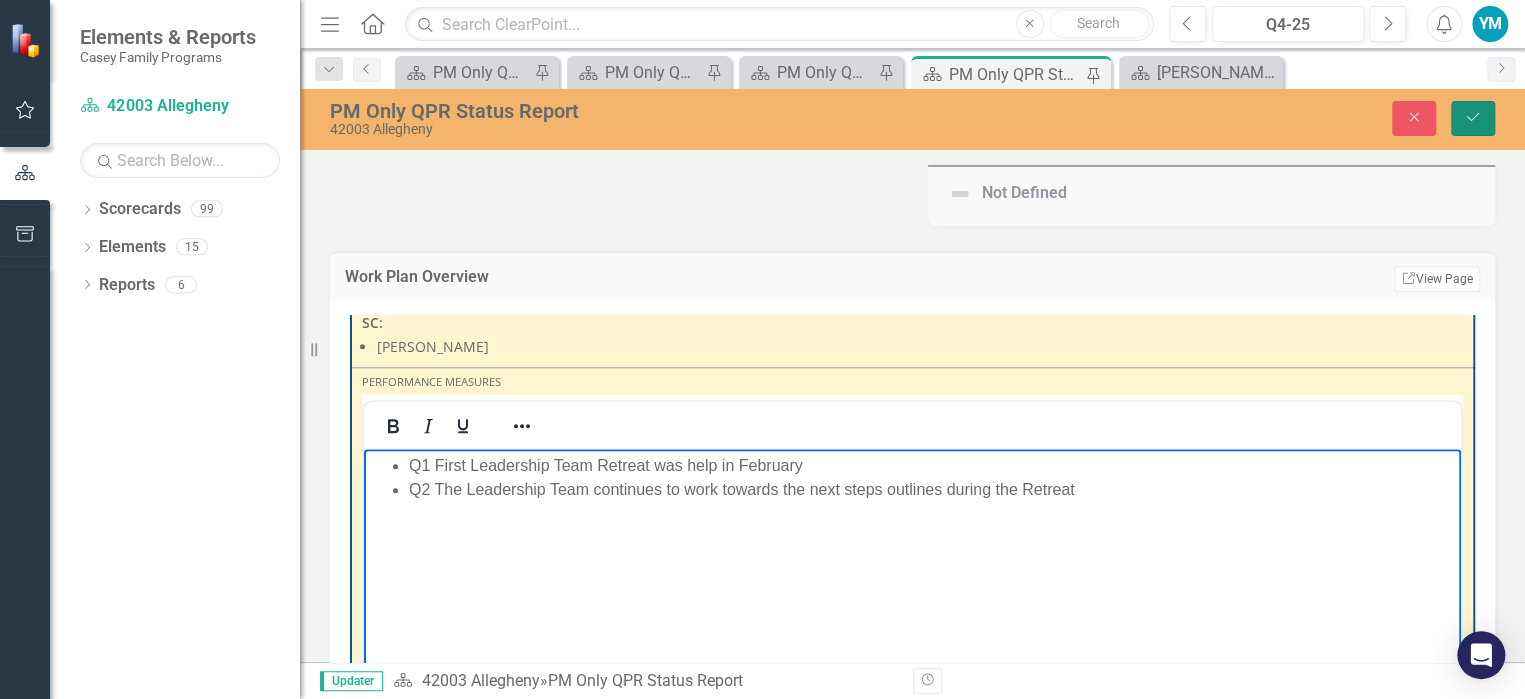 click on "Save" 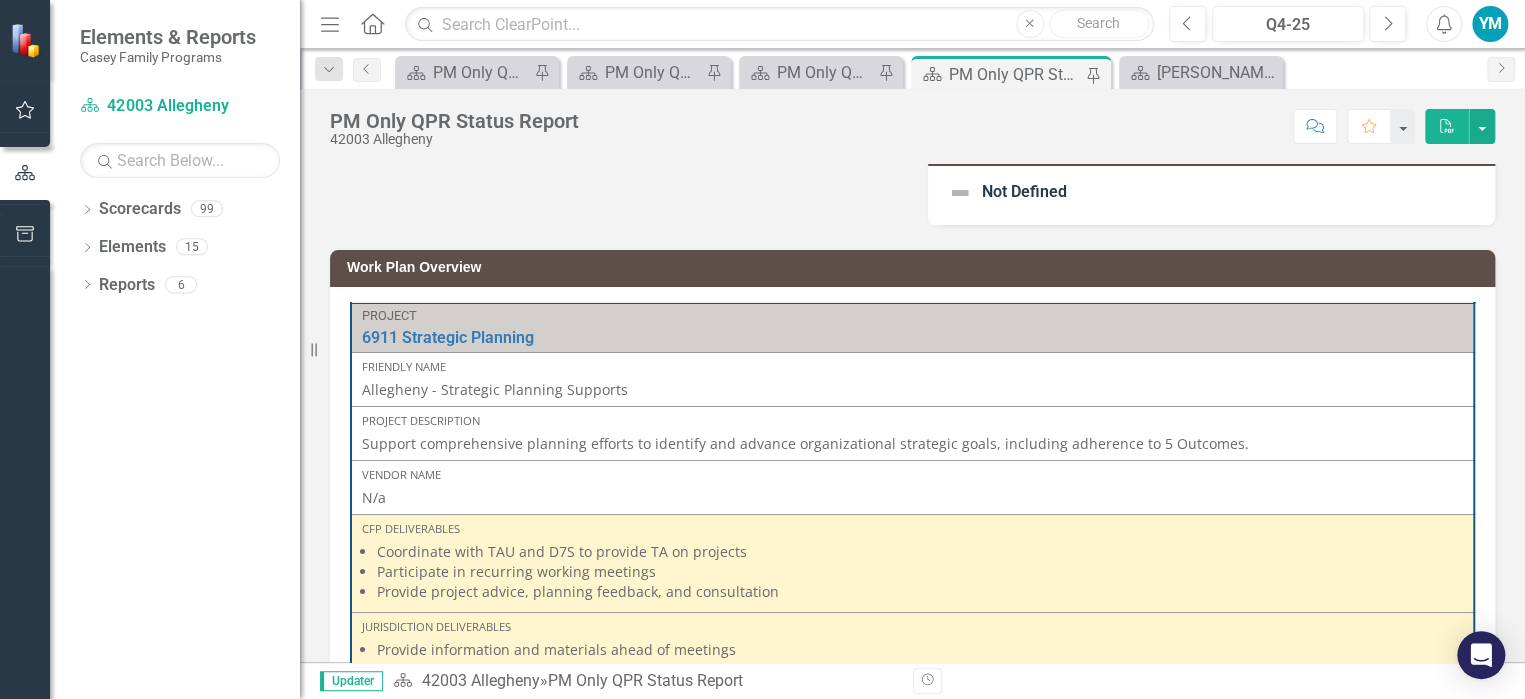 scroll, scrollTop: 653, scrollLeft: 0, axis: vertical 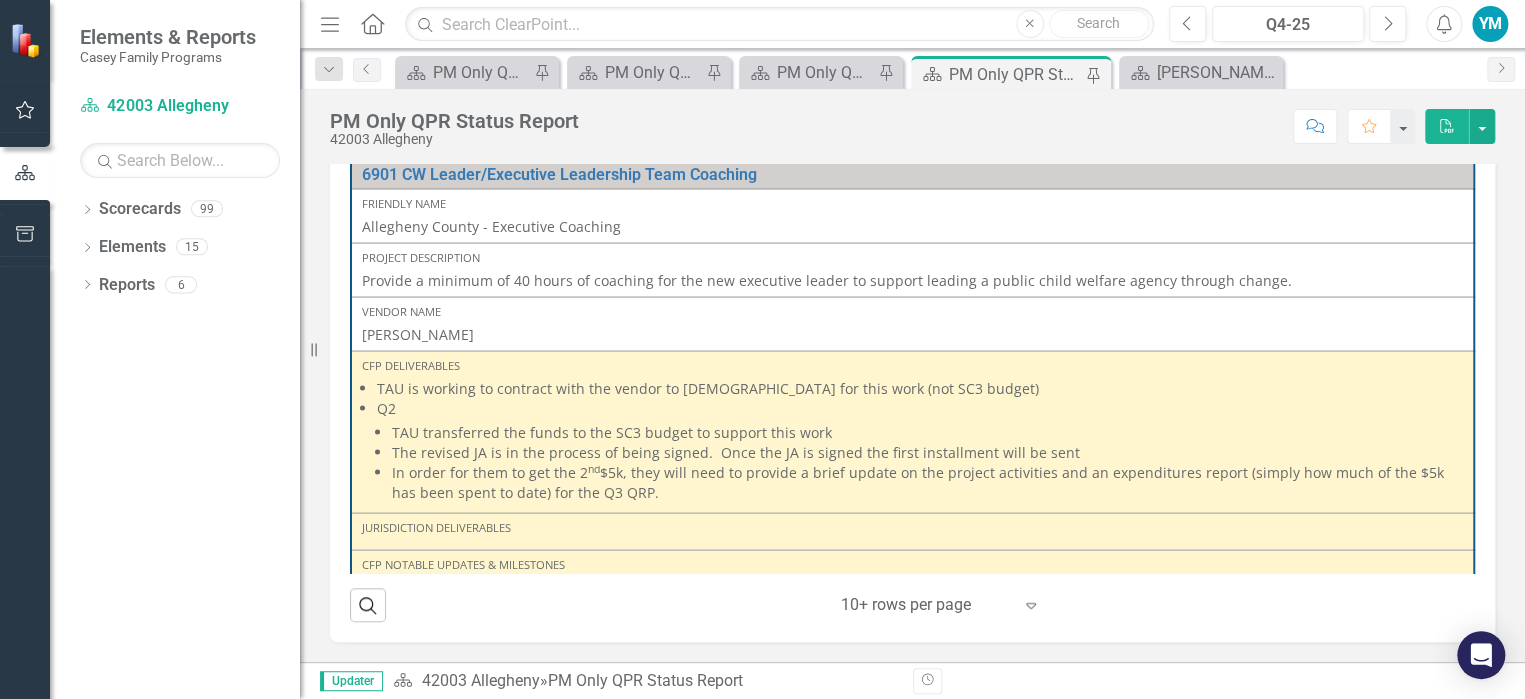 click on "Q2
[PERSON_NAME] transferred the funds to the SC3 budget to support this work
The revised JA is in the process of being signed.  Once the JA is signed the first installment will be sent
In order for them to get the 2 nd  $5k, they will need to provide a brief update on the project activities and an expenditures report (simply how much of the $5k has been spent to date) for the Q3 QRP." at bounding box center (920, 450) 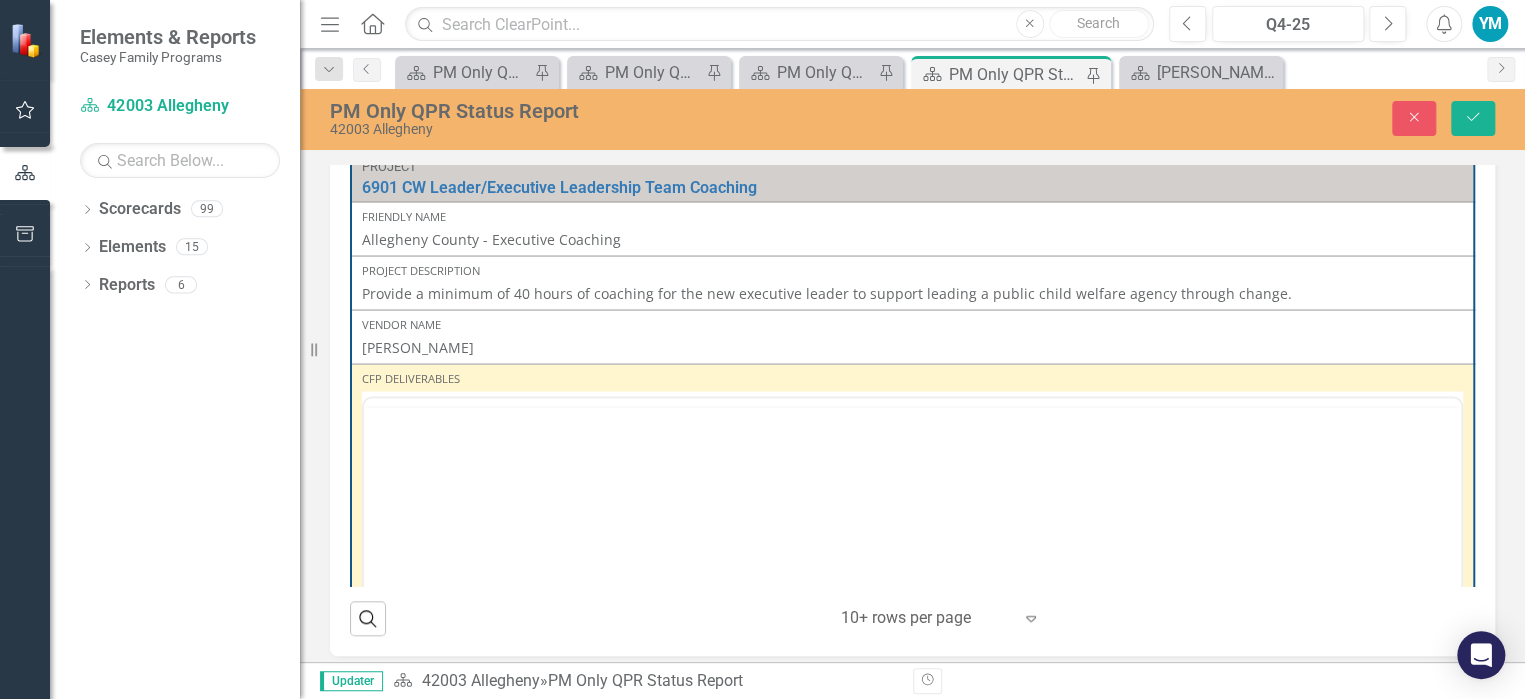 scroll, scrollTop: 663, scrollLeft: 0, axis: vertical 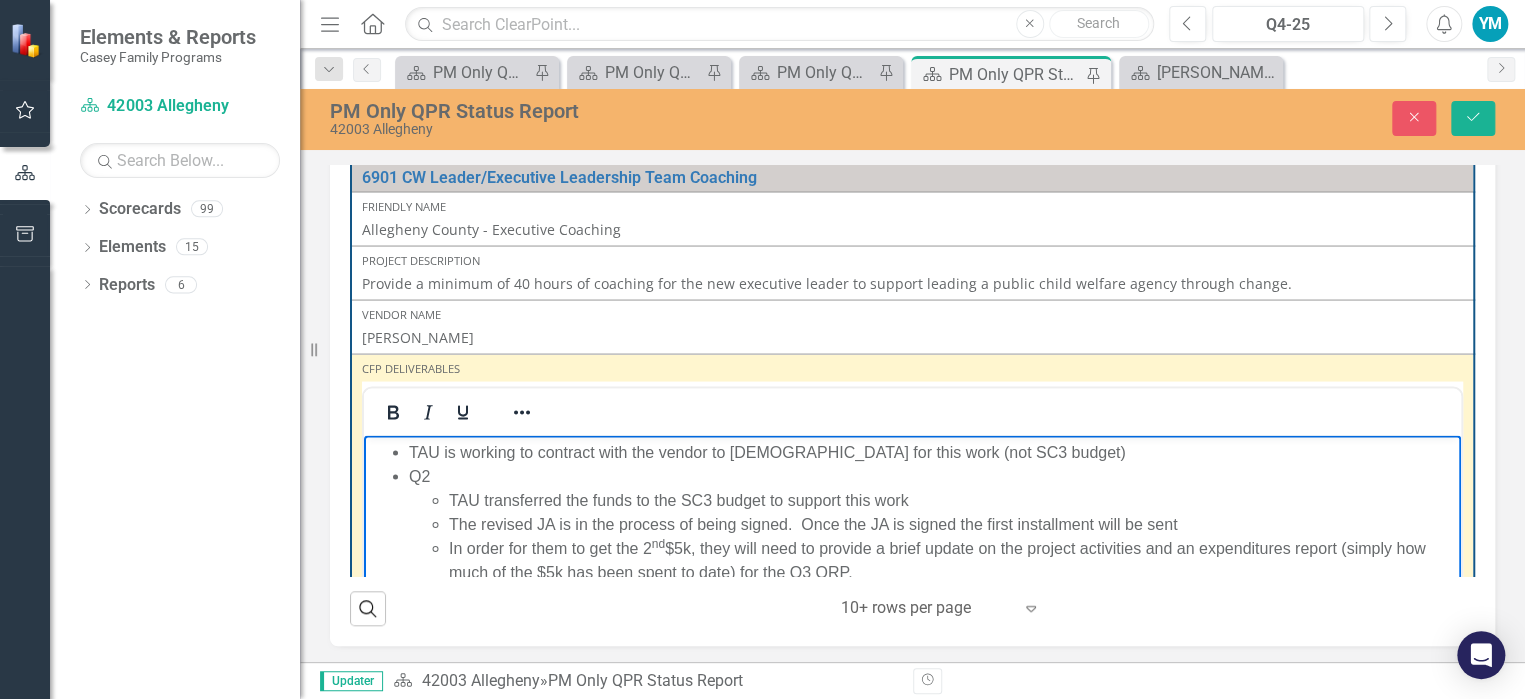 click on "TAU transferred the funds to the SC3 budget to support this work The revised JA is in the process of being signed.  Once the JA is signed the first installment will be sent In order for them to get the 2 nd  $5k, they will need to provide a brief update on the project activities and an expenditures report (simply how much of the $5k has been spent to date) for the Q3 QRP." at bounding box center [932, 536] 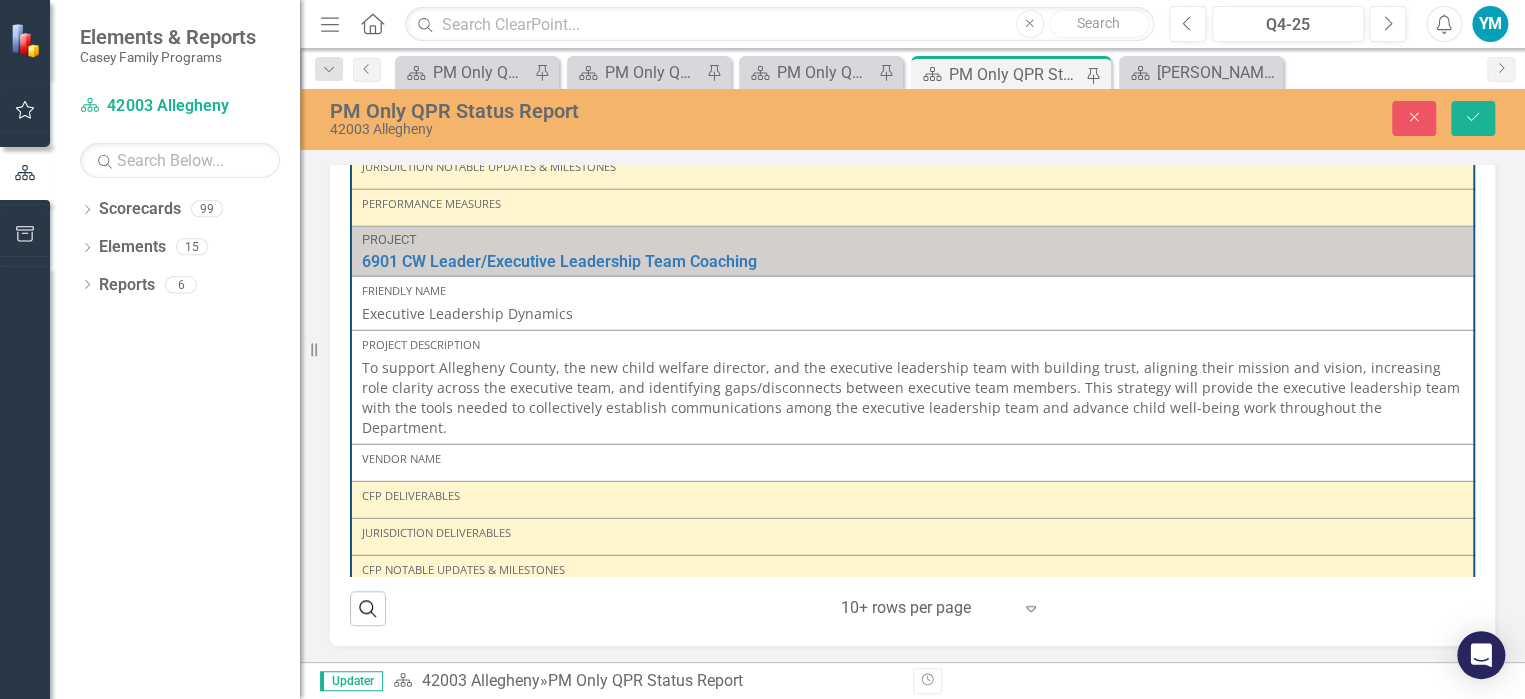 scroll, scrollTop: 2724, scrollLeft: 0, axis: vertical 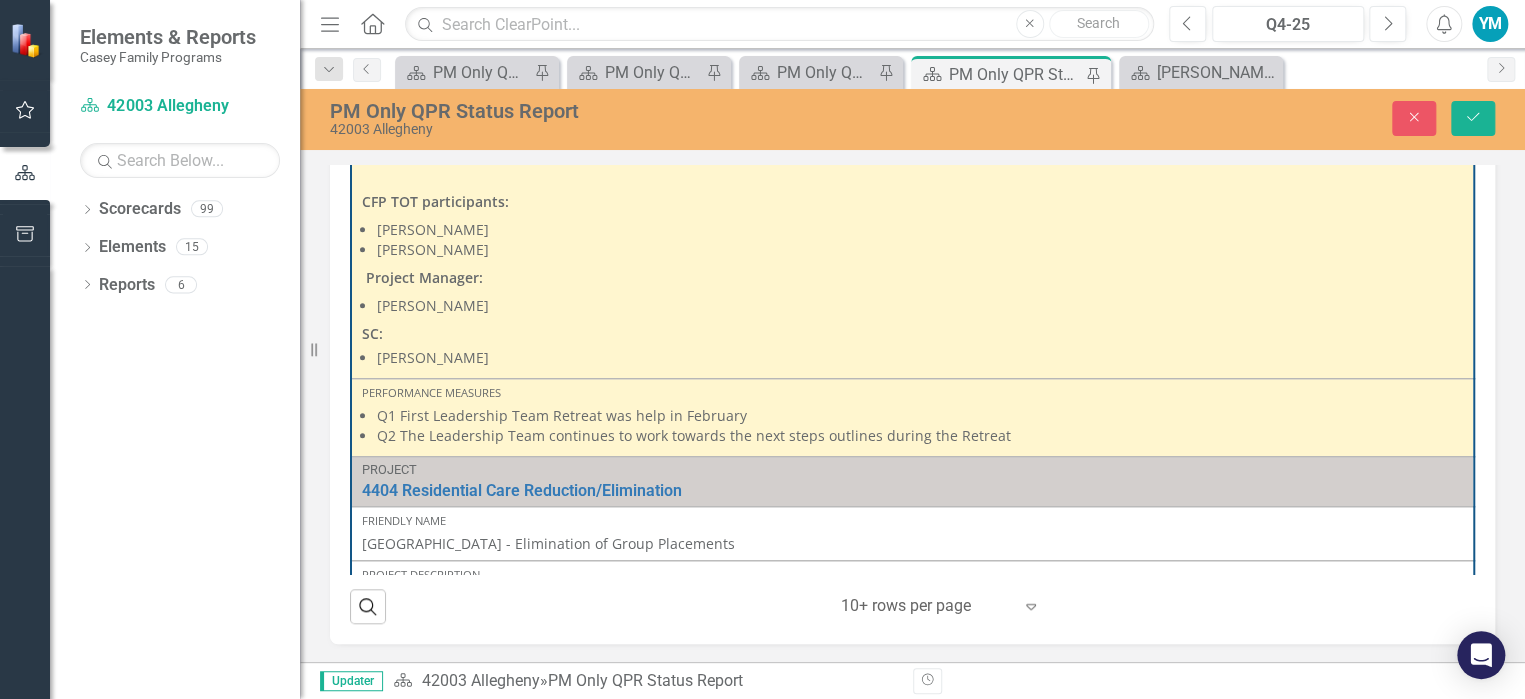 click on "Q2 The Leadership Team continues to work towards the next steps outlines during the Retreat" at bounding box center [920, 436] 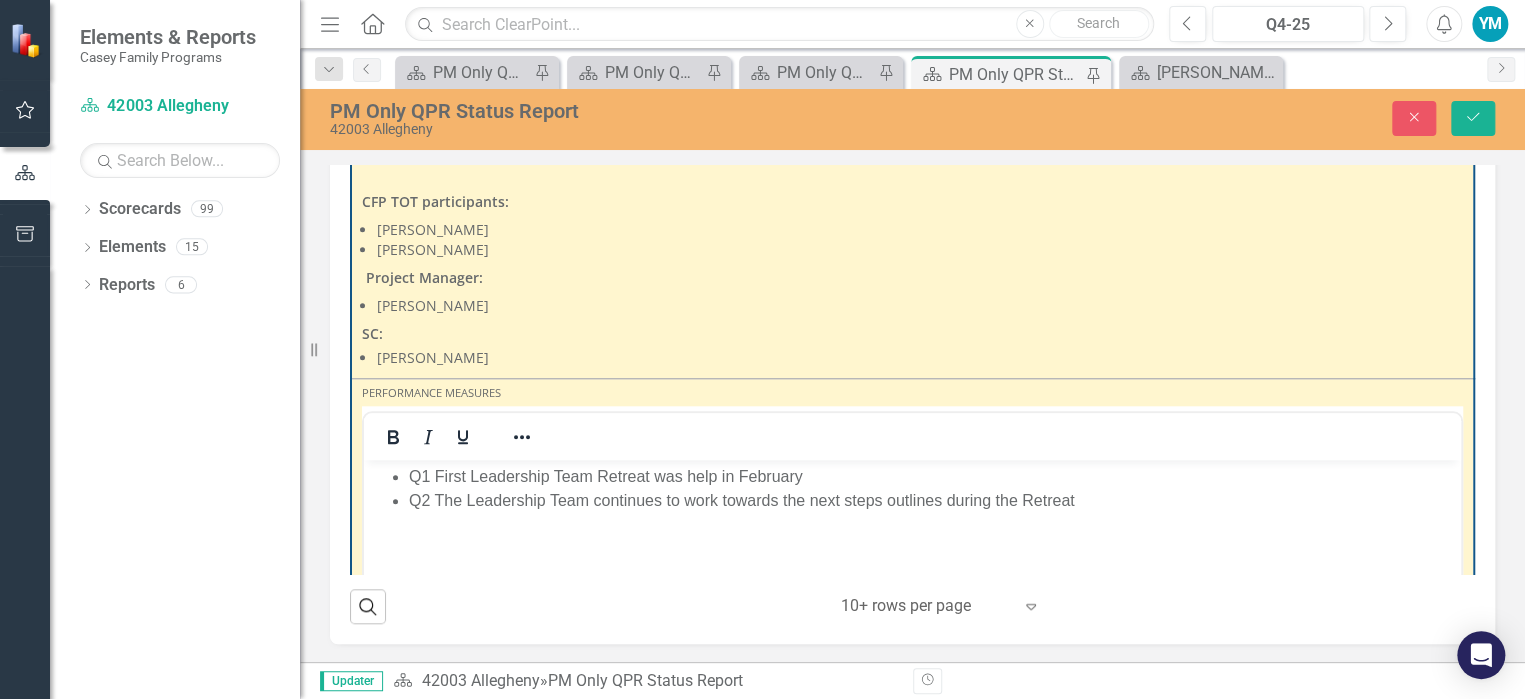 scroll, scrollTop: 0, scrollLeft: 0, axis: both 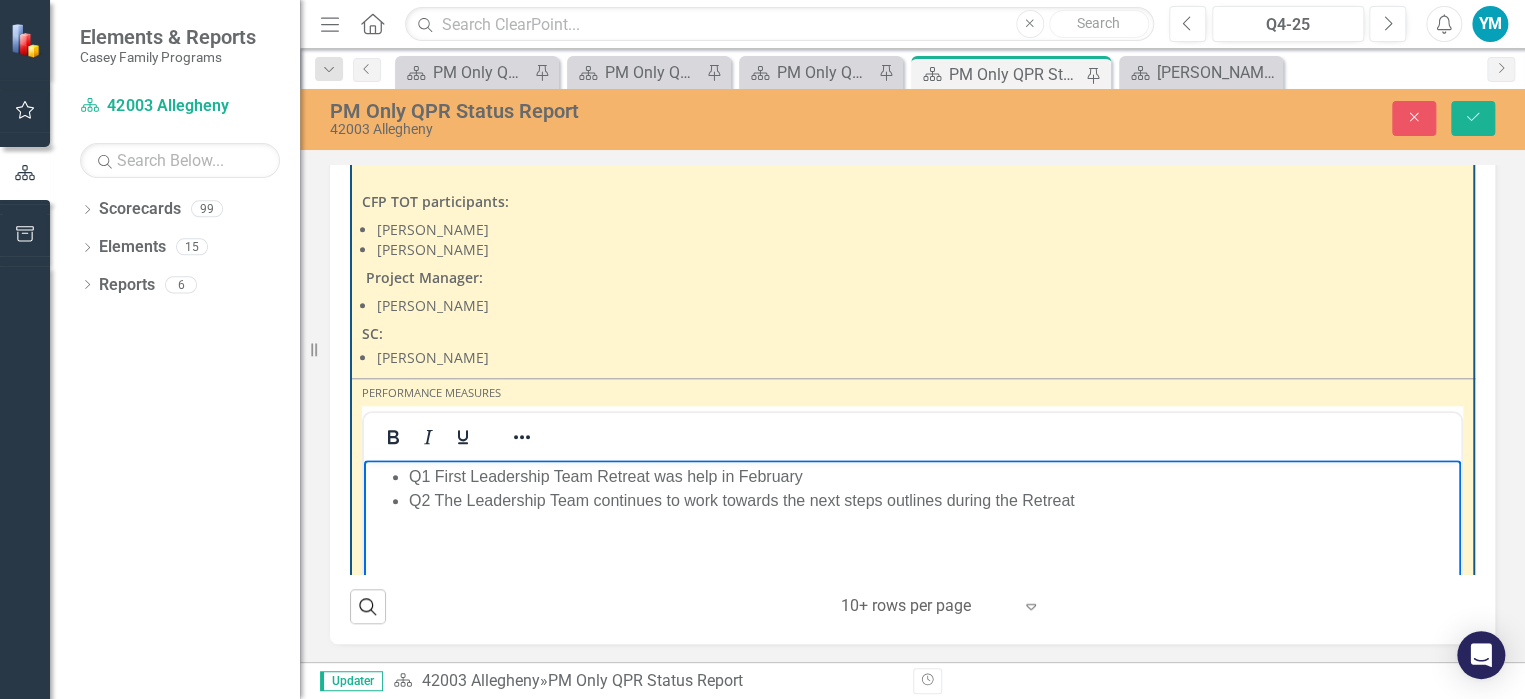 drag, startPoint x: 1103, startPoint y: 504, endPoint x: 392, endPoint y: 482, distance: 711.3403 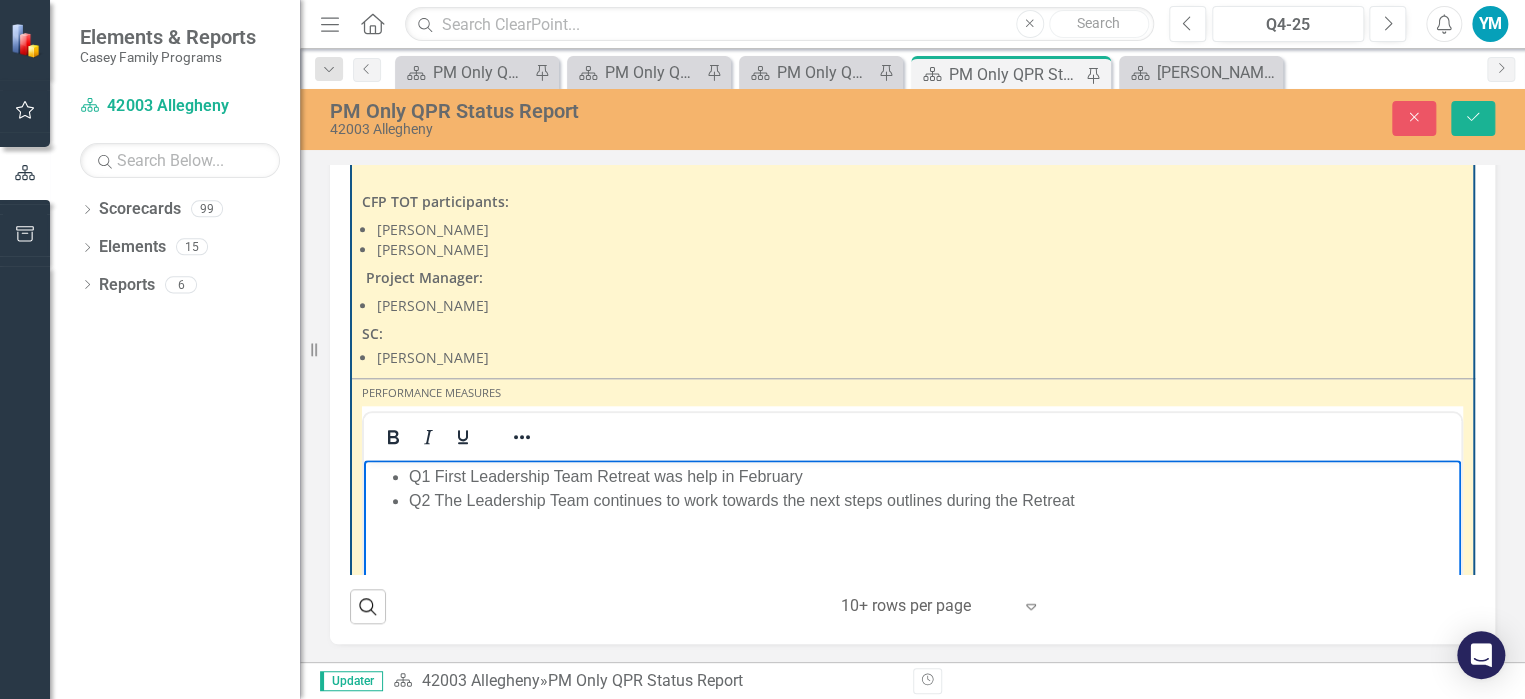 click on "Q1 First Leadership Team Retreat was help in February  Q2 The Leadership Team continues to work towards the next steps outlines during the Retreat" at bounding box center [912, 489] 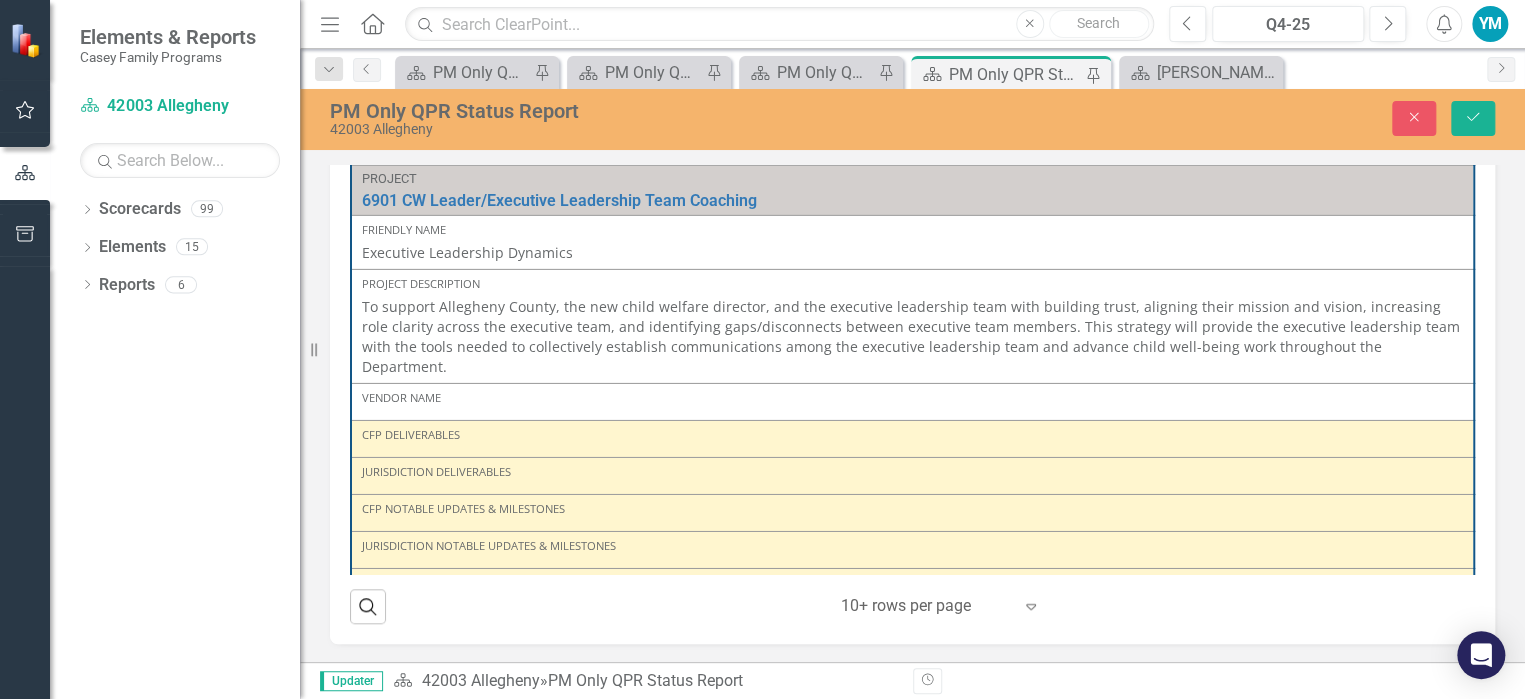 scroll, scrollTop: 3140, scrollLeft: 0, axis: vertical 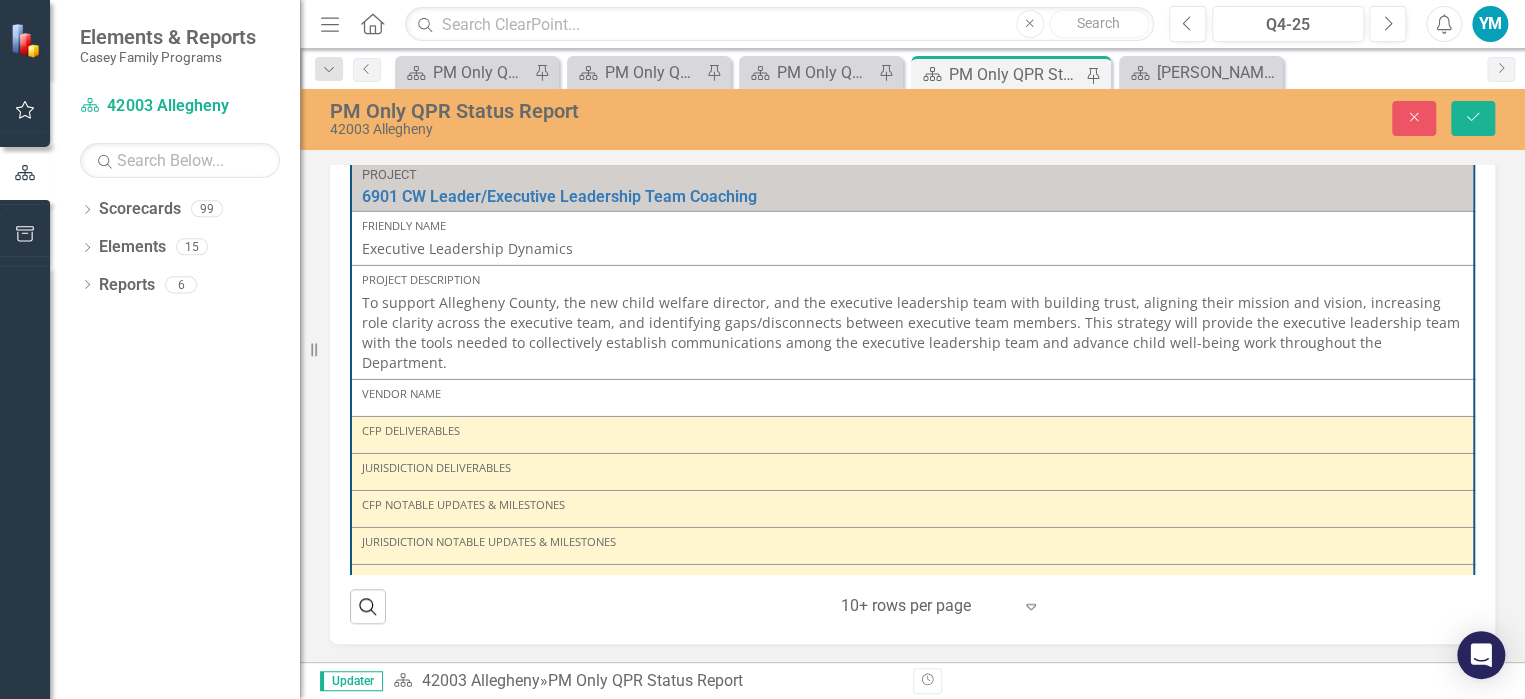click on "CFP Notable Updates & Milestones" at bounding box center (912, 509) 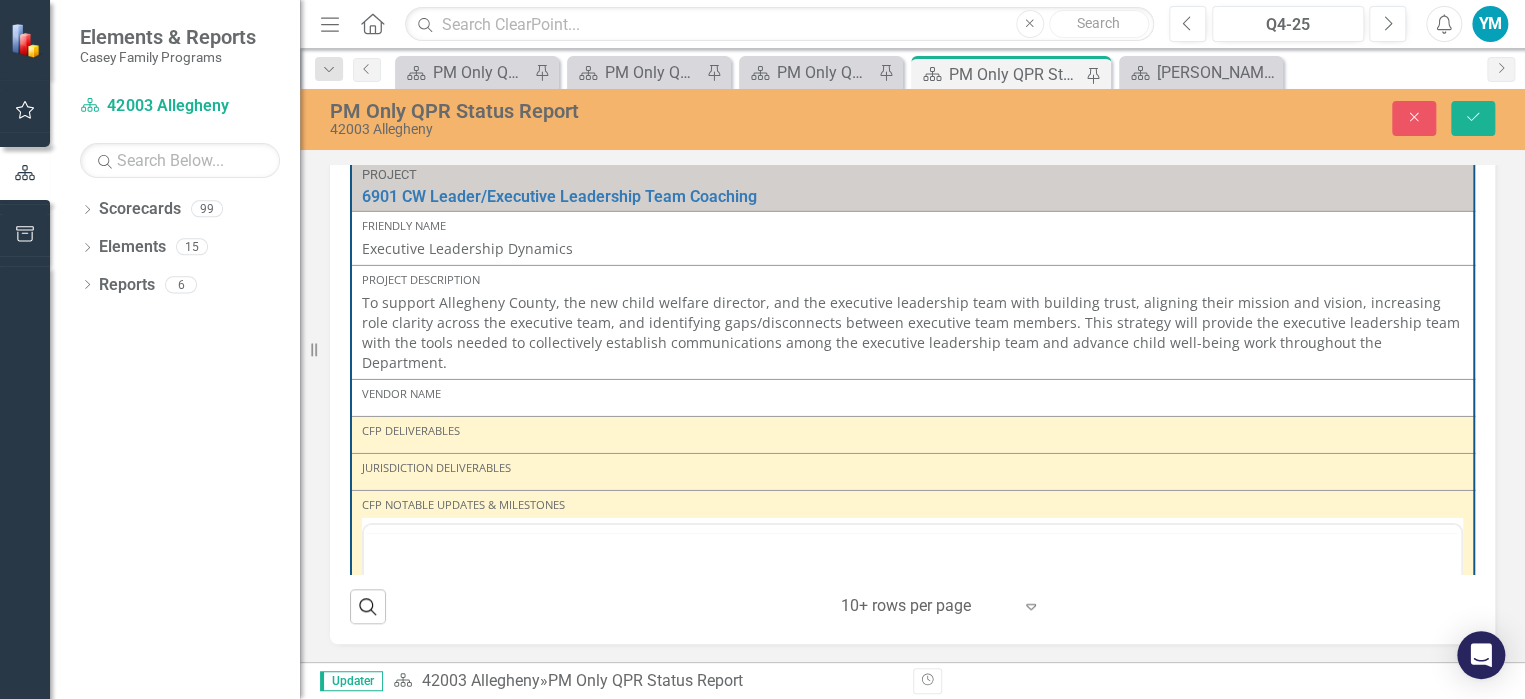 scroll, scrollTop: 0, scrollLeft: 0, axis: both 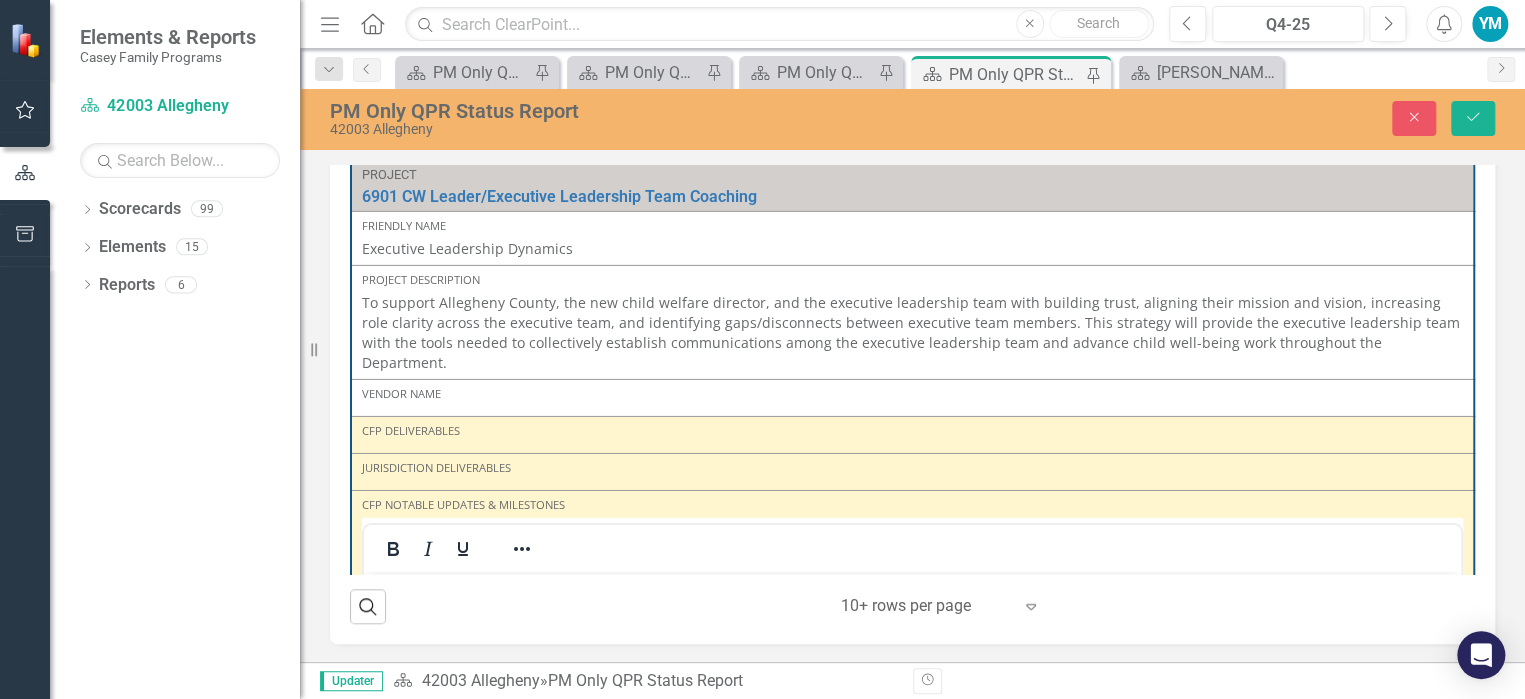 click at bounding box center (912, 589) 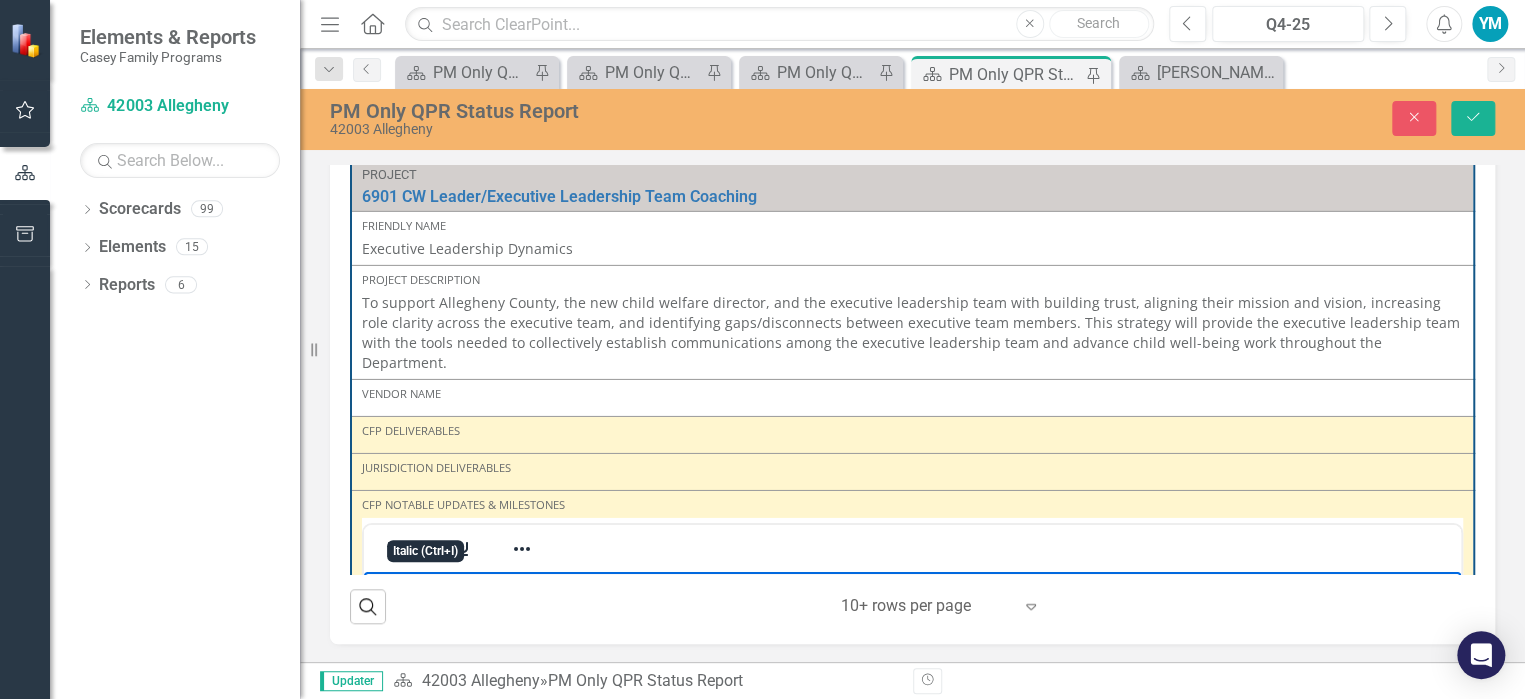 scroll, scrollTop: 3340, scrollLeft: 0, axis: vertical 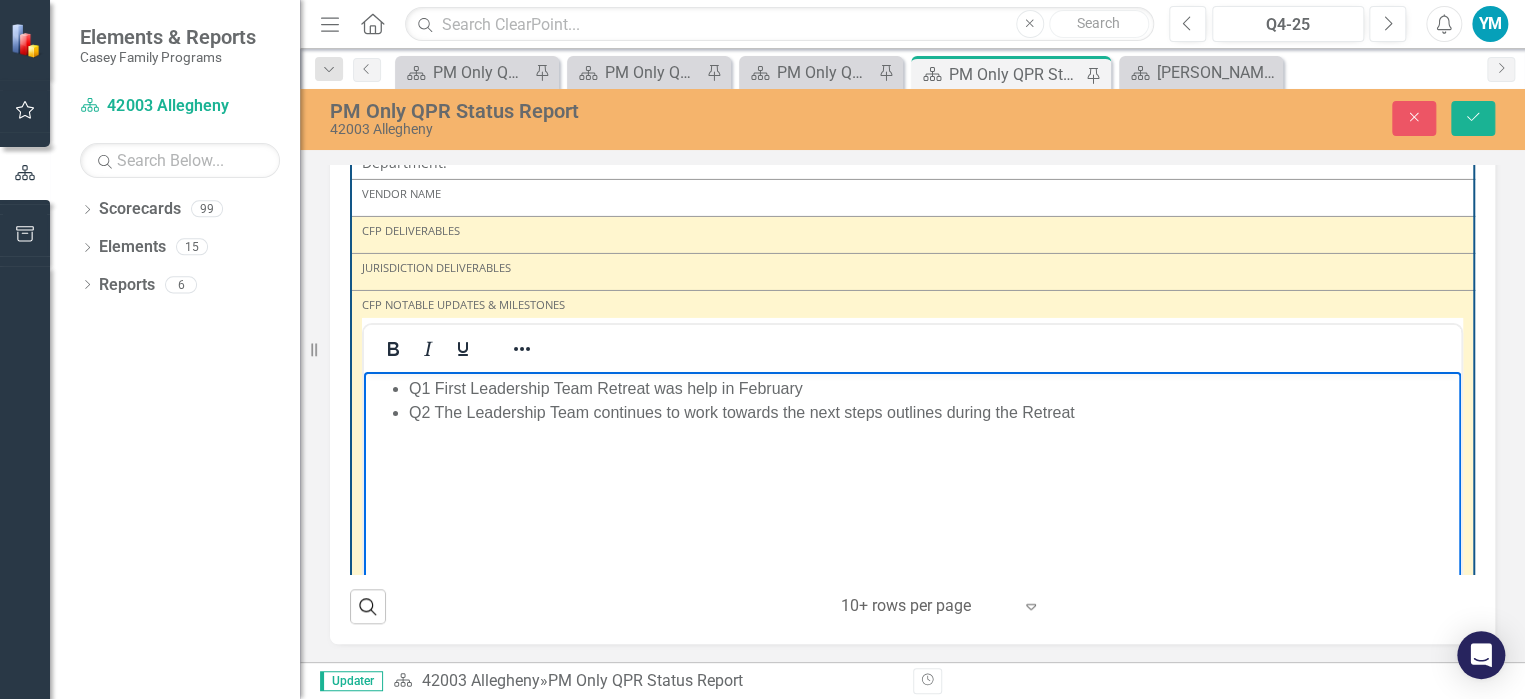 click on "Jurisdiction Deliverables" at bounding box center [912, 268] 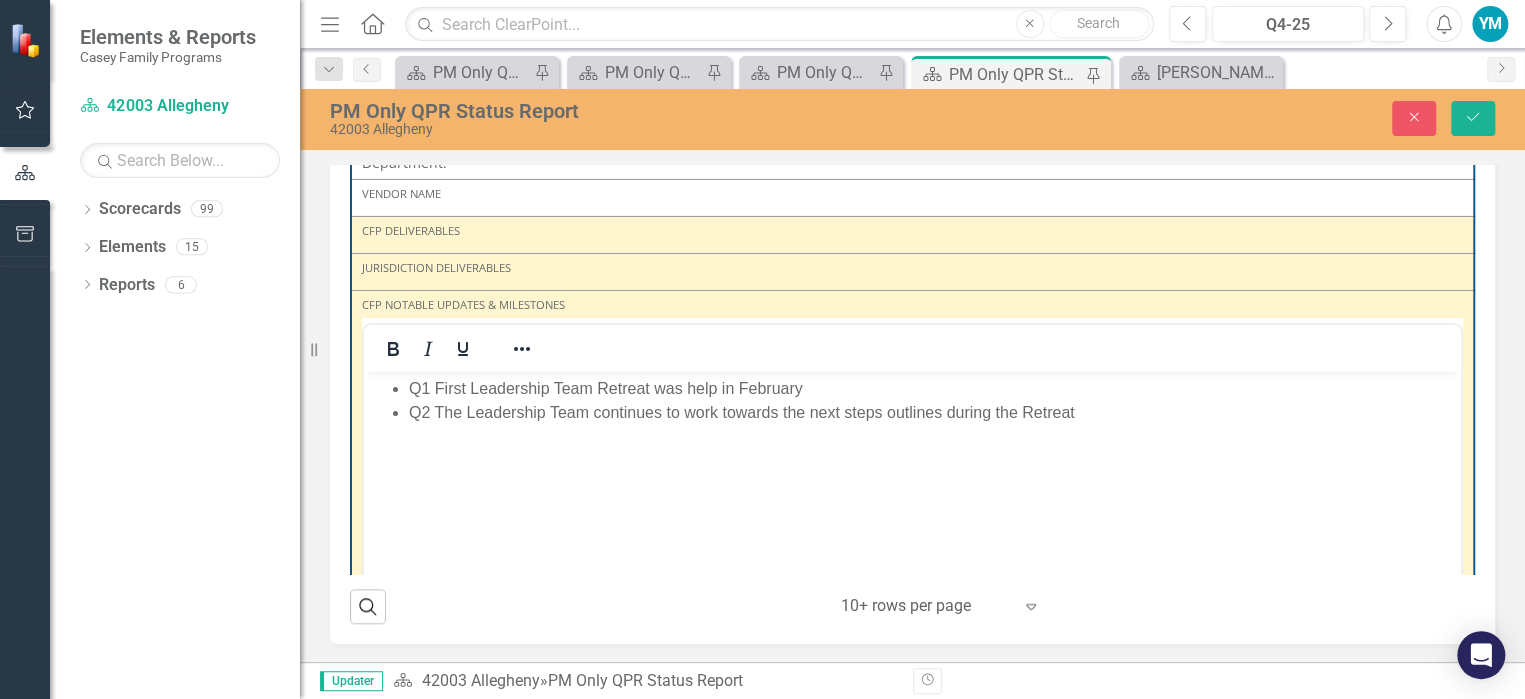 click on "Jurisdiction Deliverables" at bounding box center (912, 268) 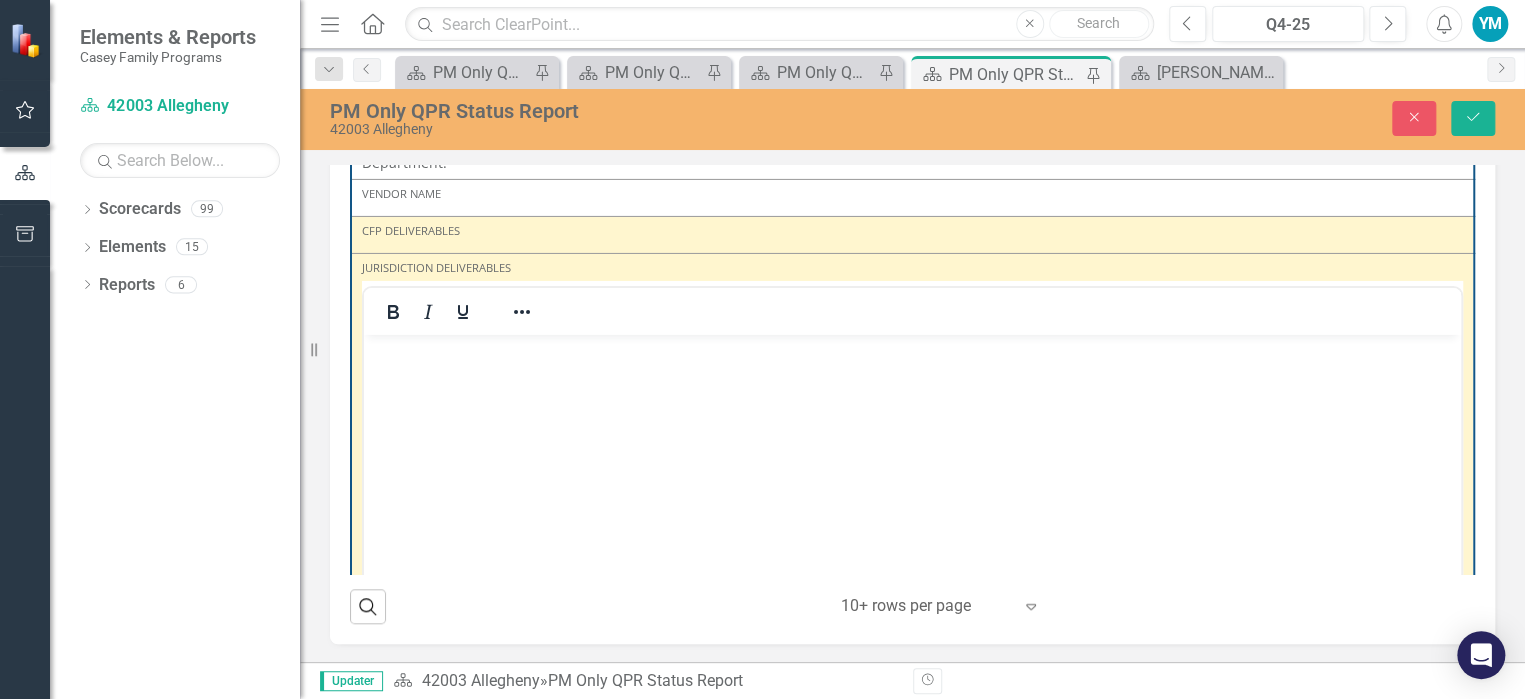 scroll, scrollTop: 0, scrollLeft: 0, axis: both 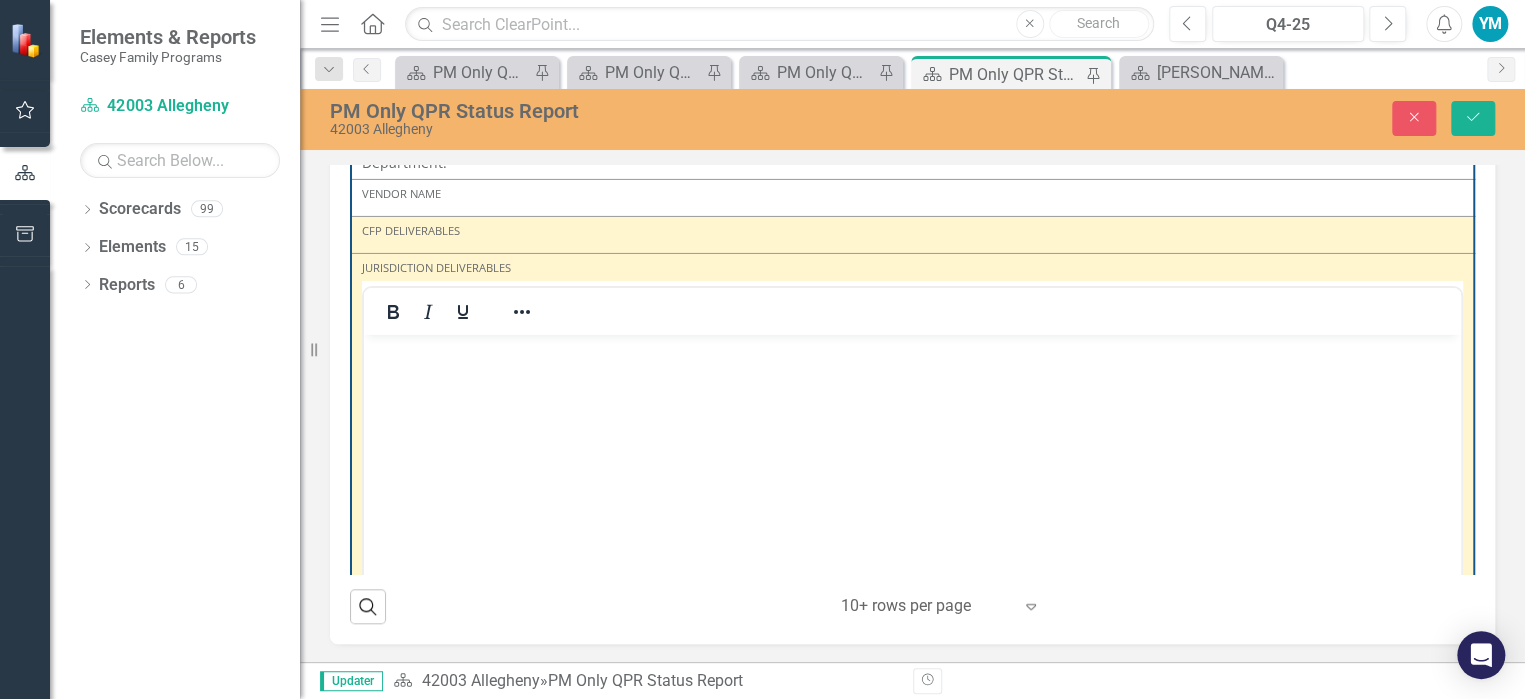 click at bounding box center [912, 352] 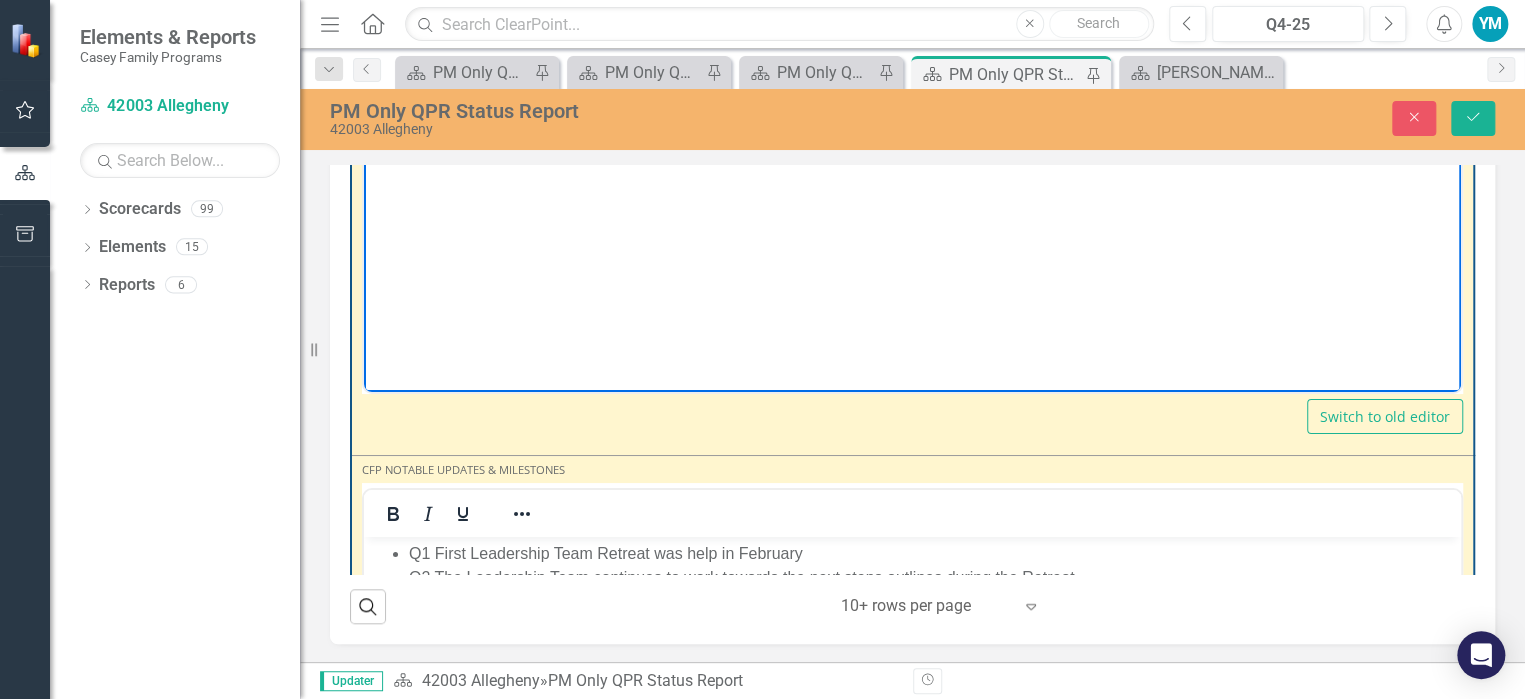 scroll, scrollTop: 3740, scrollLeft: 0, axis: vertical 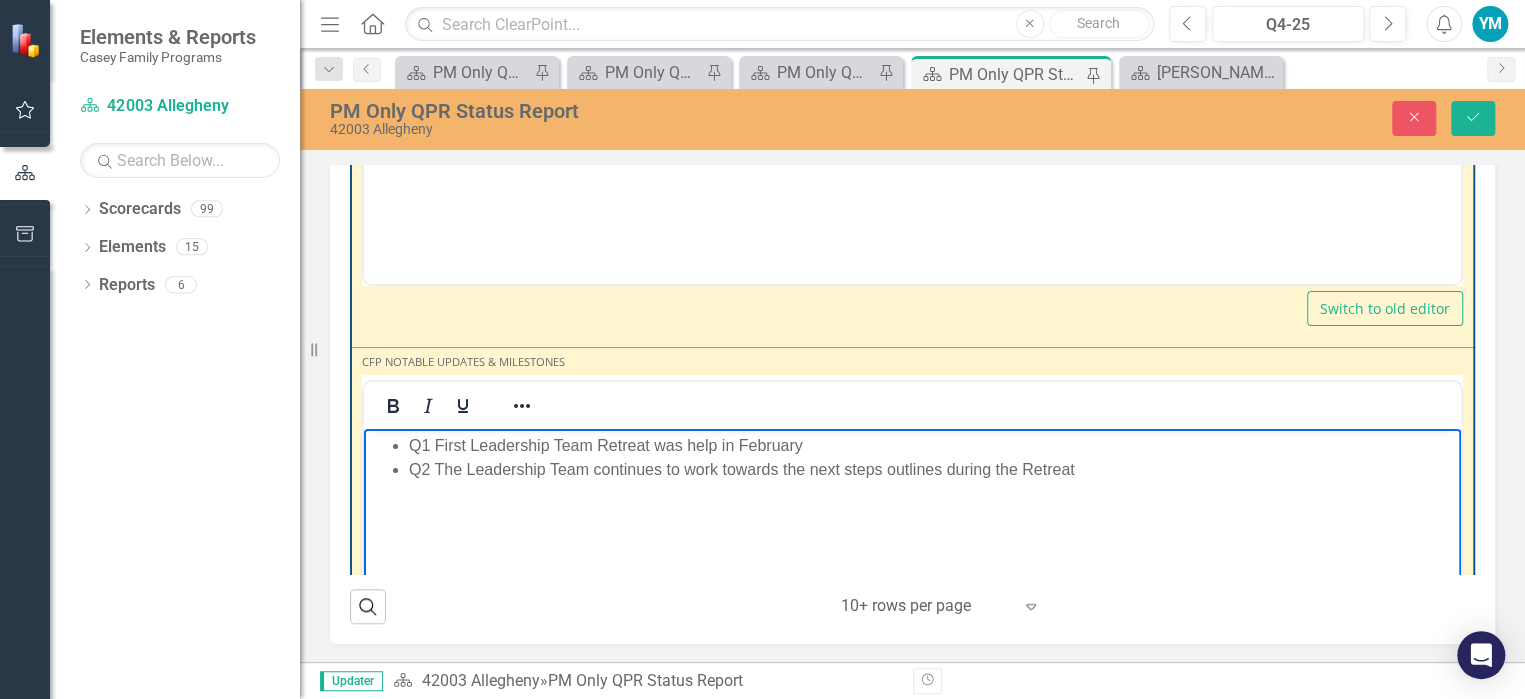 click on "Q2 The Leadership Team continues to work towards the next steps outlines during the Retreat" at bounding box center [932, 470] 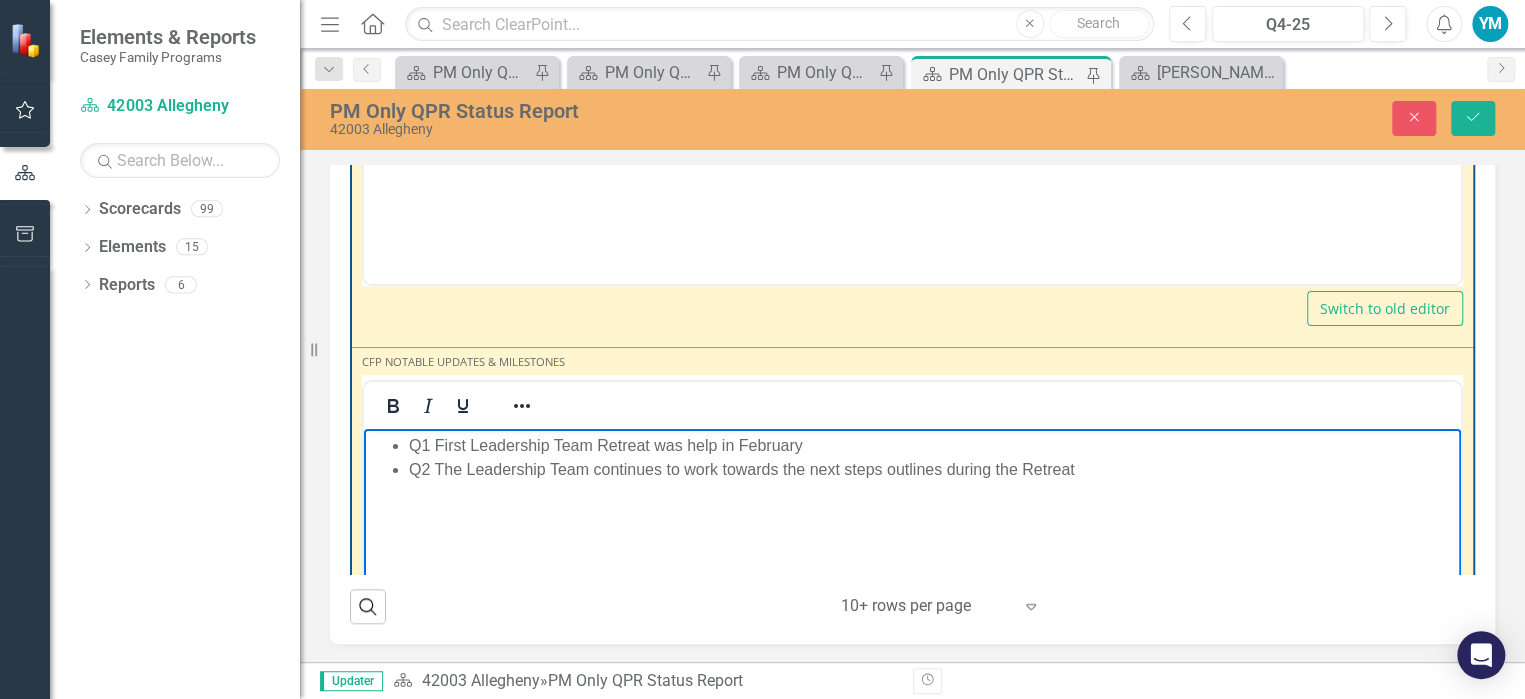 type 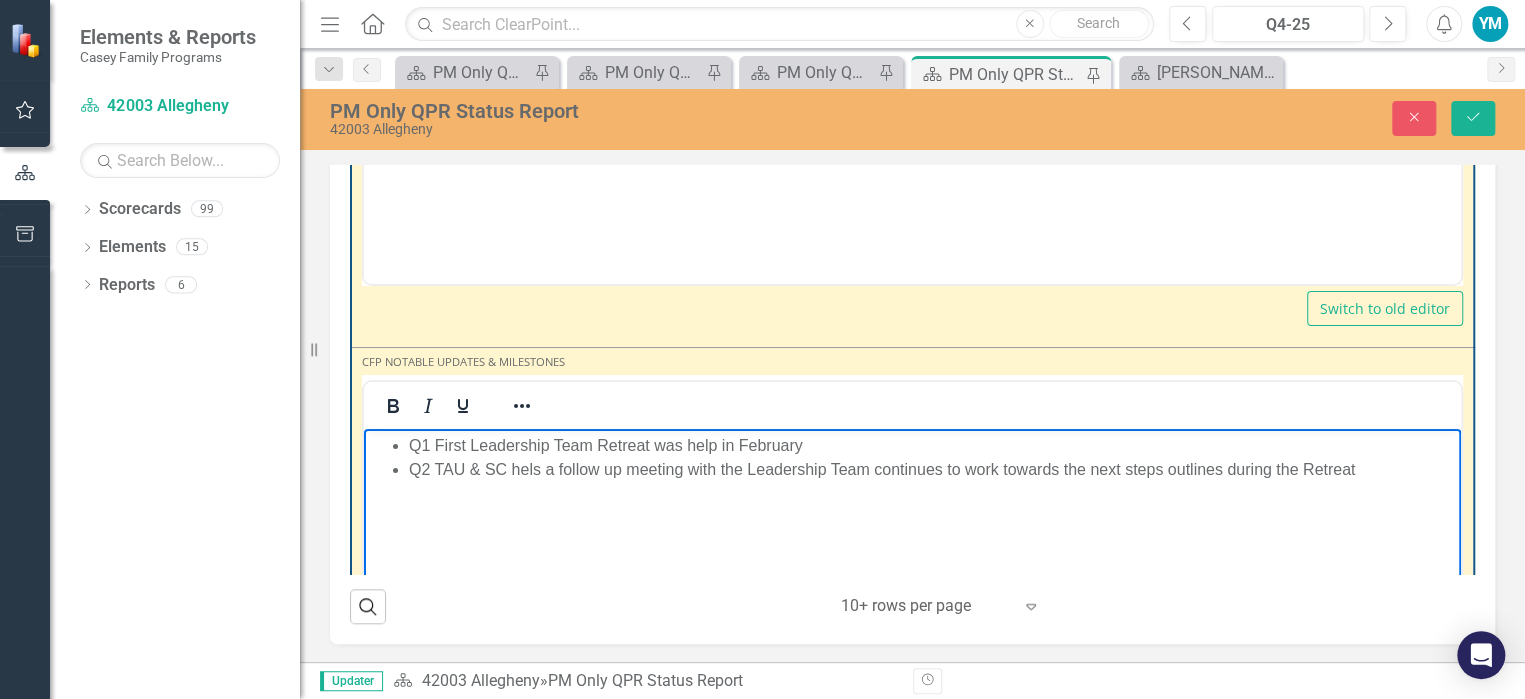 click on "Q2 TAU & SC hels a follow up meeting with the Leadership Team continues to work towards the next steps outlines during the Retreat" at bounding box center (932, 470) 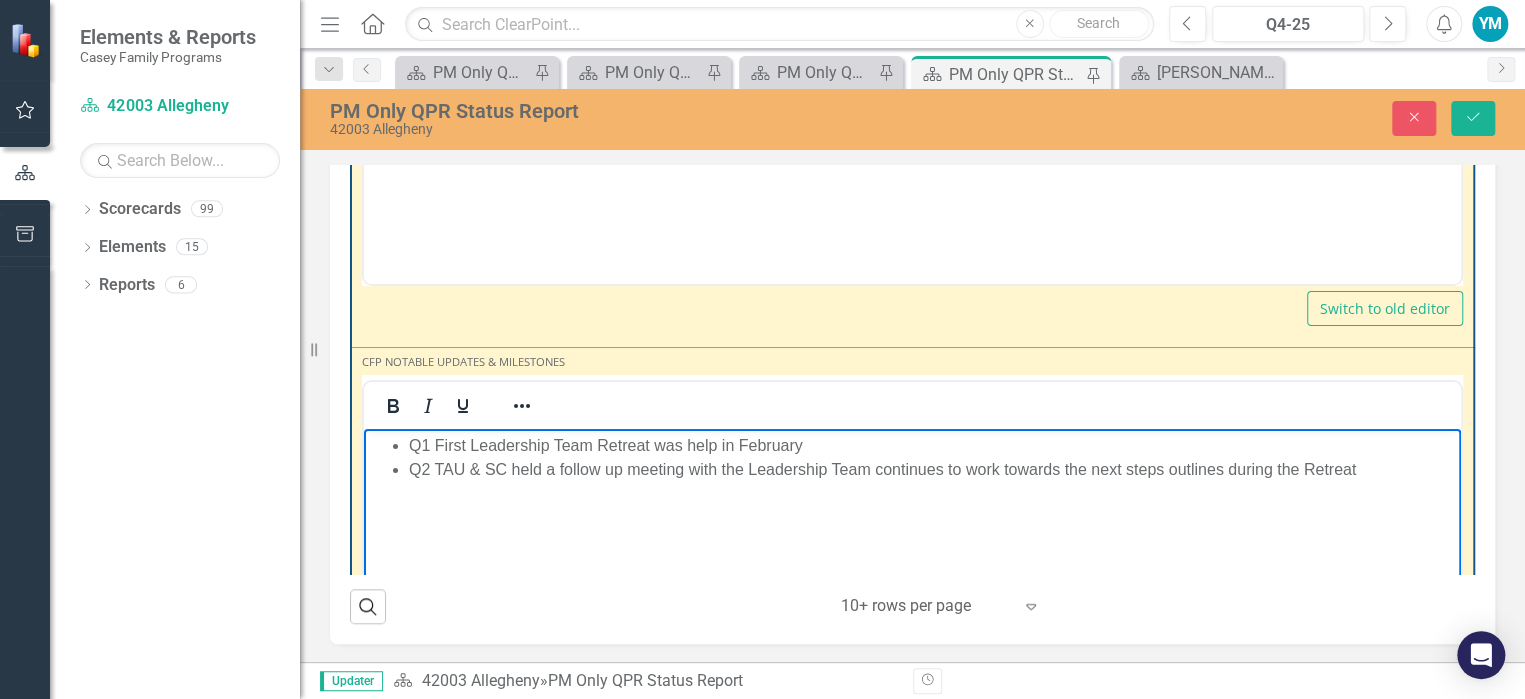drag, startPoint x: 1360, startPoint y: 466, endPoint x: 877, endPoint y: 473, distance: 483.05072 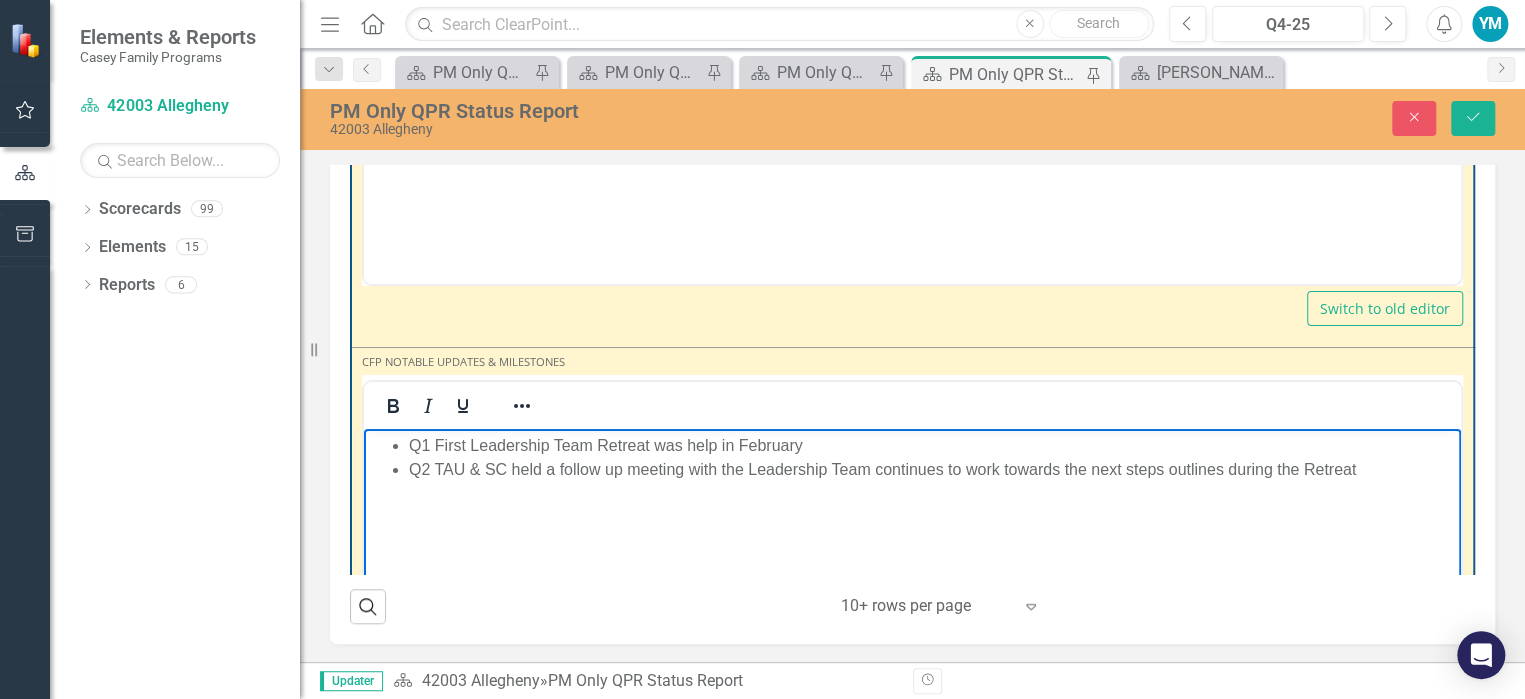 click on "Q2 TAU & SC held a follow up meeting with the Leadership Team continues to work towards the next steps outlines during the Retreat" at bounding box center [932, 470] 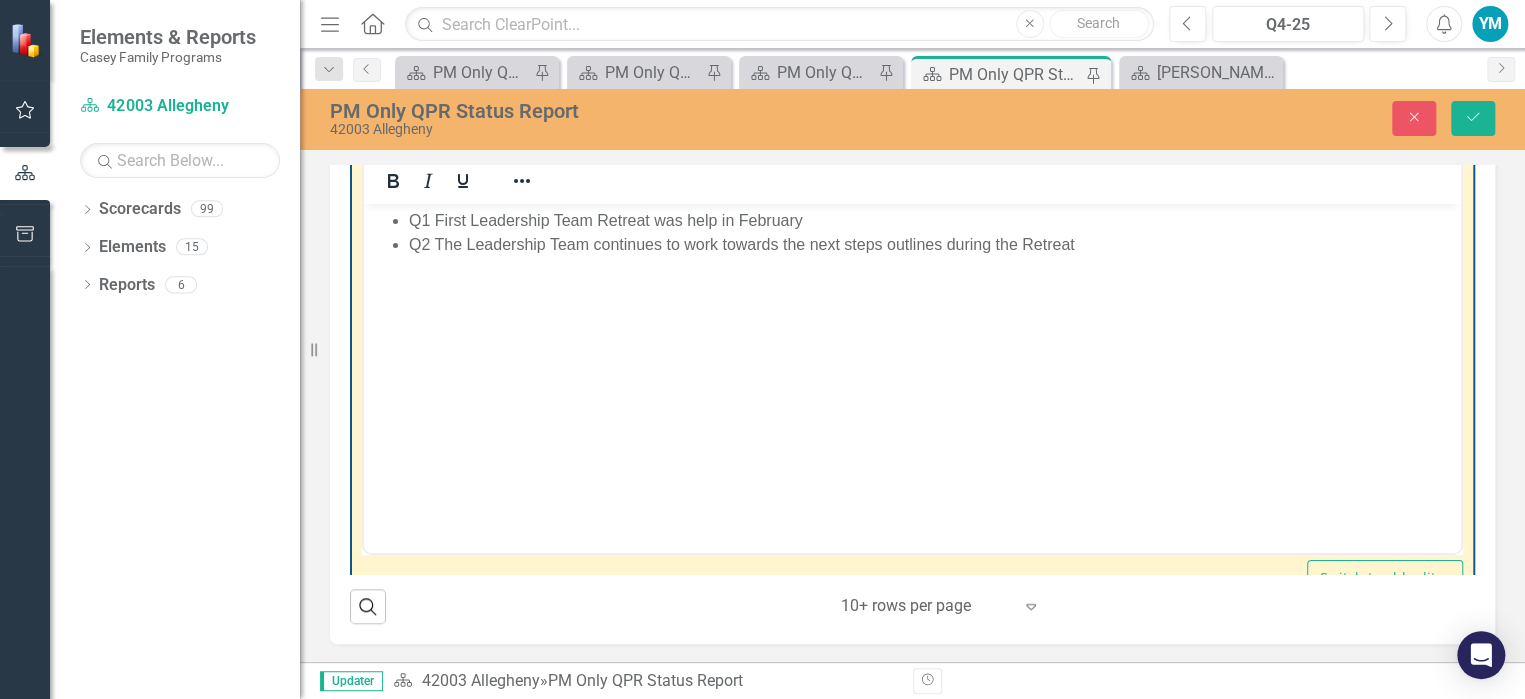scroll, scrollTop: 3440, scrollLeft: 0, axis: vertical 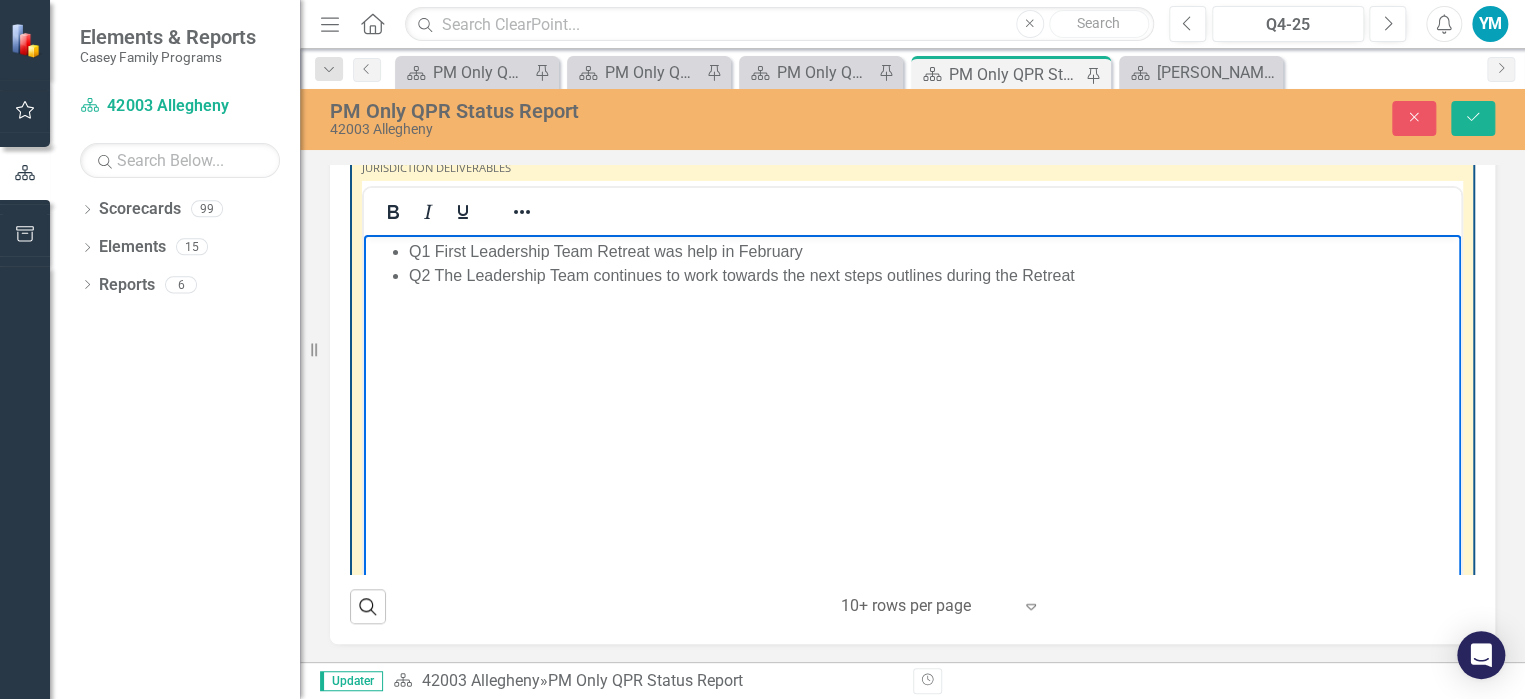 click on "Q1 First Leadership Team Retreat was help in February" at bounding box center (932, 252) 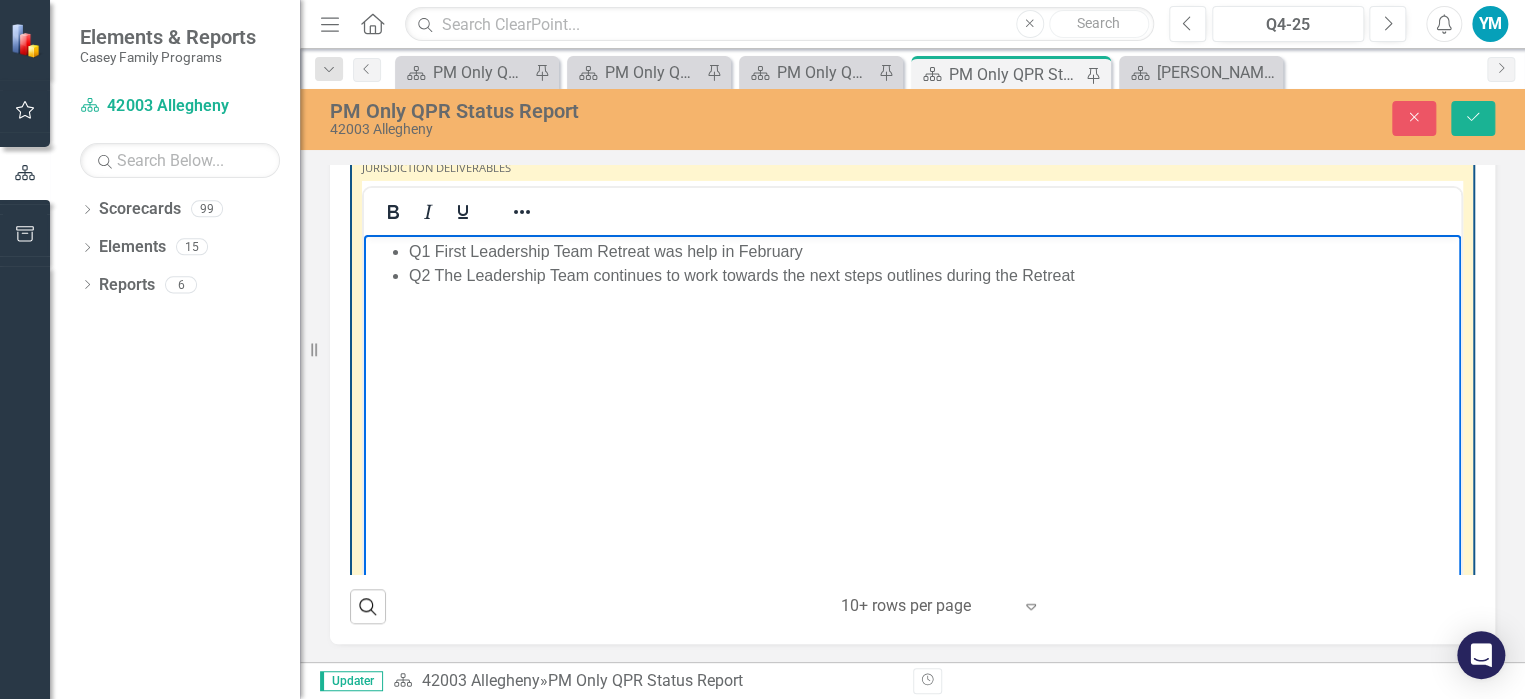 type 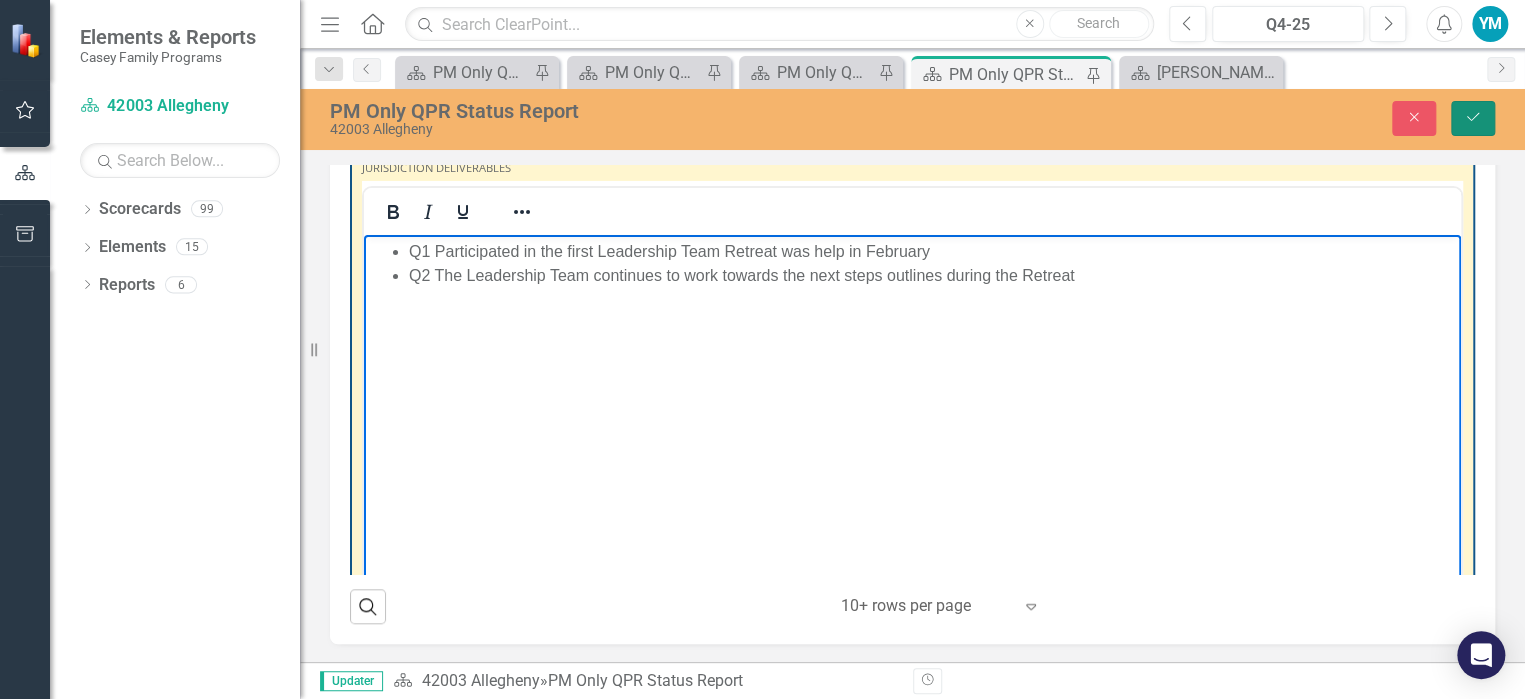 click on "Save" at bounding box center [1473, 118] 